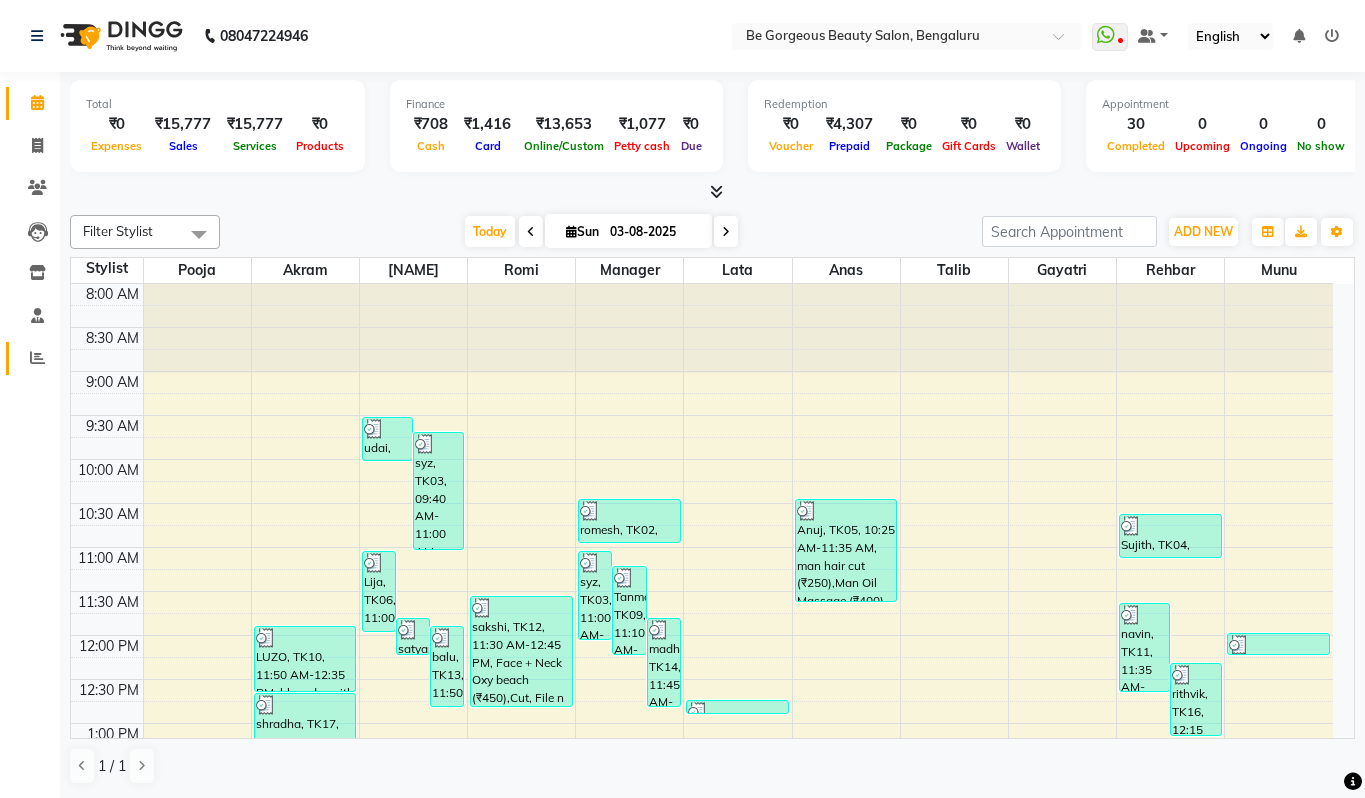 scroll, scrollTop: 0, scrollLeft: 0, axis: both 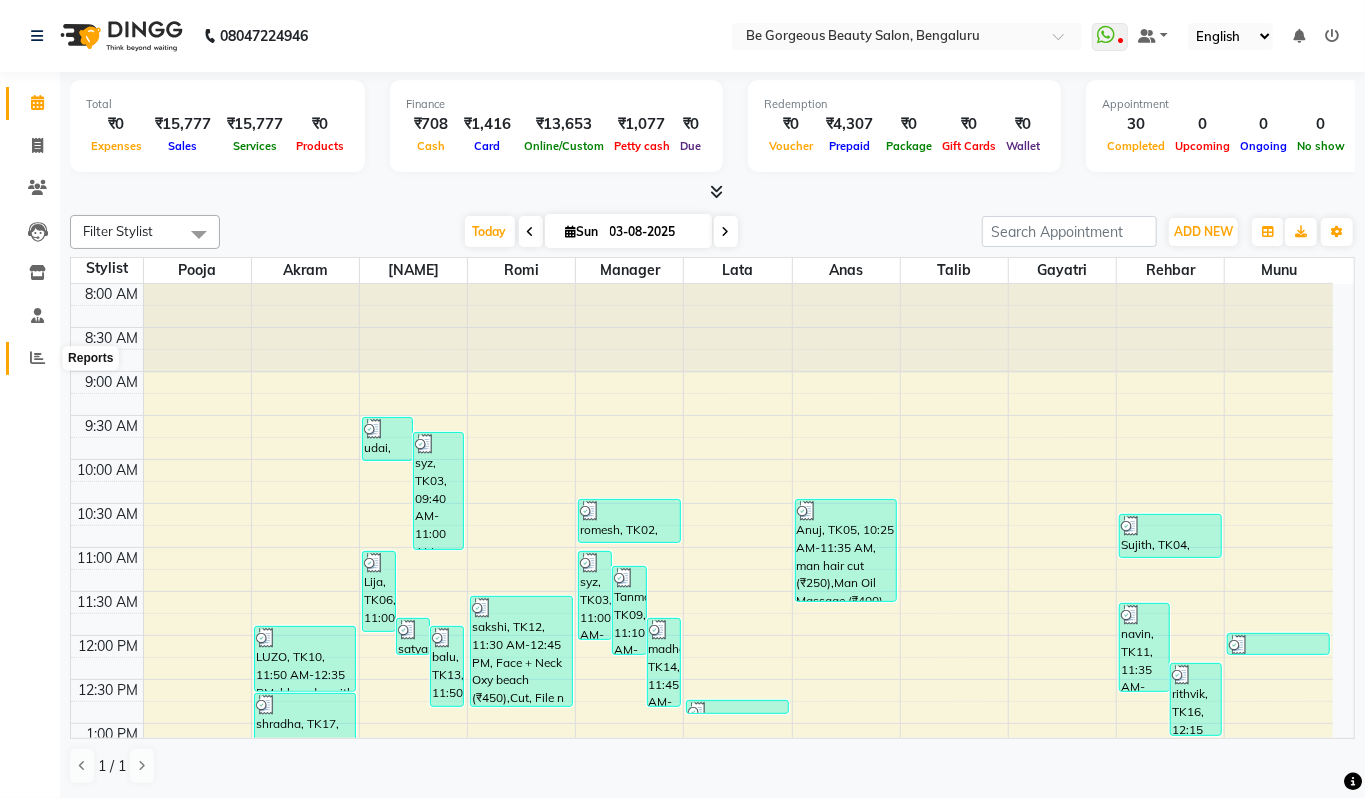 click 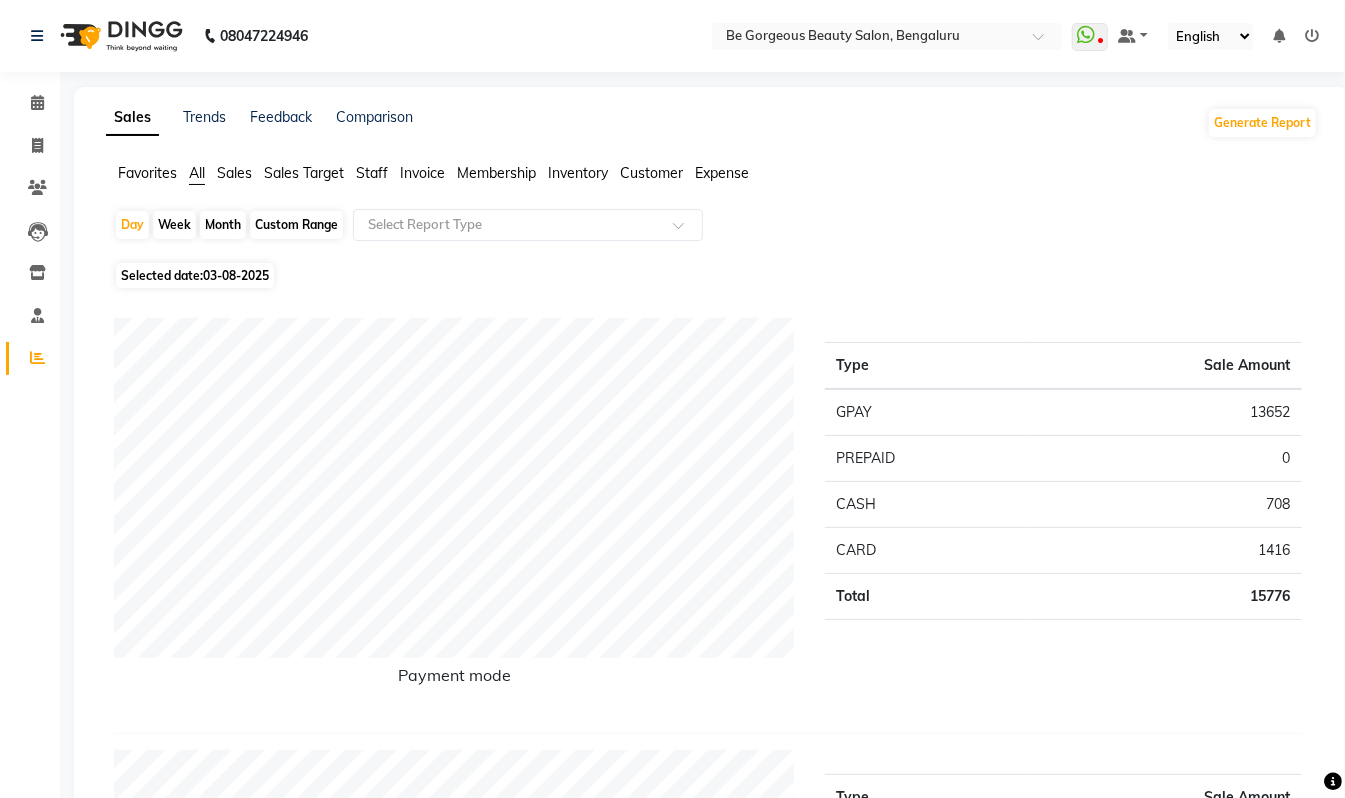 click on "Staff" 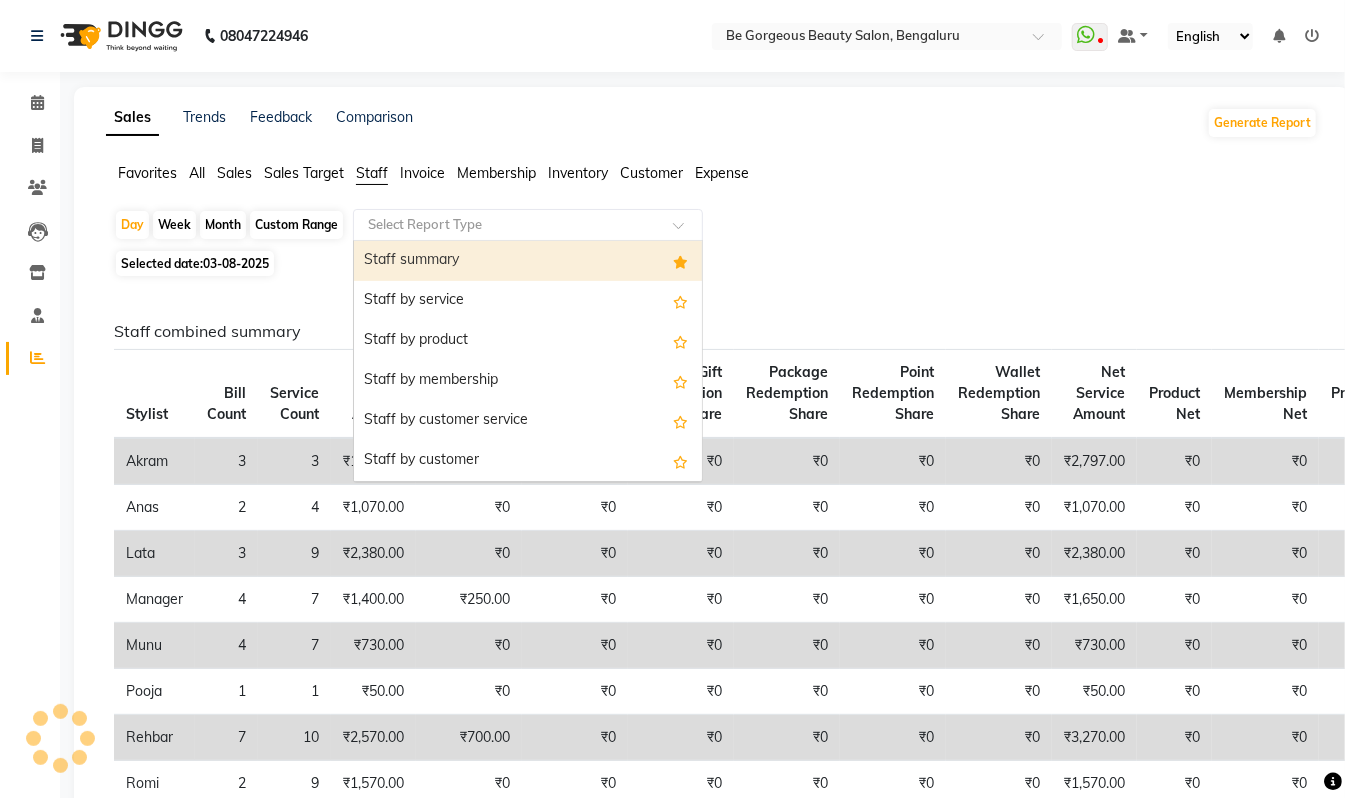 click on "Select Report Type" 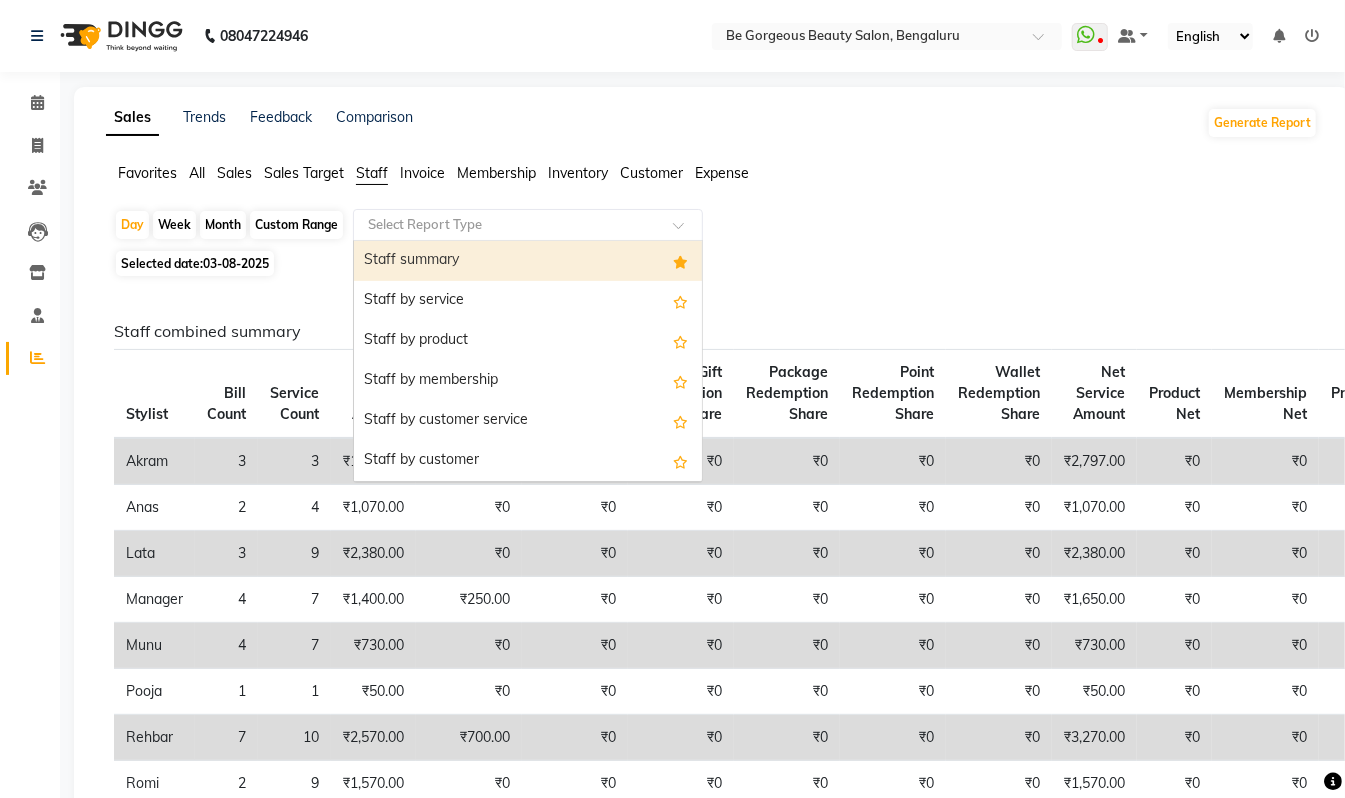 click on "Staff summary" at bounding box center (528, 261) 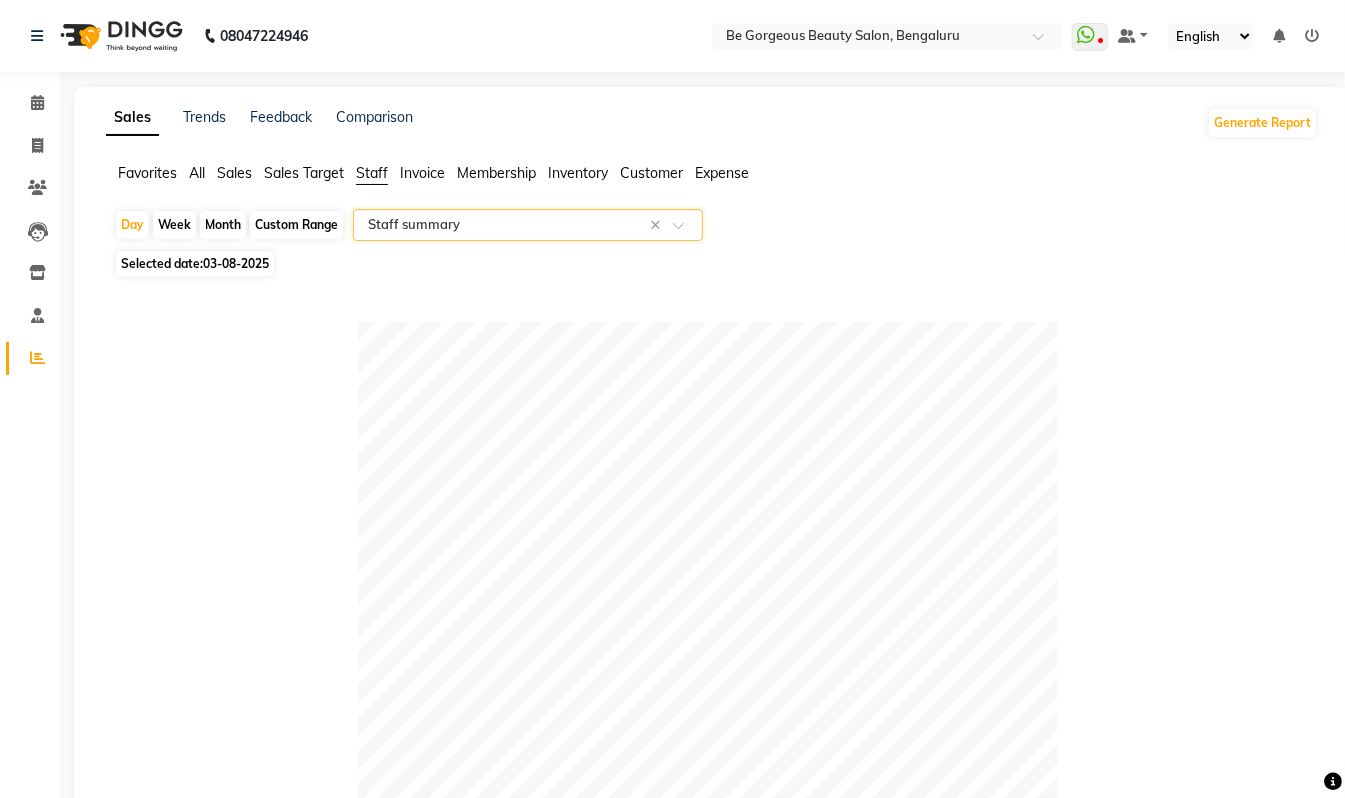 scroll, scrollTop: 698, scrollLeft: 0, axis: vertical 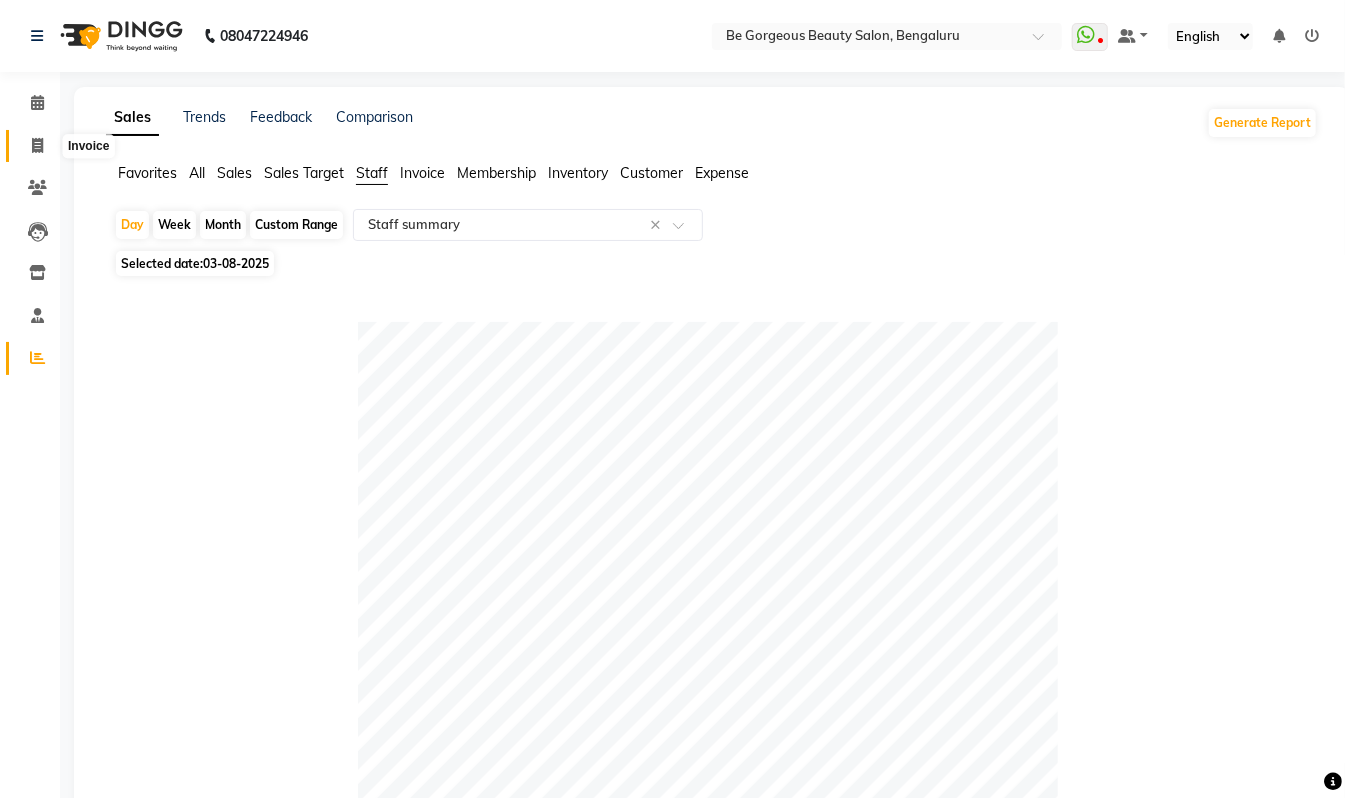 click 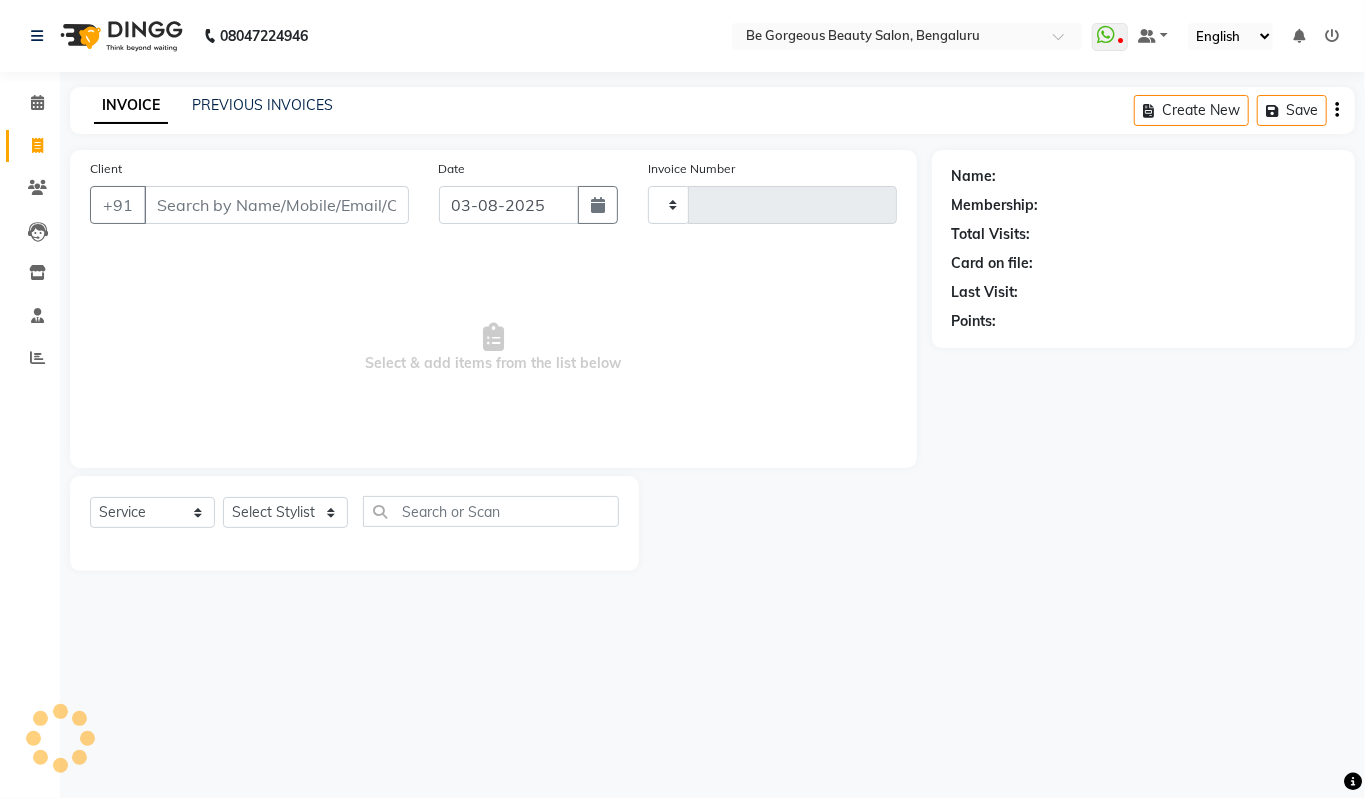 type on "3432" 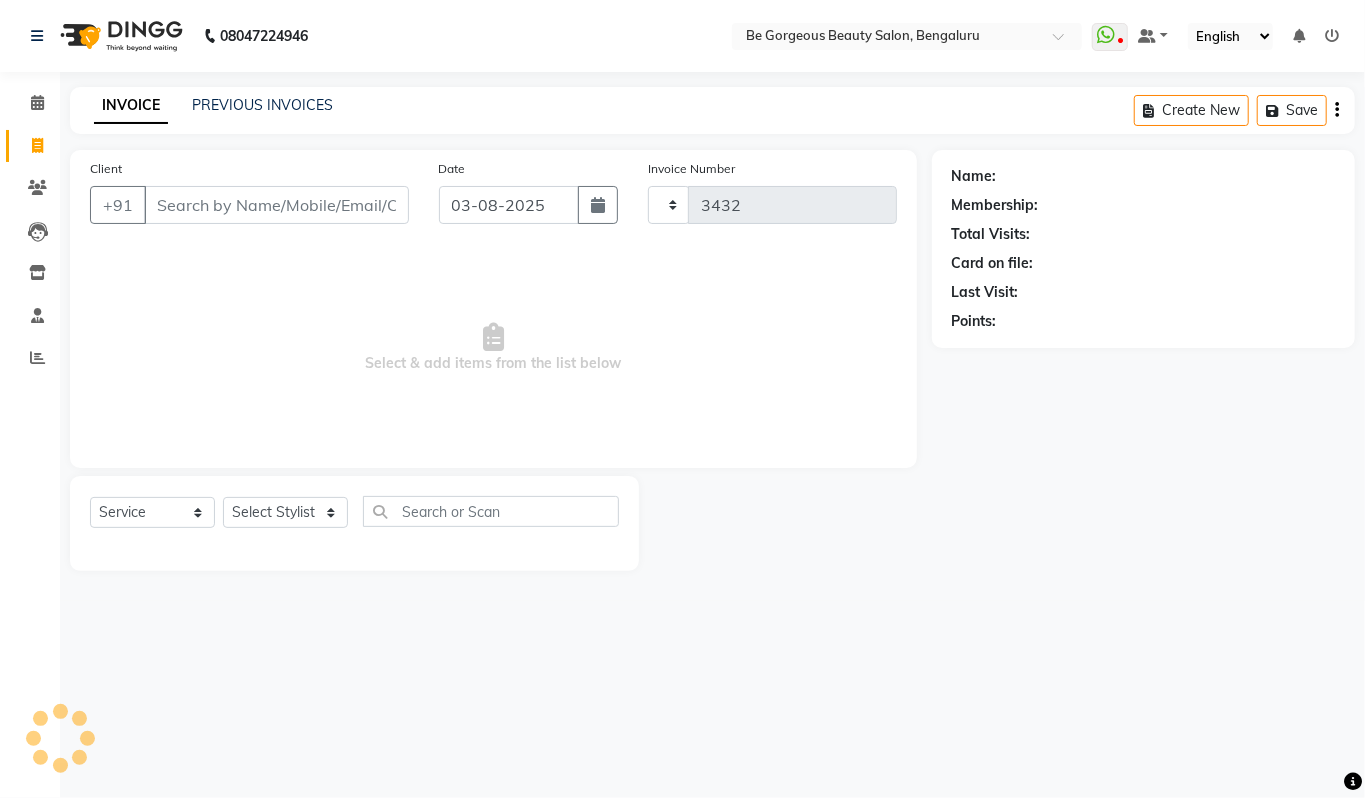select on "5405" 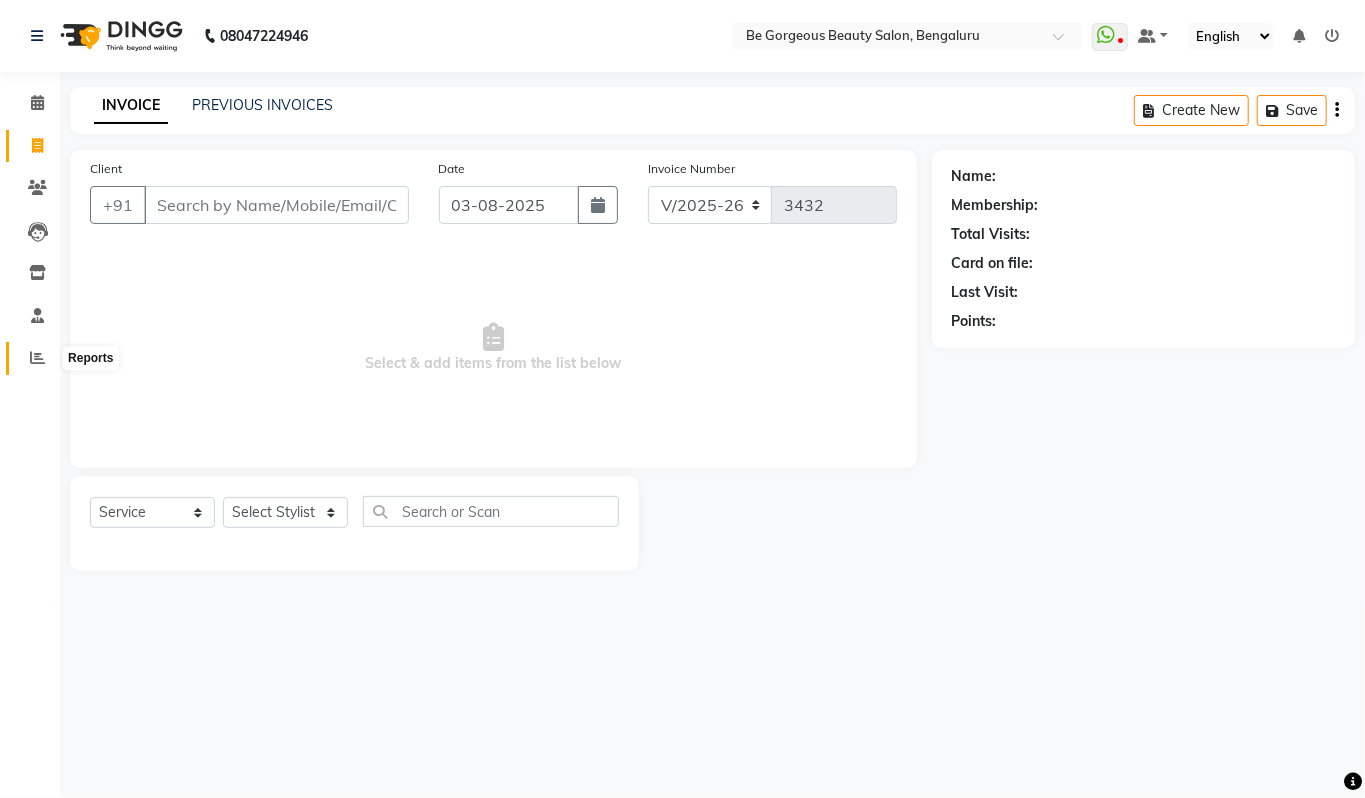click 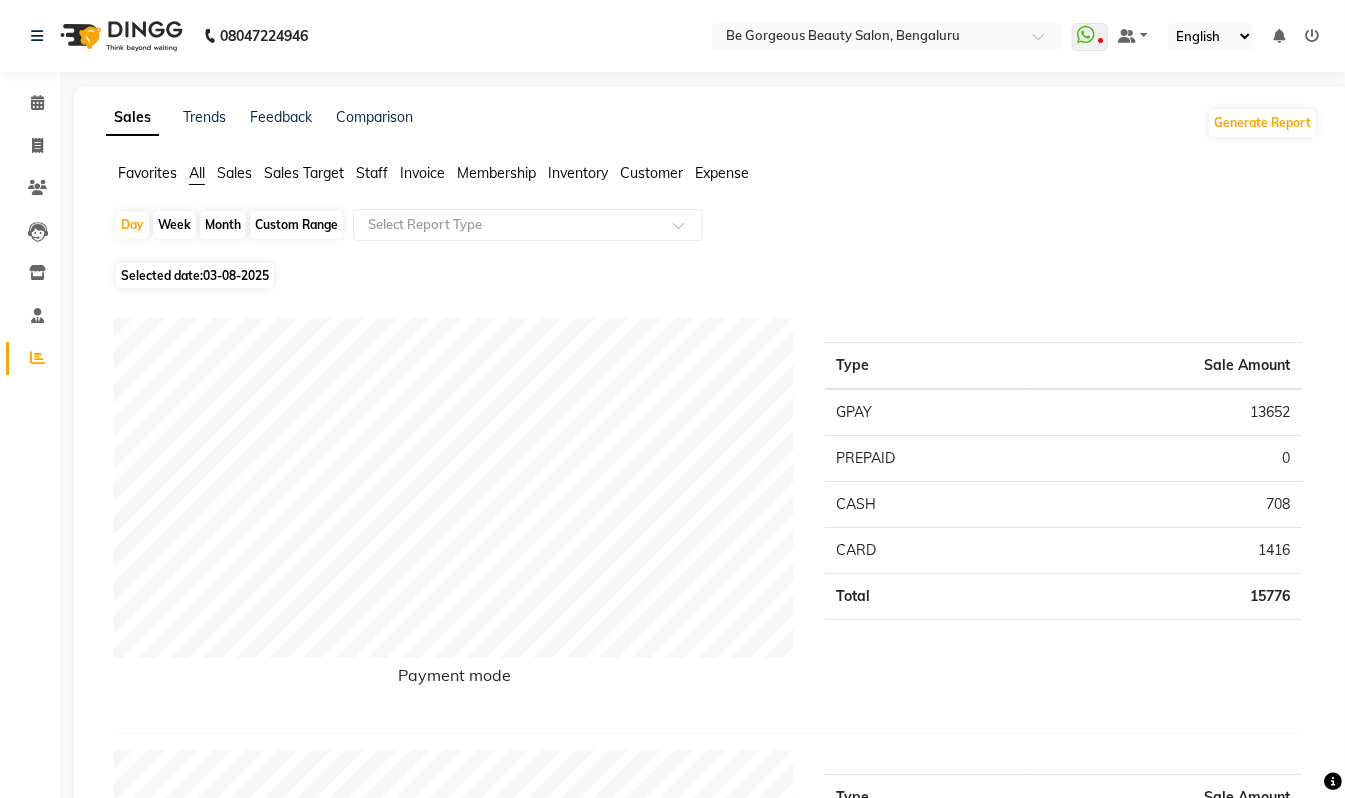 click on "Month" 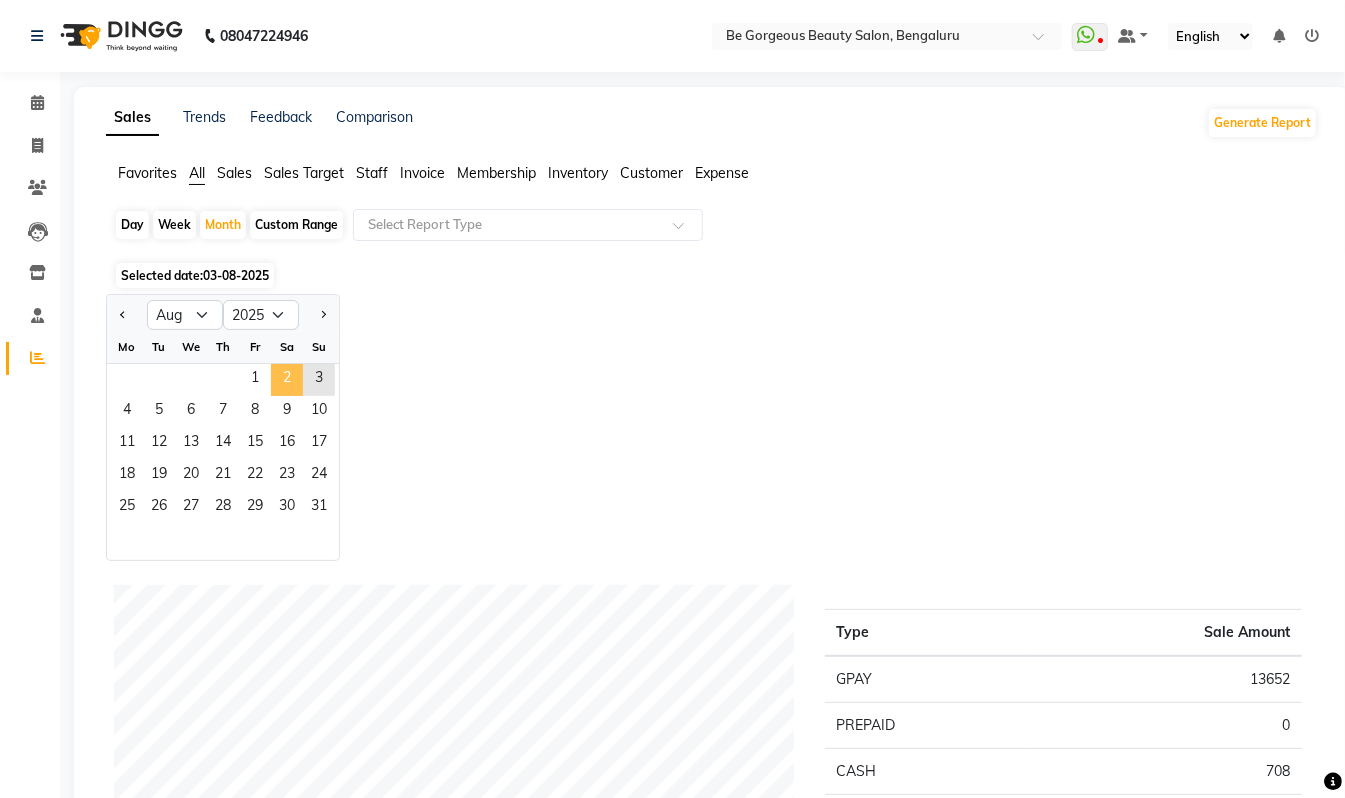 click on "2" 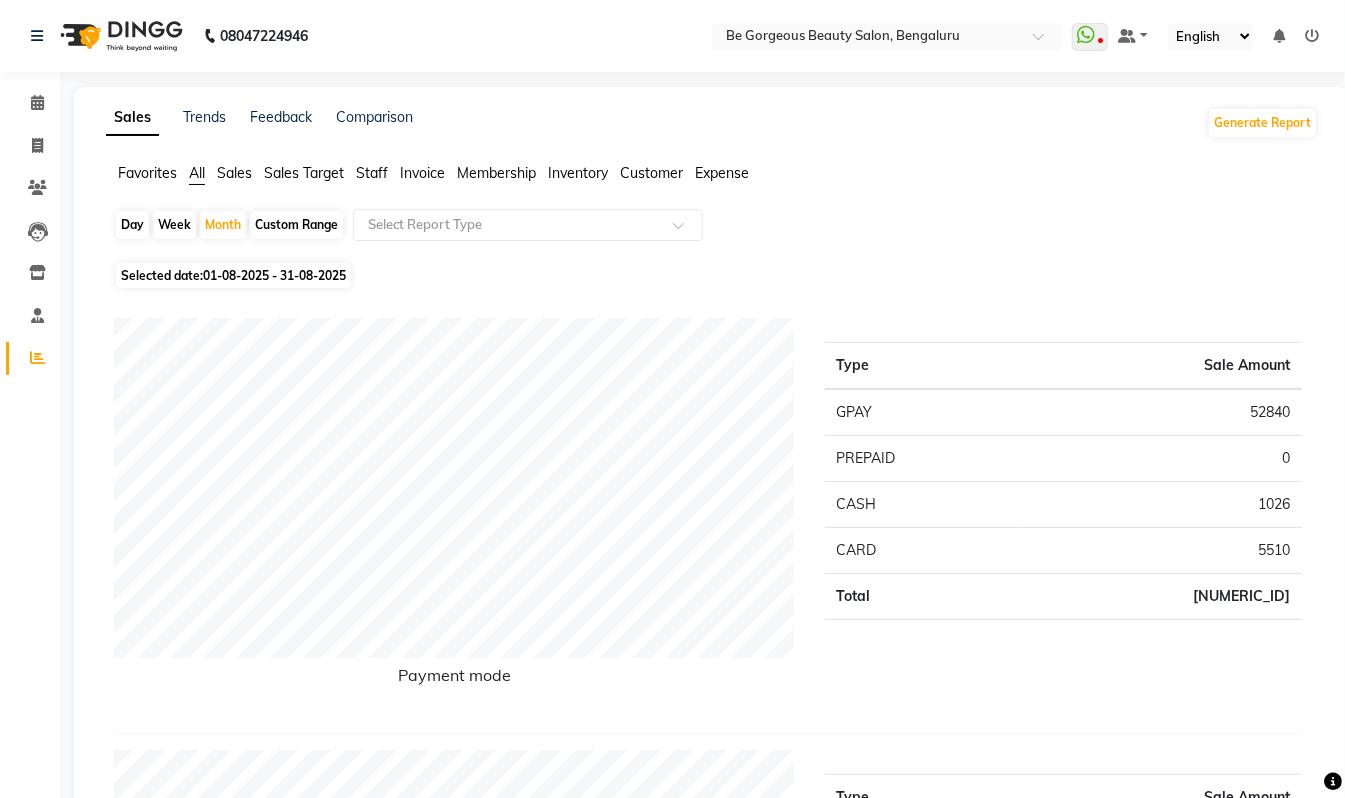click on "Staff" 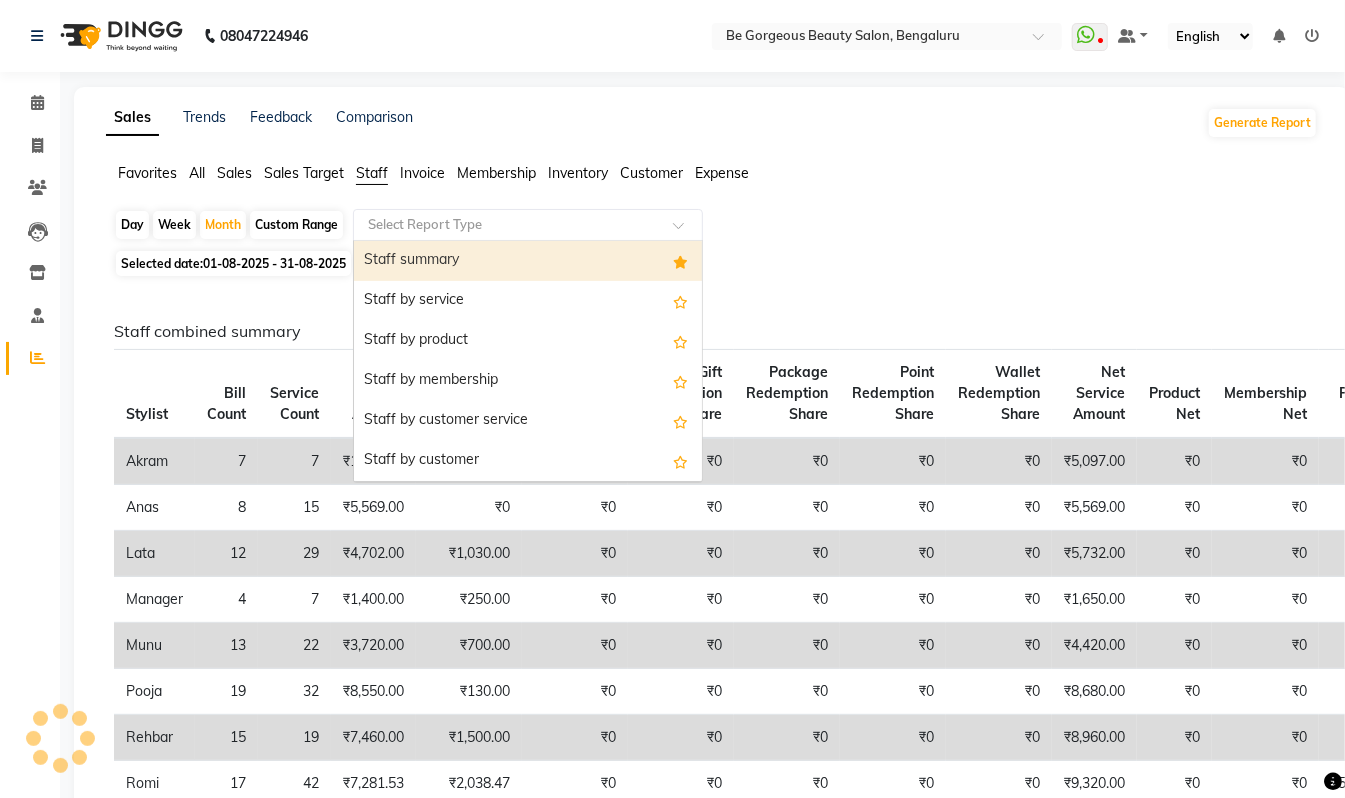 click 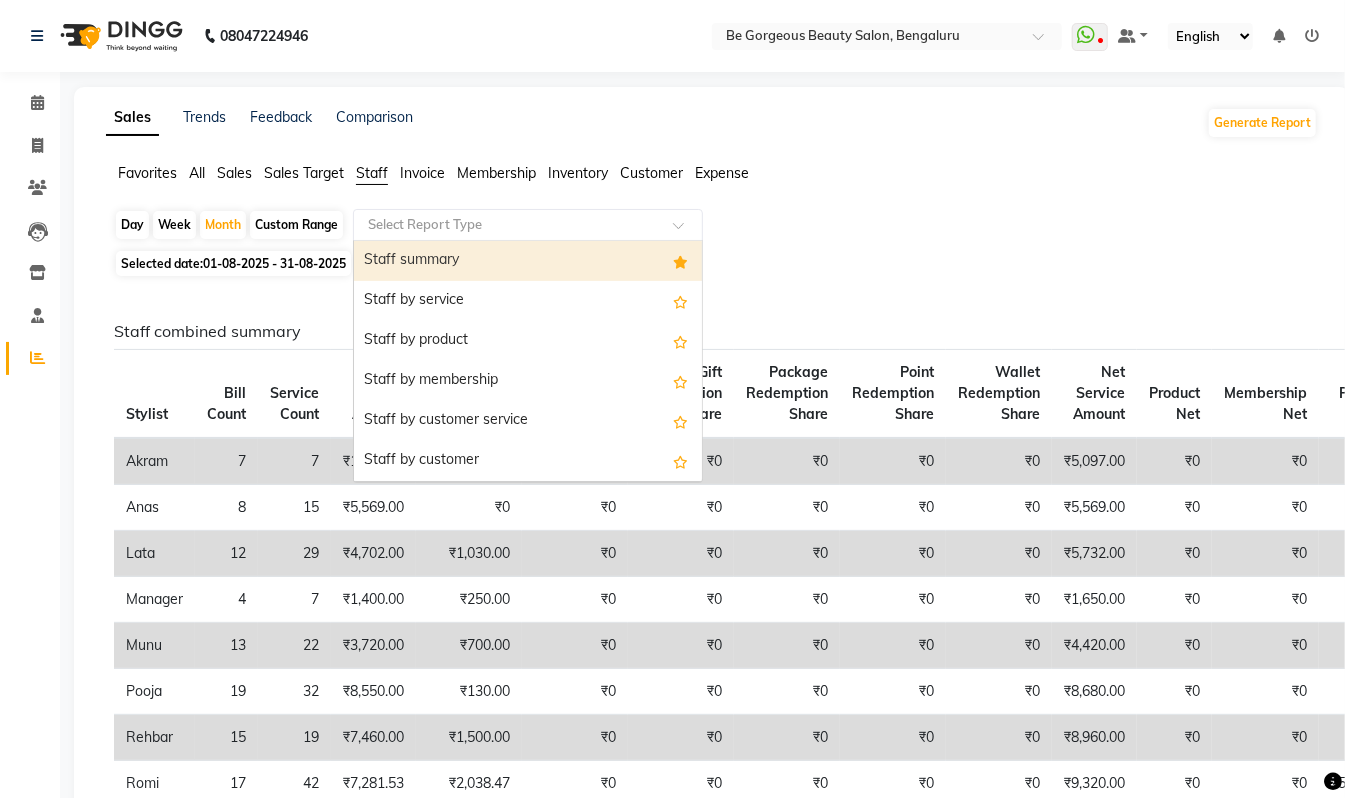click on "Staff summary" at bounding box center (528, 261) 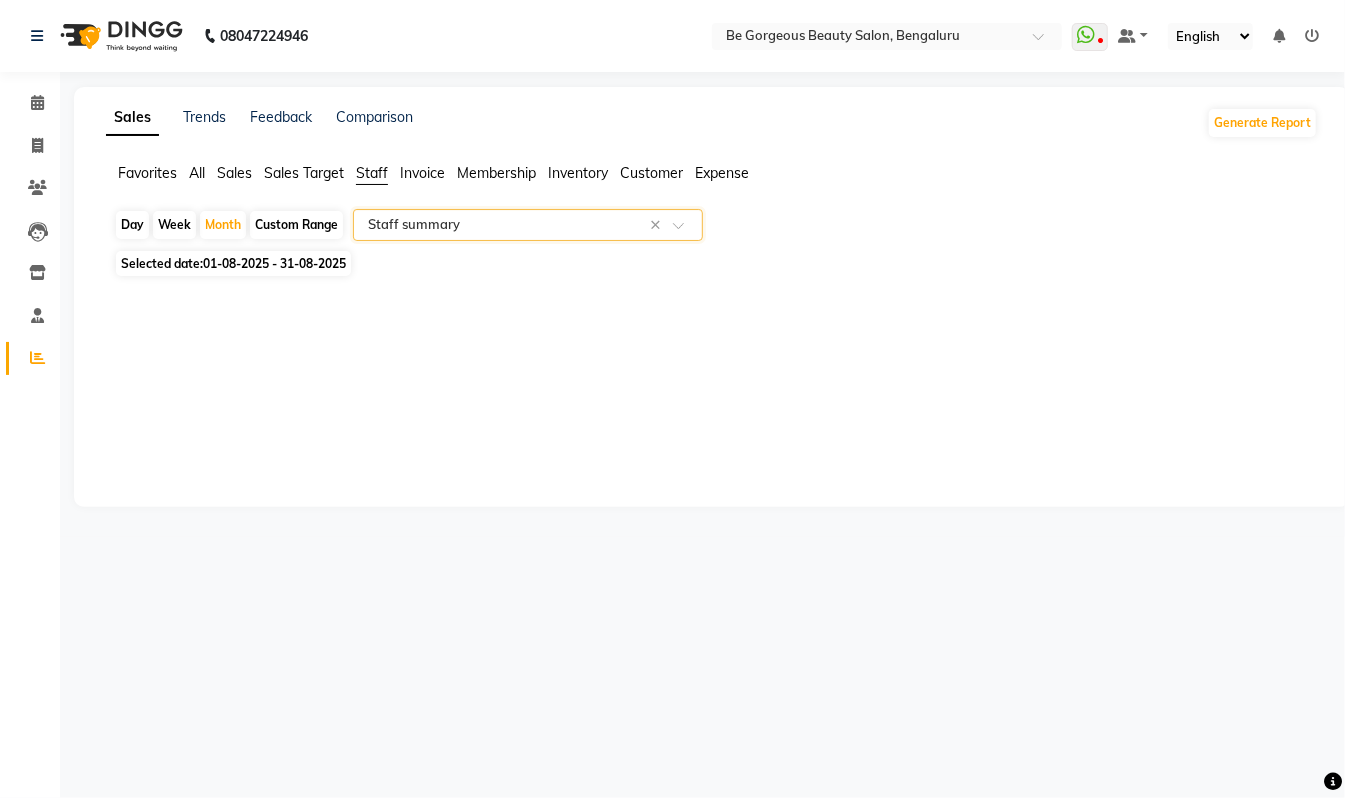 select on "csv" 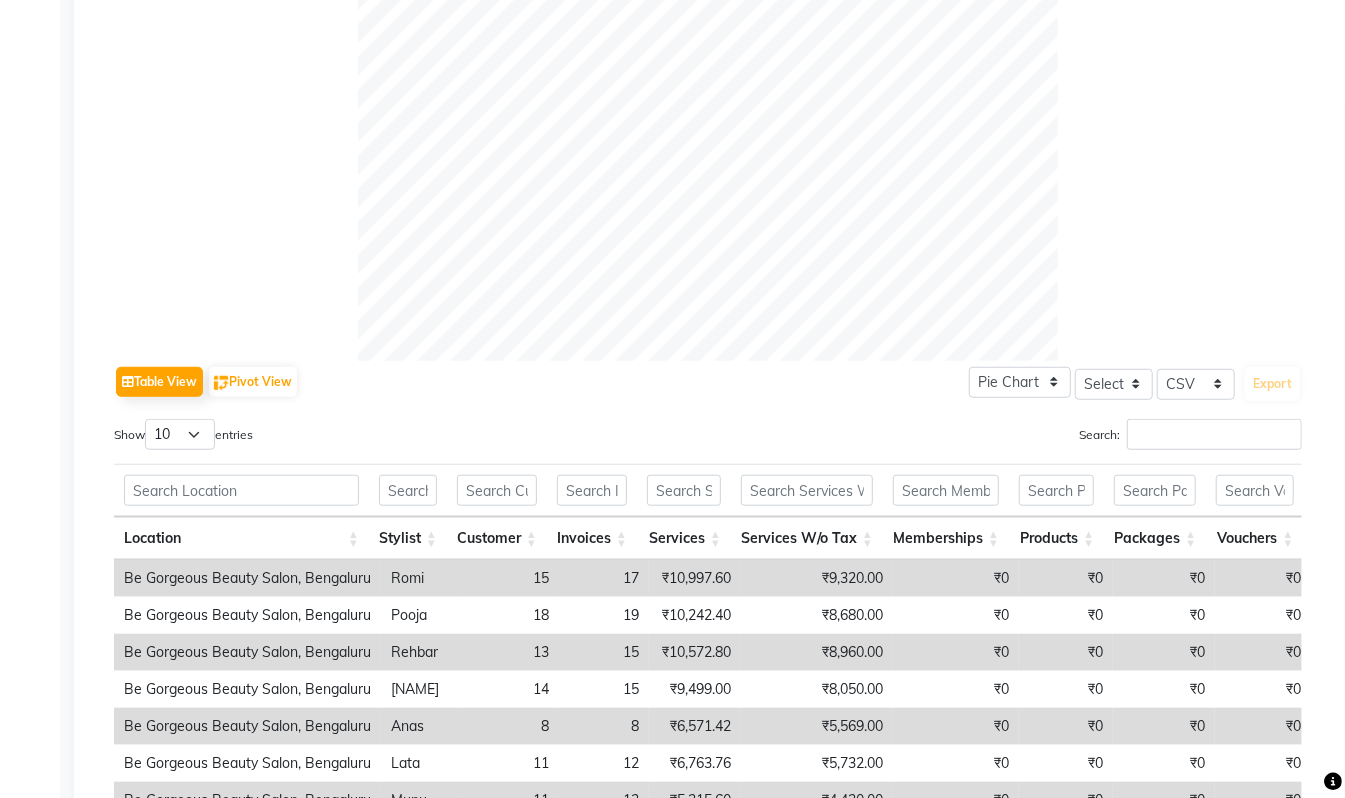 scroll, scrollTop: 698, scrollLeft: 0, axis: vertical 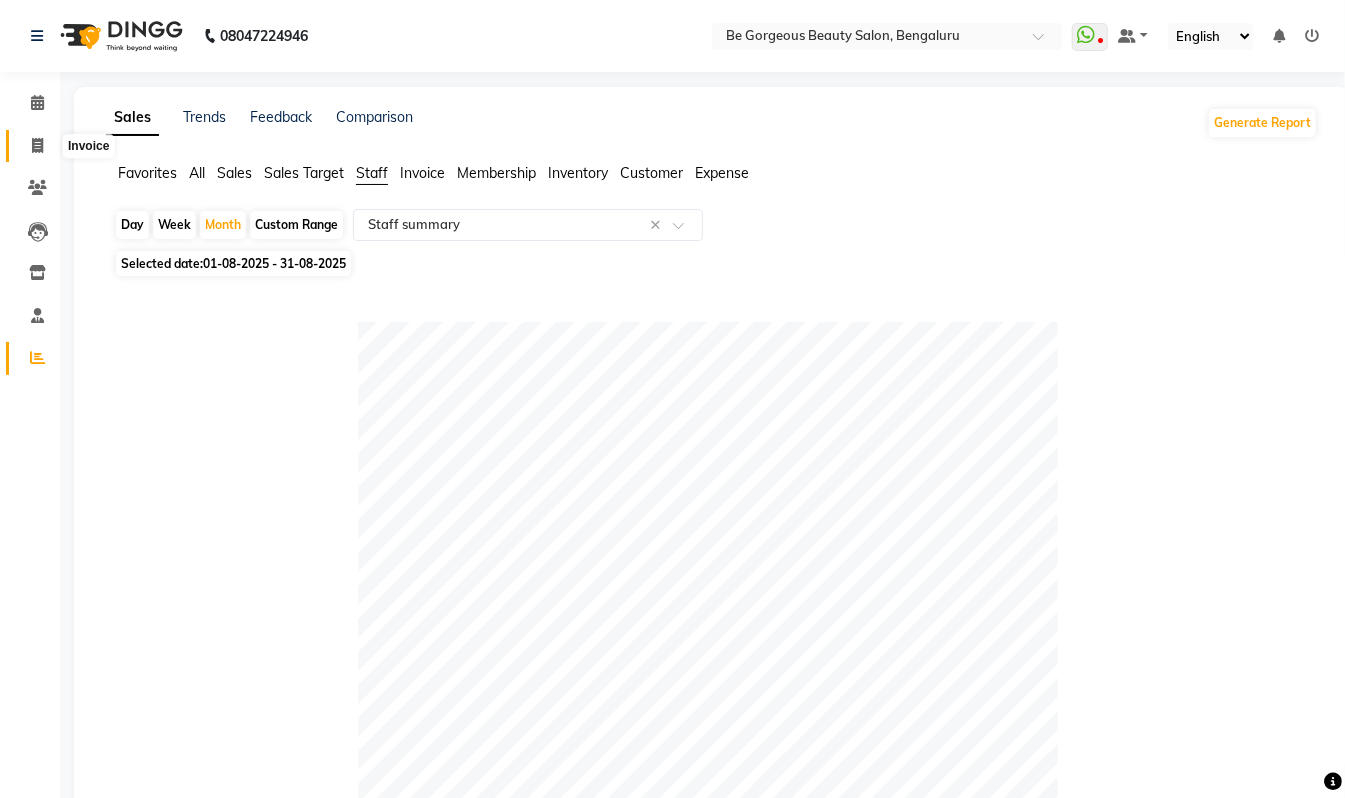 click 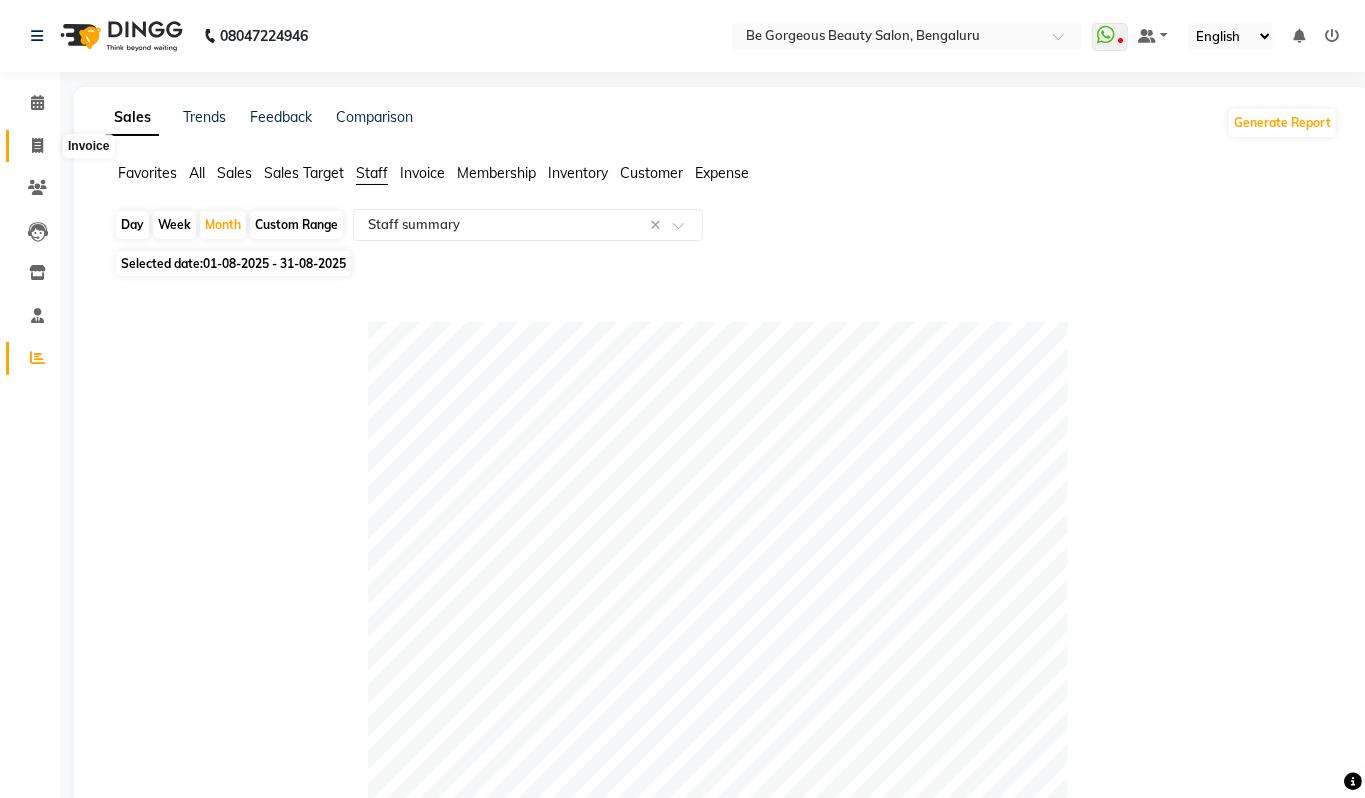 select on "5405" 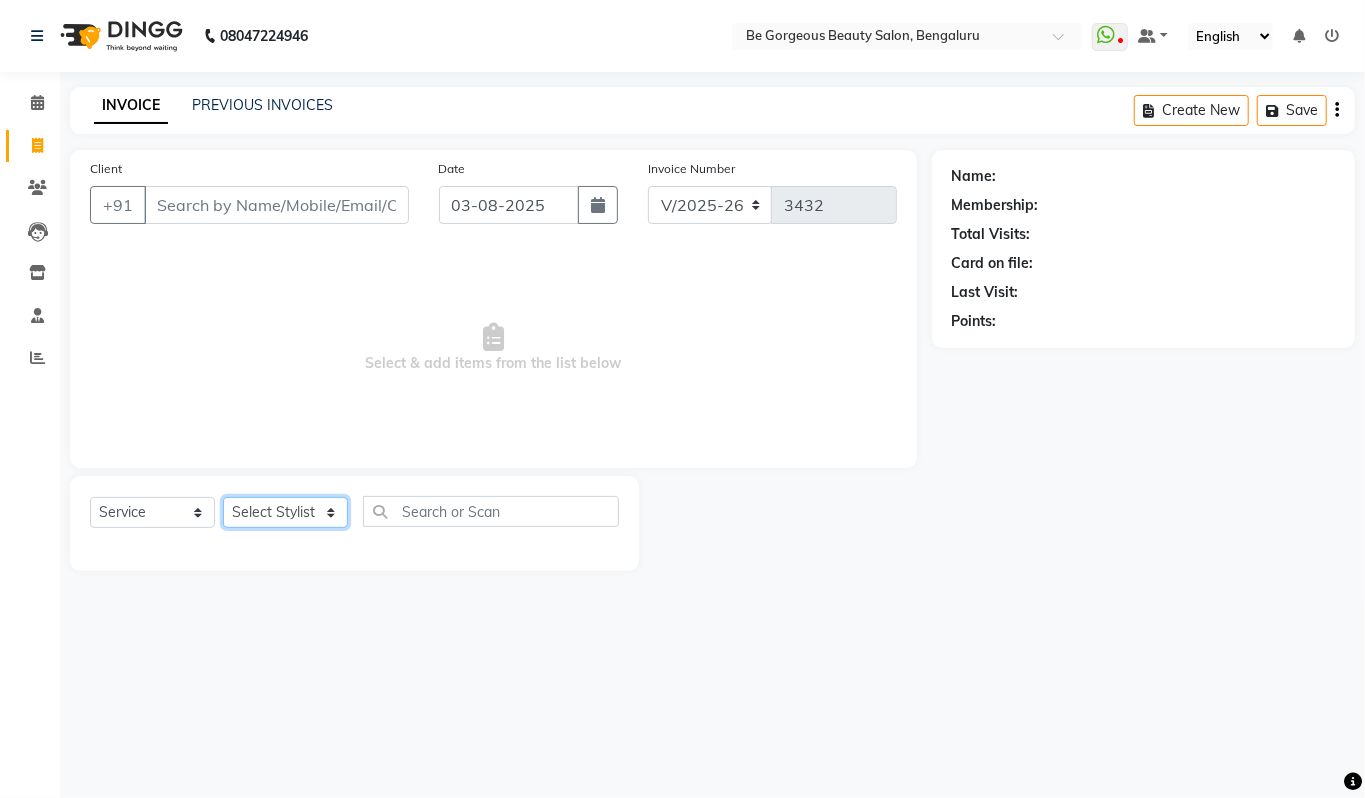 click on "Select Stylist Akram Anas Gayatri lata Manager Munu Pooja Rehbar Romi Talib Wajid" 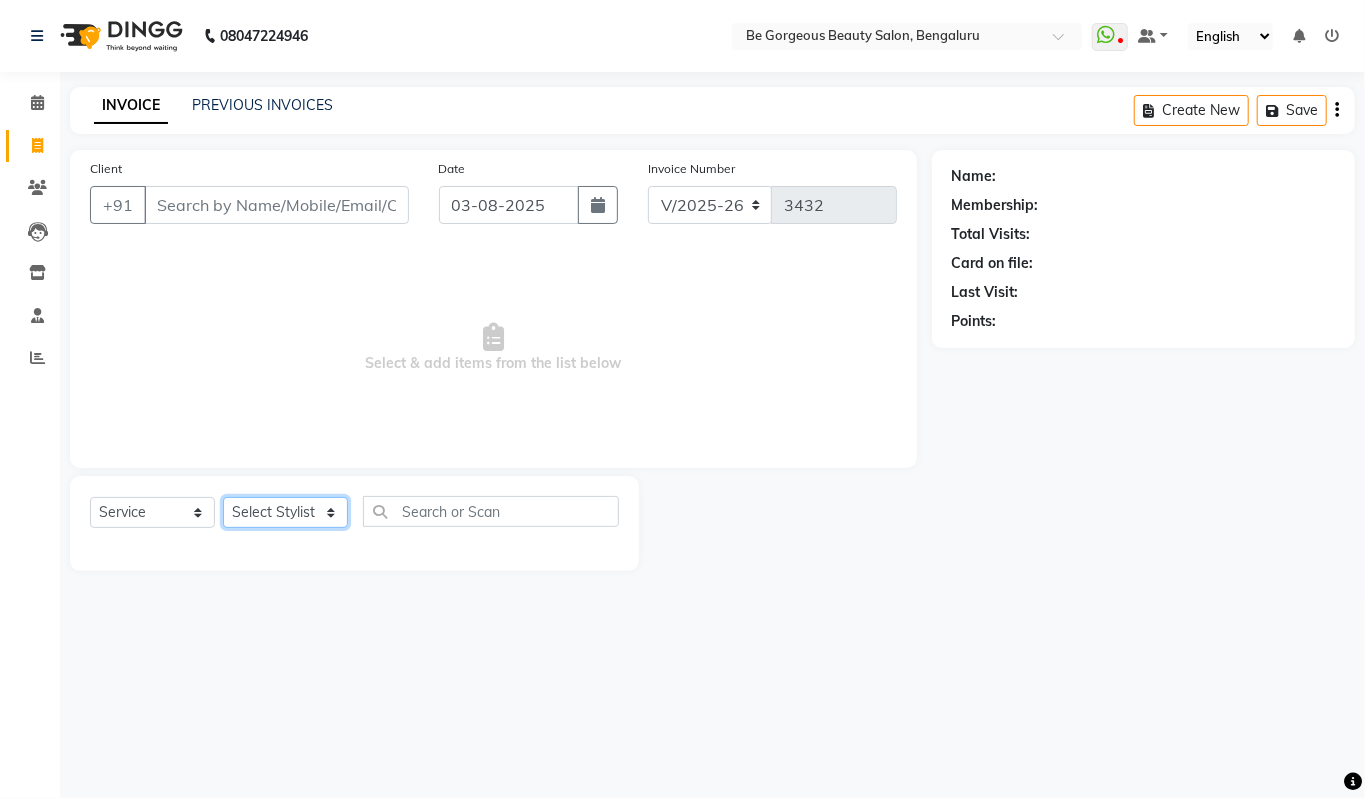 select on "47241" 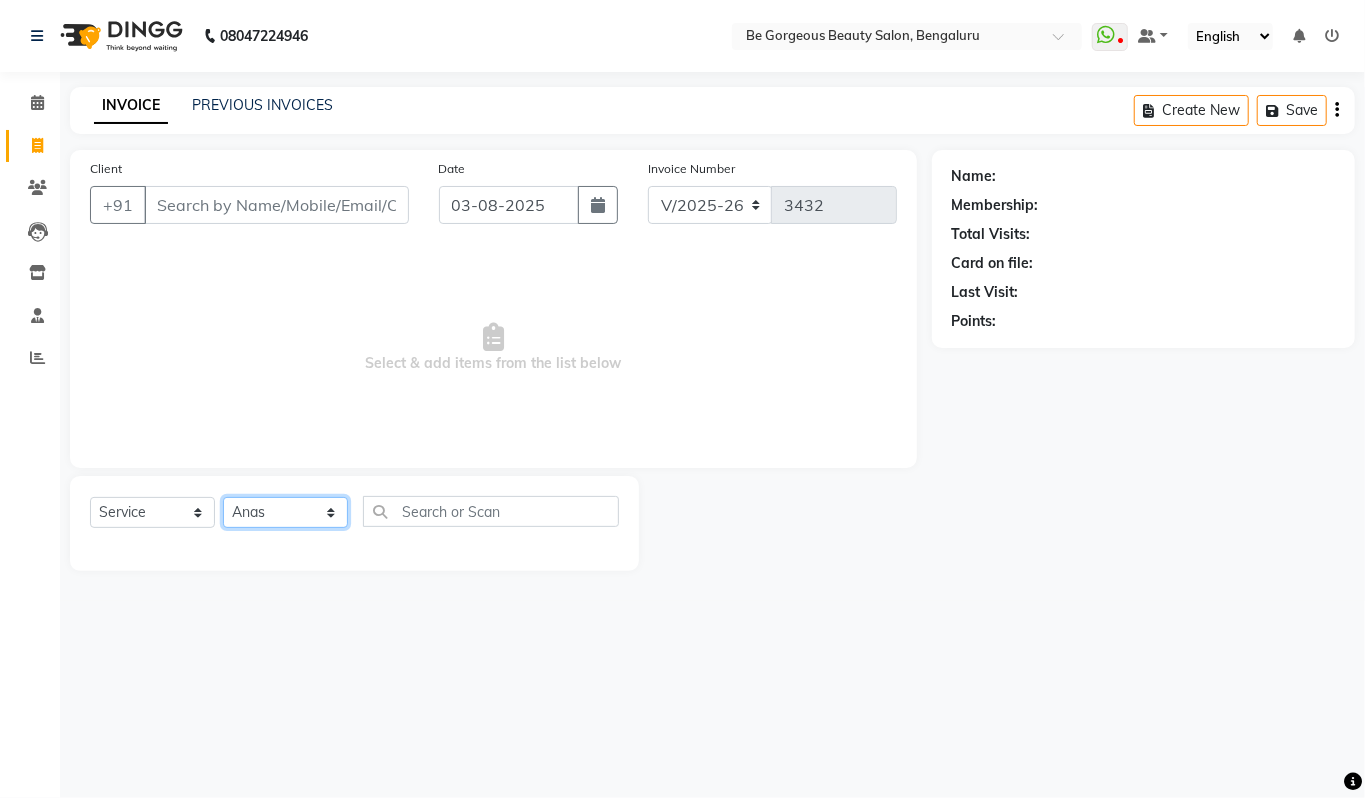 click on "Select Stylist Akram Anas Gayatri lata Manager Munu Pooja Rehbar Romi Talib Wajid" 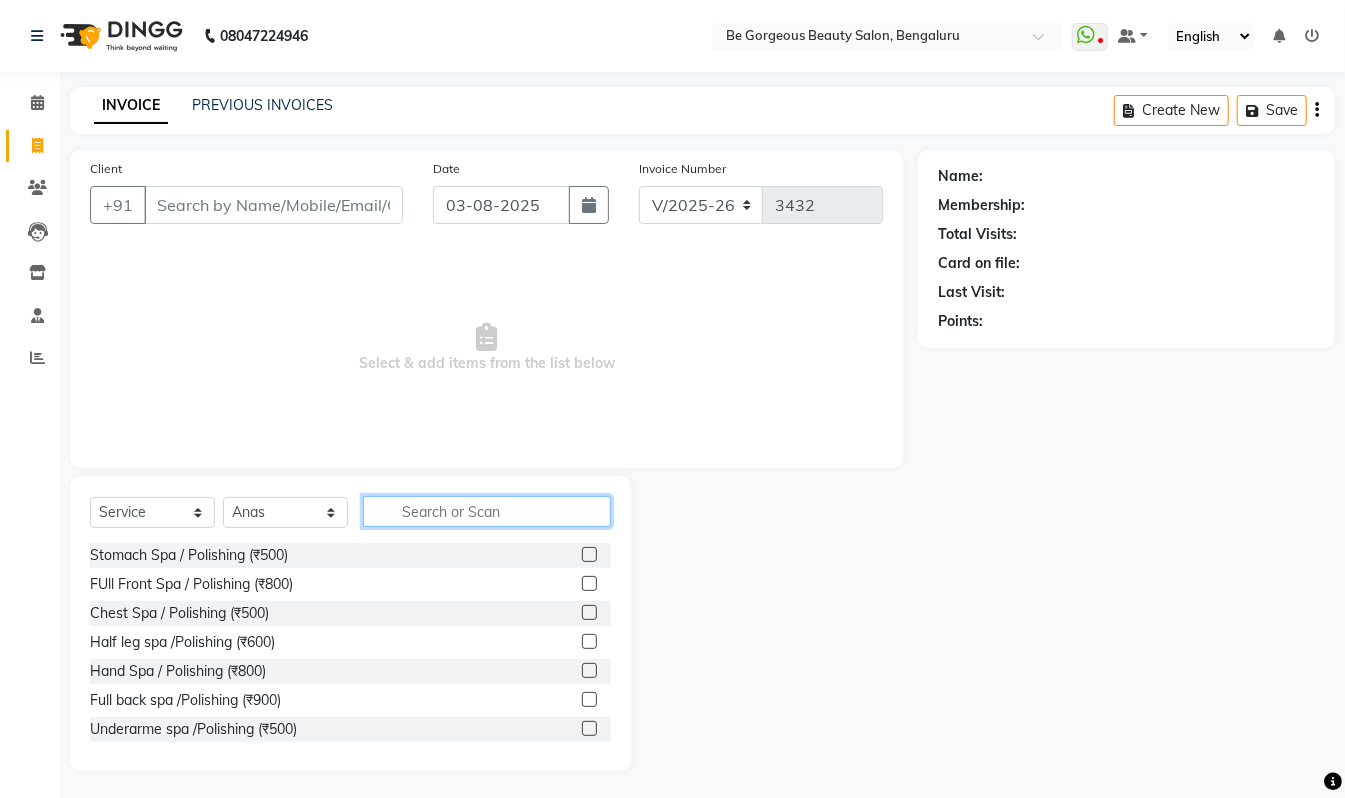 click 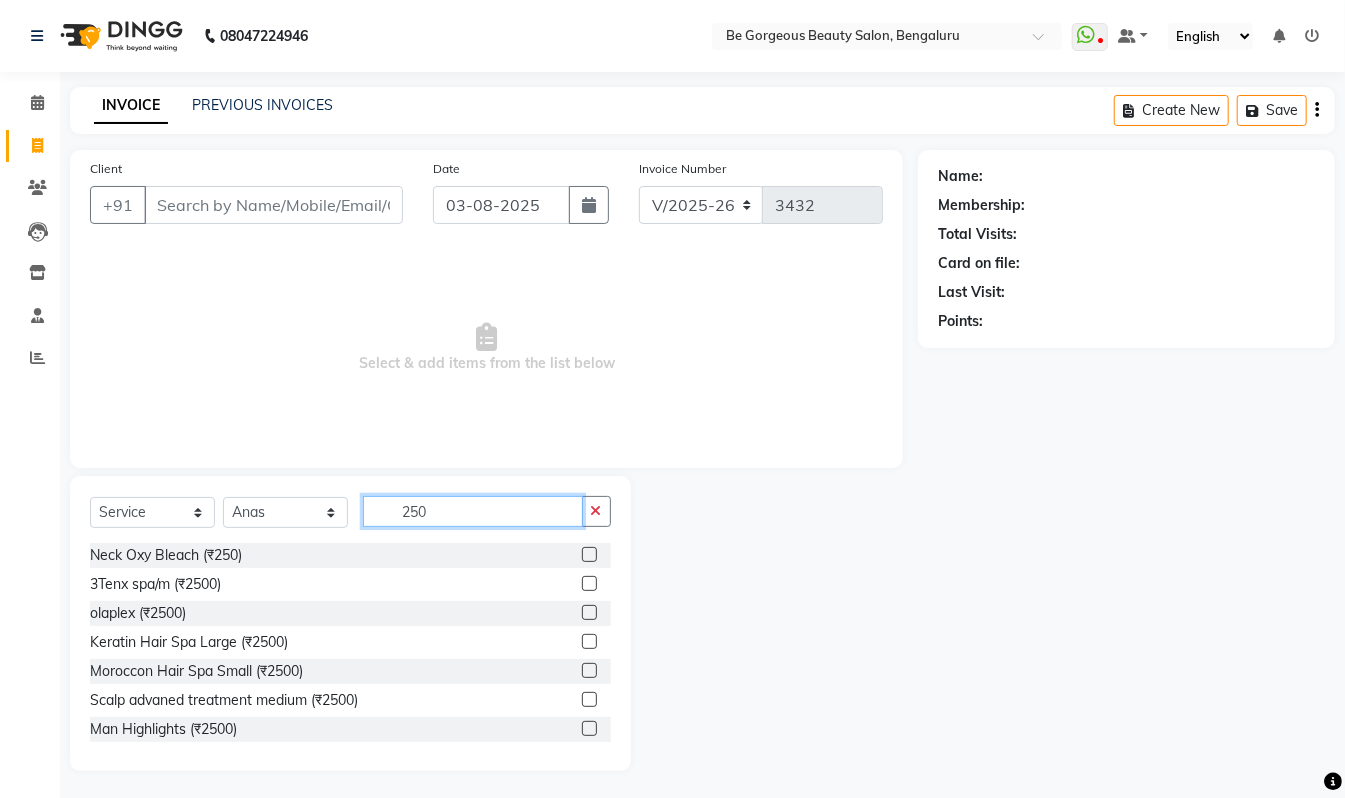 type on "250" 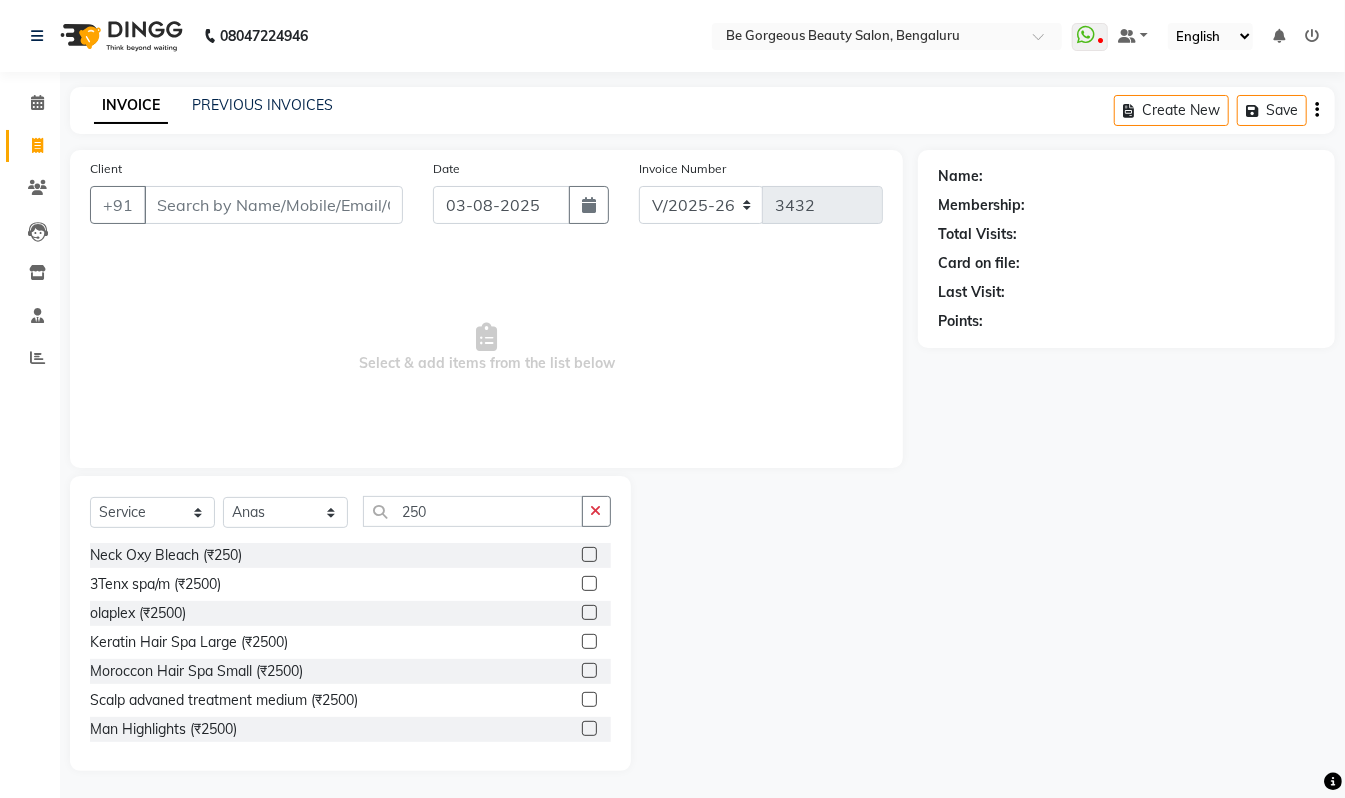 click on "Neck Oxy Bleach (₹250)  3Tenx spa/m (₹2500)  olaplex (₹2500)  Keratin Hair Spa Large (₹2500)  Moroccon Hair Spa Small (₹2500)  Scalp advaned treatment medium (₹2500)  Man Highlights (₹2500)  Man Smoothening /Straightening/S (₹2500)  Half back massage (₹250)  Hair wash ( shampoo + conditioner) Small (₹250)  Full Body Oxy beach (₹2500)  underarms  O3+D-tan (₹250)  man hair cut (₹250)  Hair cut (₹250)  cleansing (₹2500)  Crown Hightlight (₹2500)  Global Coloring Majiral /Small (₹2500)  Man Highlights (₹2500)  Man Hair cut ( Without Wash) (₹250)  Full Arms ( Honey) (₹250)" 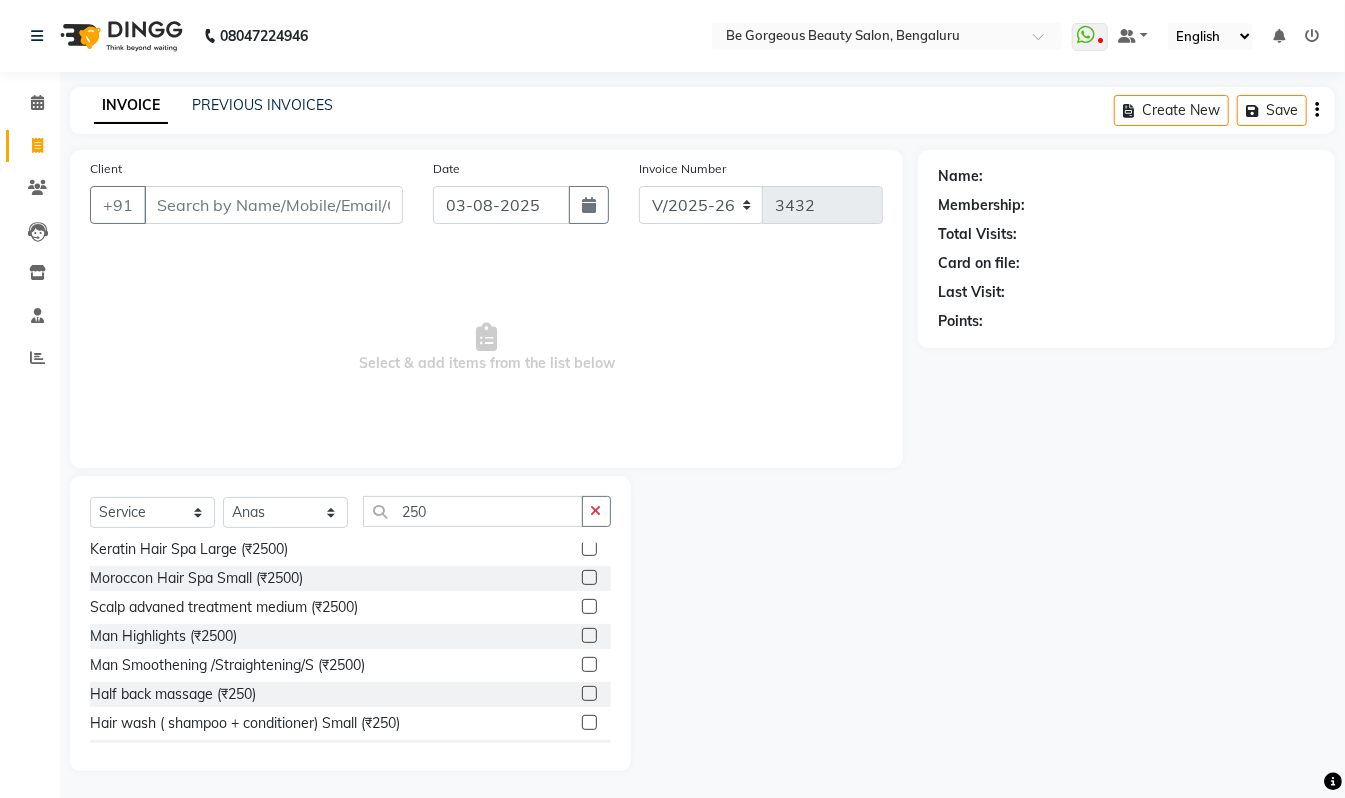 scroll, scrollTop: 174, scrollLeft: 0, axis: vertical 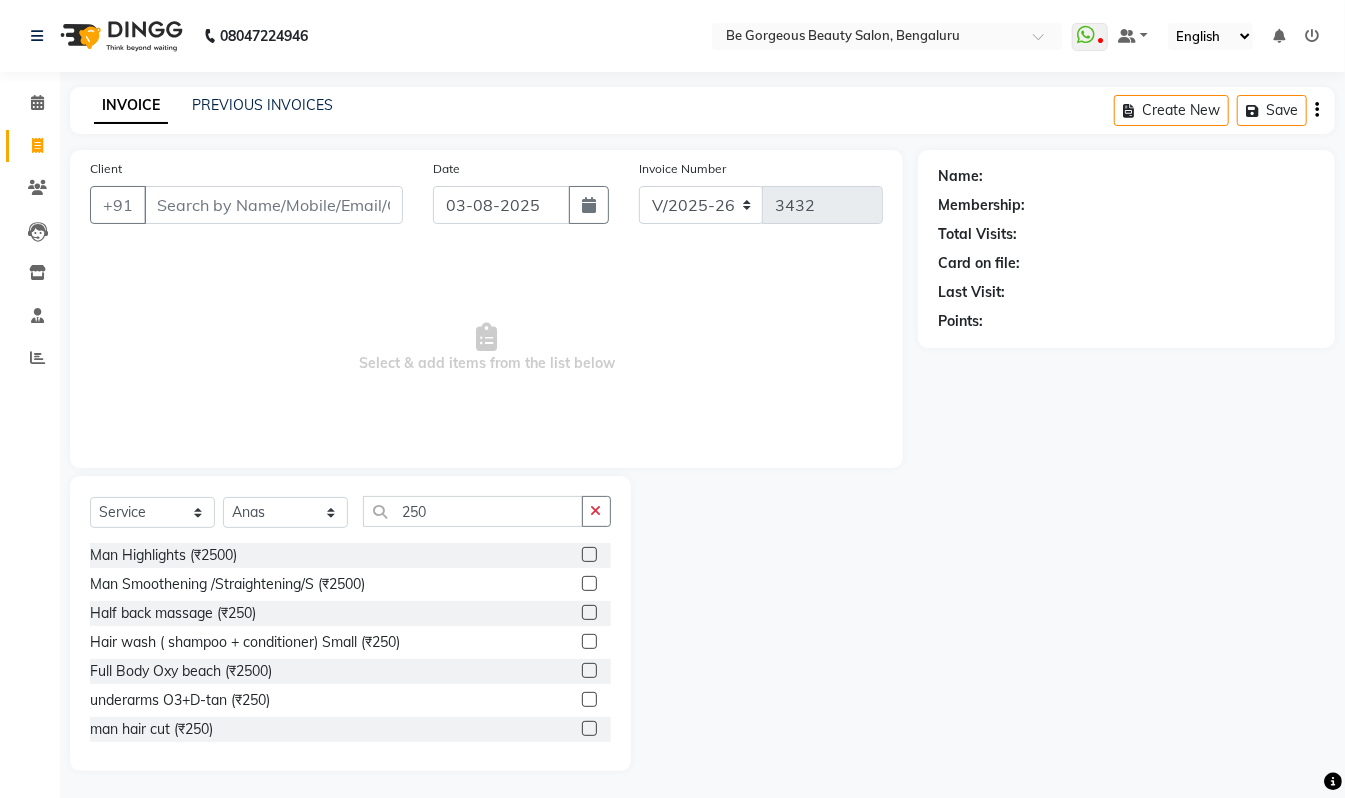 click 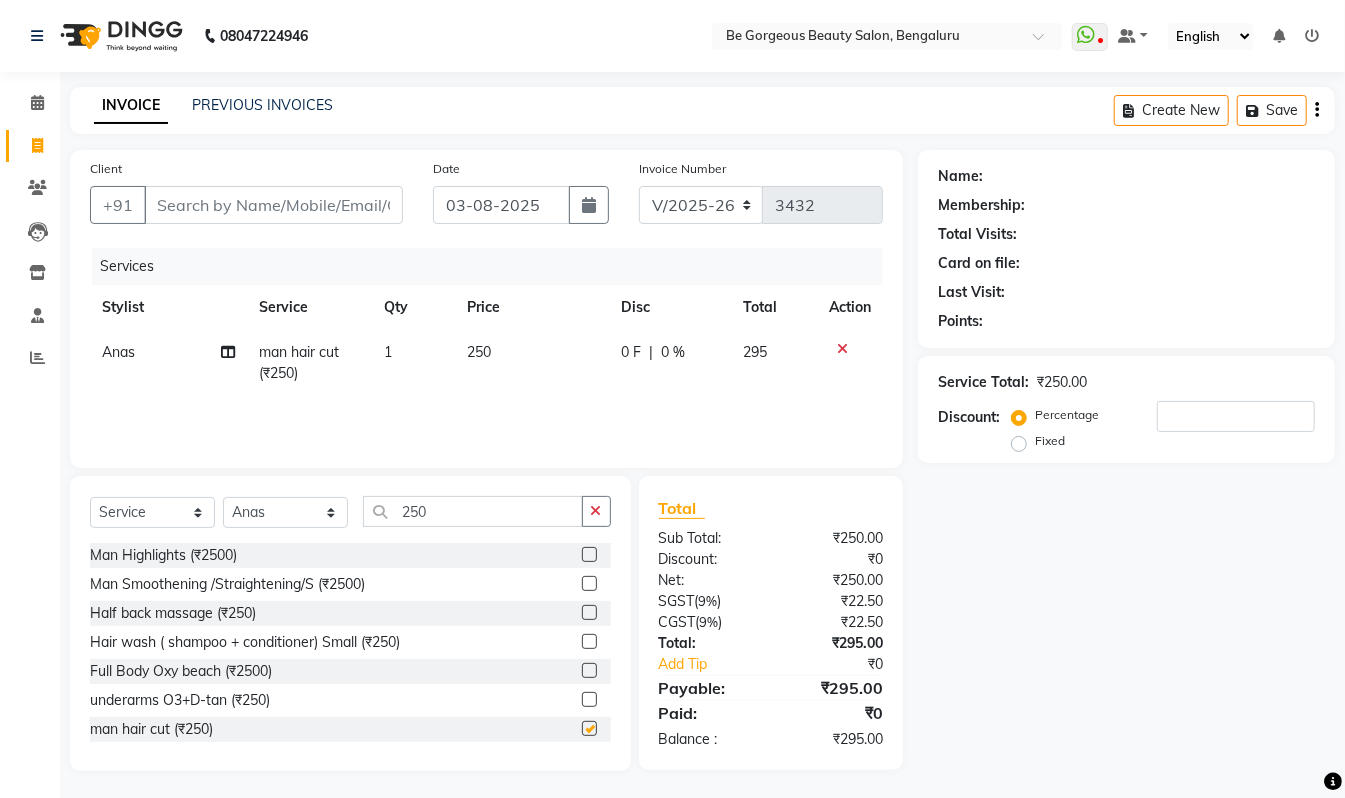 checkbox on "false" 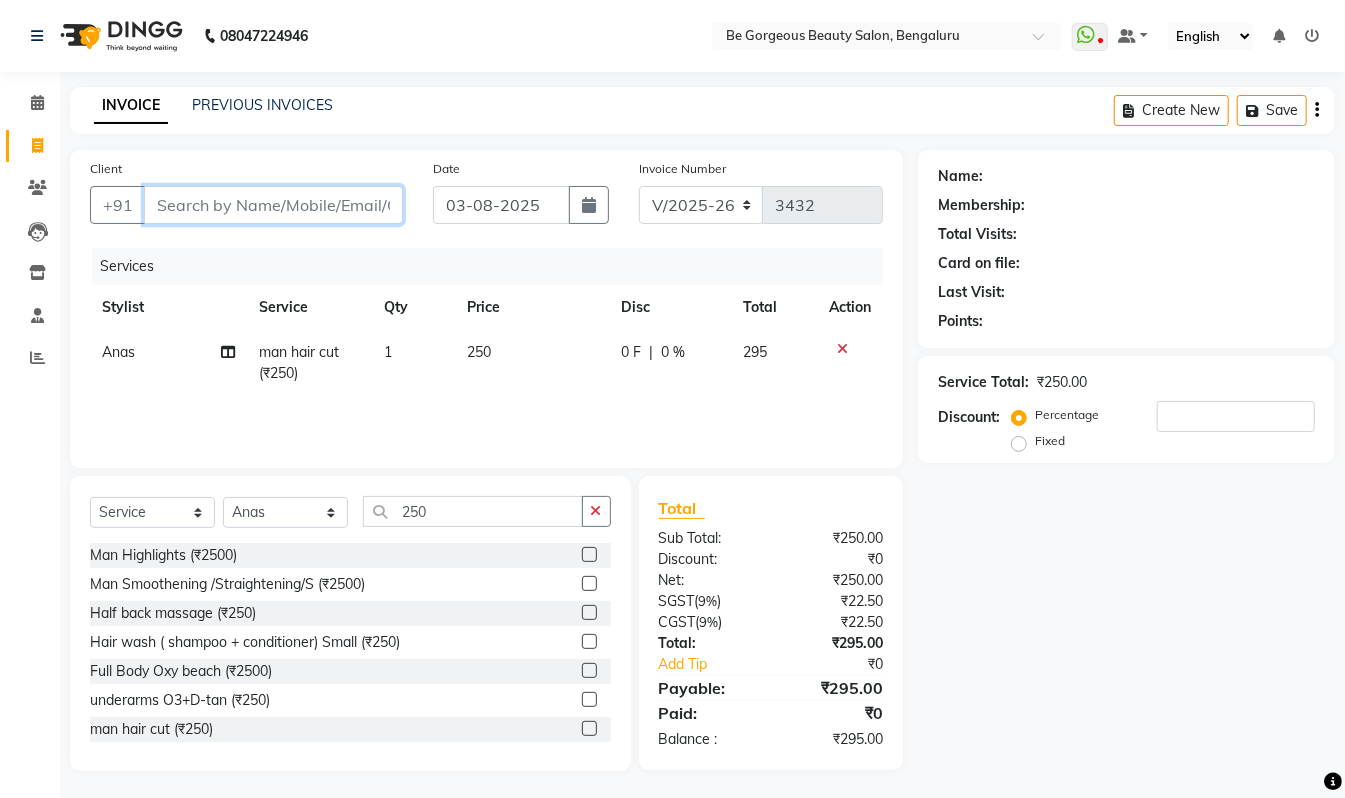 click on "Client" at bounding box center (273, 205) 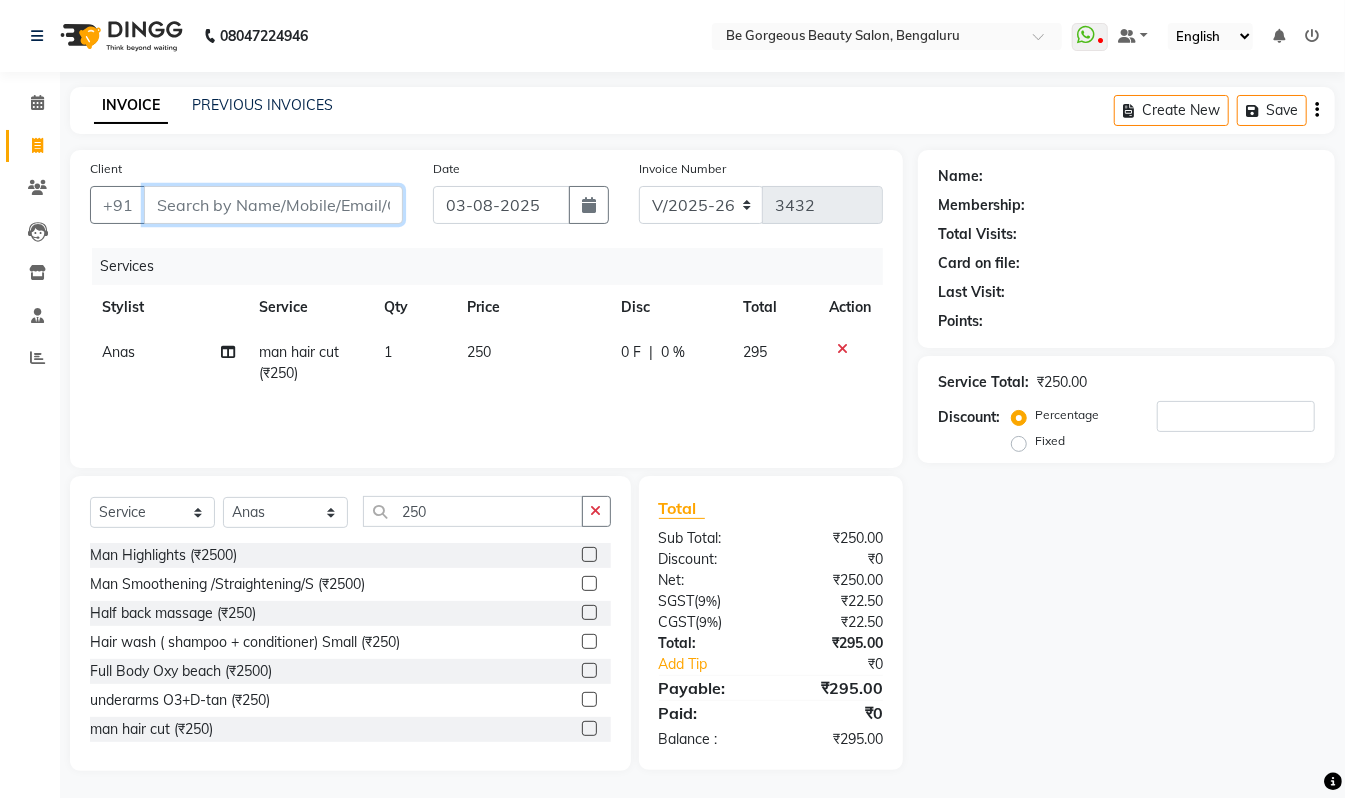 type on "9" 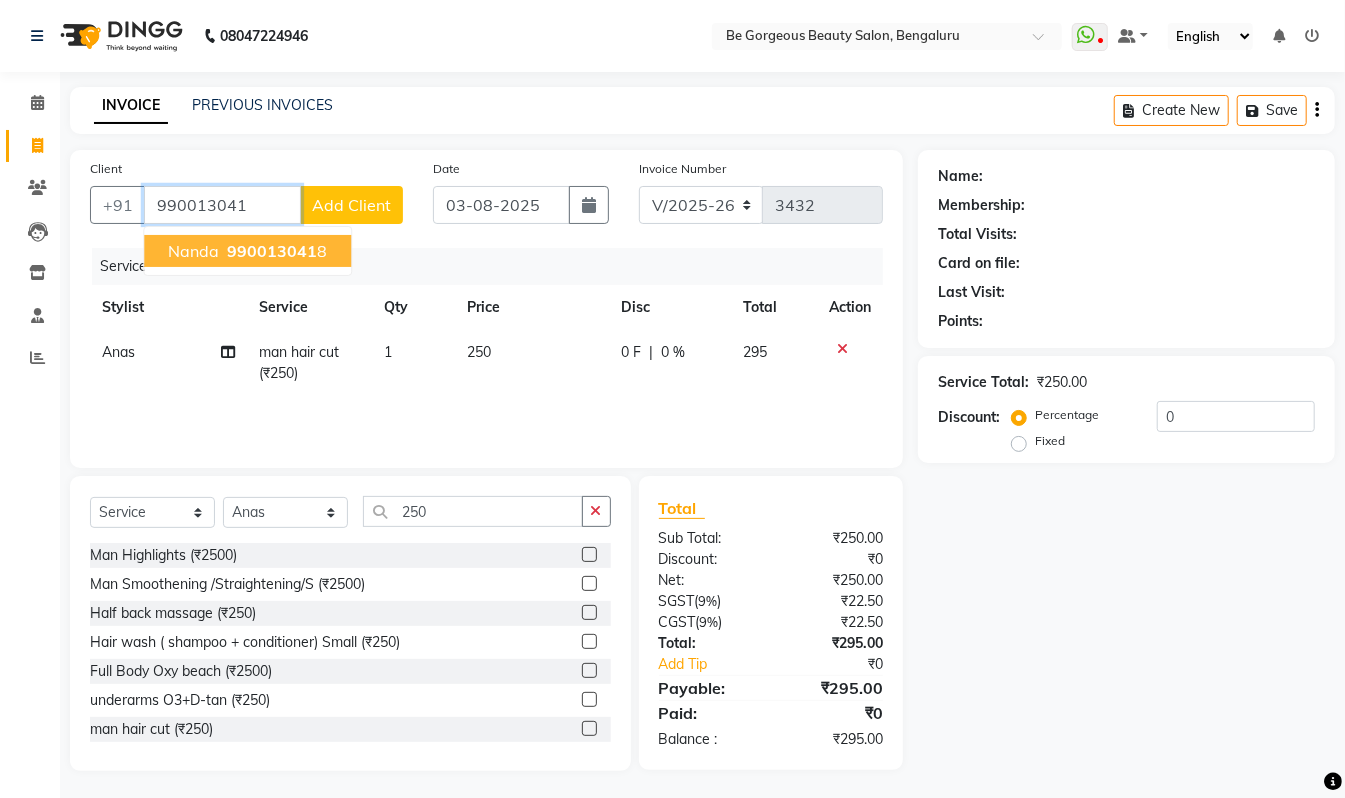 click on "990013041" at bounding box center (272, 251) 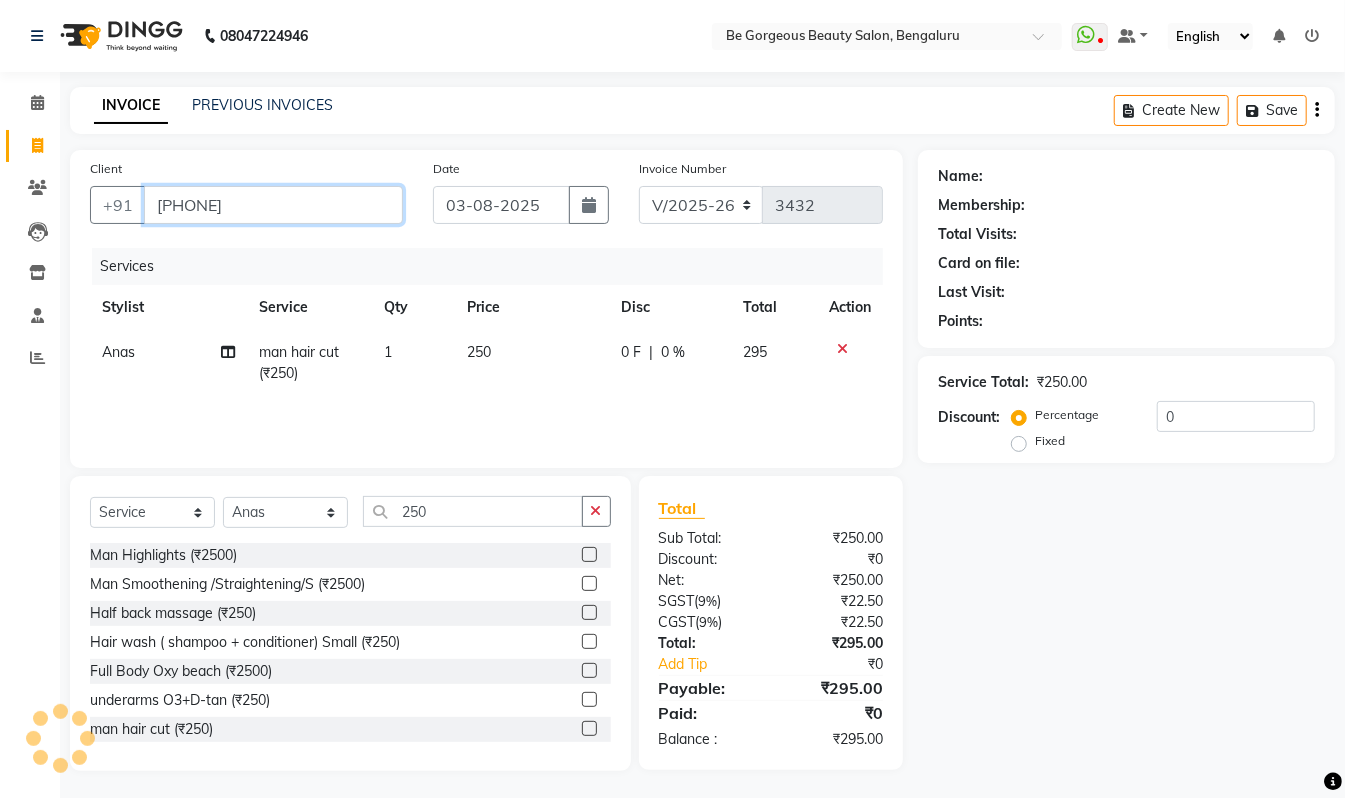 type on "[PHONE]" 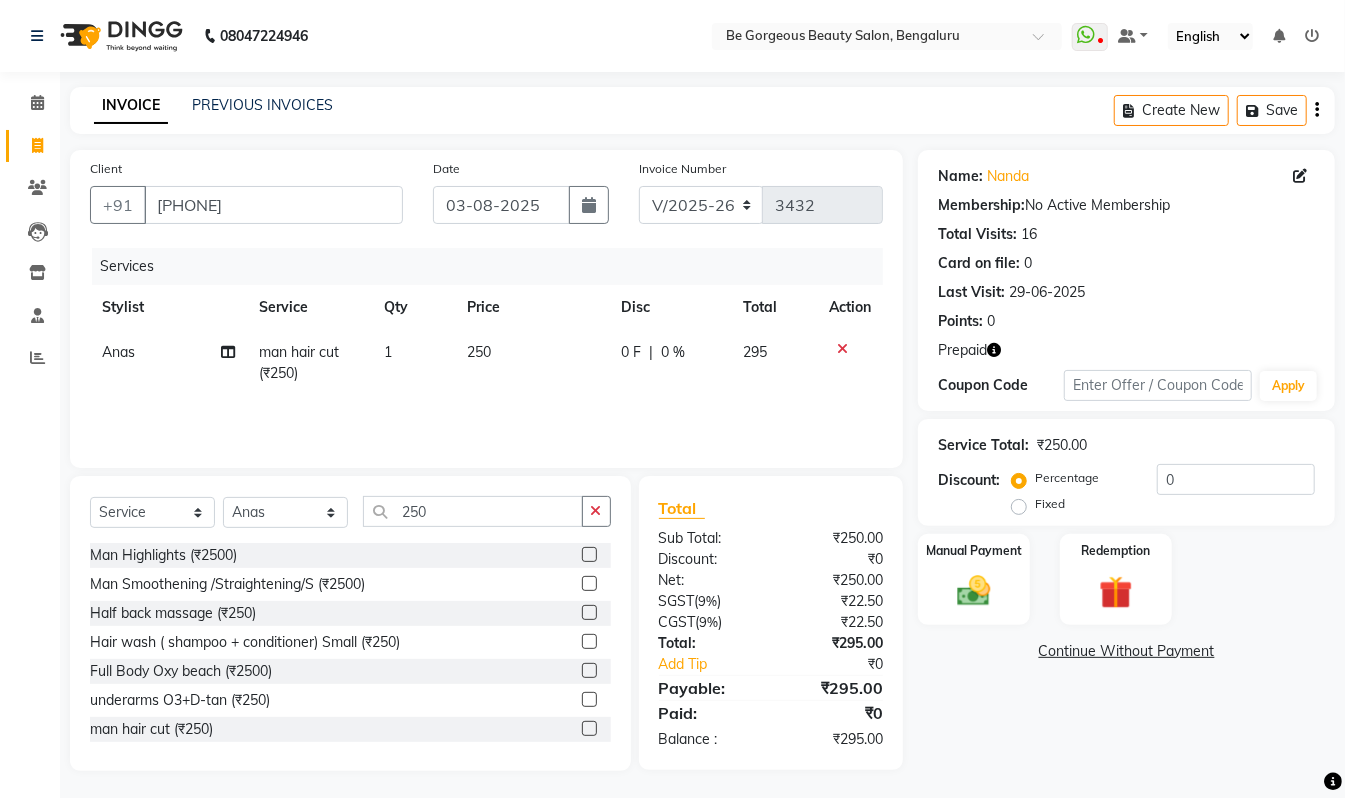 click on "Prepaid" 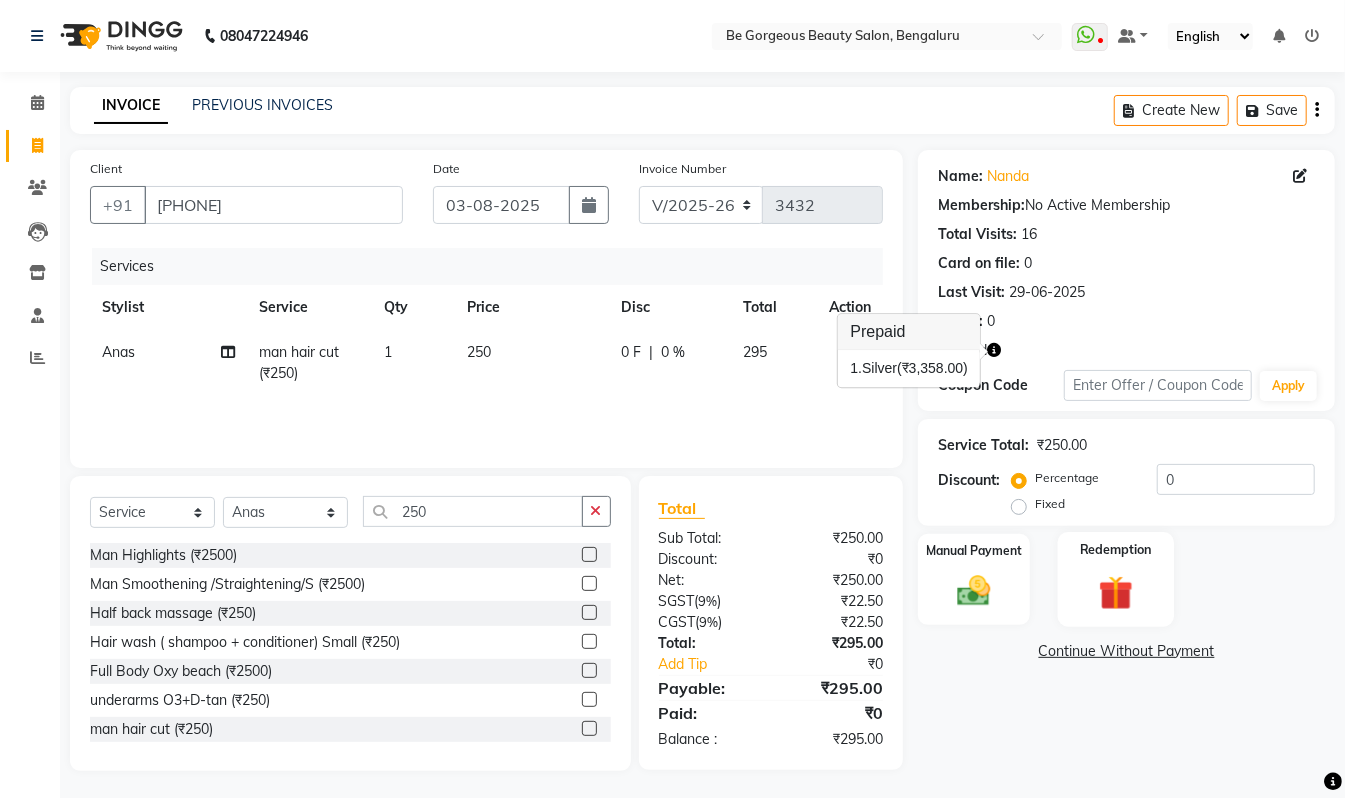 click 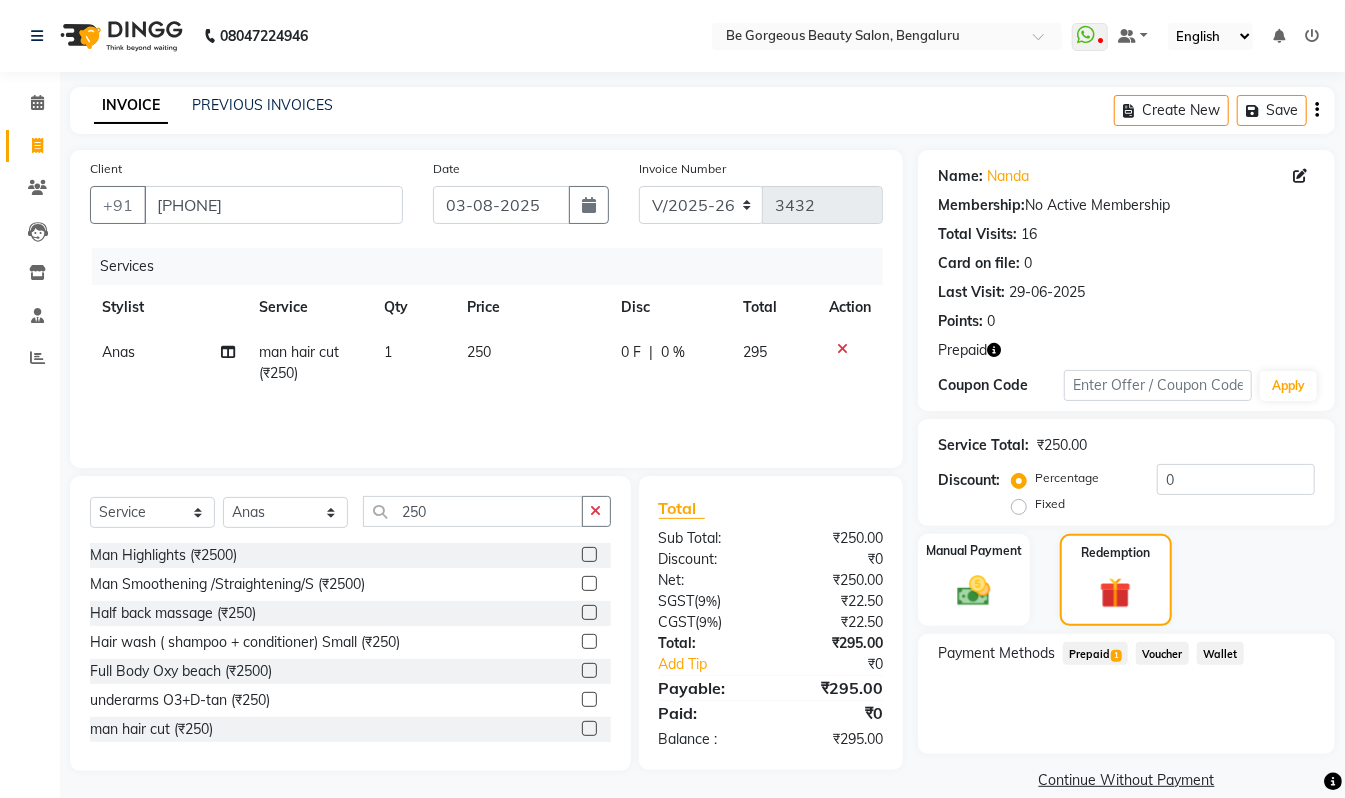 click on "Prepaid  1" 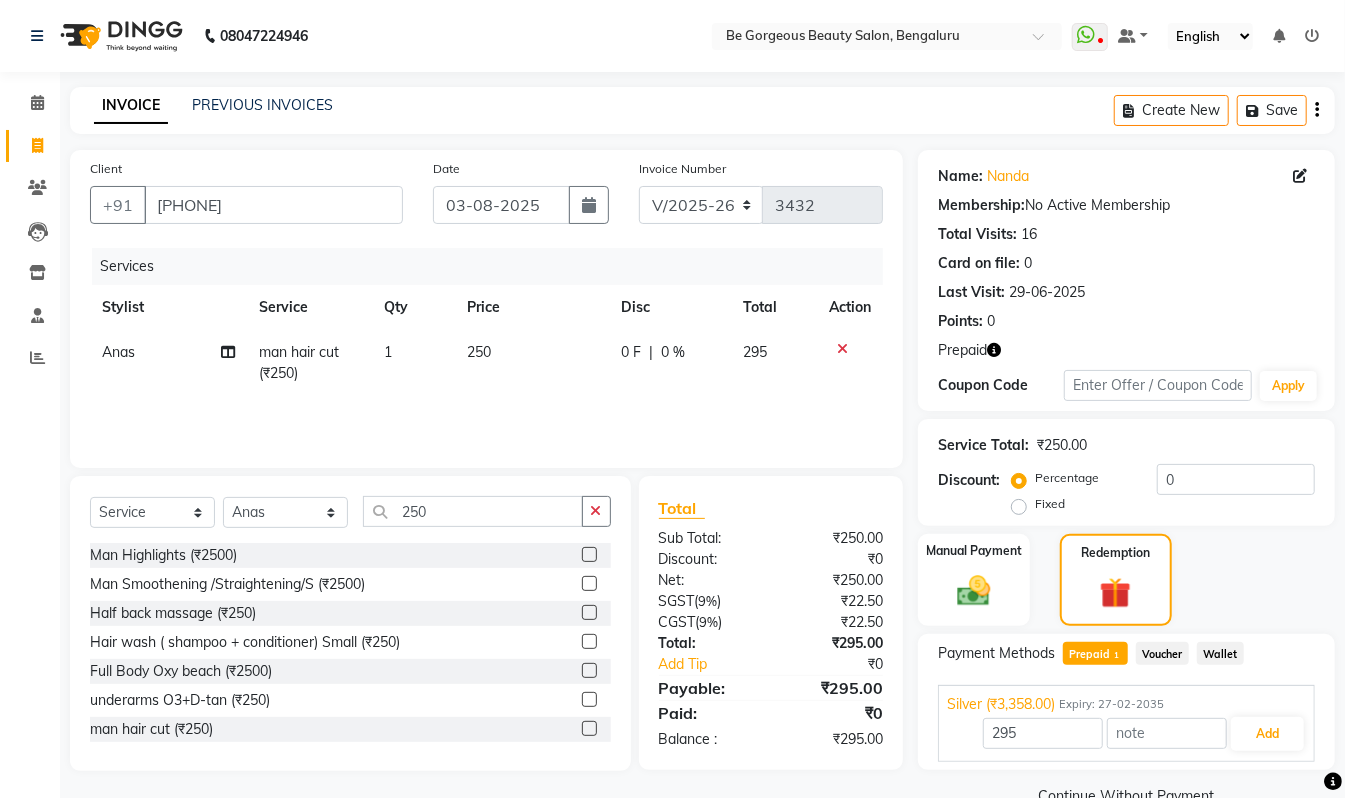 scroll, scrollTop: 44, scrollLeft: 0, axis: vertical 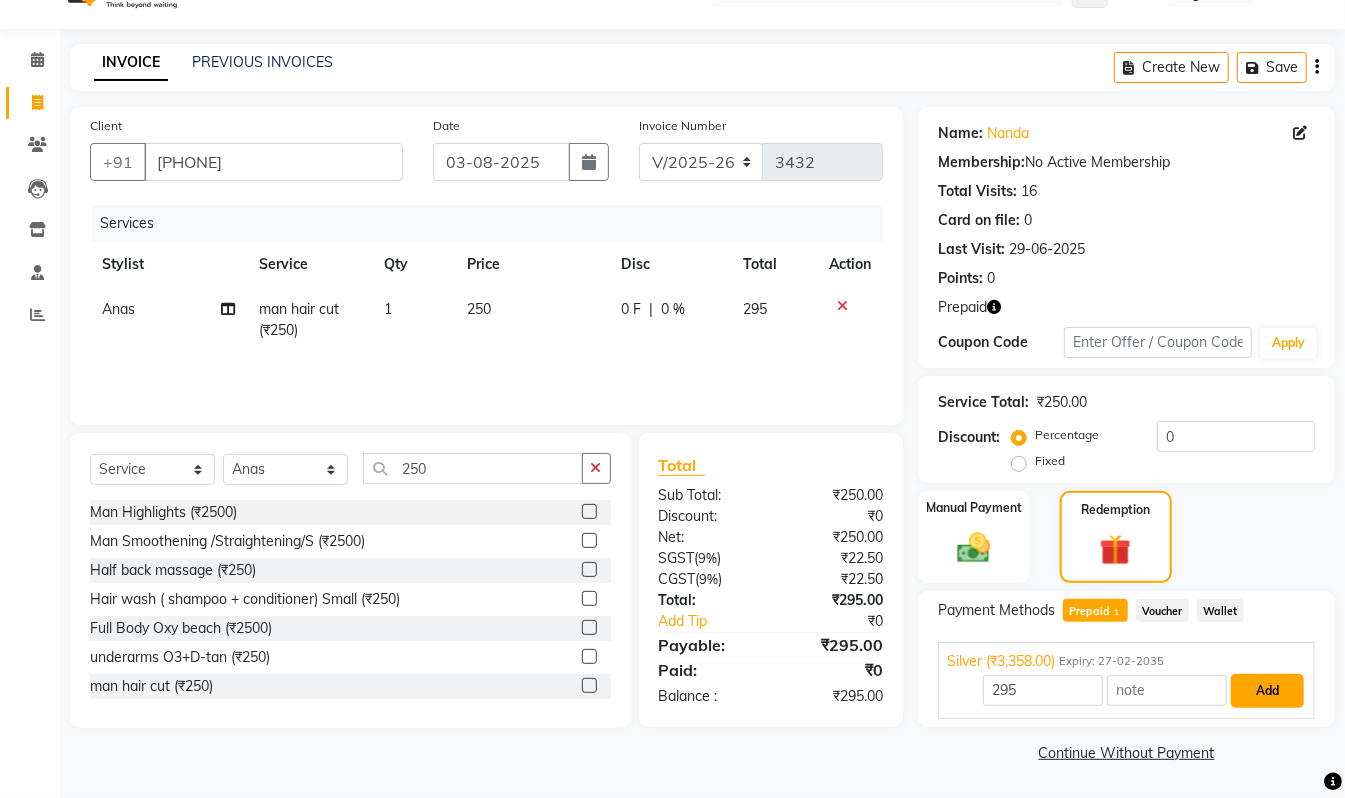 click on "Add" at bounding box center [1267, 691] 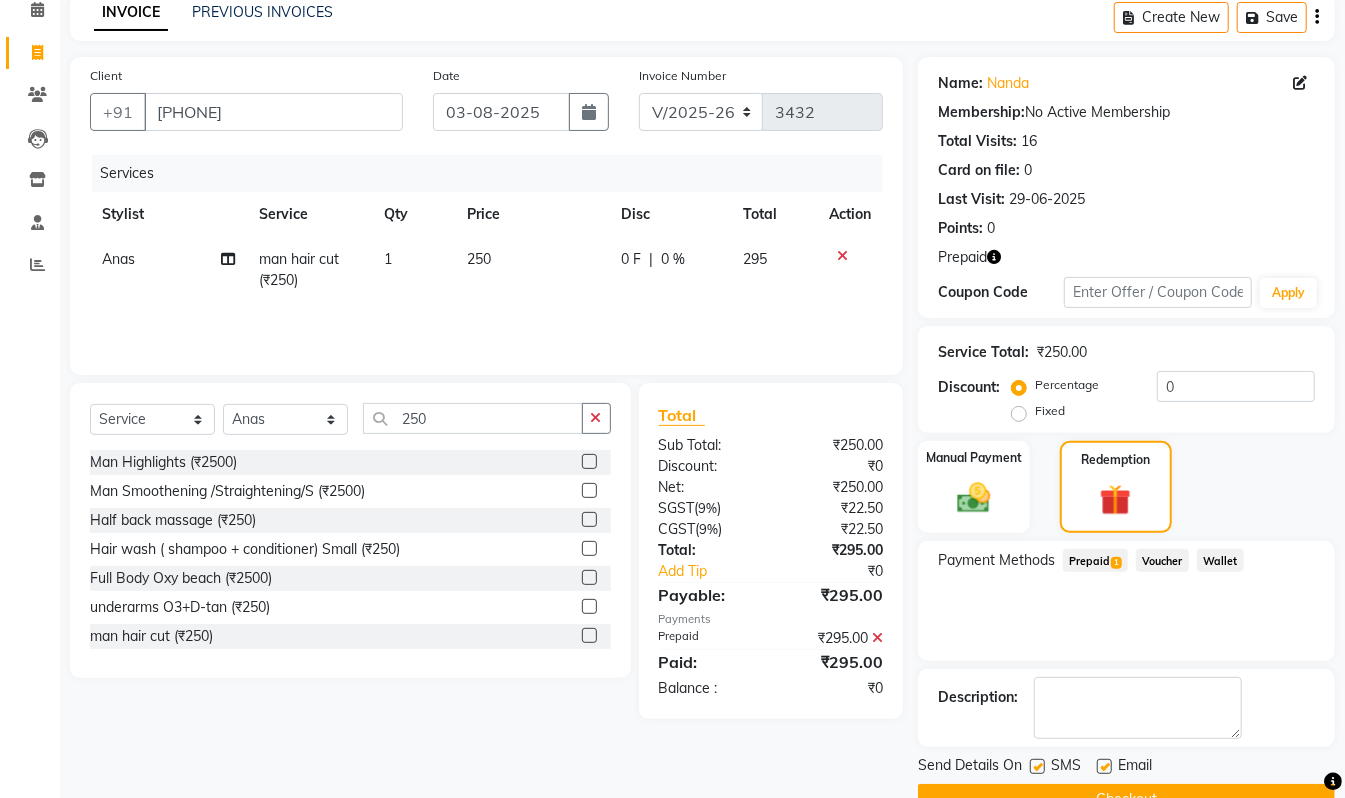 scroll, scrollTop: 141, scrollLeft: 0, axis: vertical 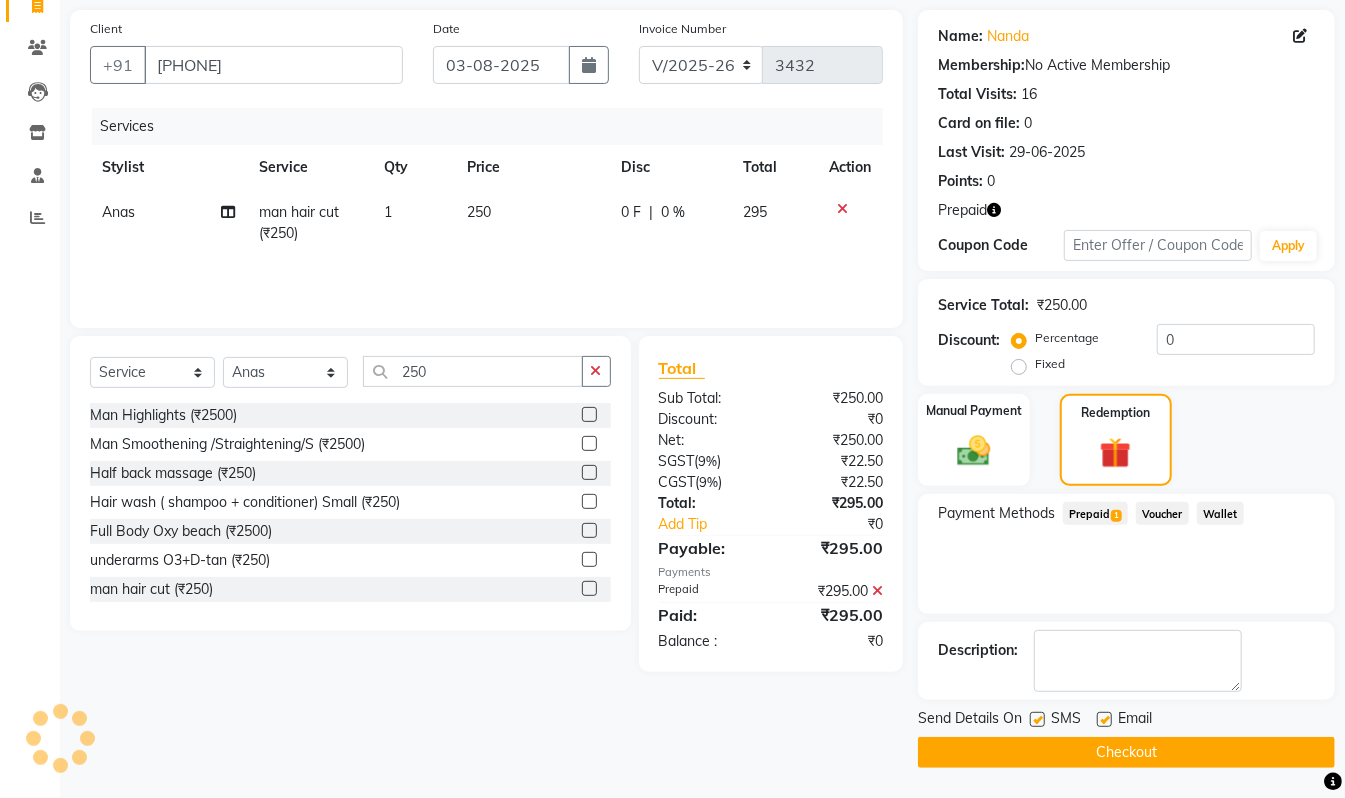 click on "Checkout" 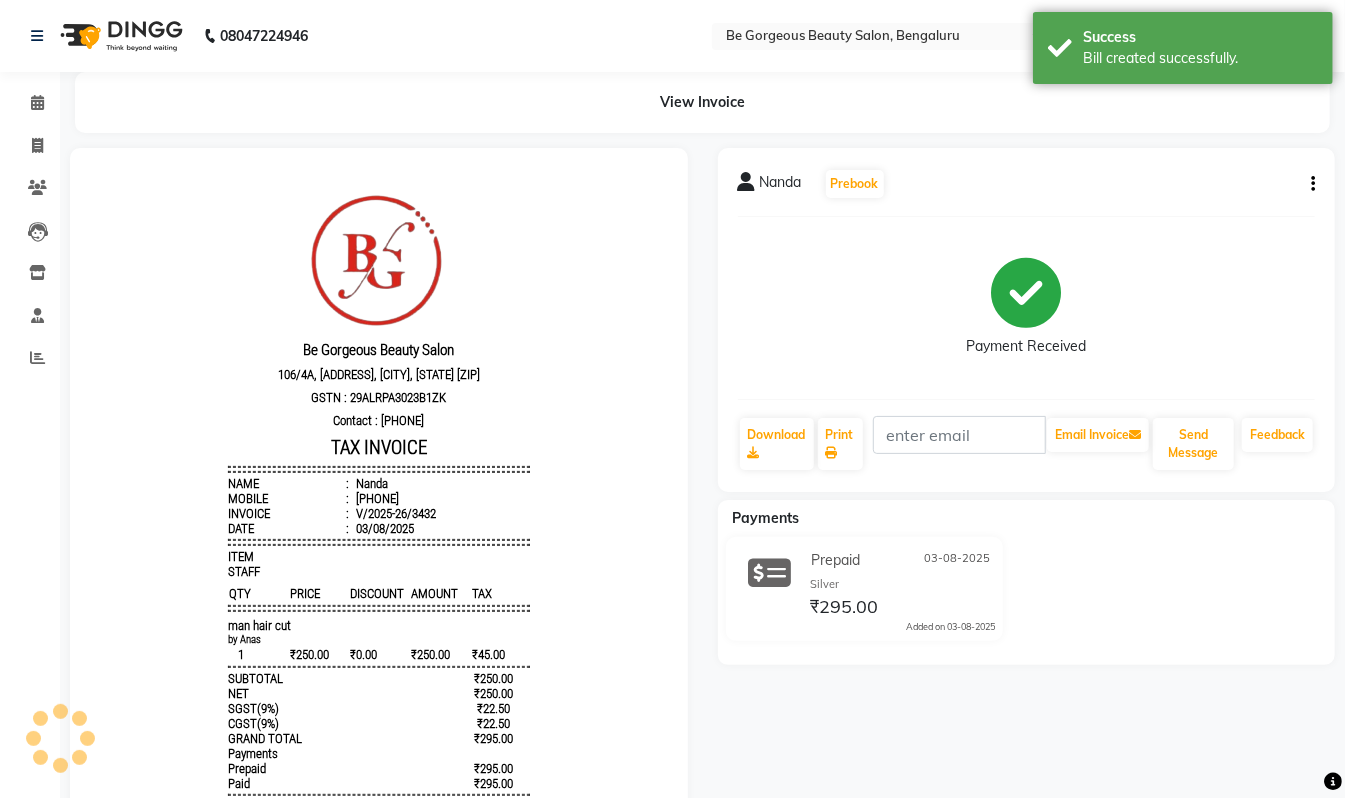 scroll, scrollTop: 0, scrollLeft: 0, axis: both 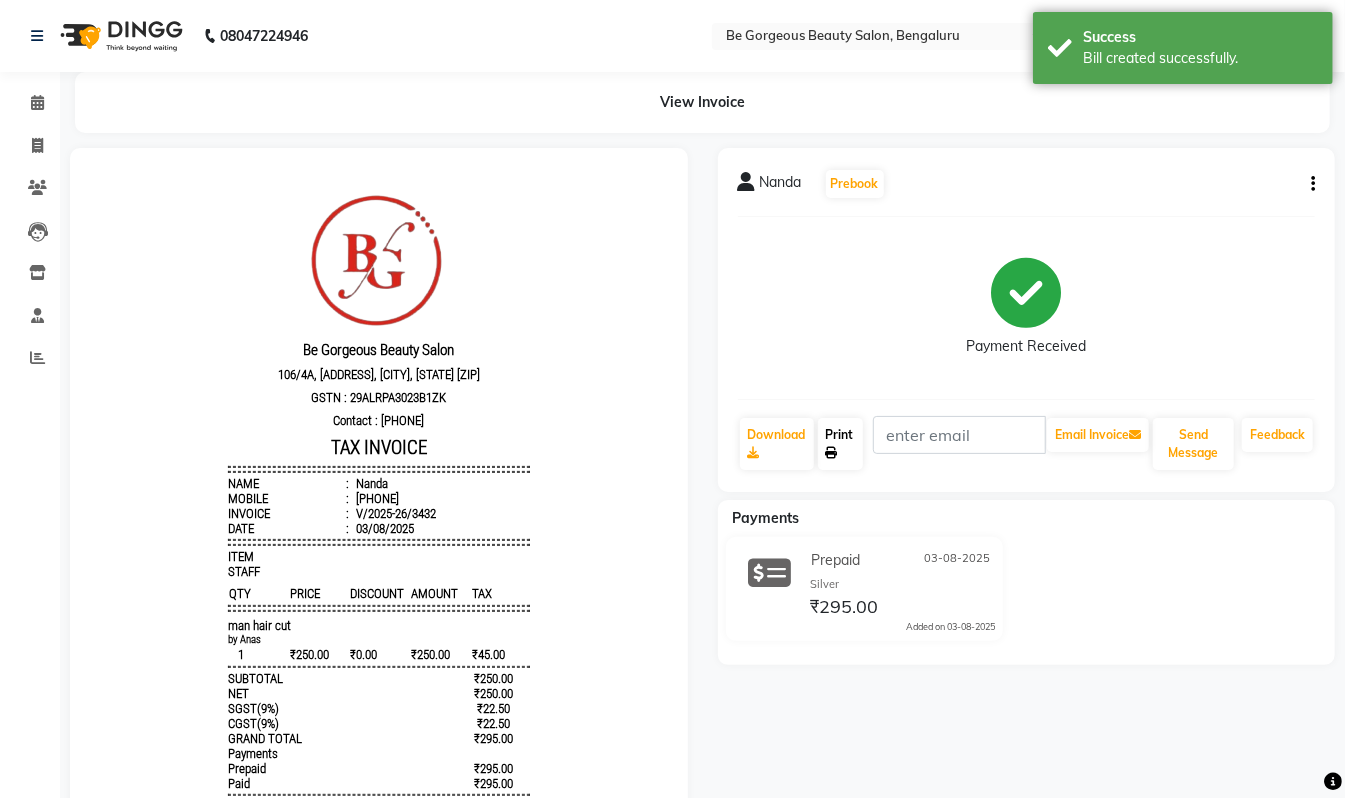 click on "Print" 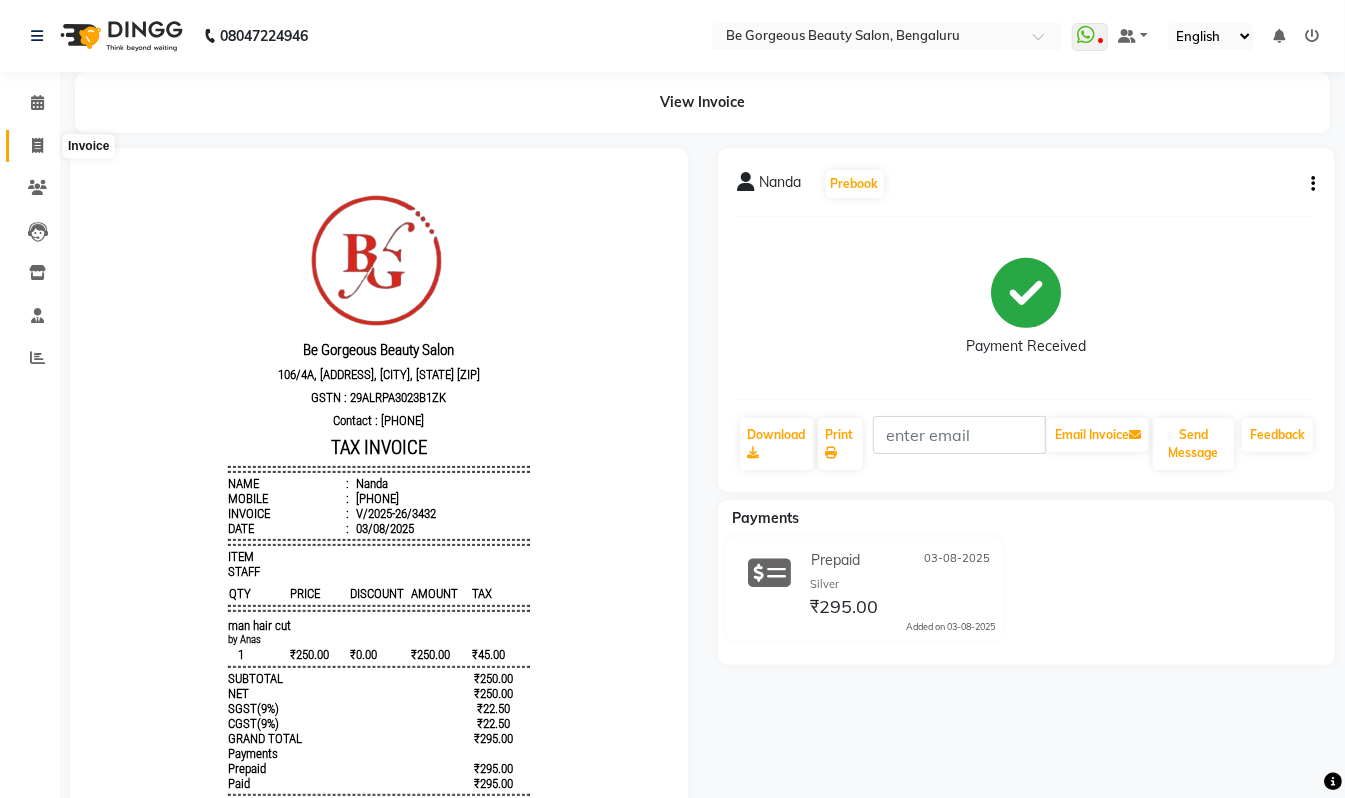 click 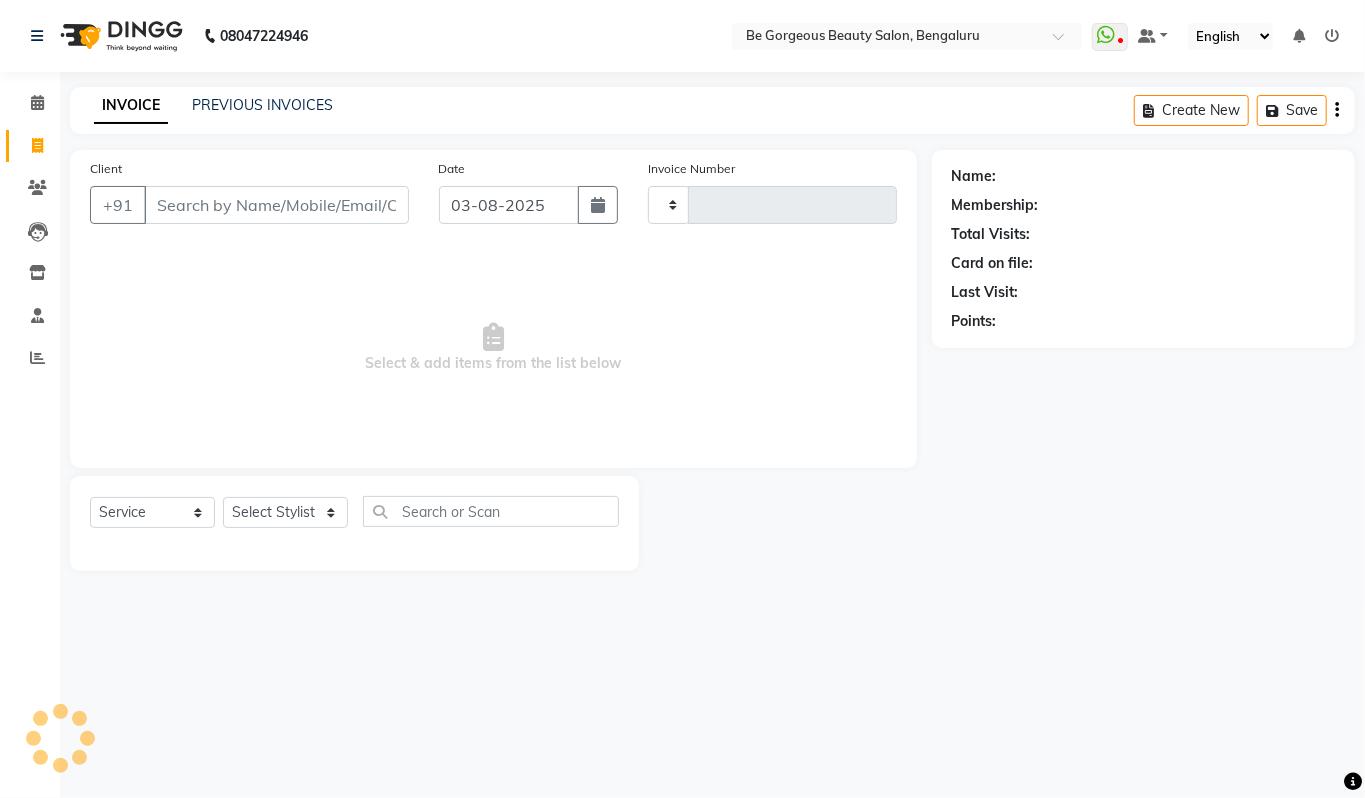 type on "3433" 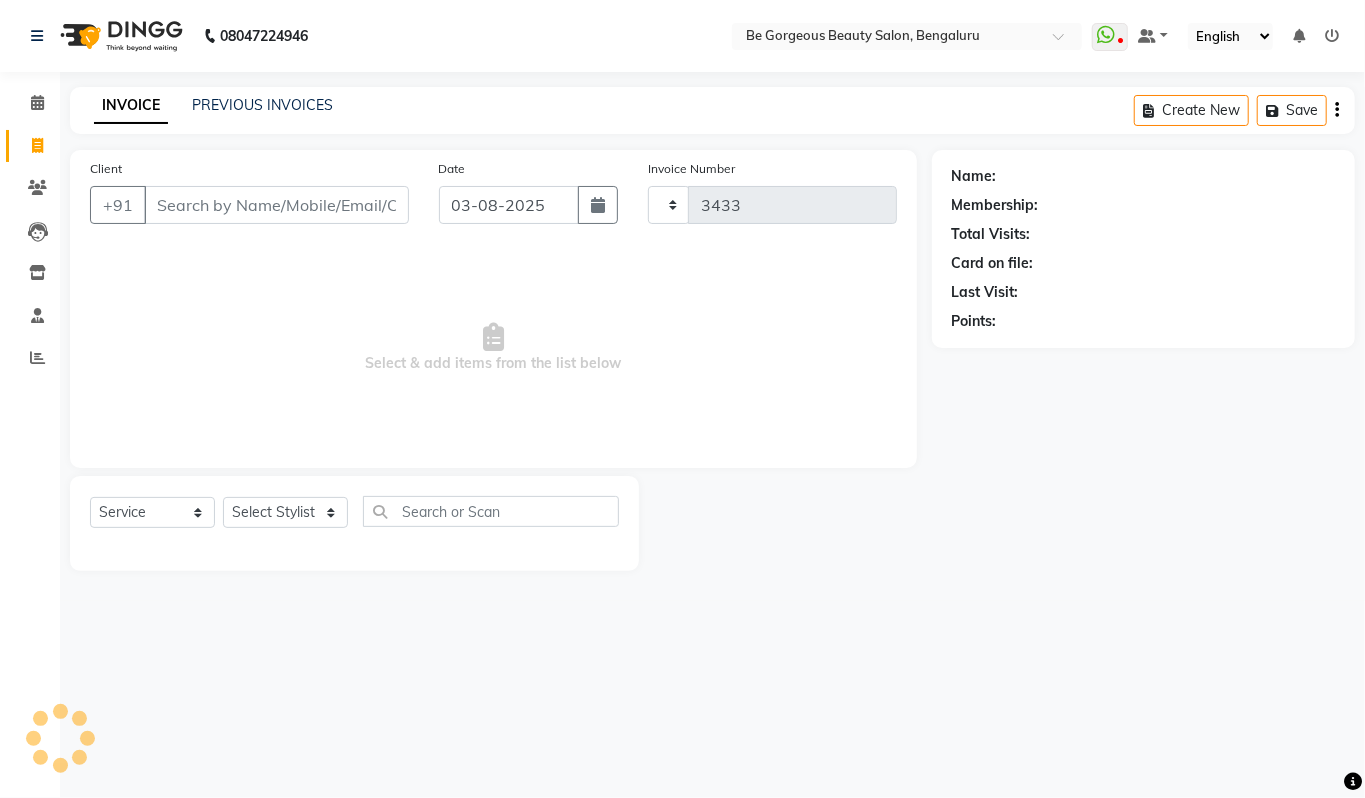 select on "5405" 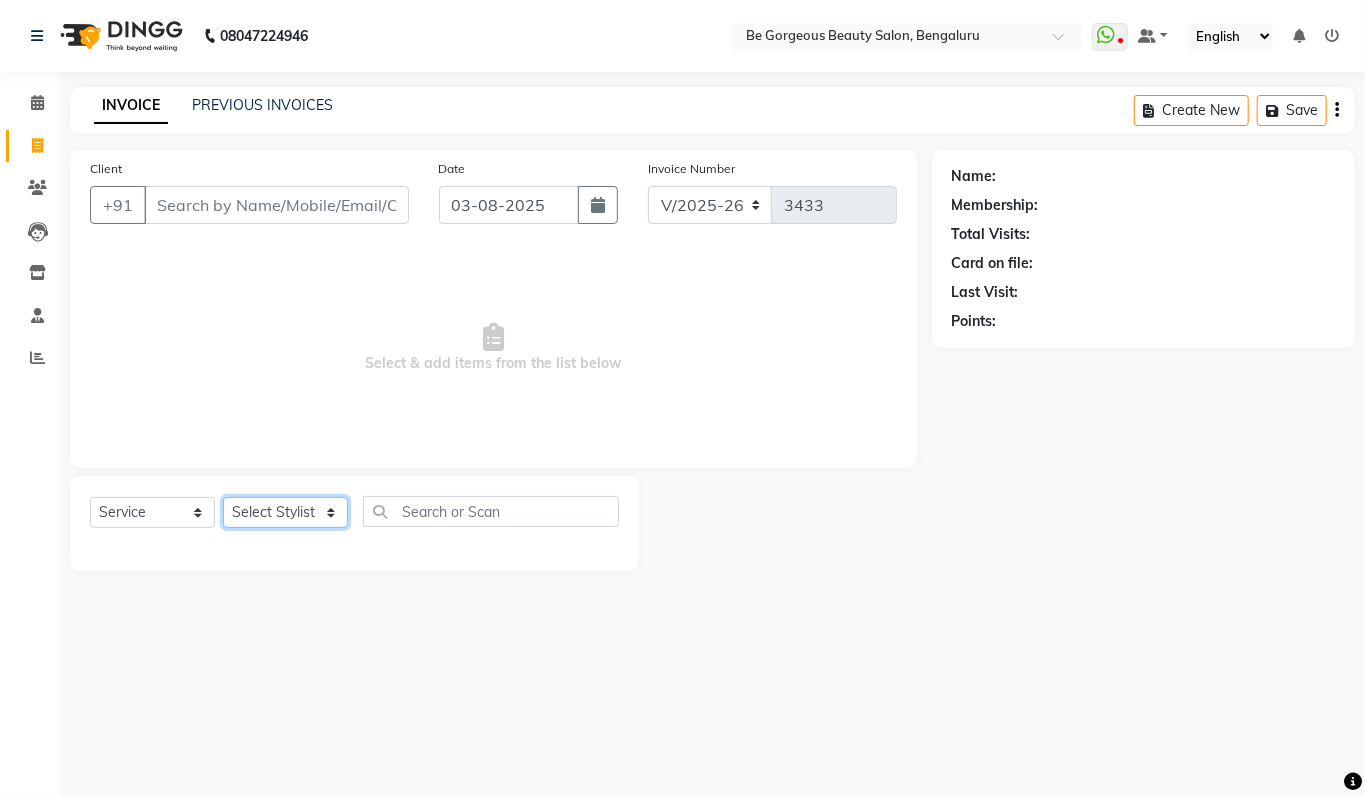 click on "Select Stylist Akram Anas Gayatri lata Manager Munu Pooja Rehbar Romi Talib Wajid" 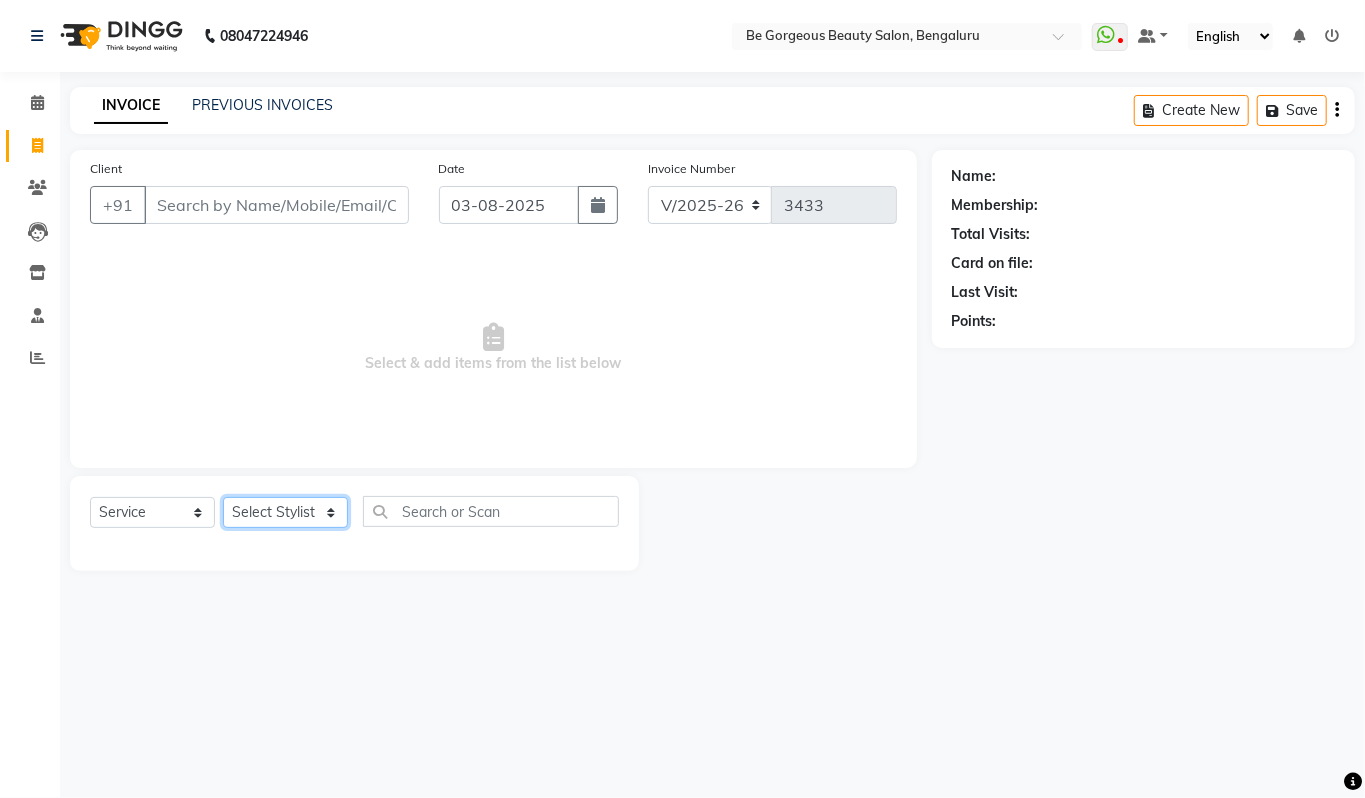select on "83189" 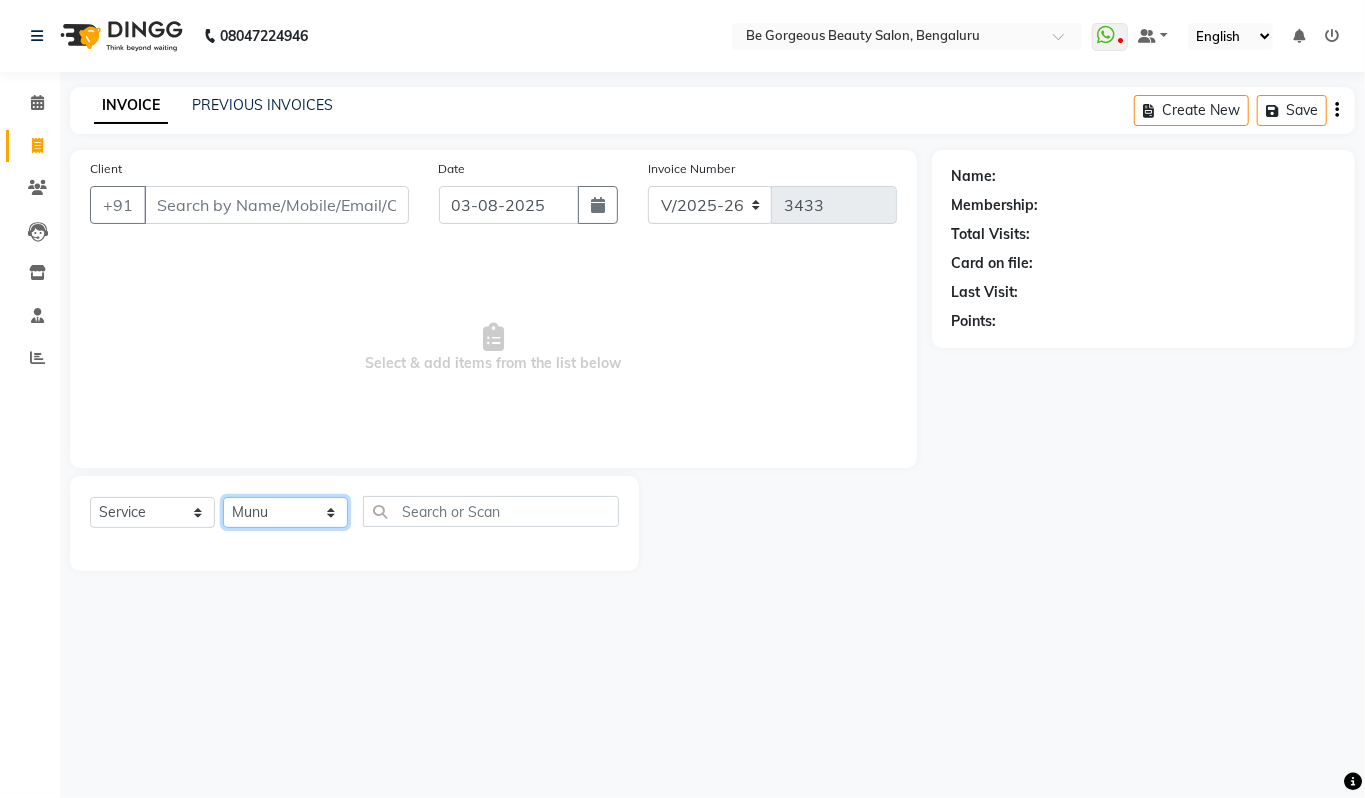 click on "Select Stylist Akram Anas Gayatri lata Manager Munu Pooja Rehbar Romi Talib Wajid" 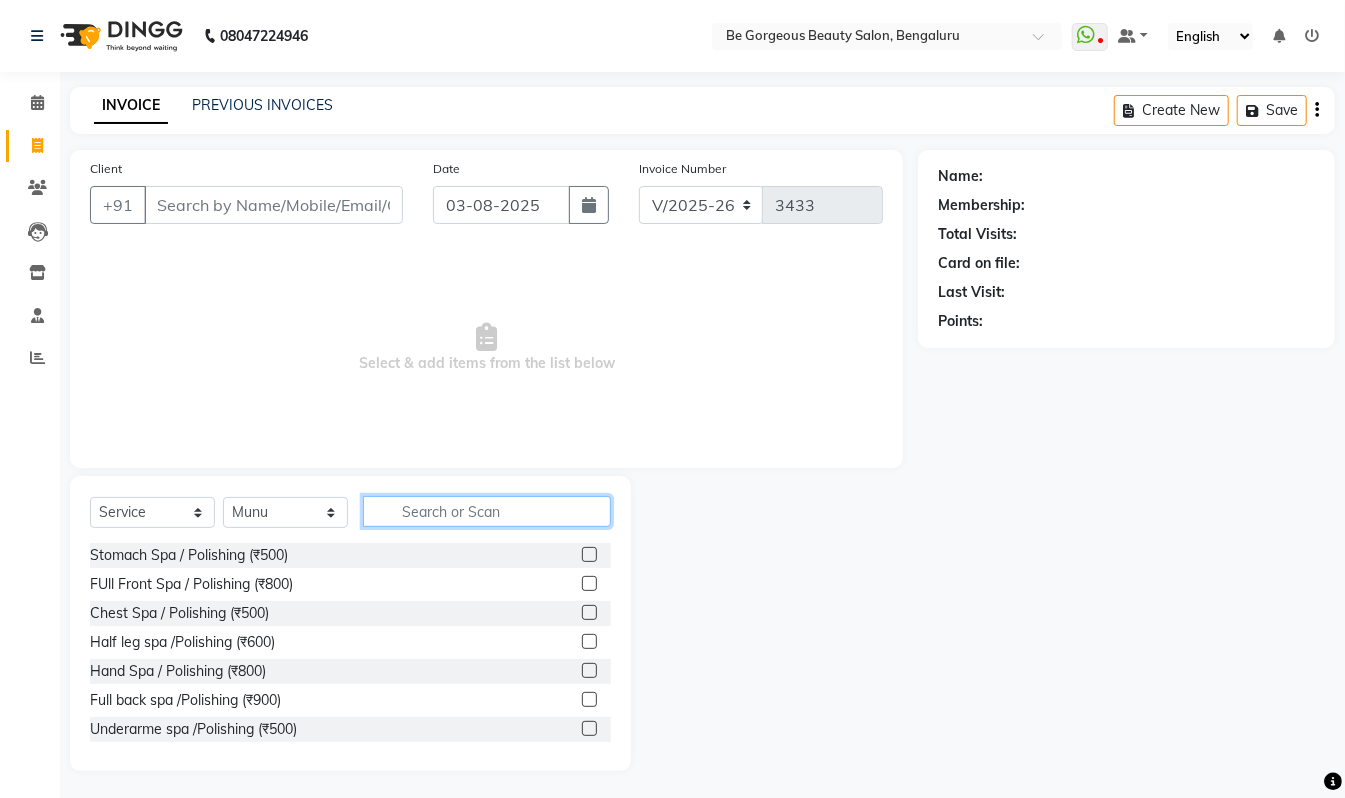 click 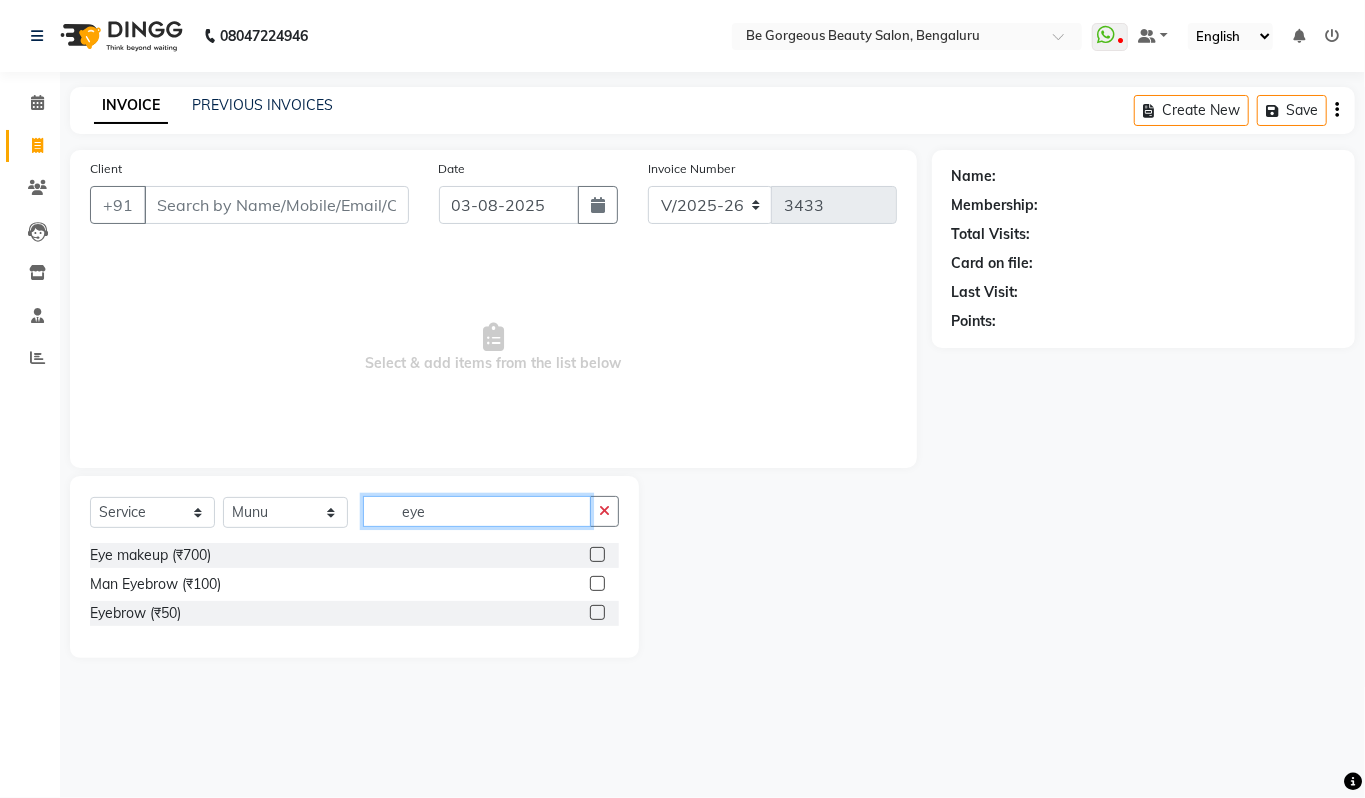 type on "eye" 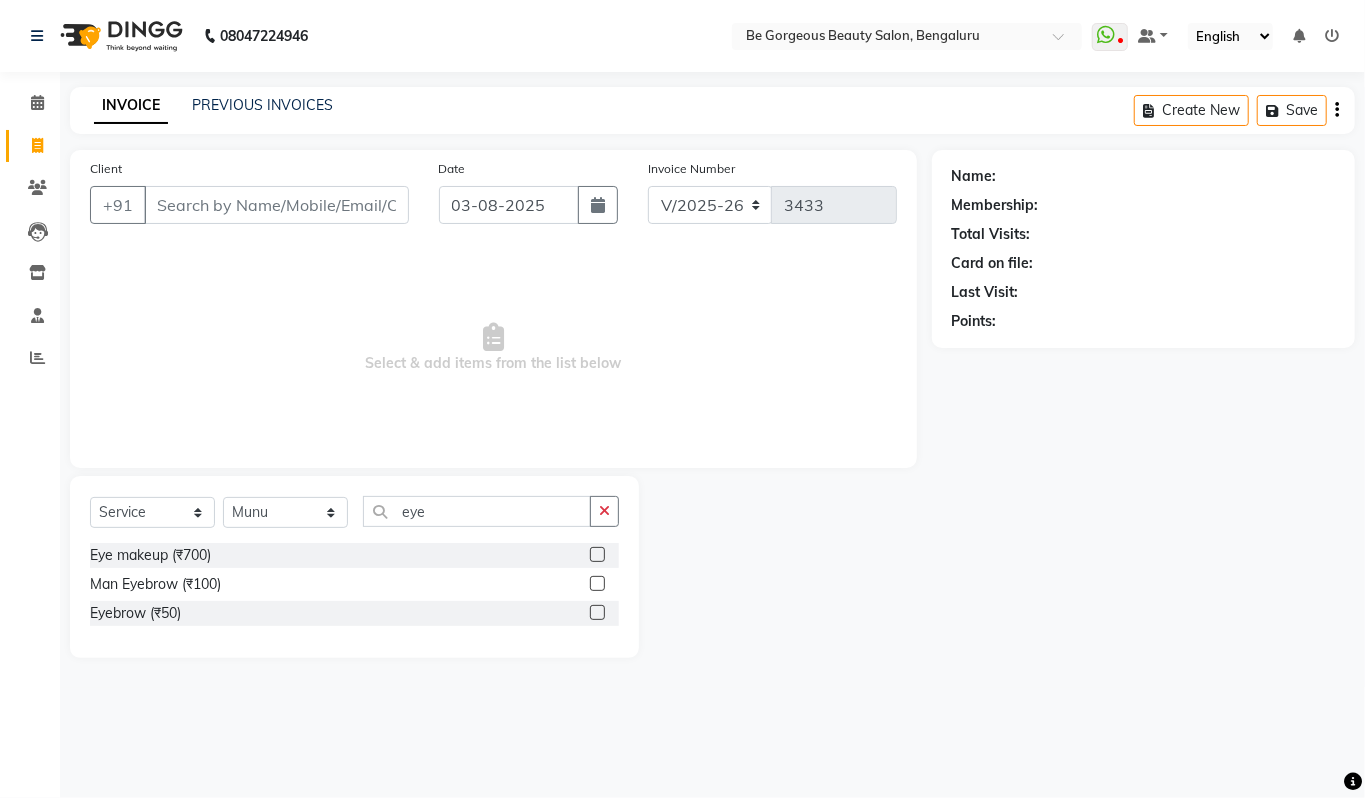 click 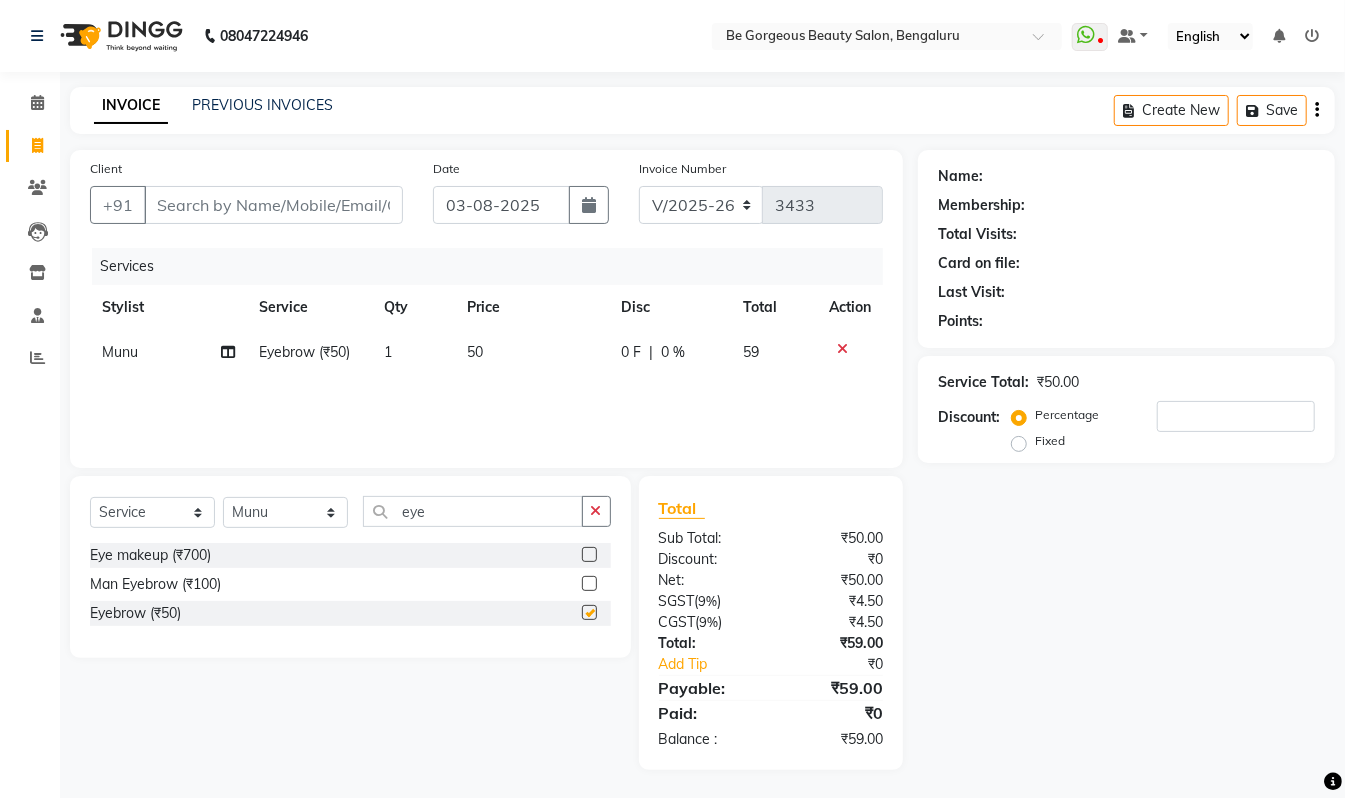 checkbox on "false" 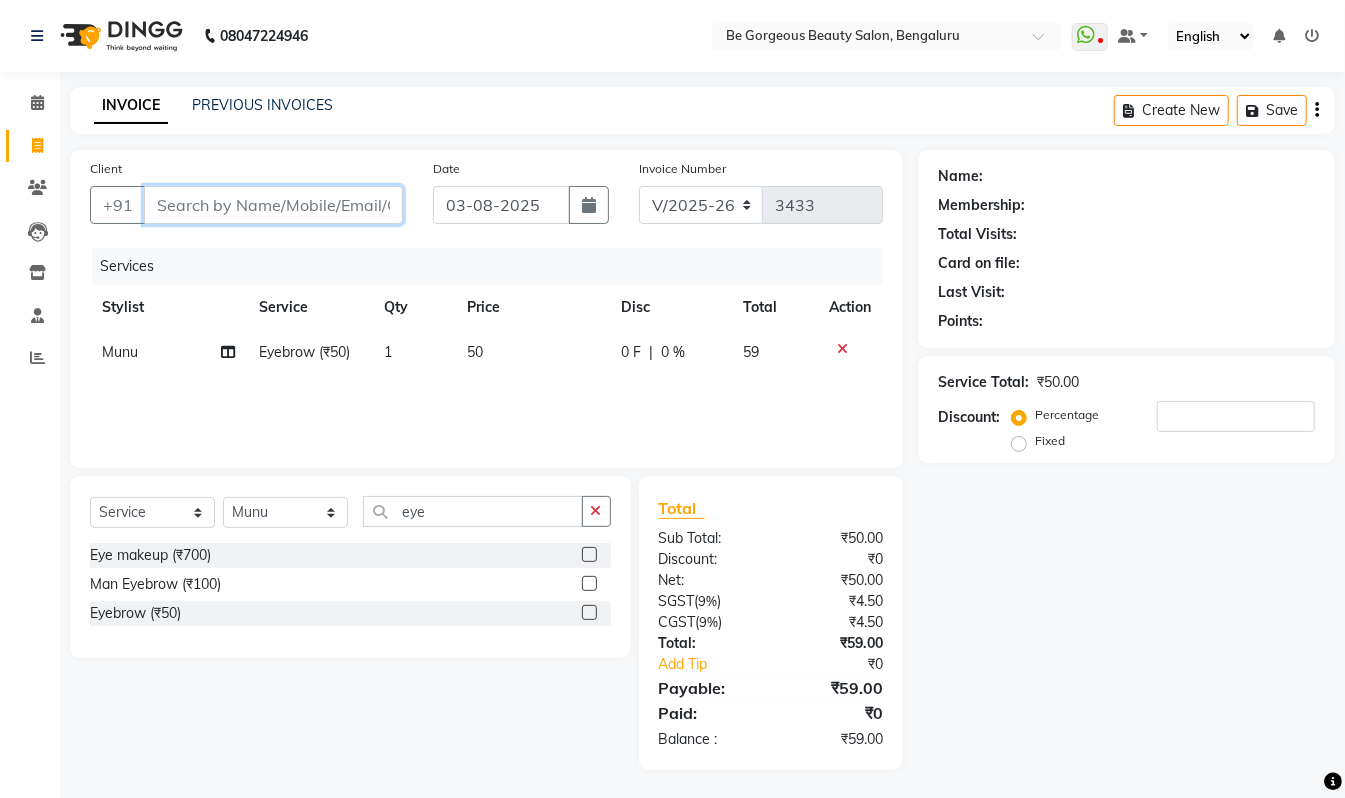 click on "Client" at bounding box center (273, 205) 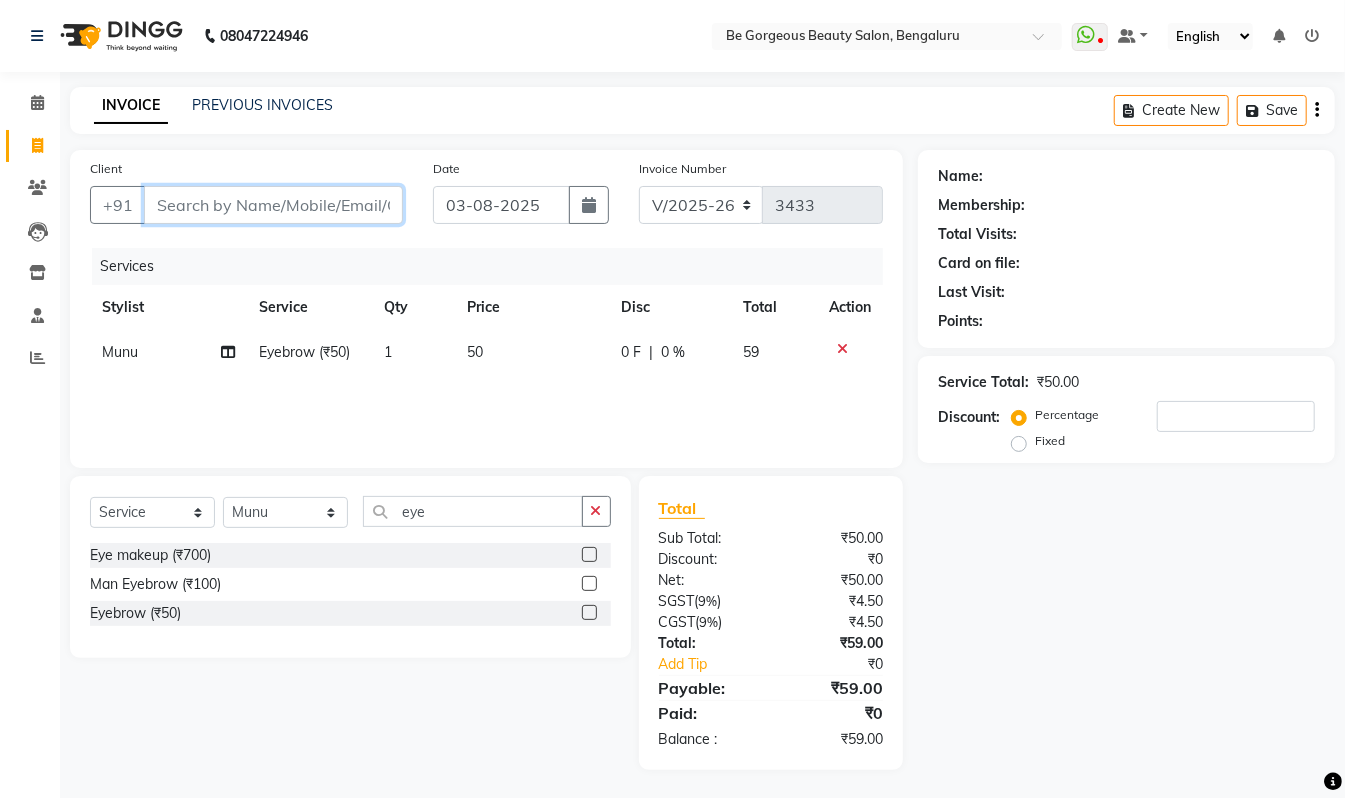 type on "9" 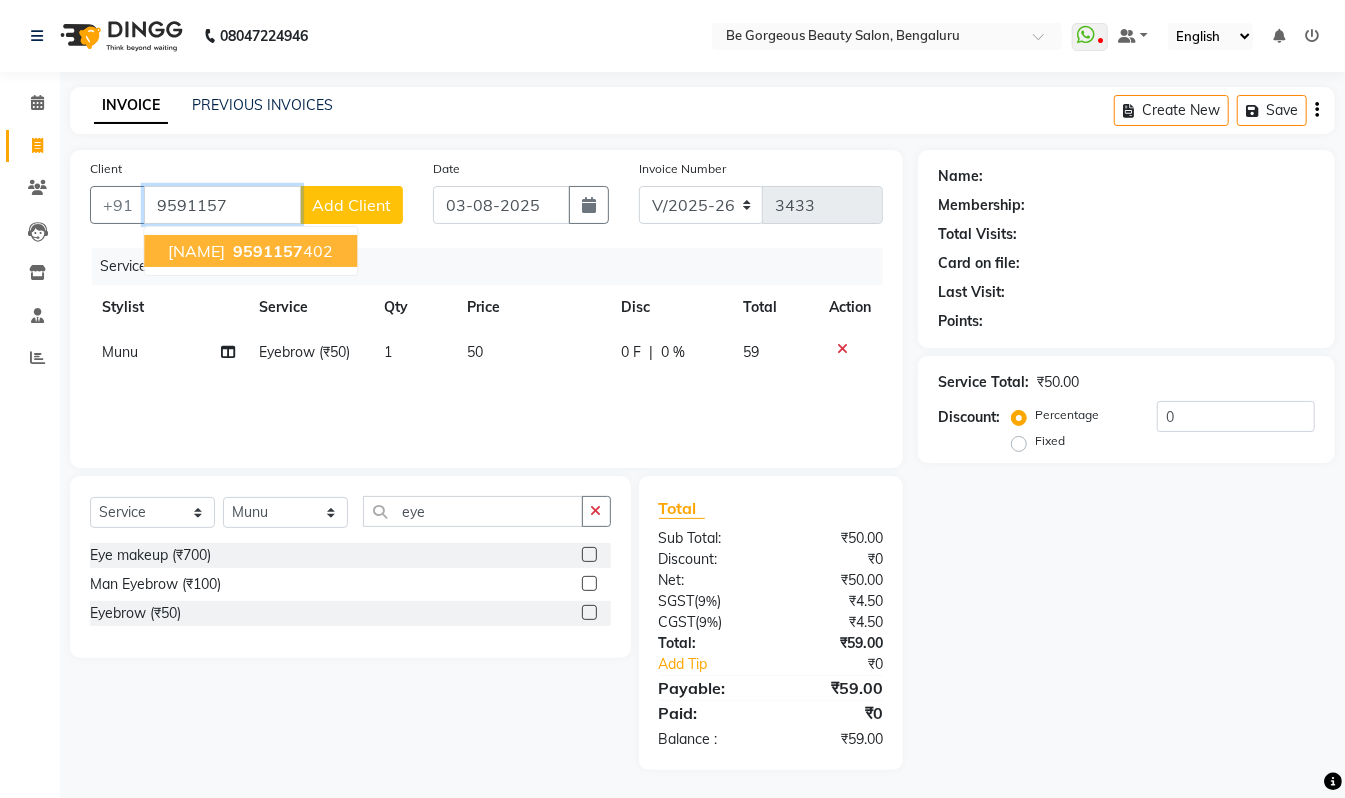 click on "9591157 402" at bounding box center (281, 251) 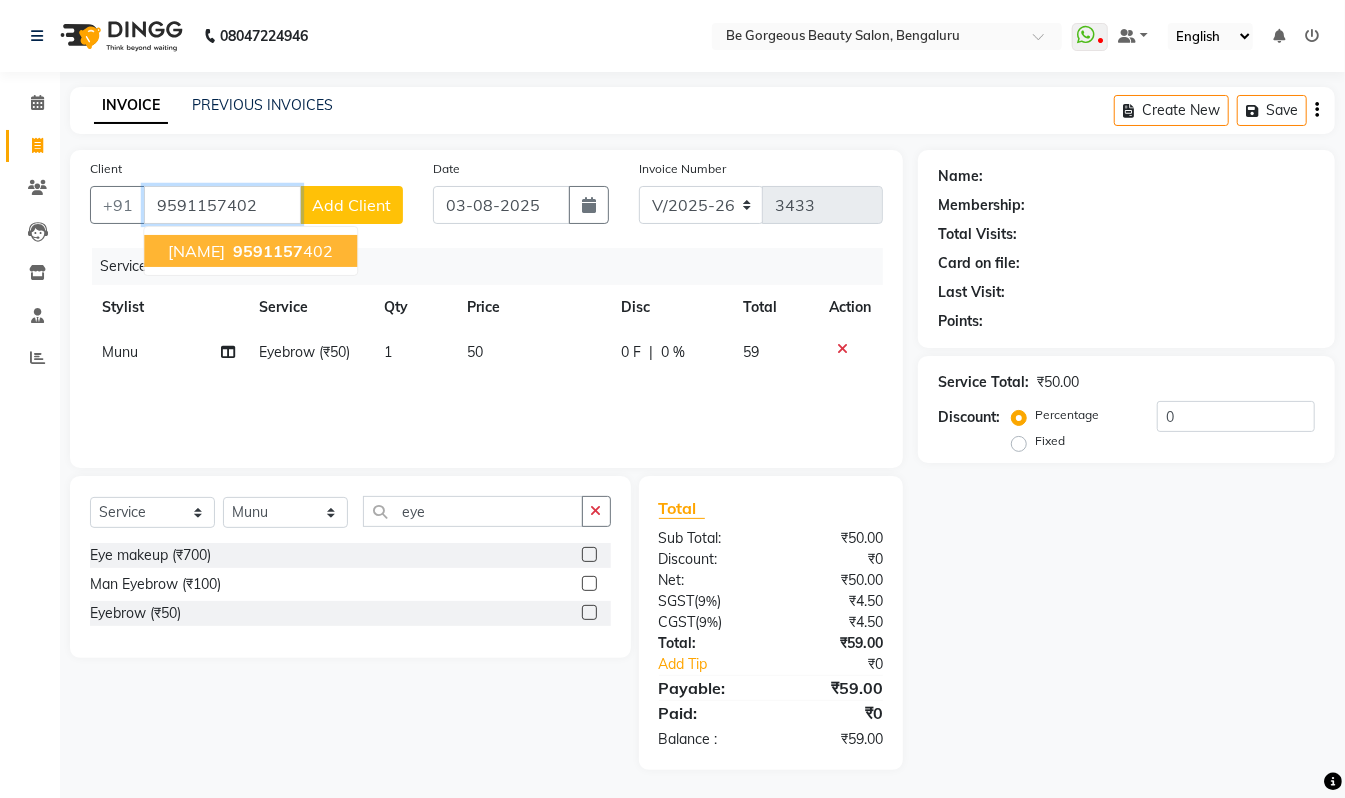 type on "9591157402" 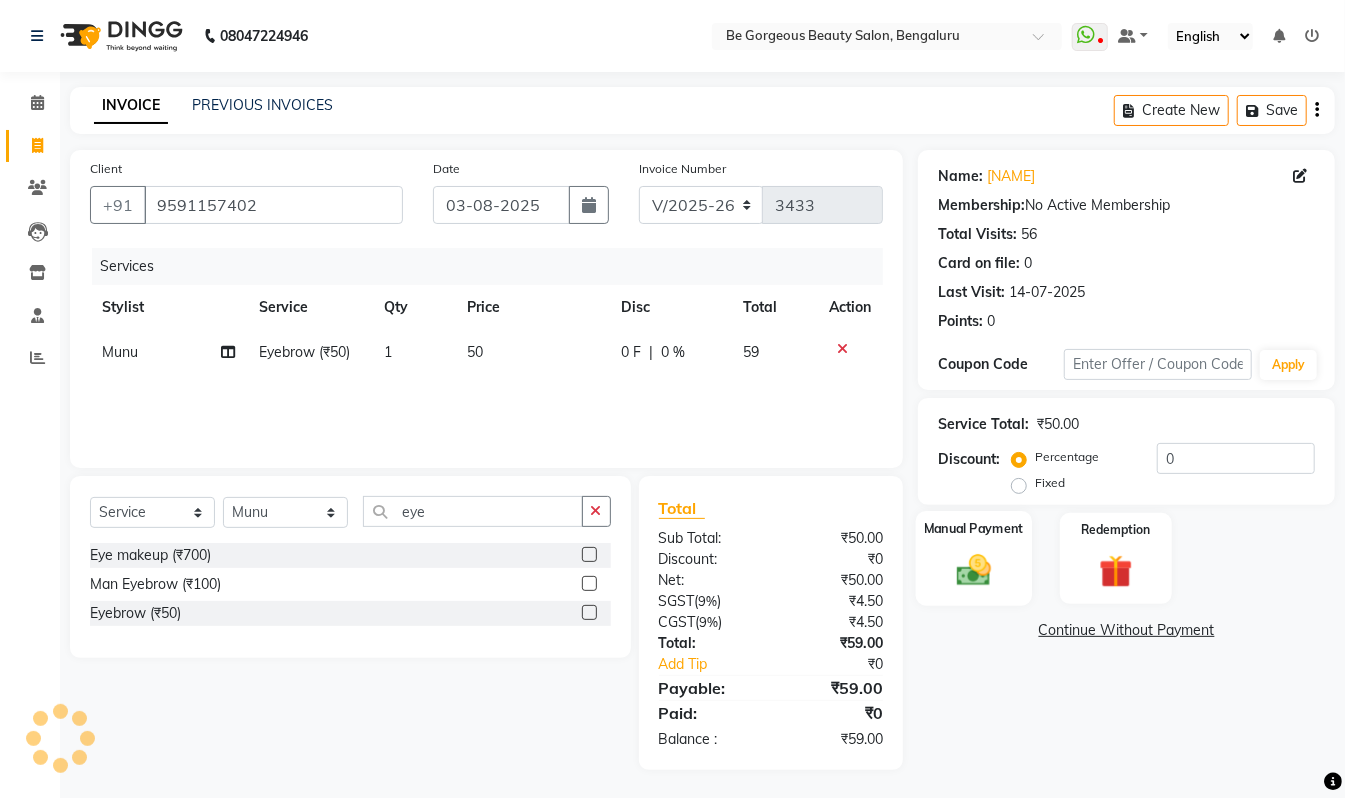 click 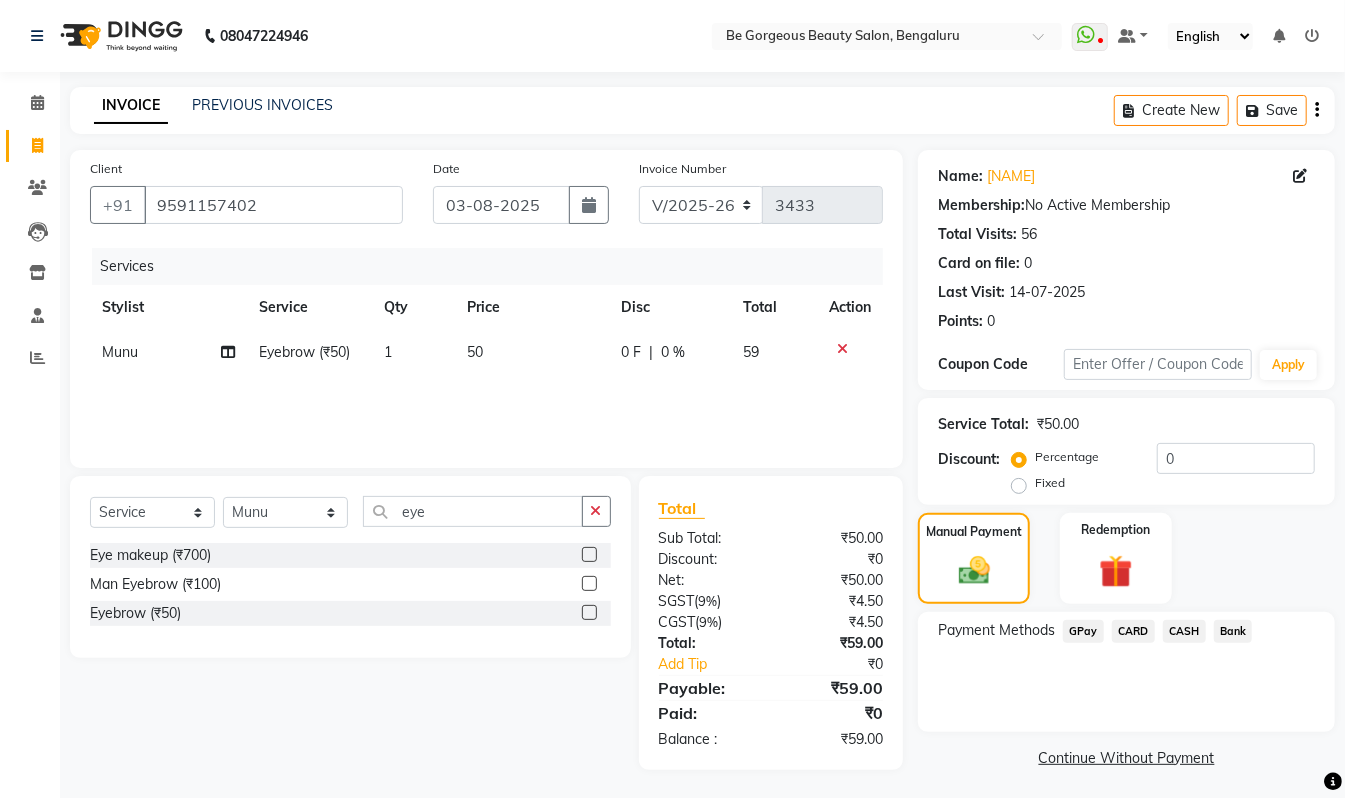 click on "GPay" 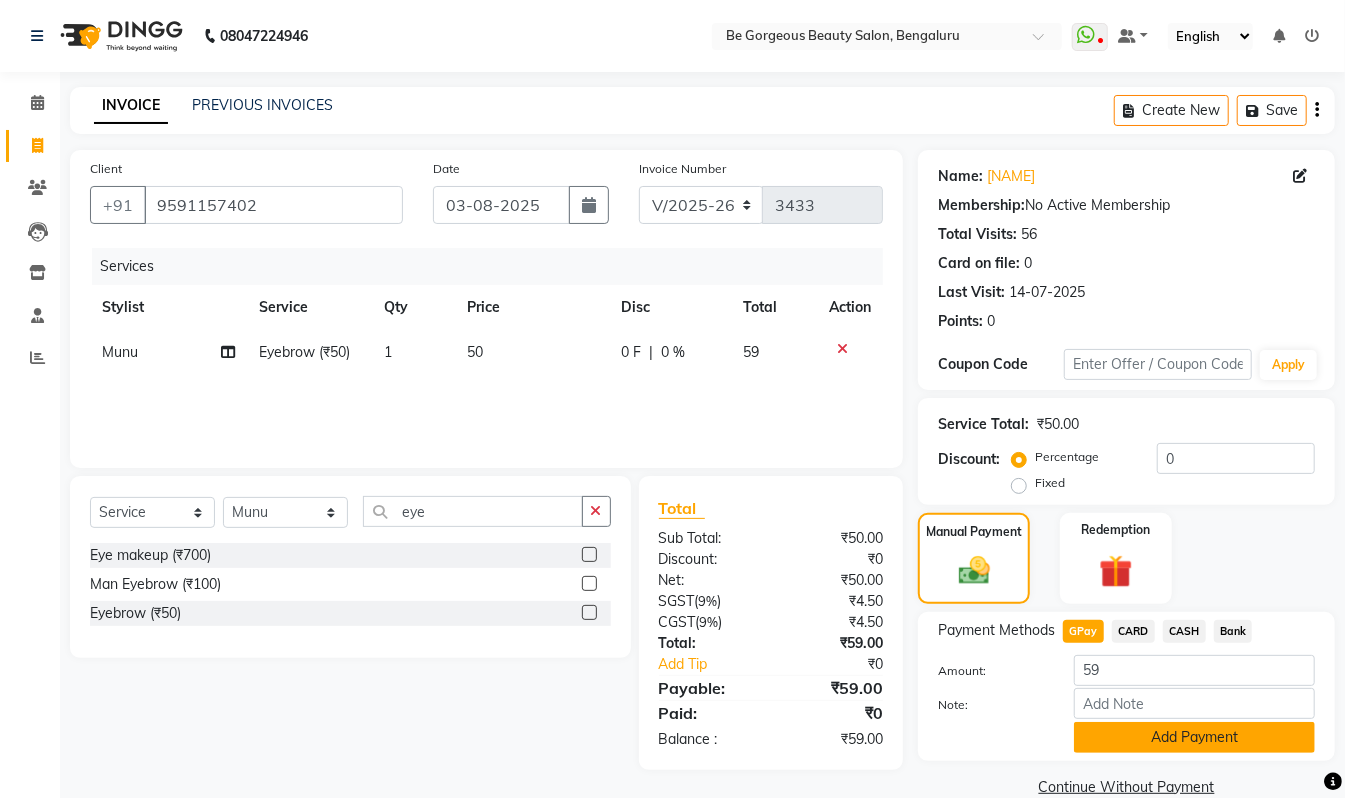 click on "Add Payment" 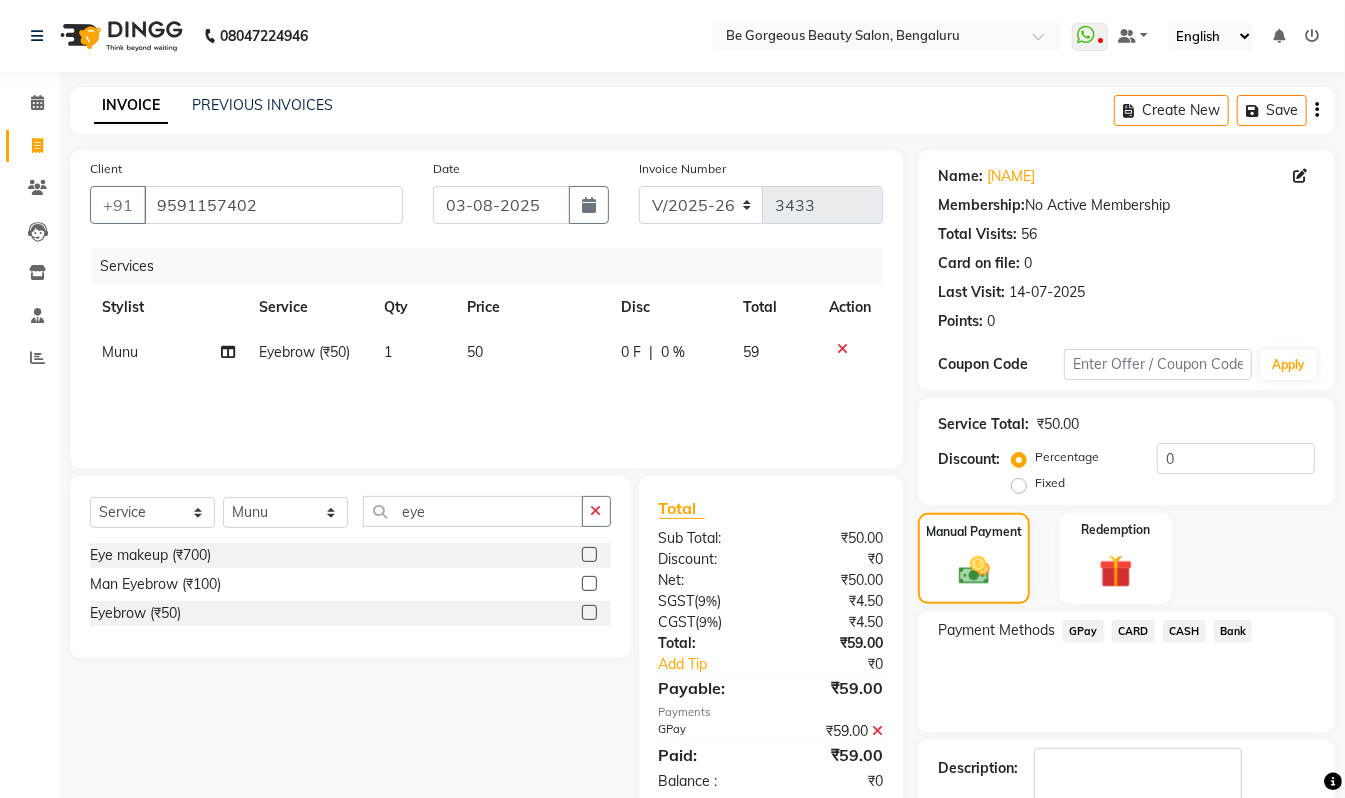 scroll, scrollTop: 118, scrollLeft: 0, axis: vertical 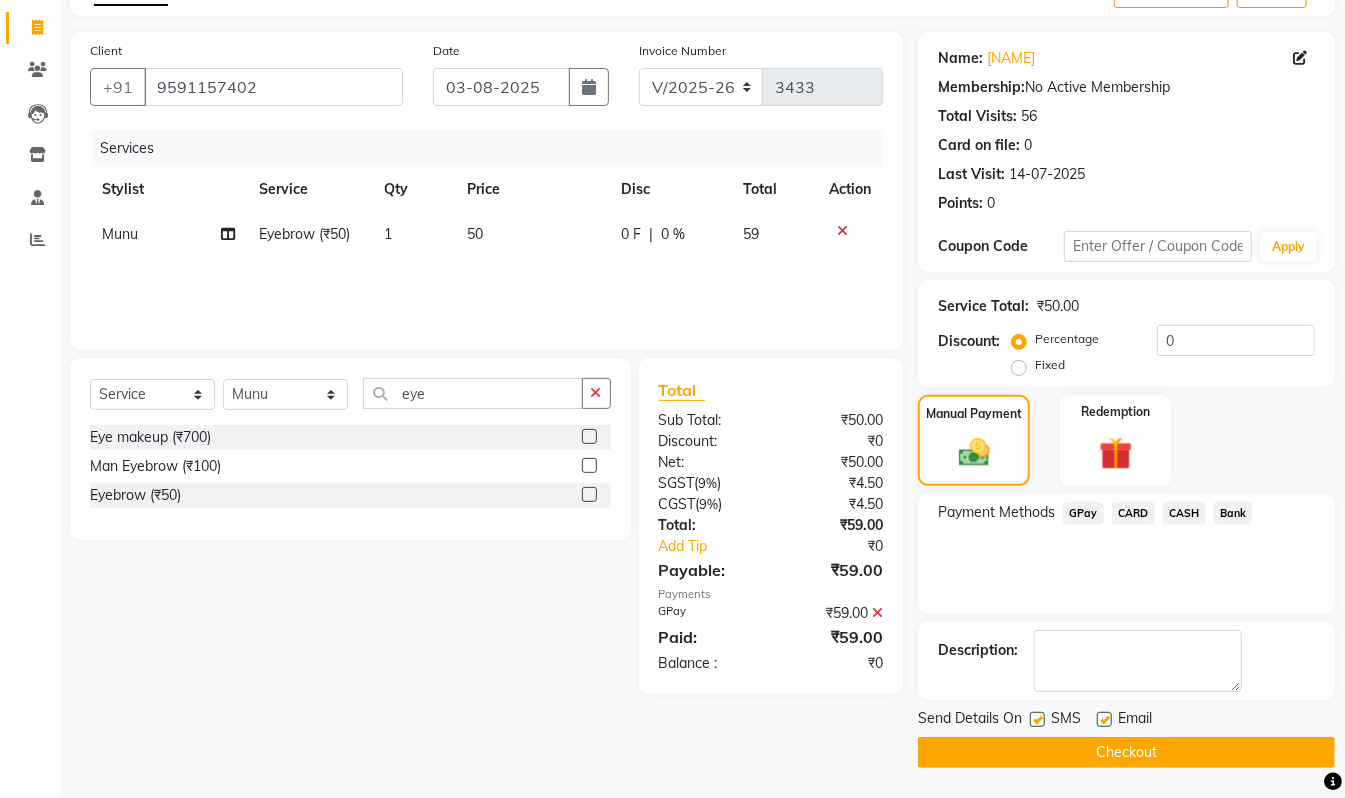 click on "Checkout" 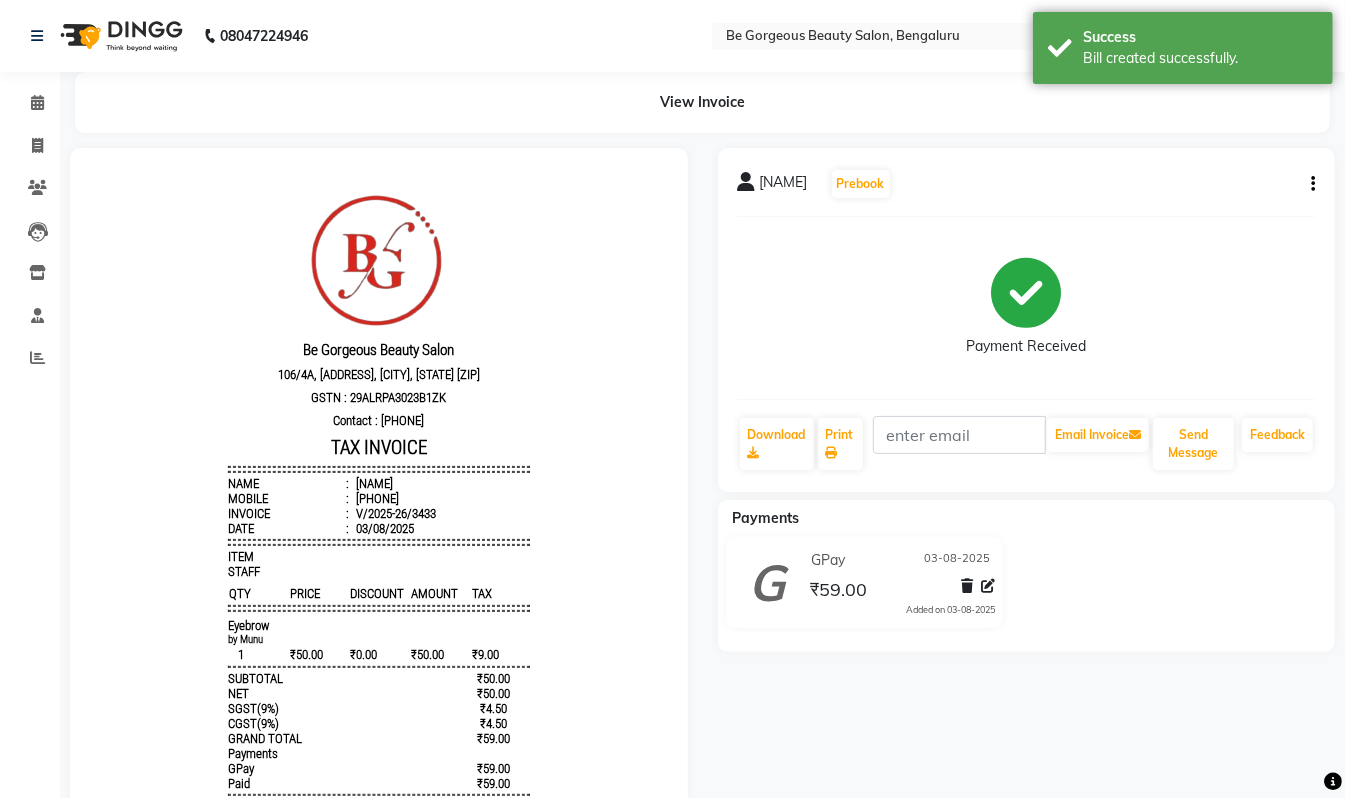 scroll, scrollTop: 0, scrollLeft: 0, axis: both 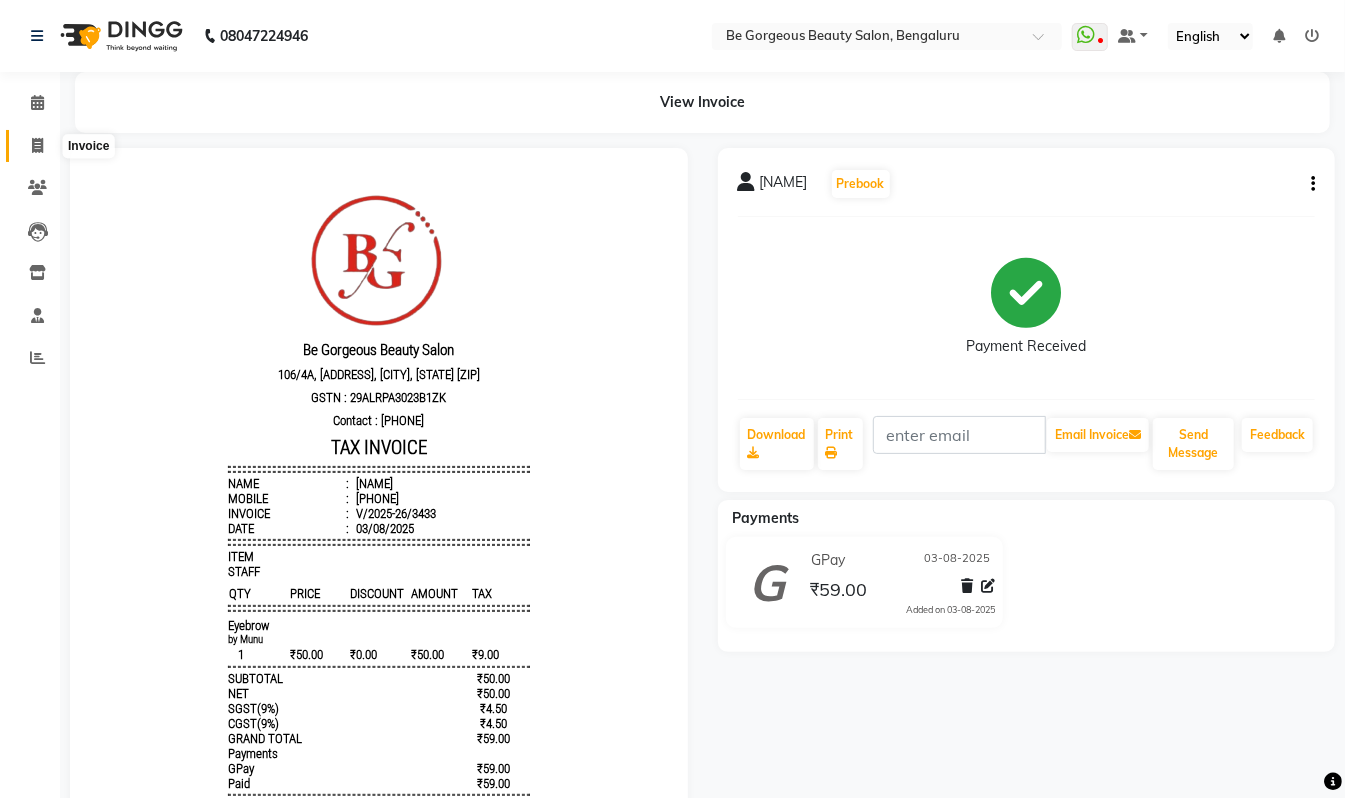 click 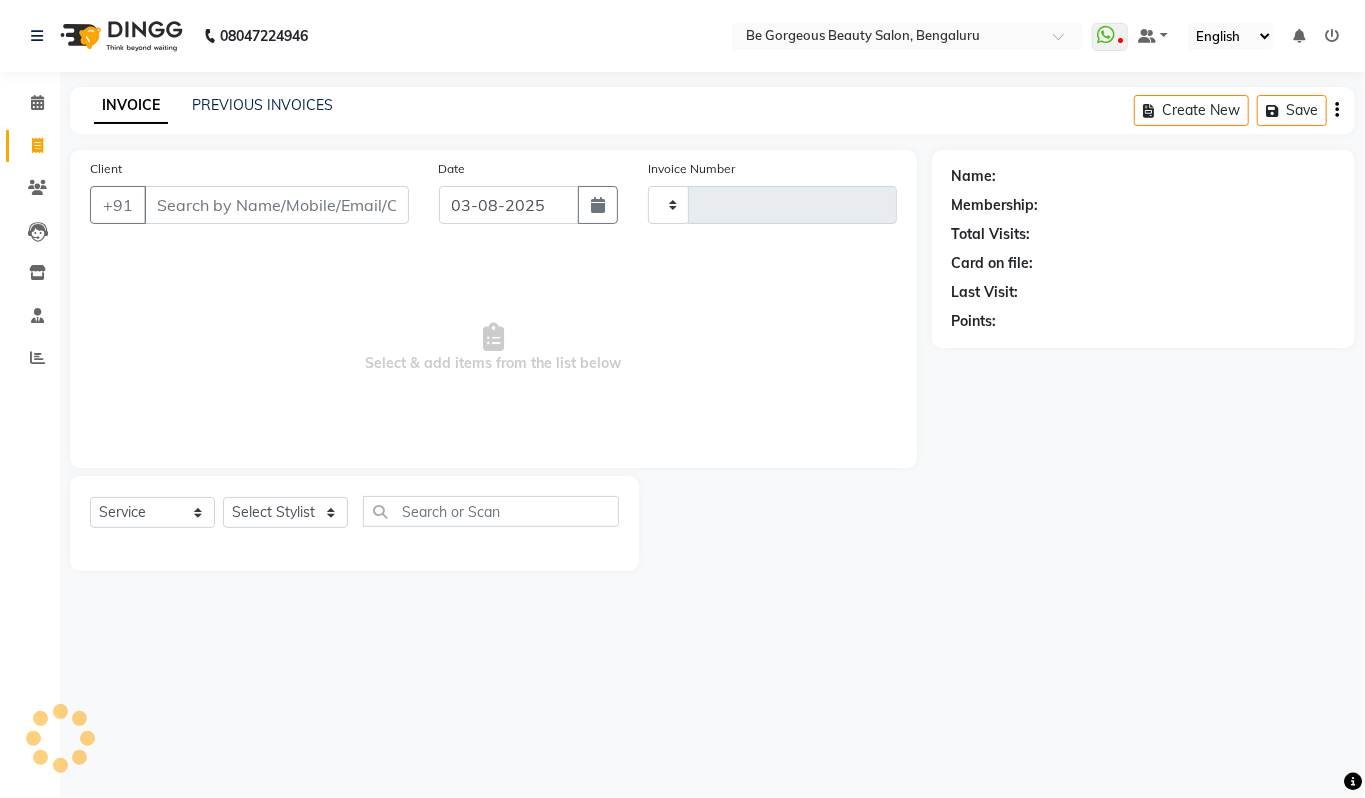 type on "3434" 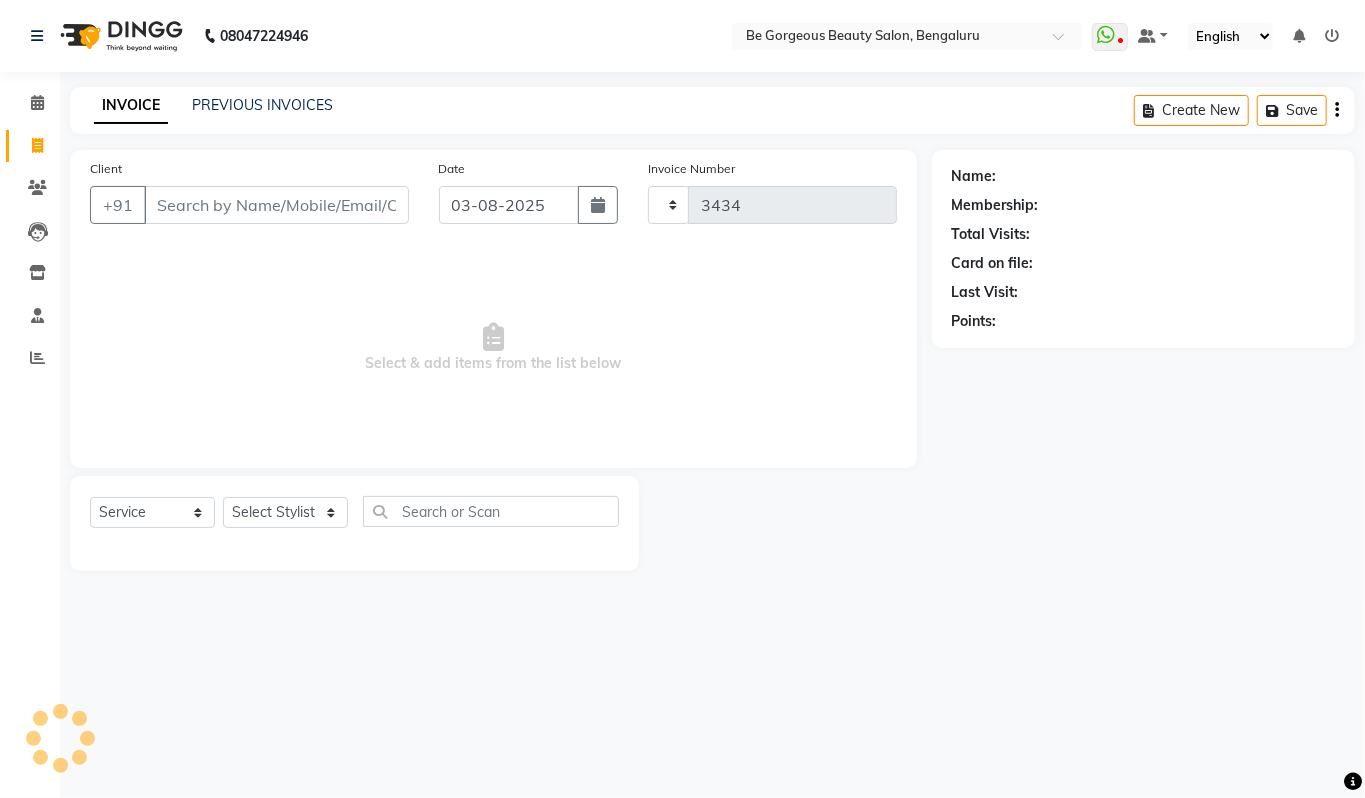 select on "5405" 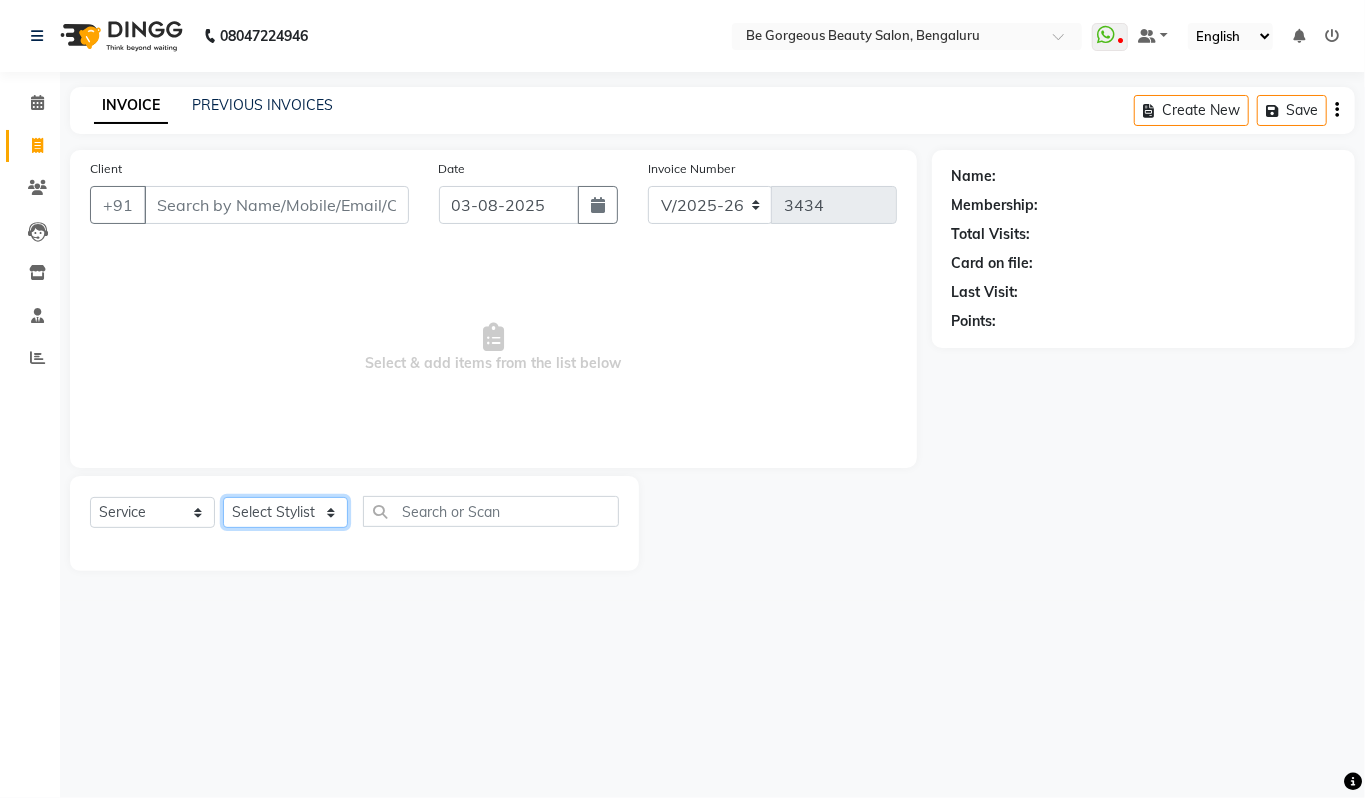 click on "Select Stylist Akram Anas Gayatri lata Manager Munu Pooja Rehbar Romi Talib Wajid" 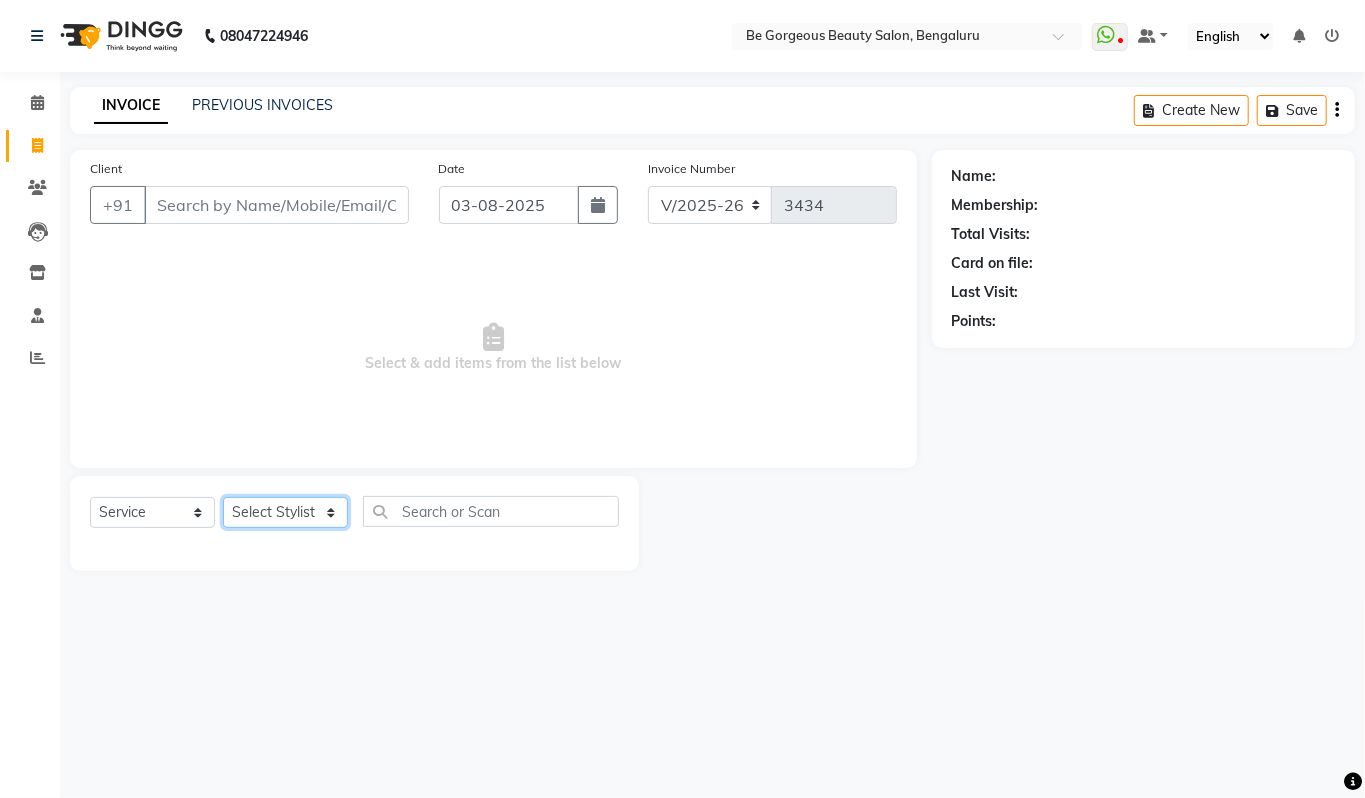 select on "36200" 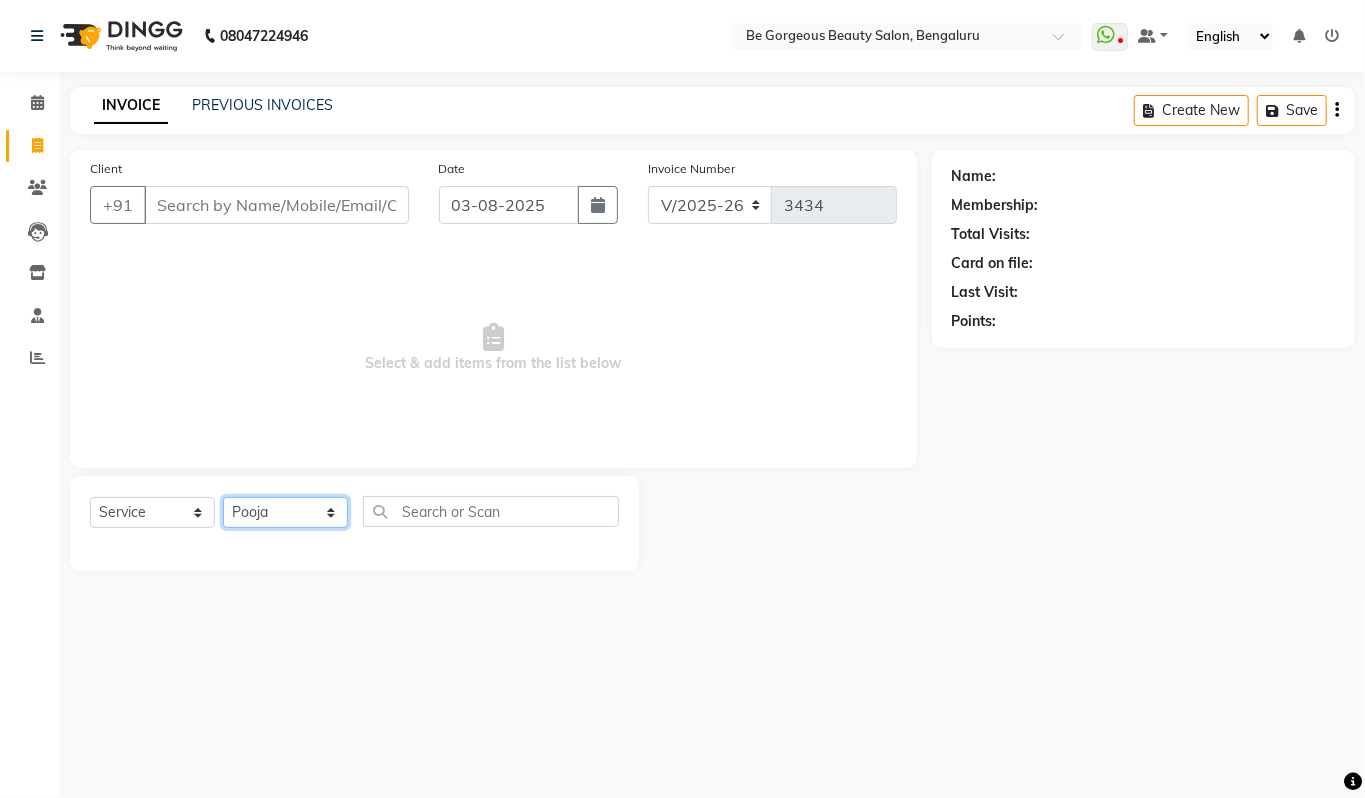 click on "Select Stylist Akram Anas Gayatri lata Manager Munu Pooja Rehbar Romi Talib Wajid" 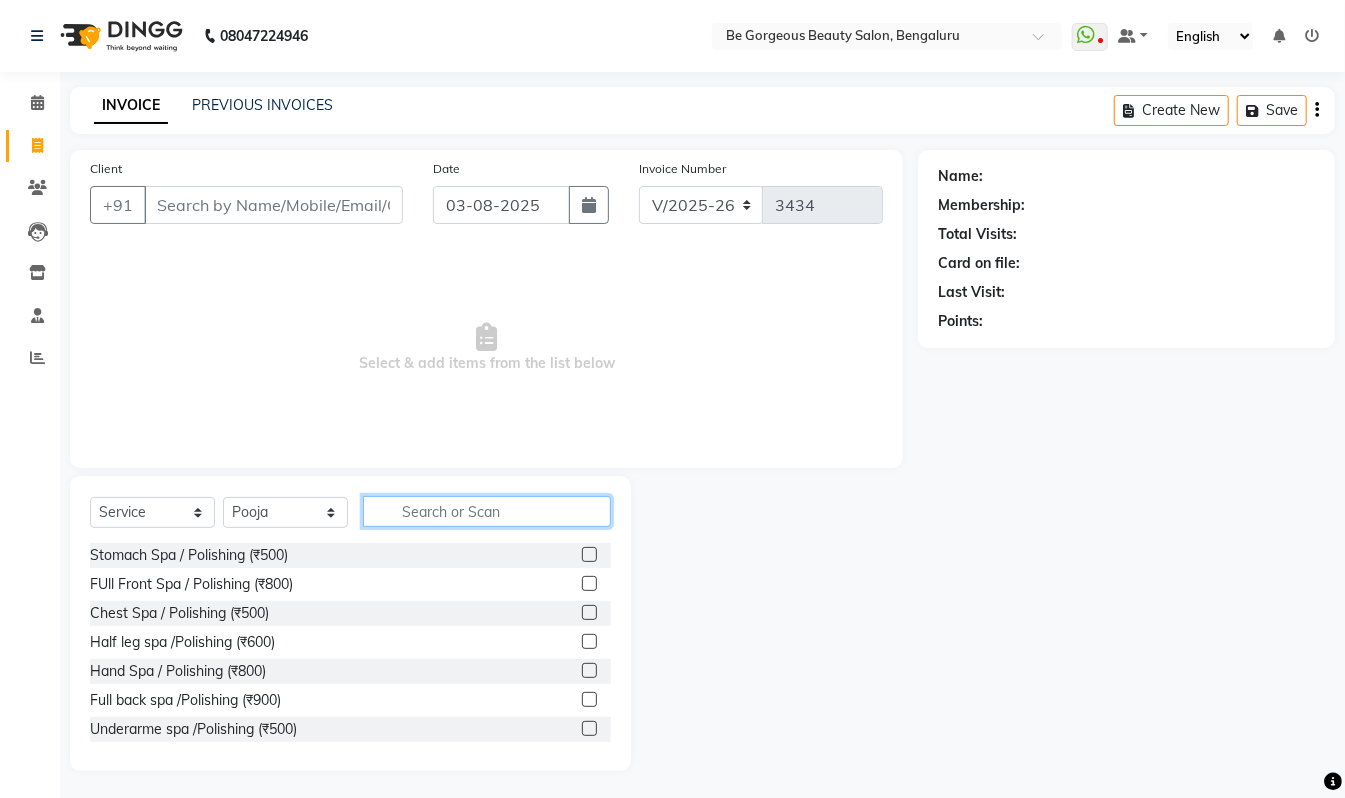 click 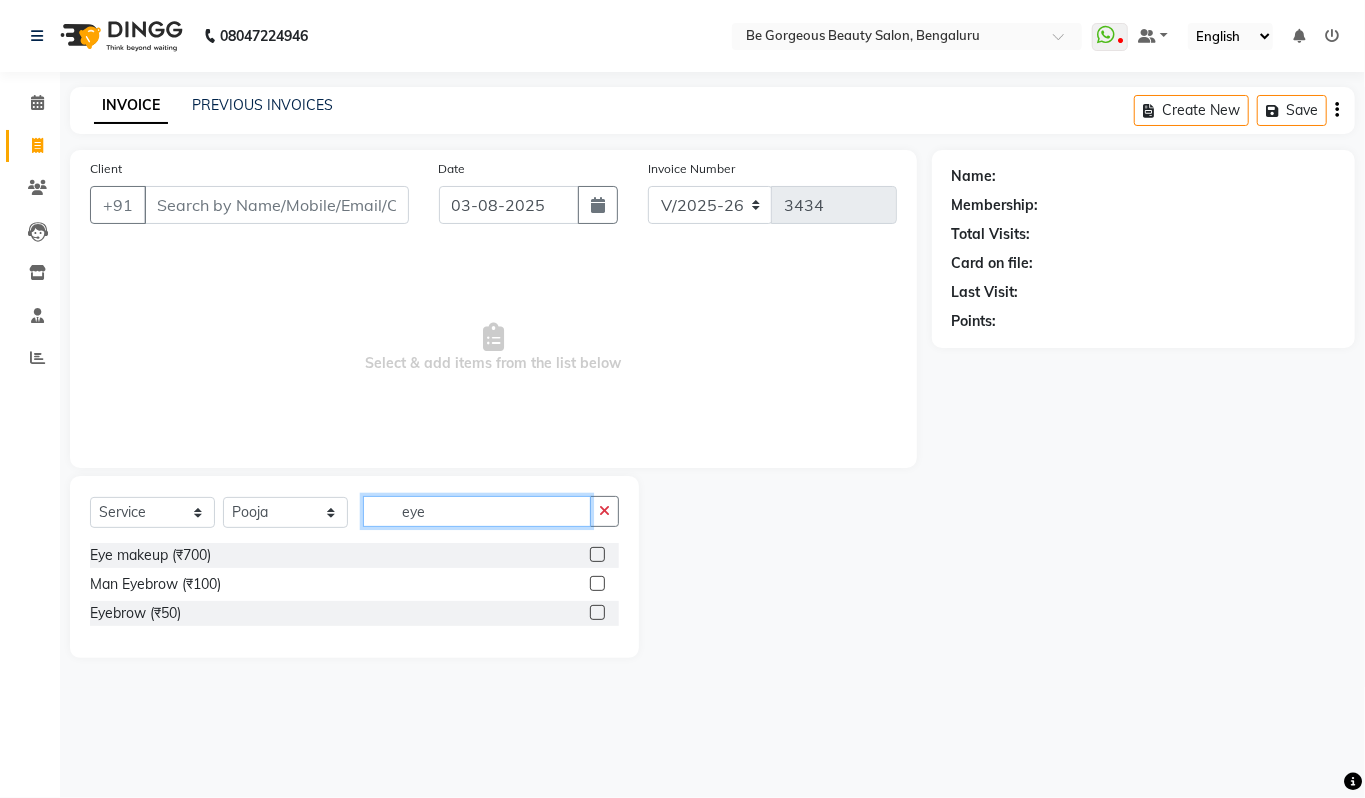 type on "eye" 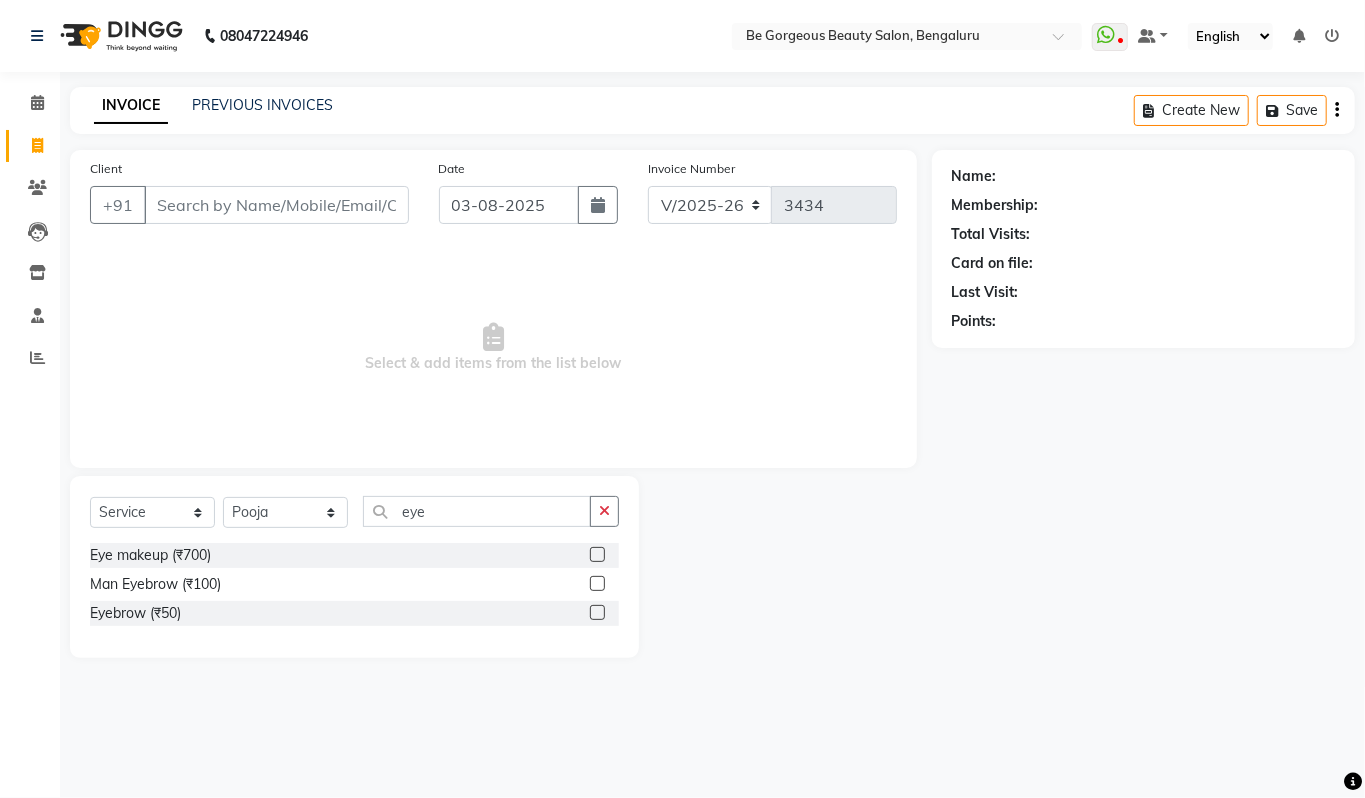 click 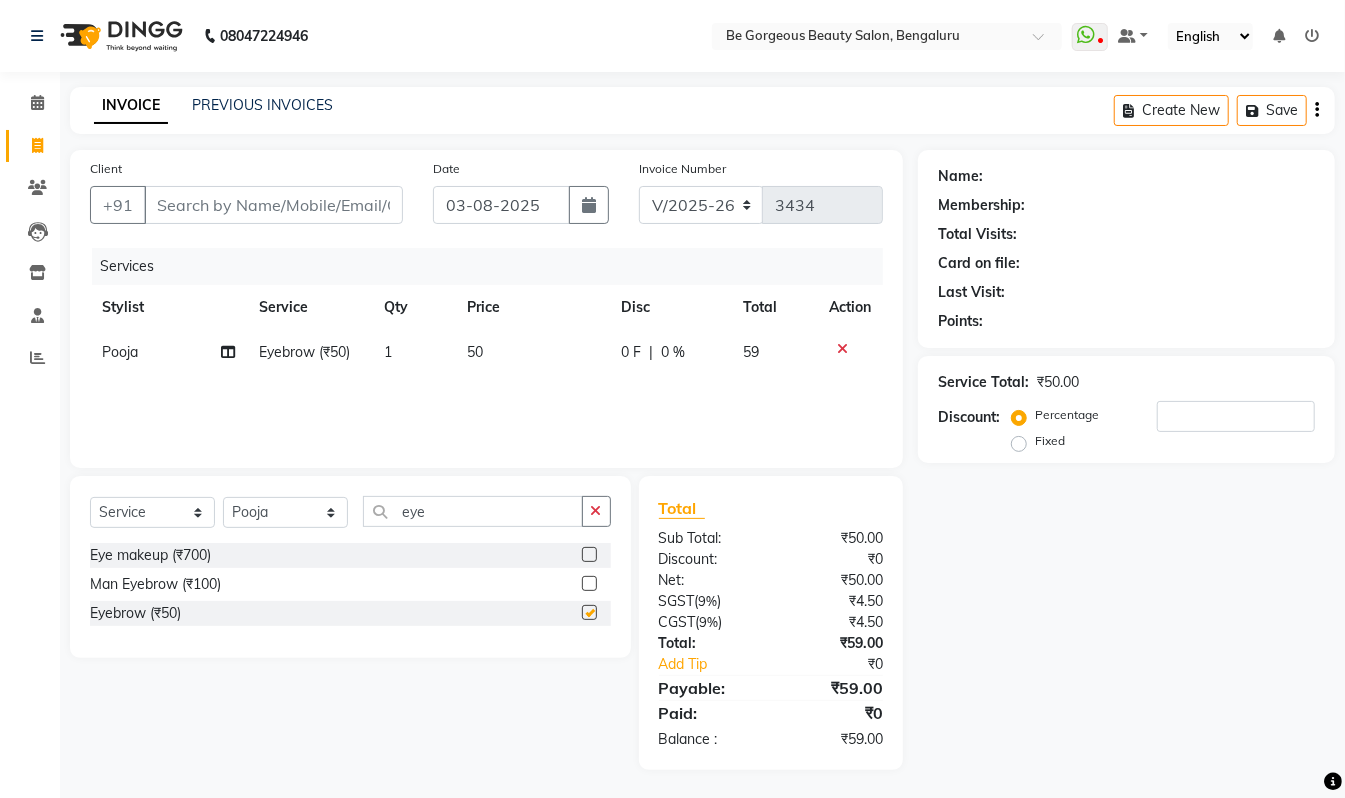 checkbox on "false" 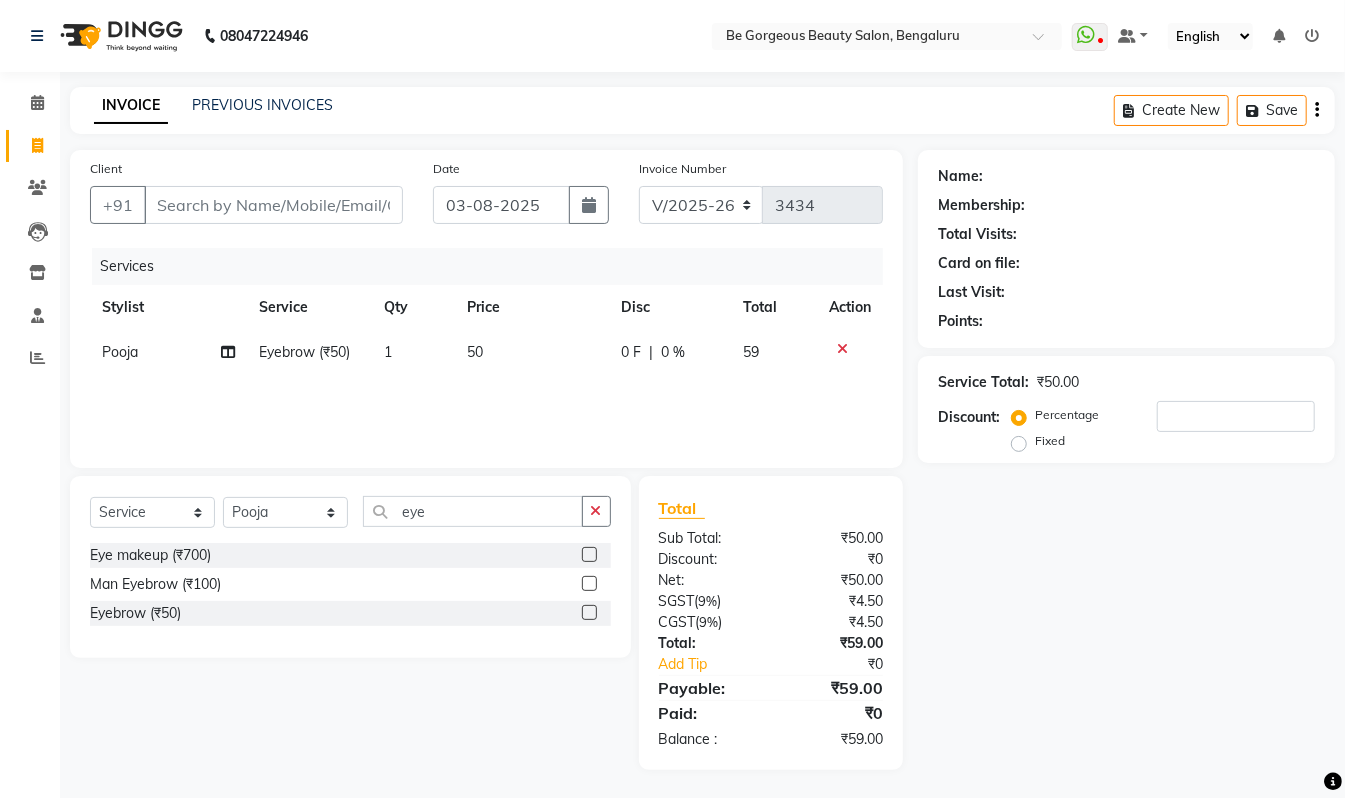 click on "1" 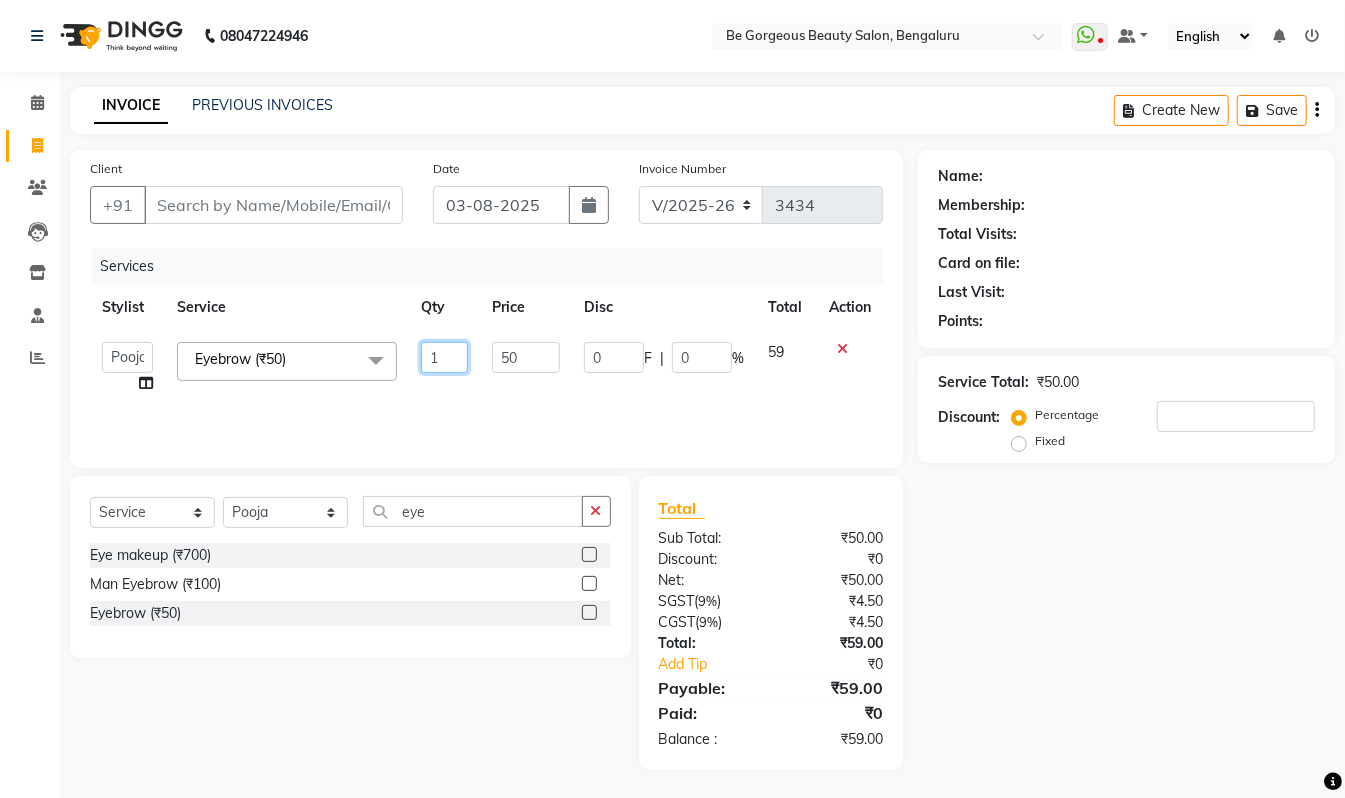 click on "1" 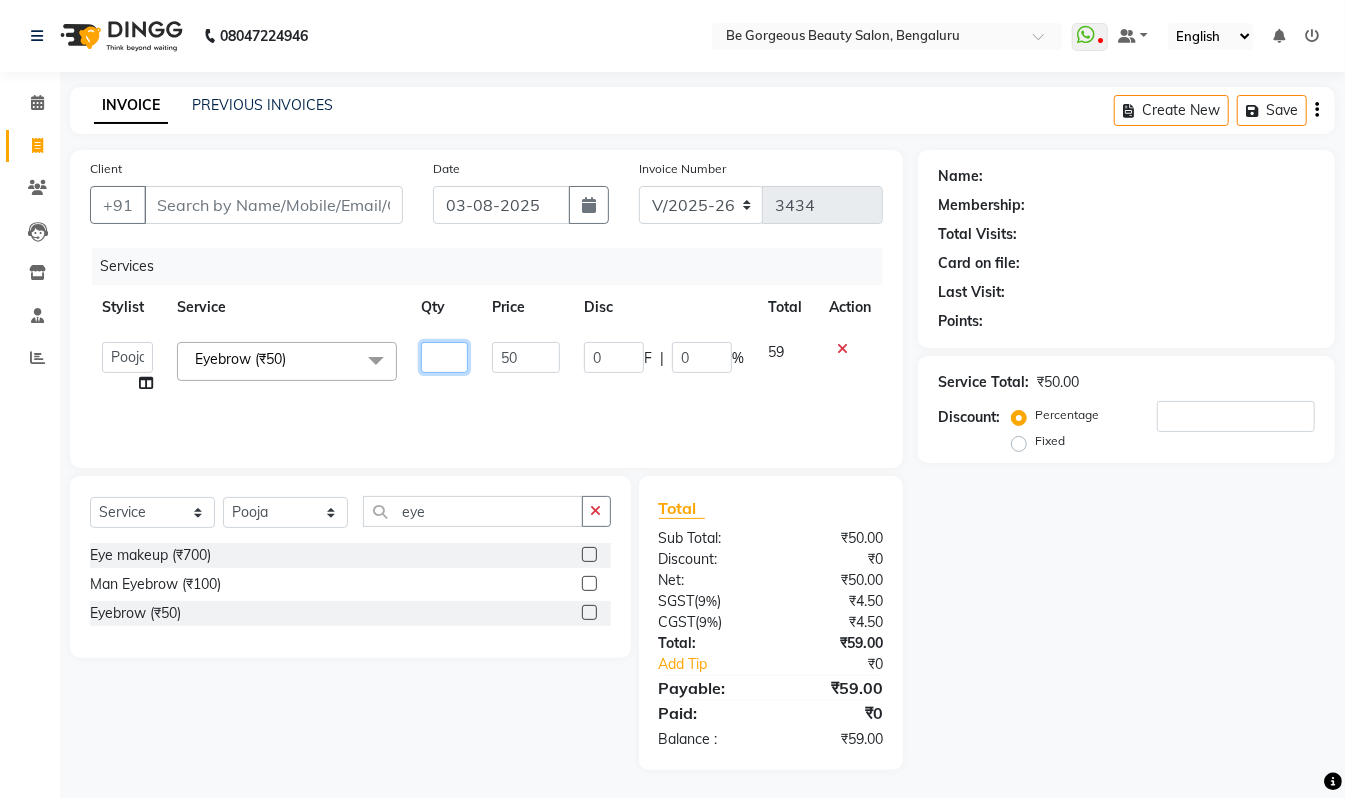 type on "2" 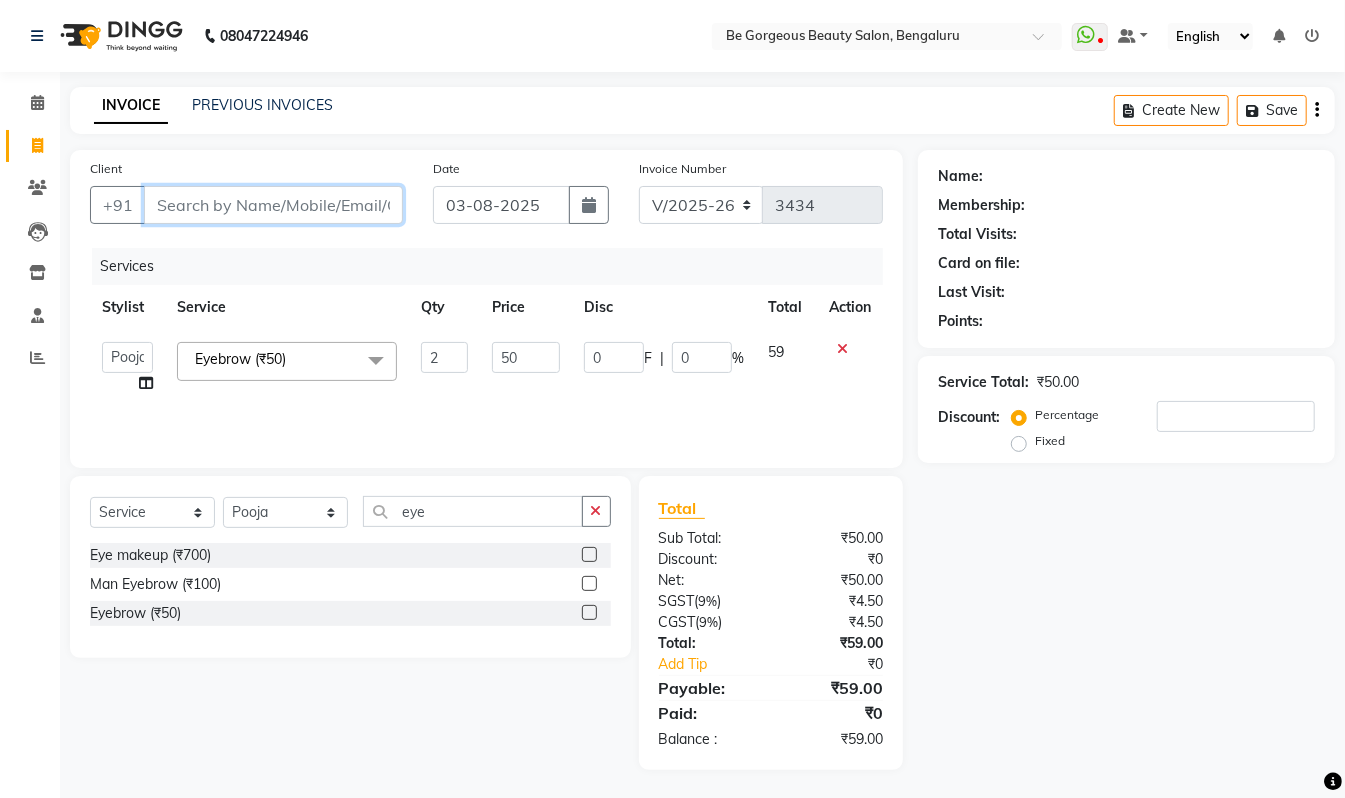 click on "Client" at bounding box center [273, 205] 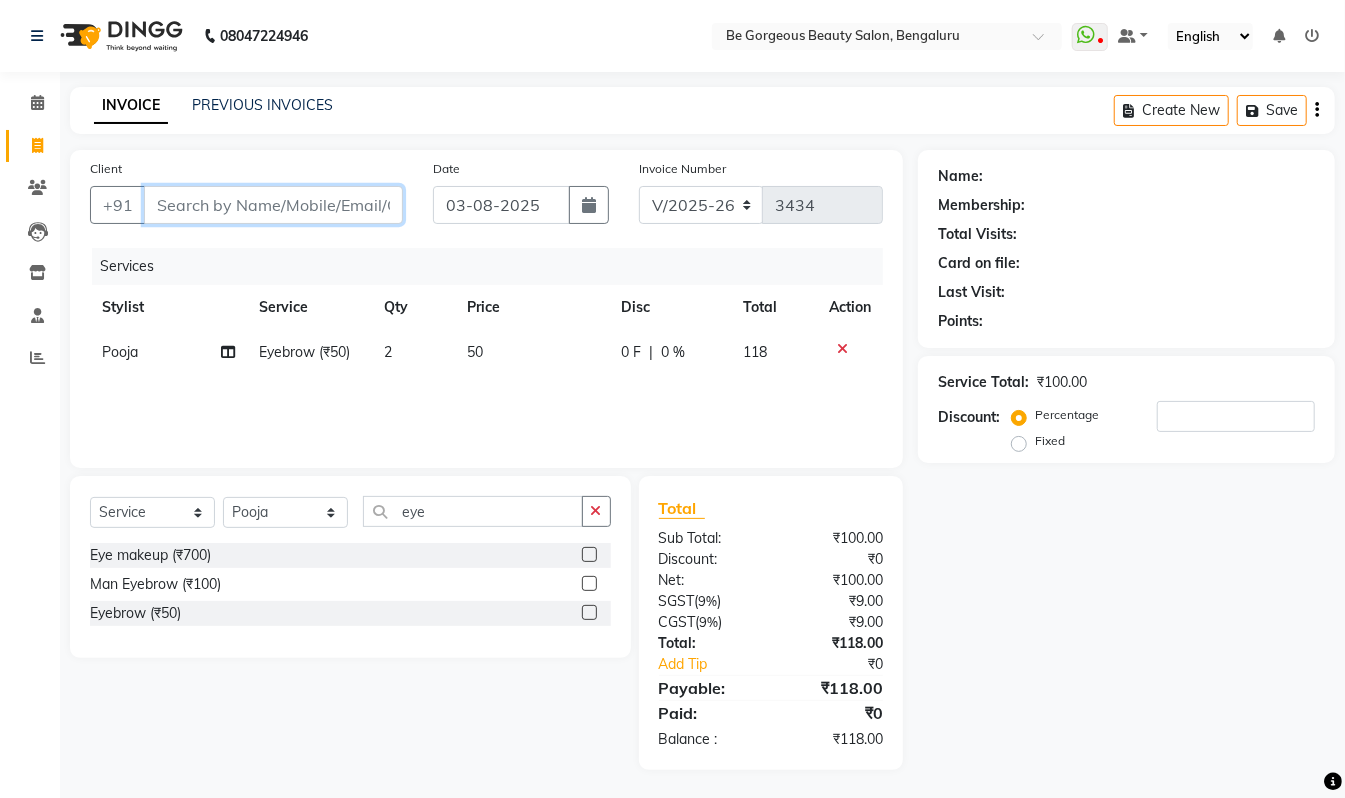 type on "l" 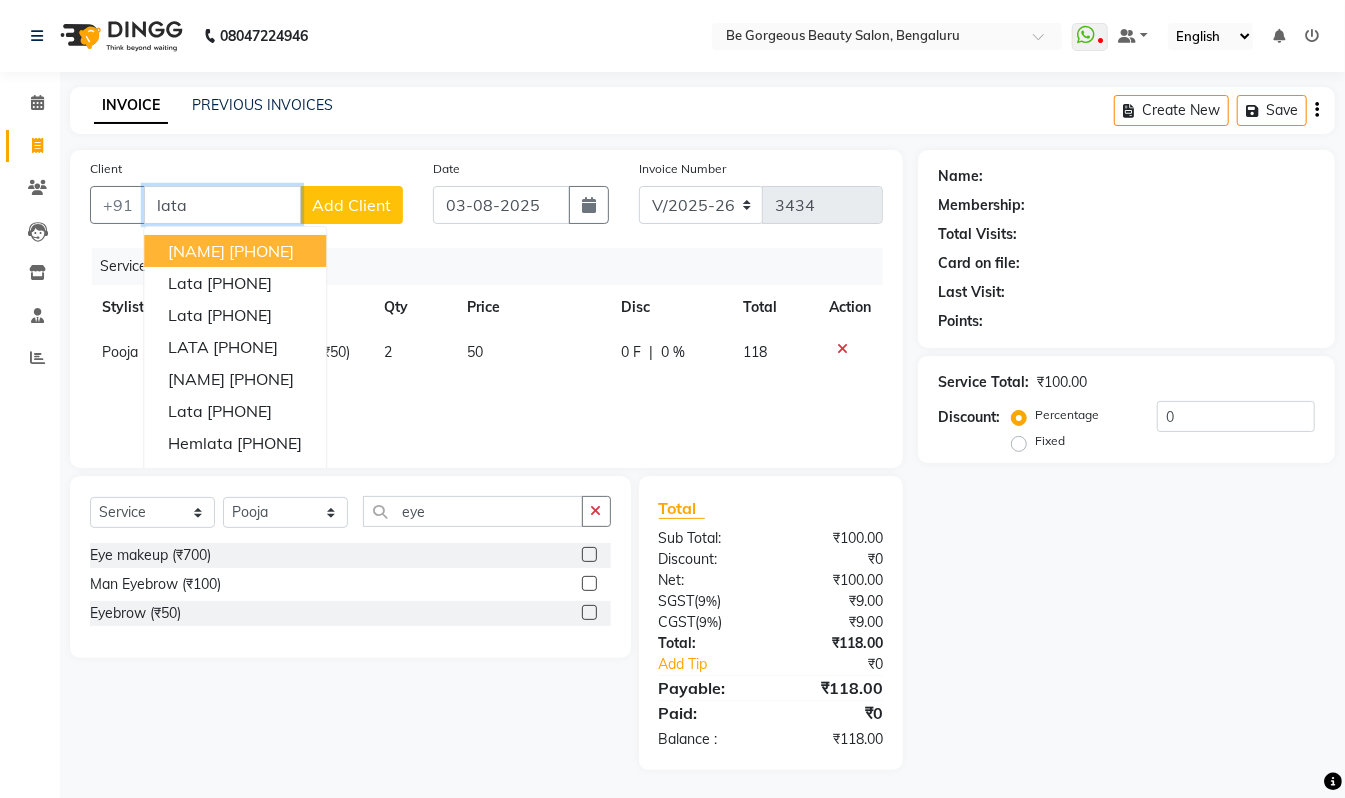 click on "Lata Agarwal" at bounding box center (196, 251) 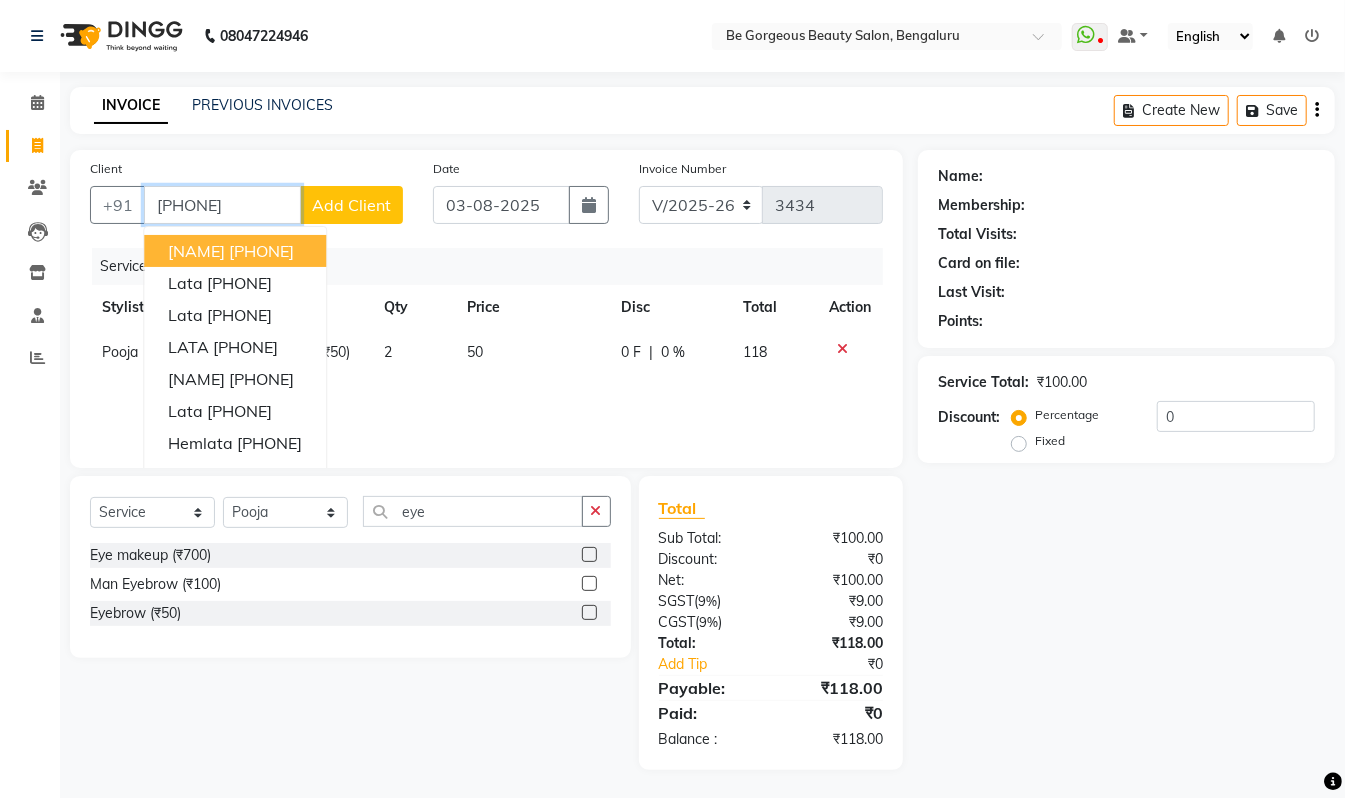 type on "[PHONE]" 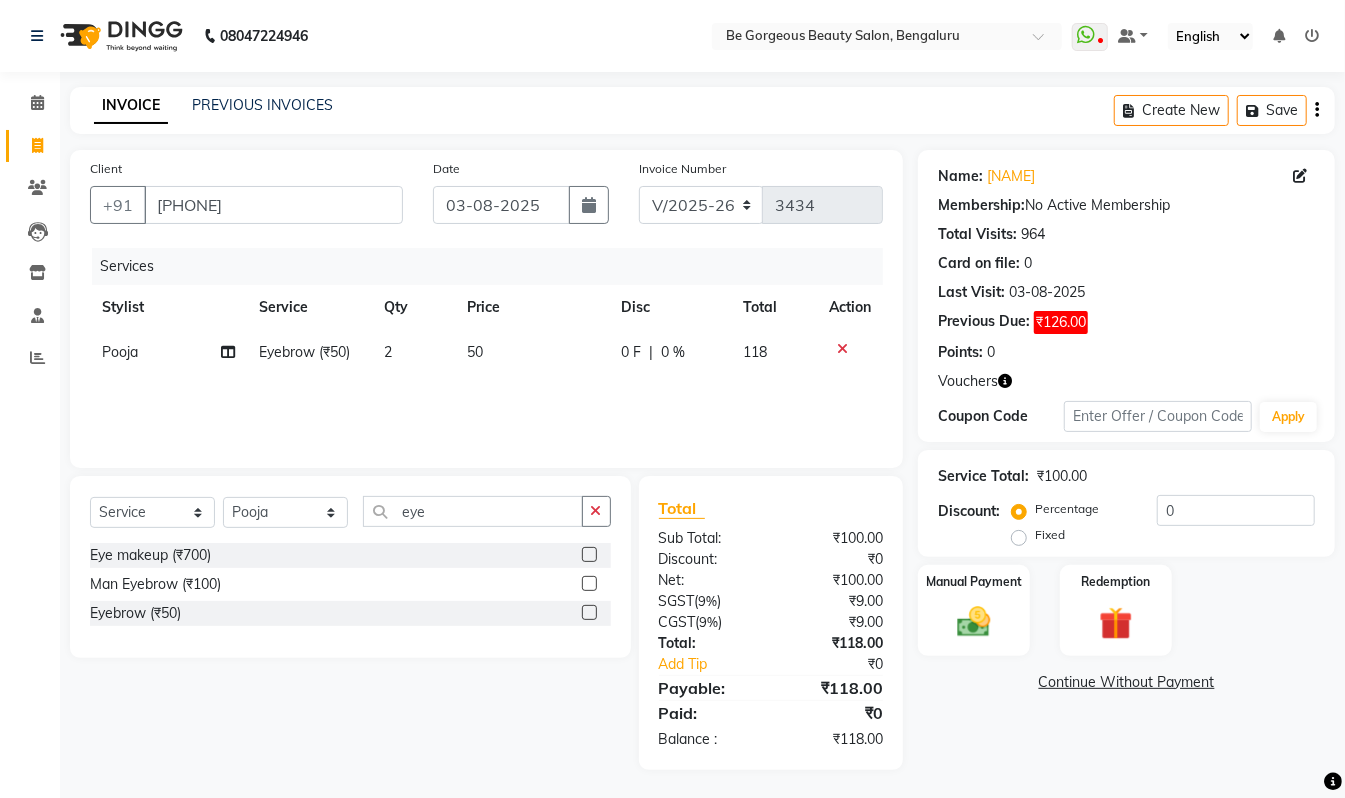 click on "Fixed" 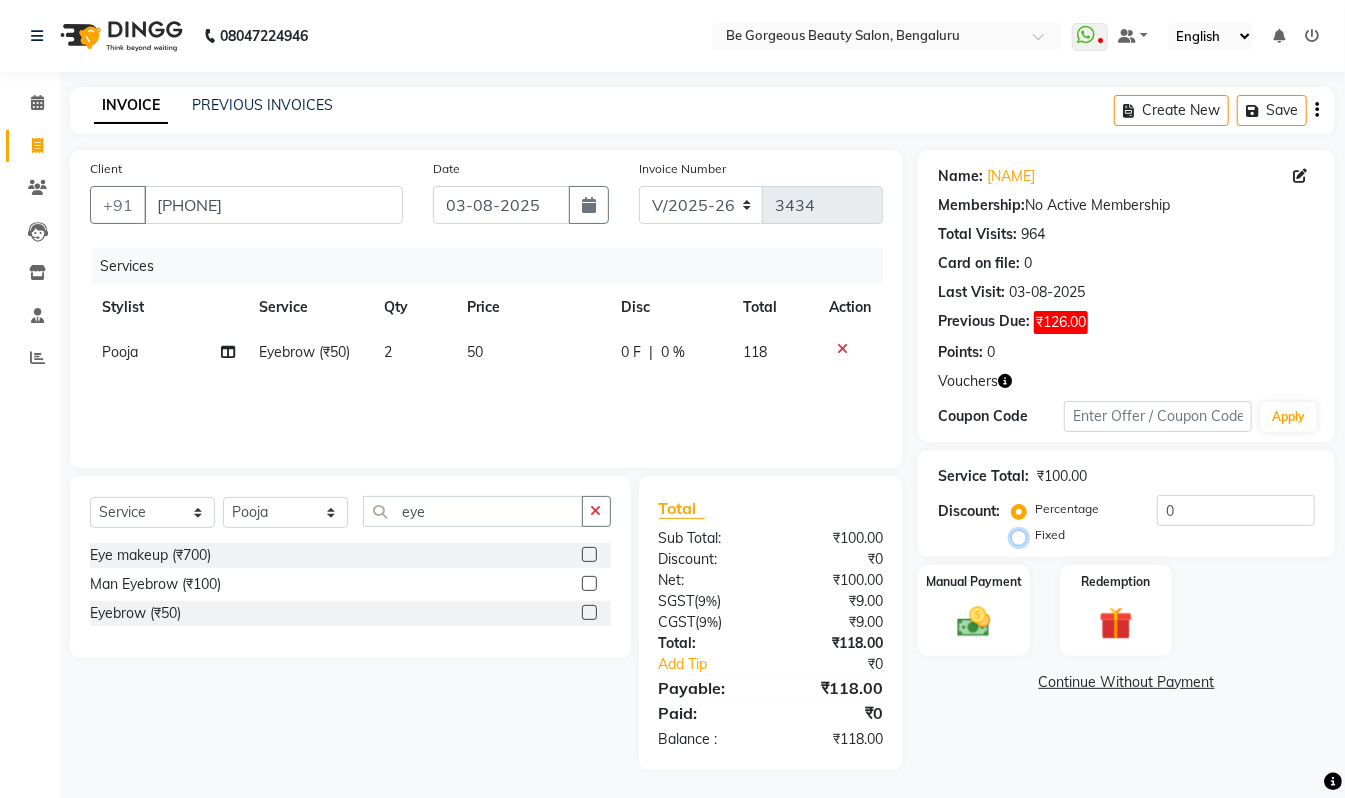 radio on "true" 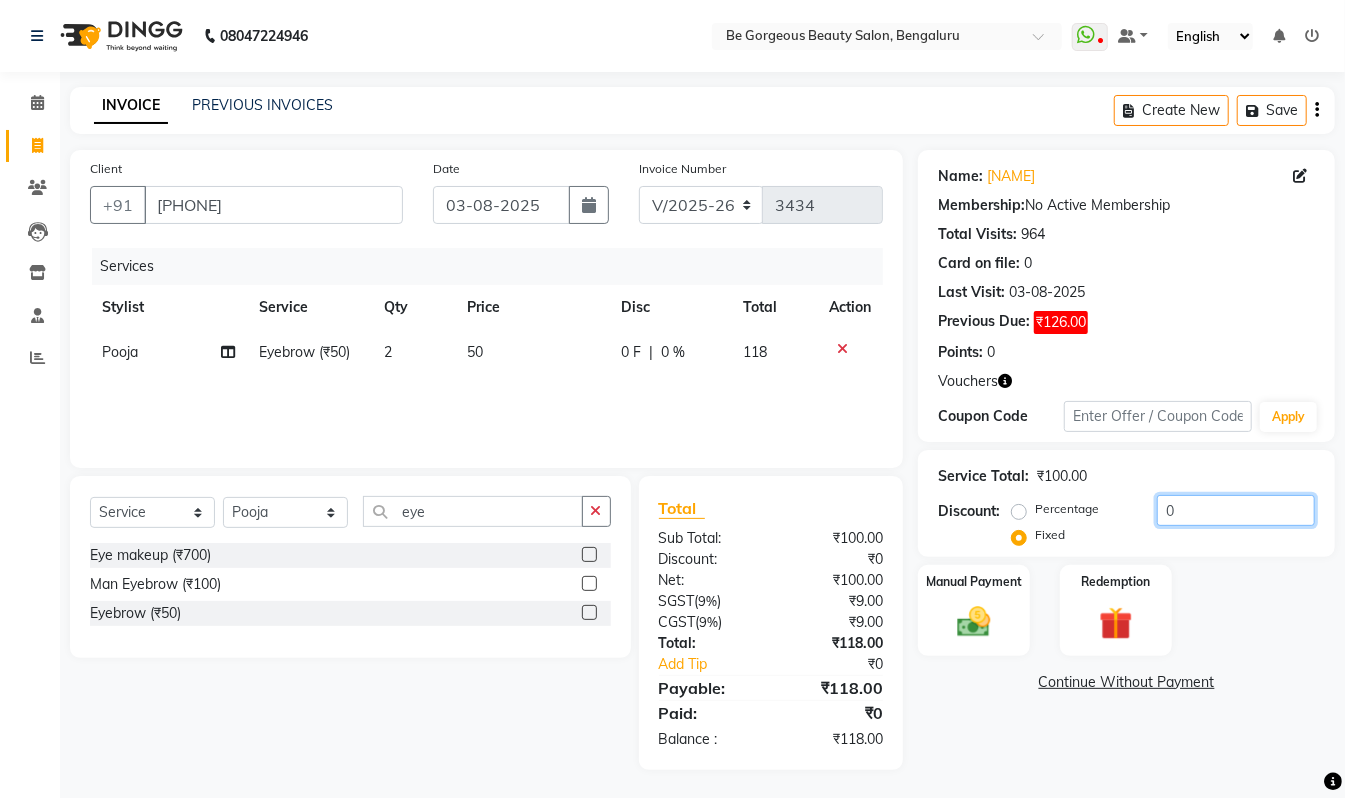 click on "0" 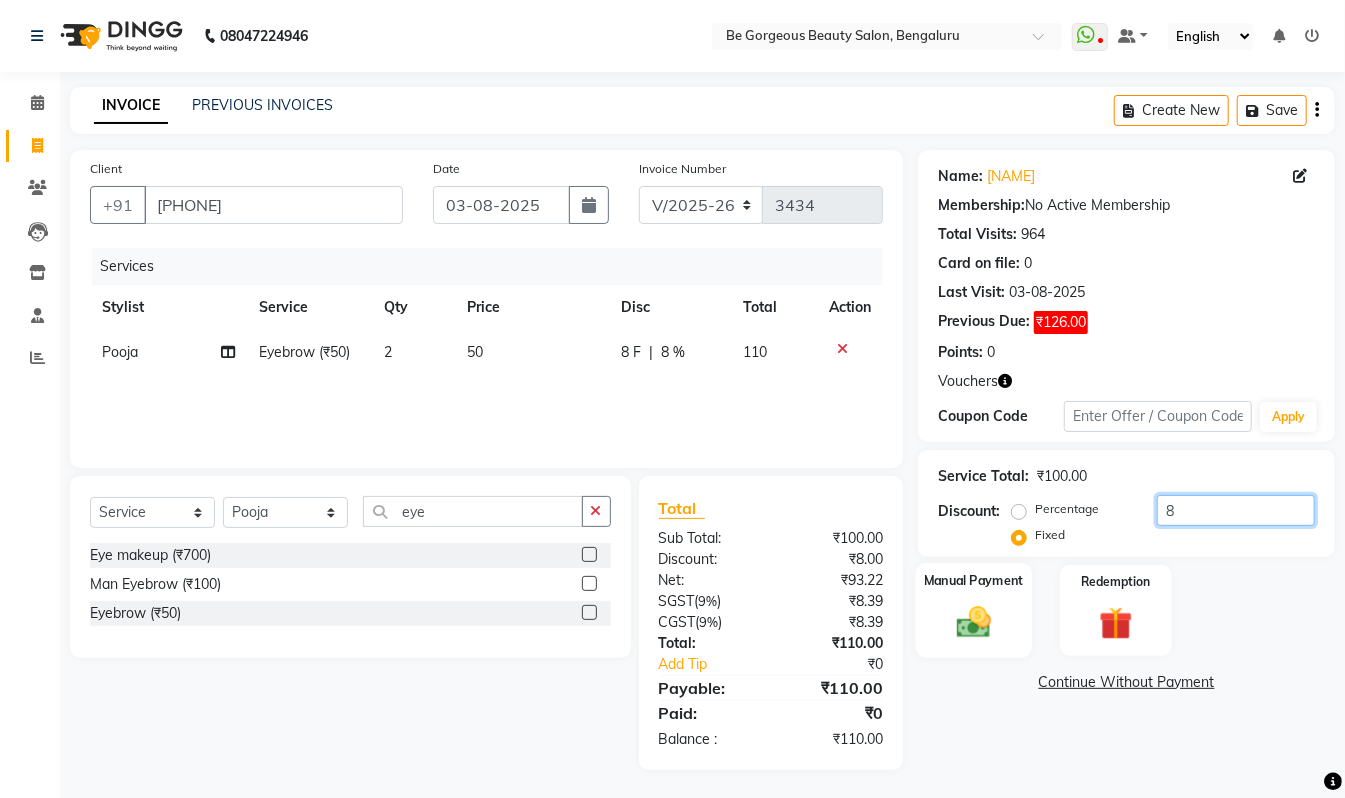 type on "8" 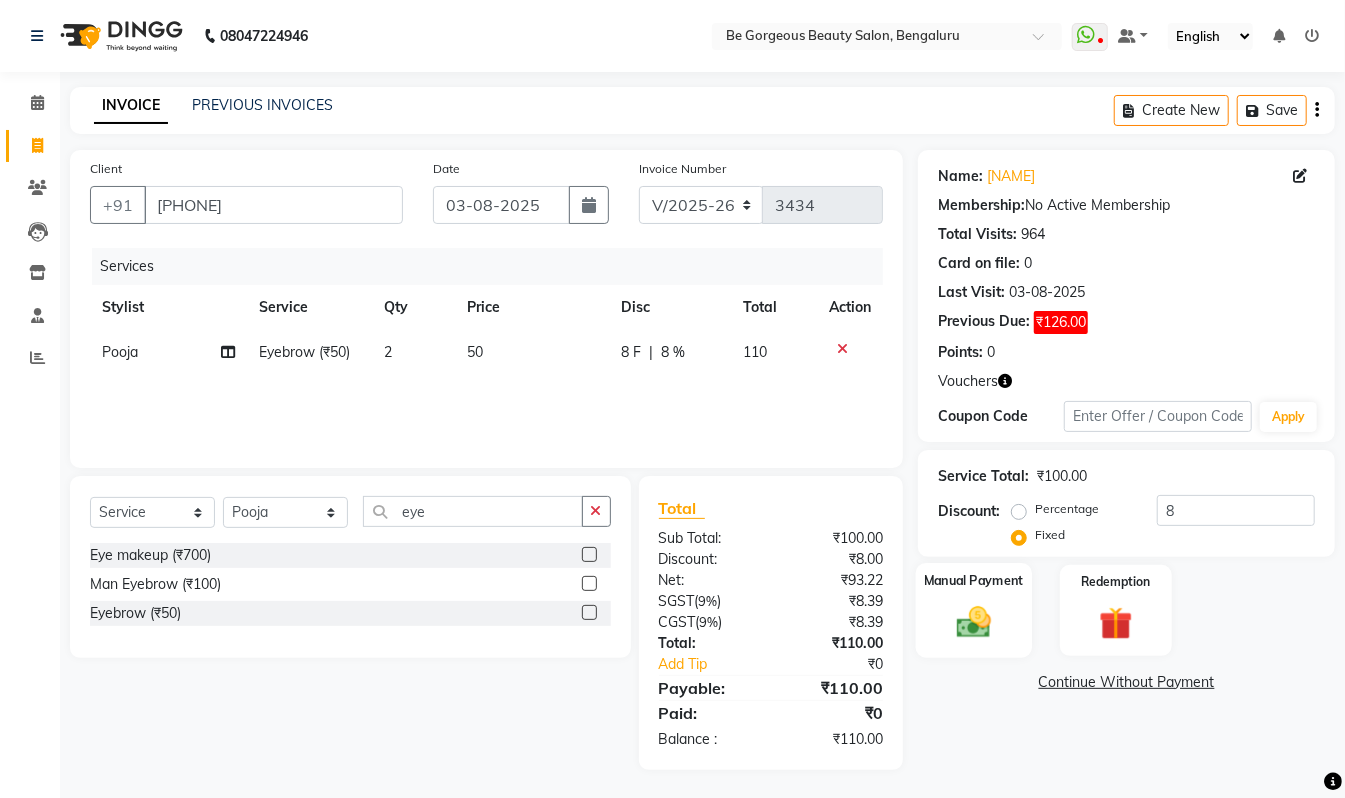click 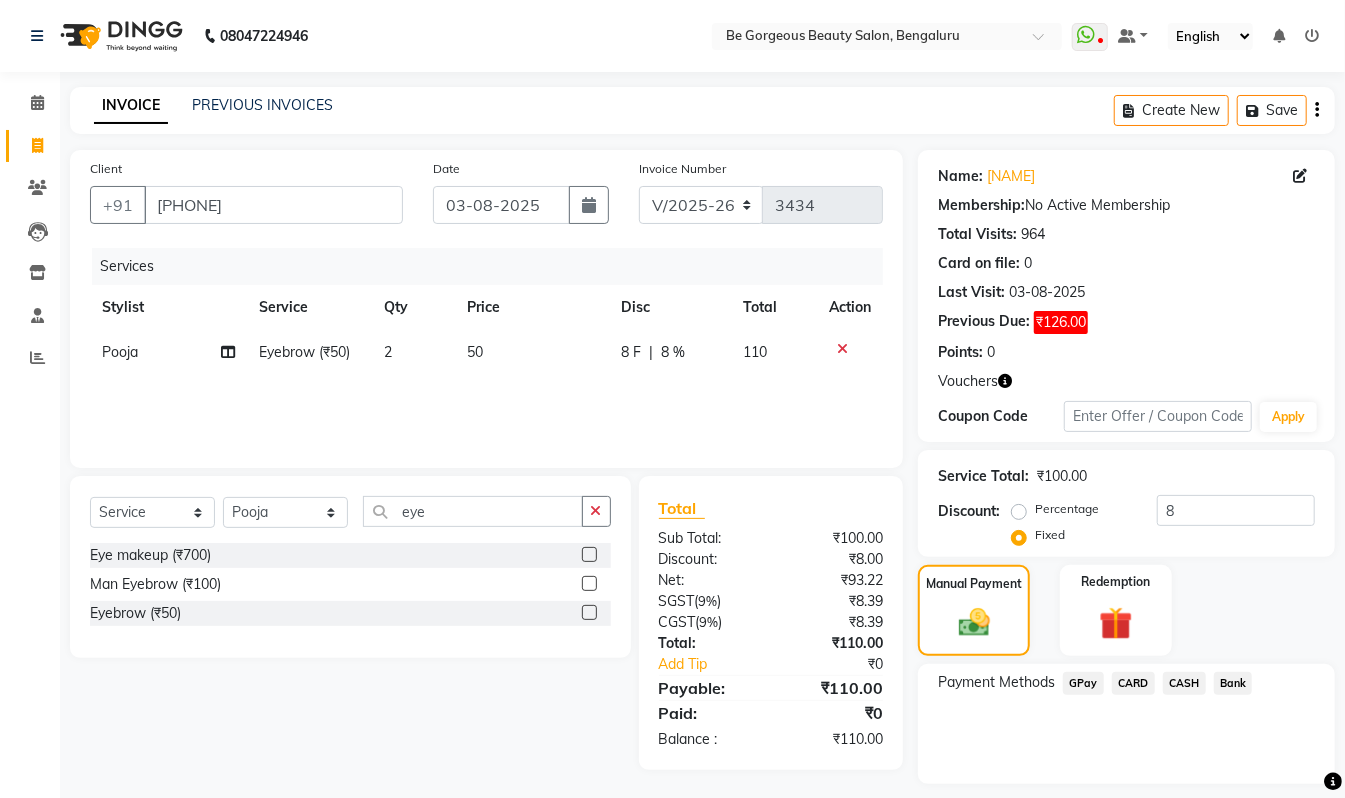 click on "CASH" 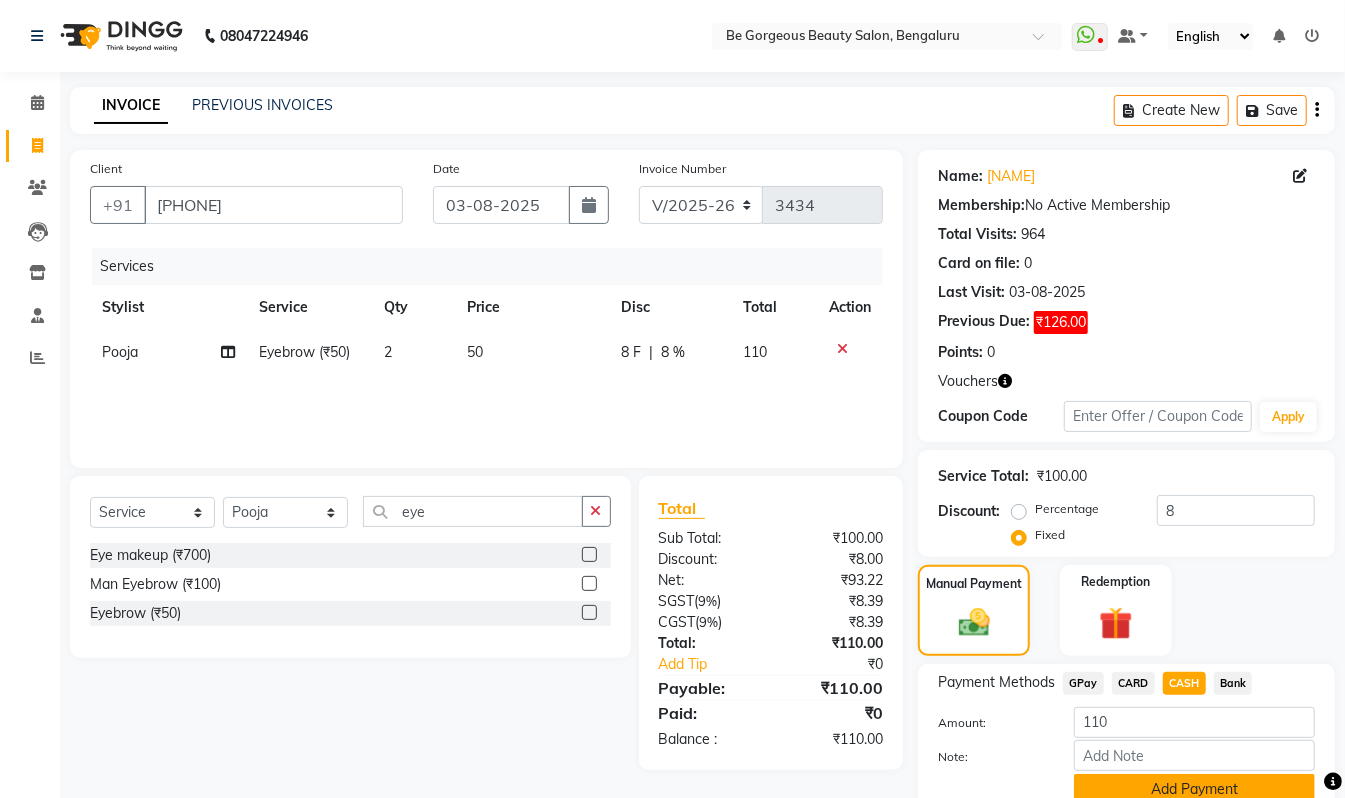 click on "Add Payment" 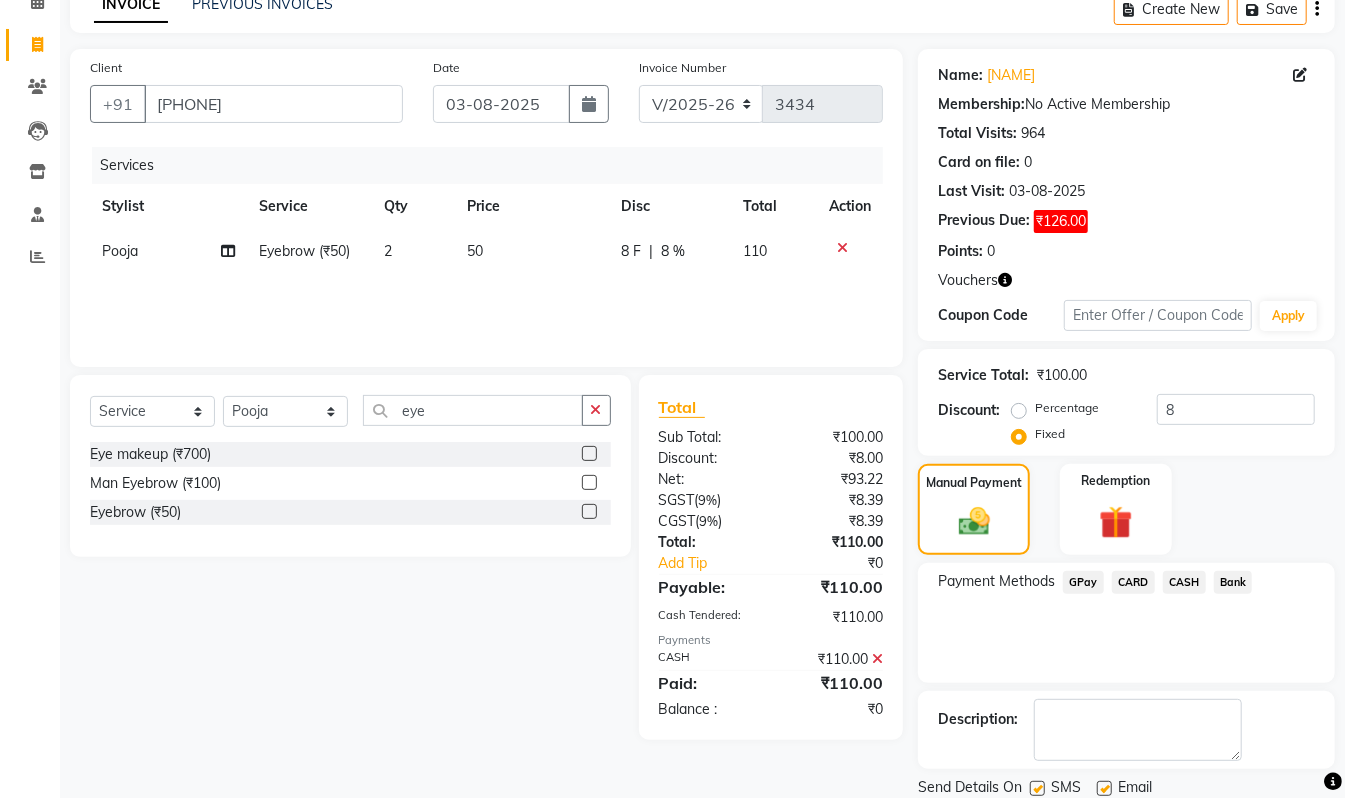 scroll, scrollTop: 148, scrollLeft: 0, axis: vertical 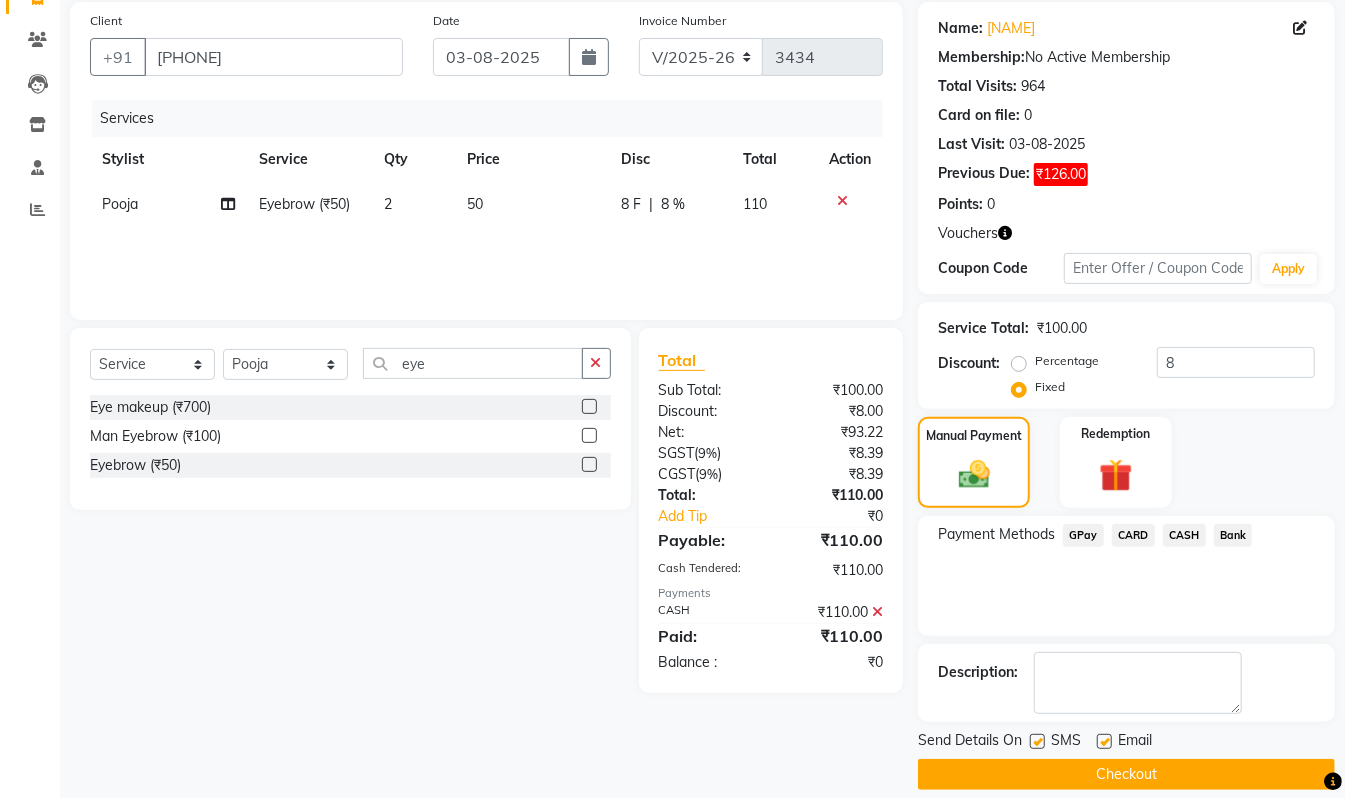 click on "Checkout" 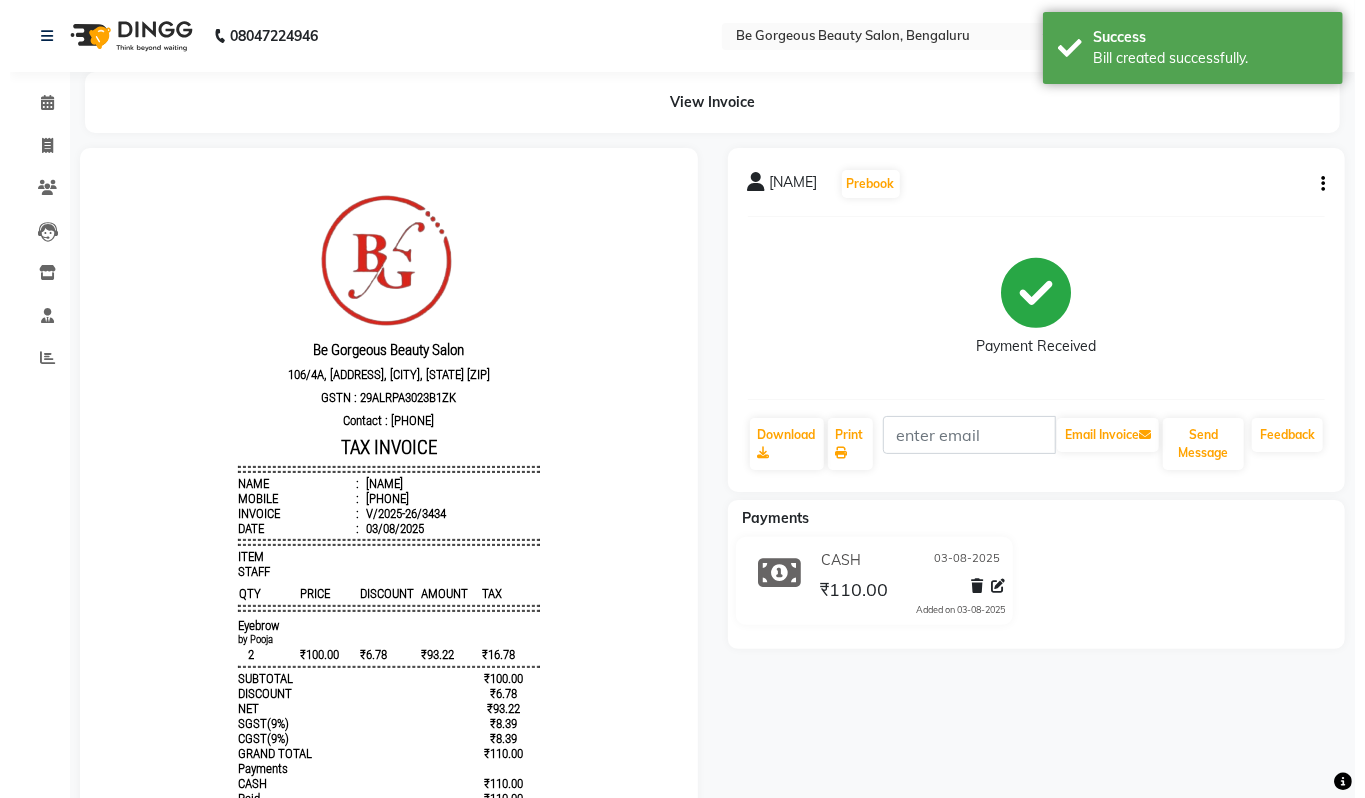 scroll, scrollTop: 0, scrollLeft: 0, axis: both 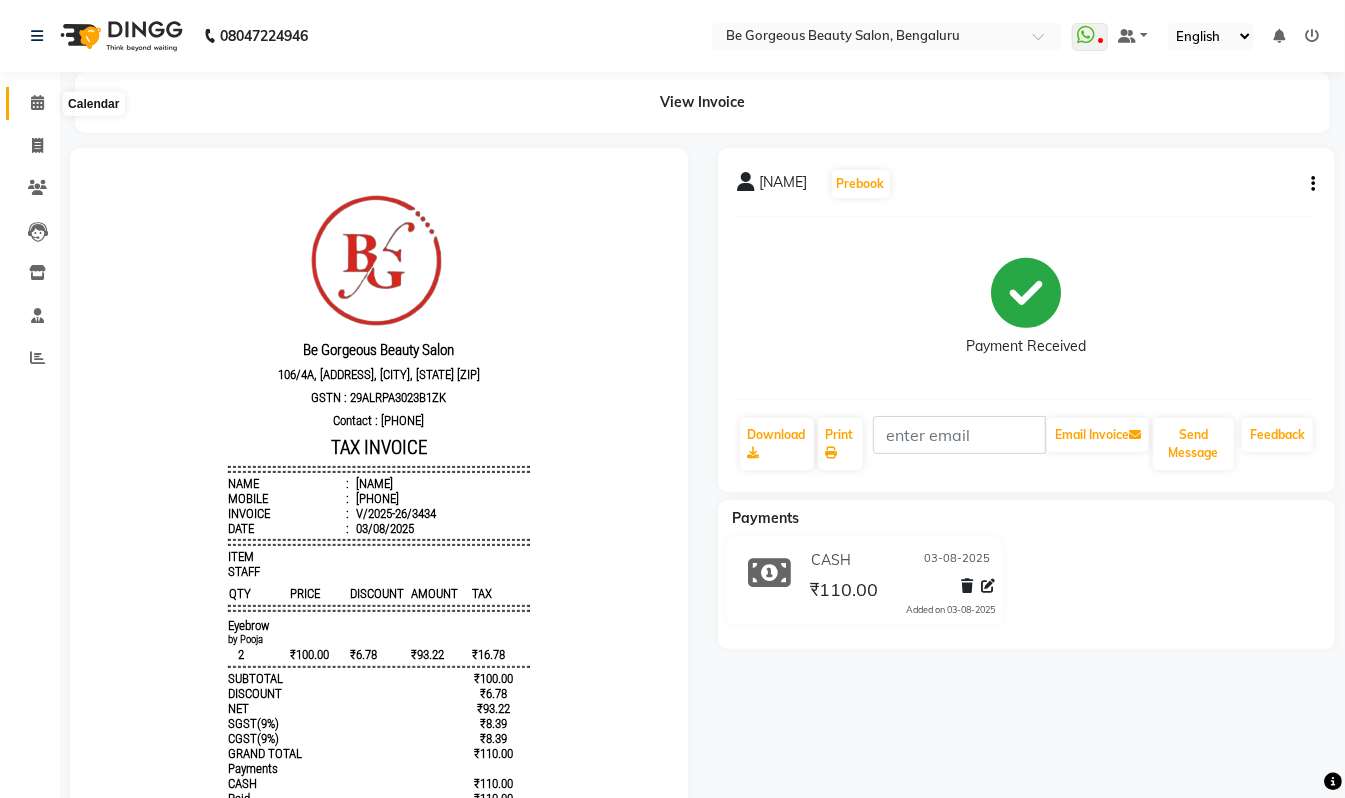 click 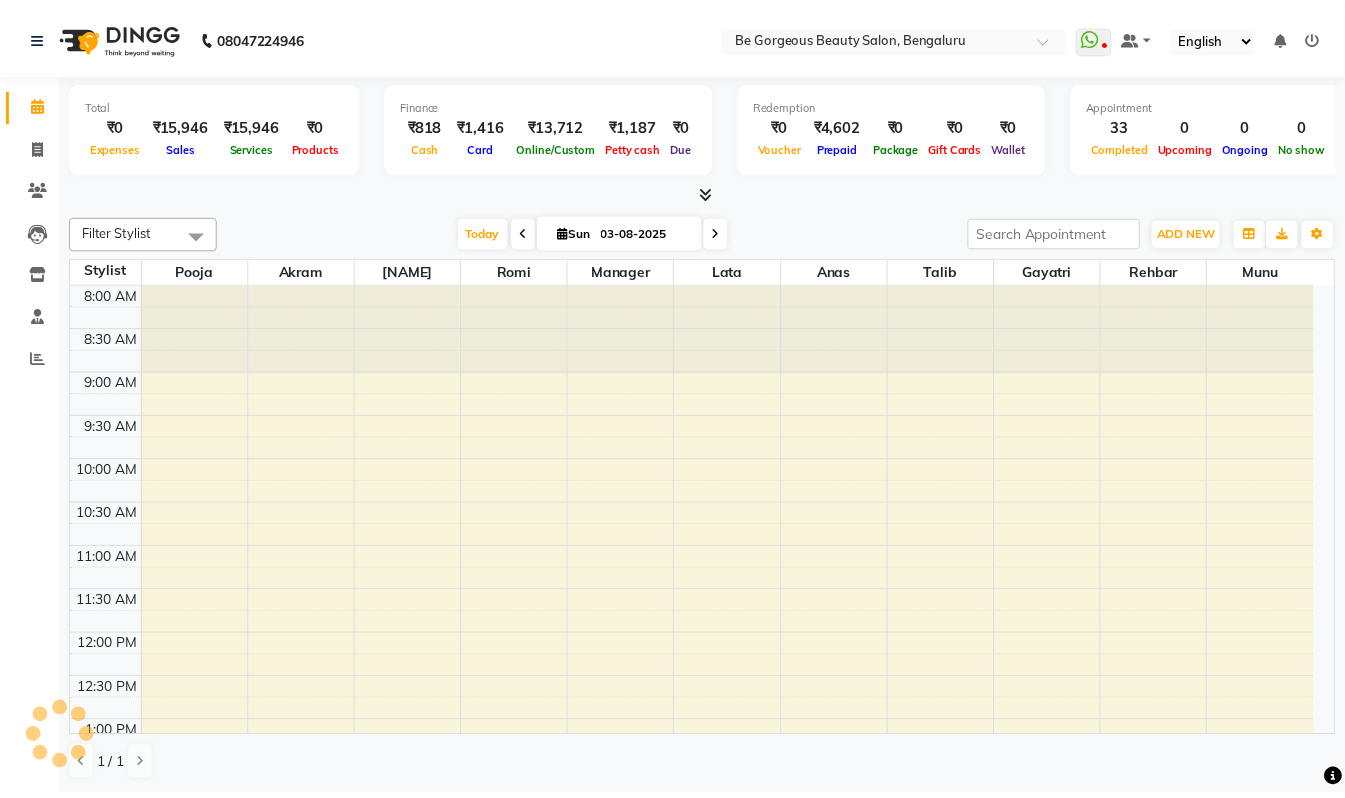 scroll, scrollTop: 0, scrollLeft: 0, axis: both 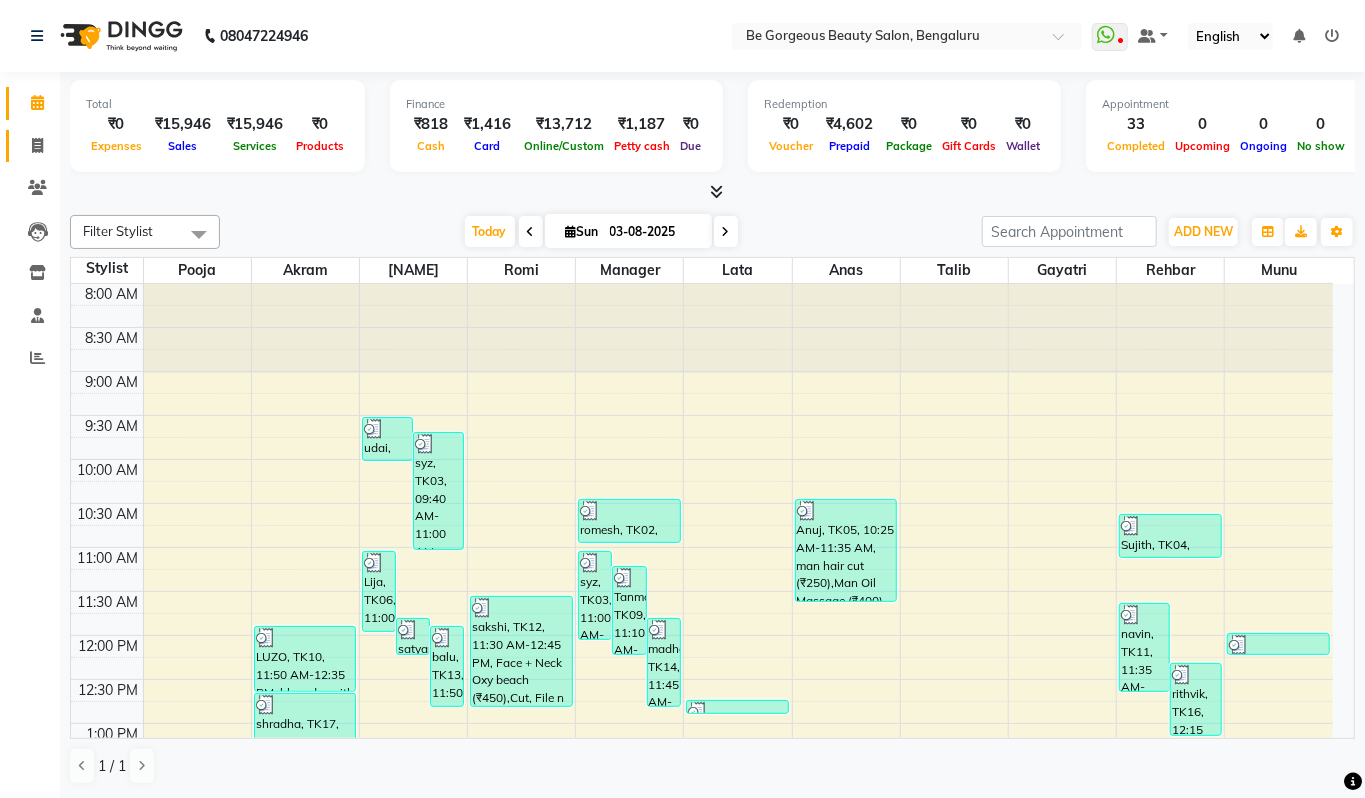 click on "Invoice" 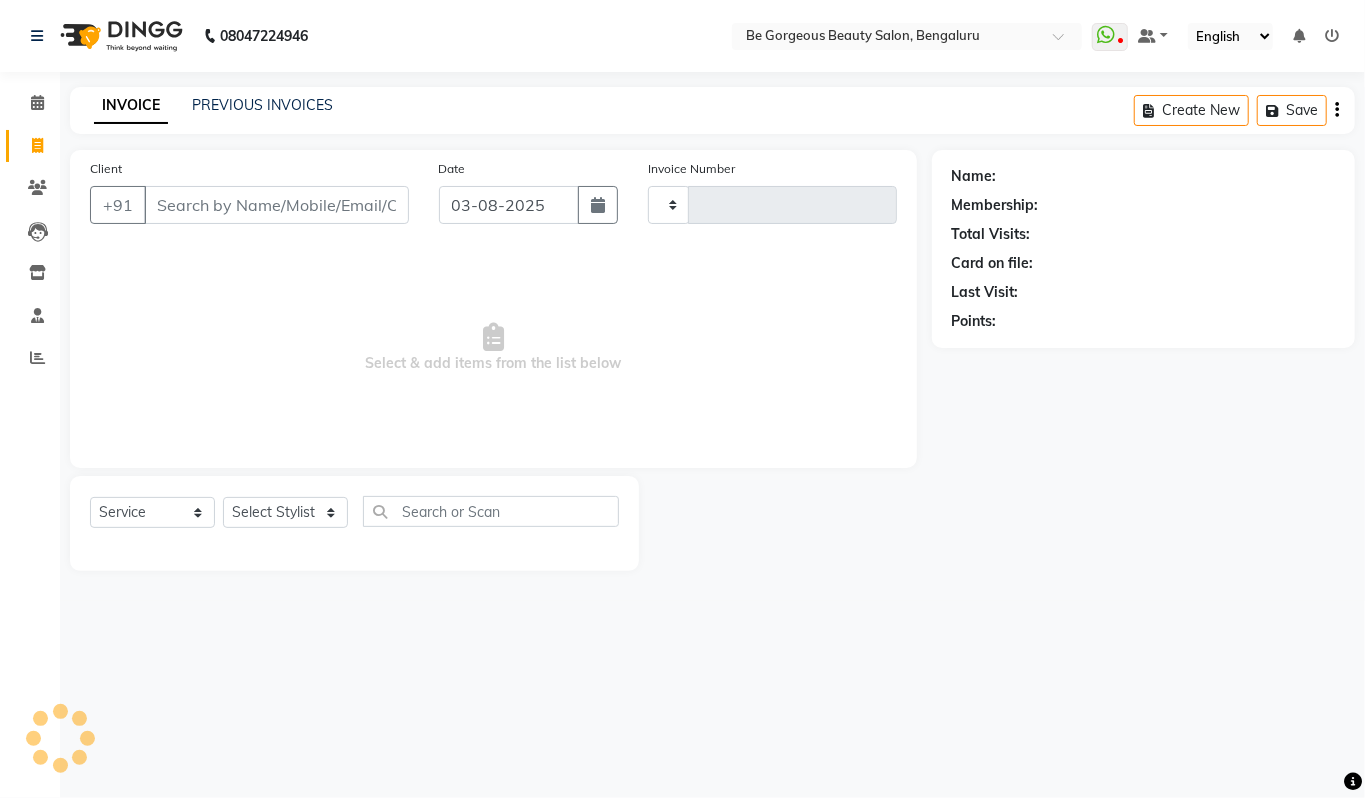 type on "3435" 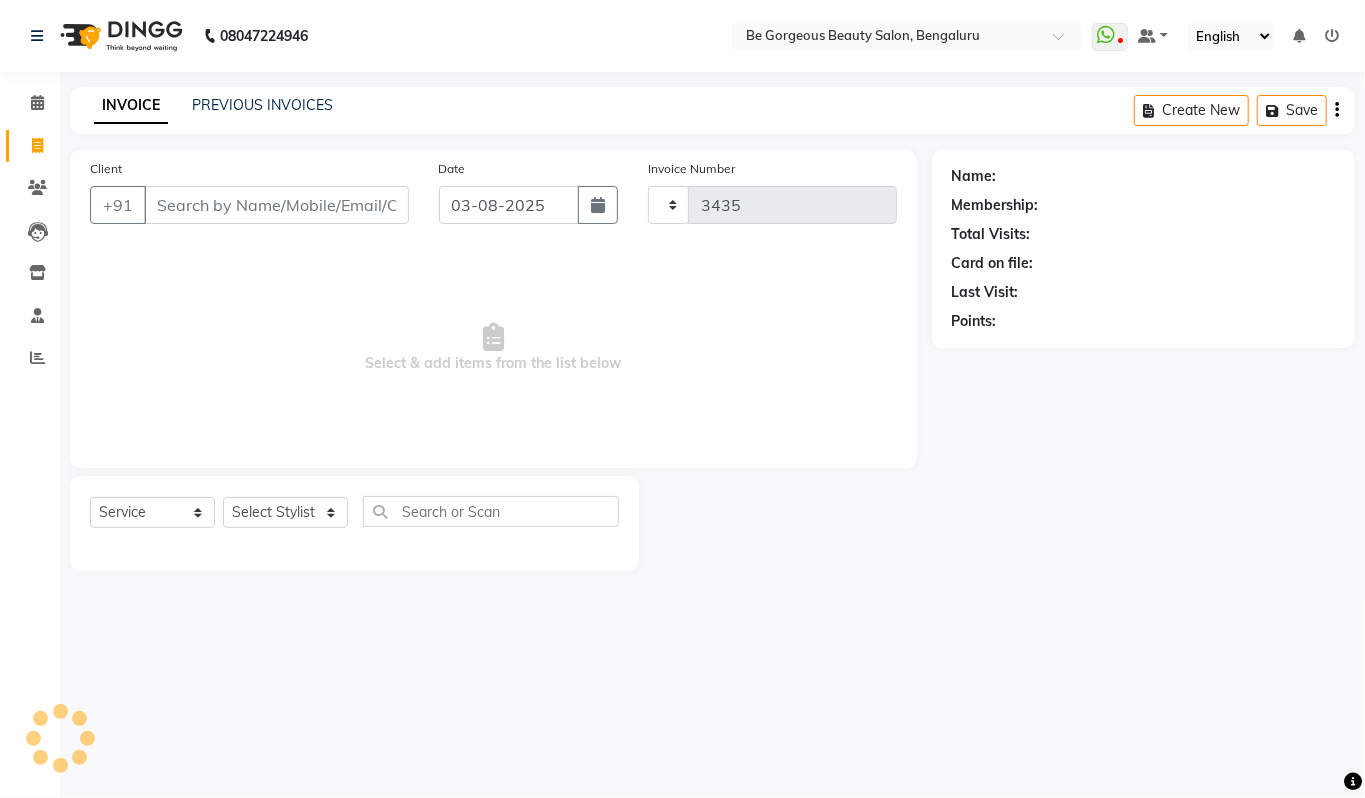 select on "5405" 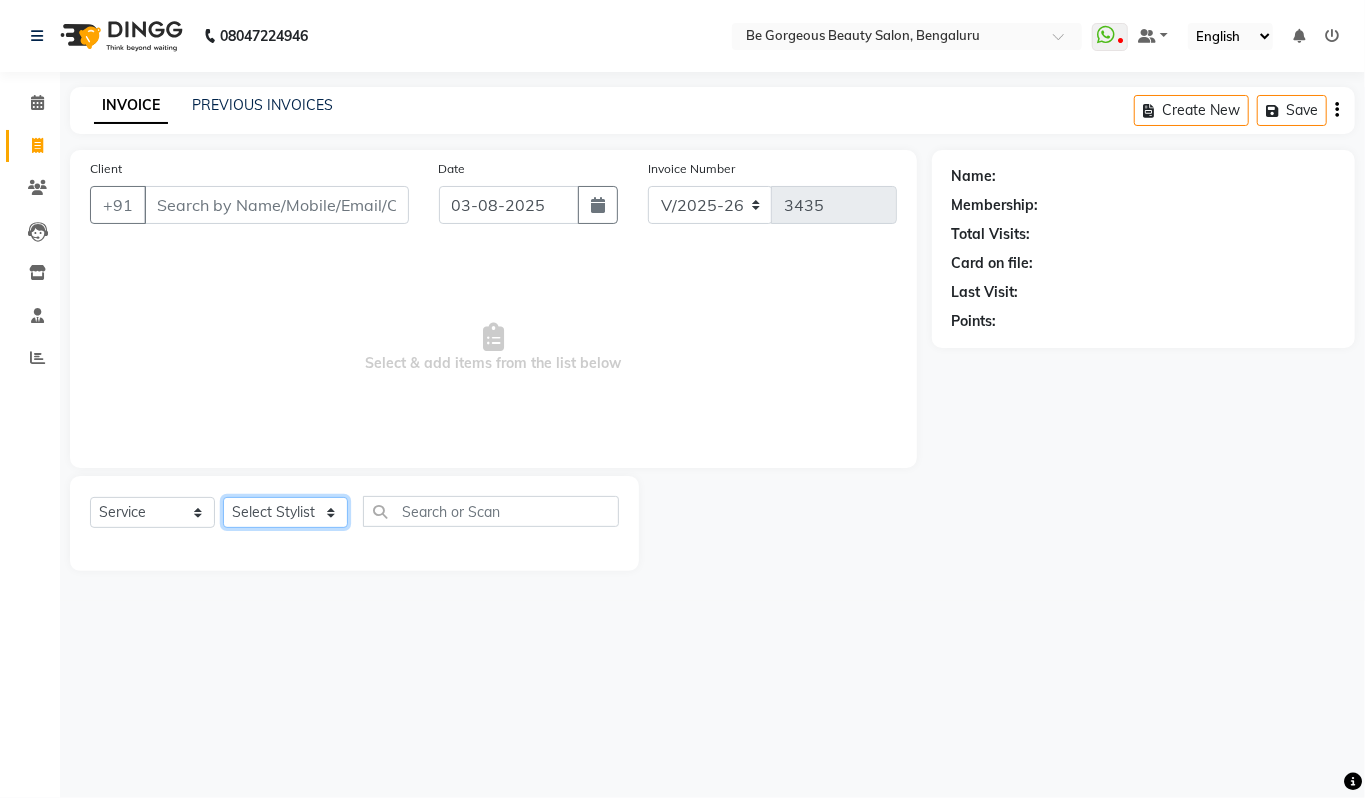 click on "Select Stylist Akram Anas Gayatri lata Manager Munu Pooja Rehbar Romi Talib Wajid" 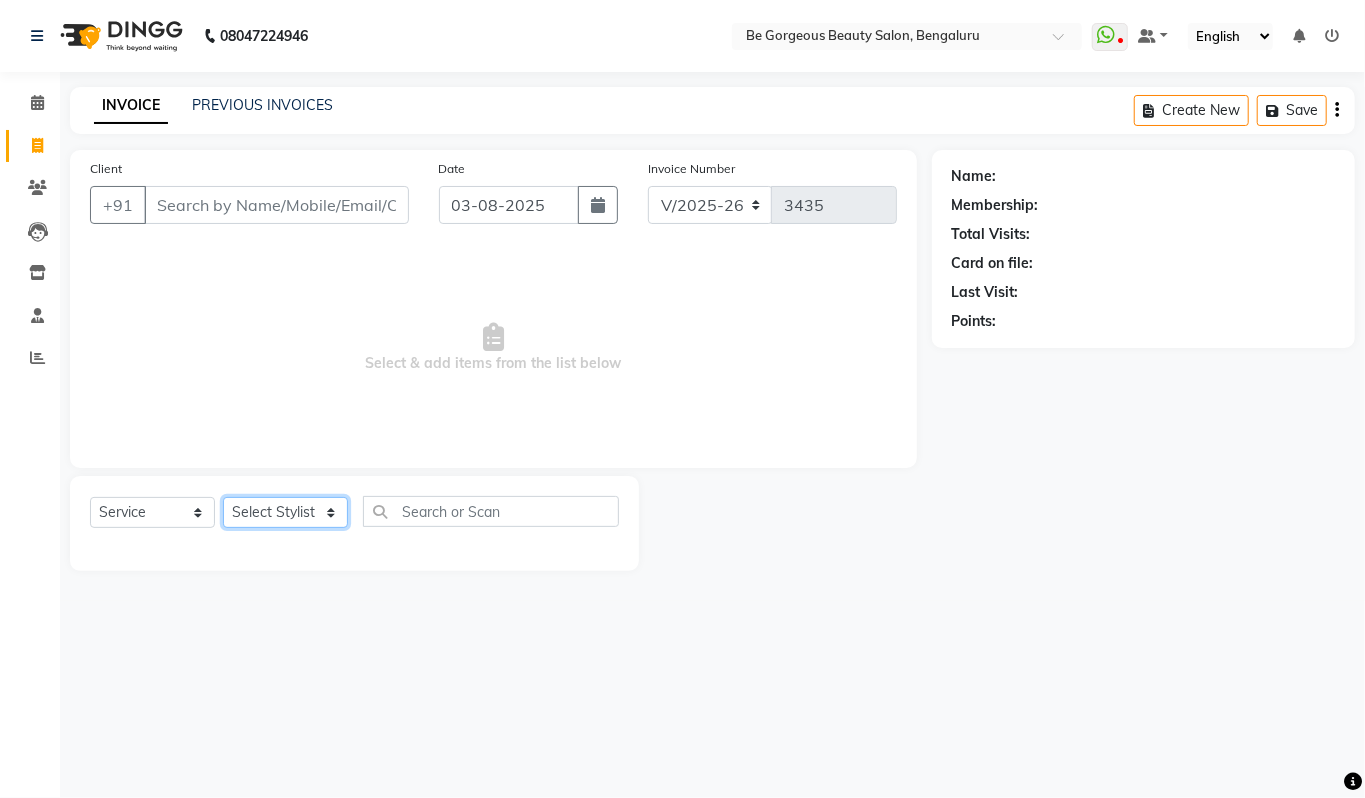 select on "36211" 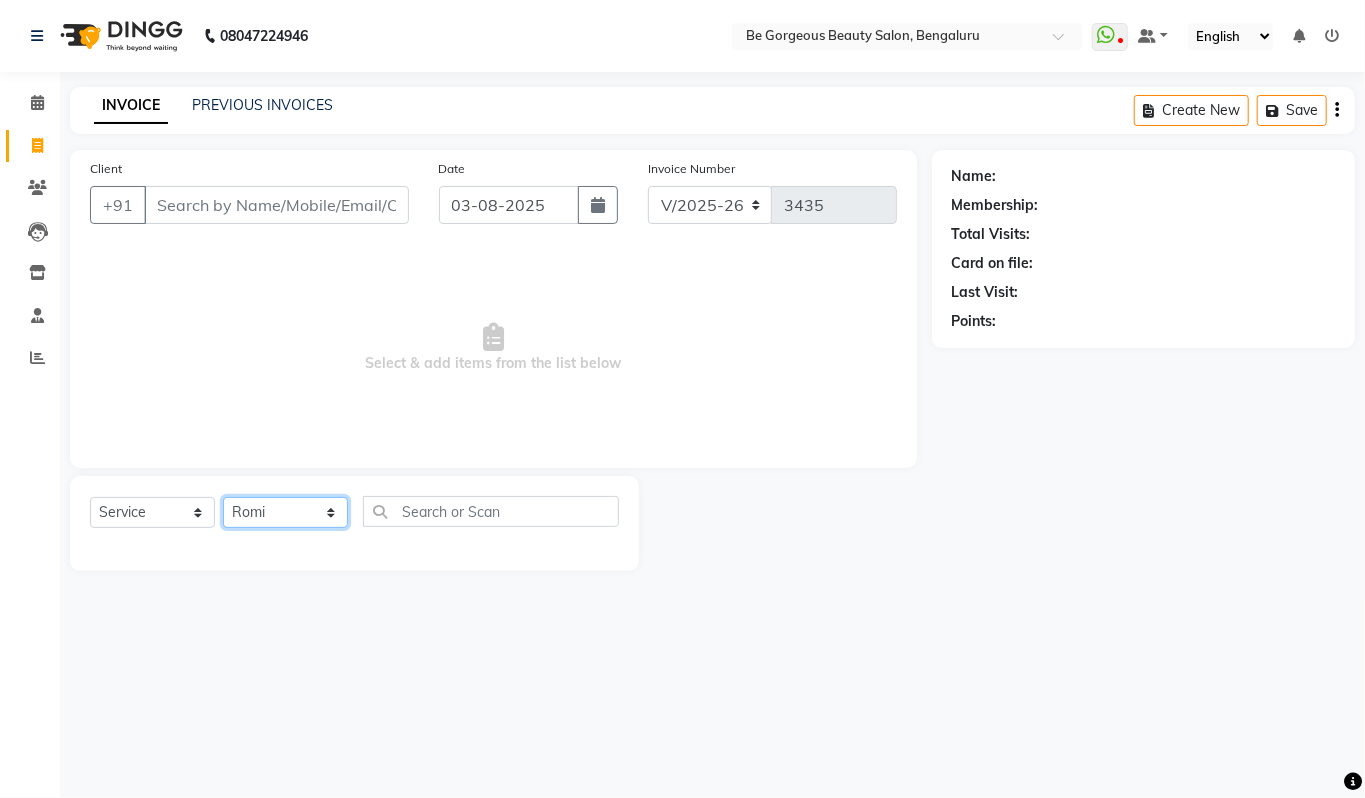 click on "Select Stylist Akram Anas Gayatri lata Manager Munu Pooja Rehbar Romi Talib Wajid" 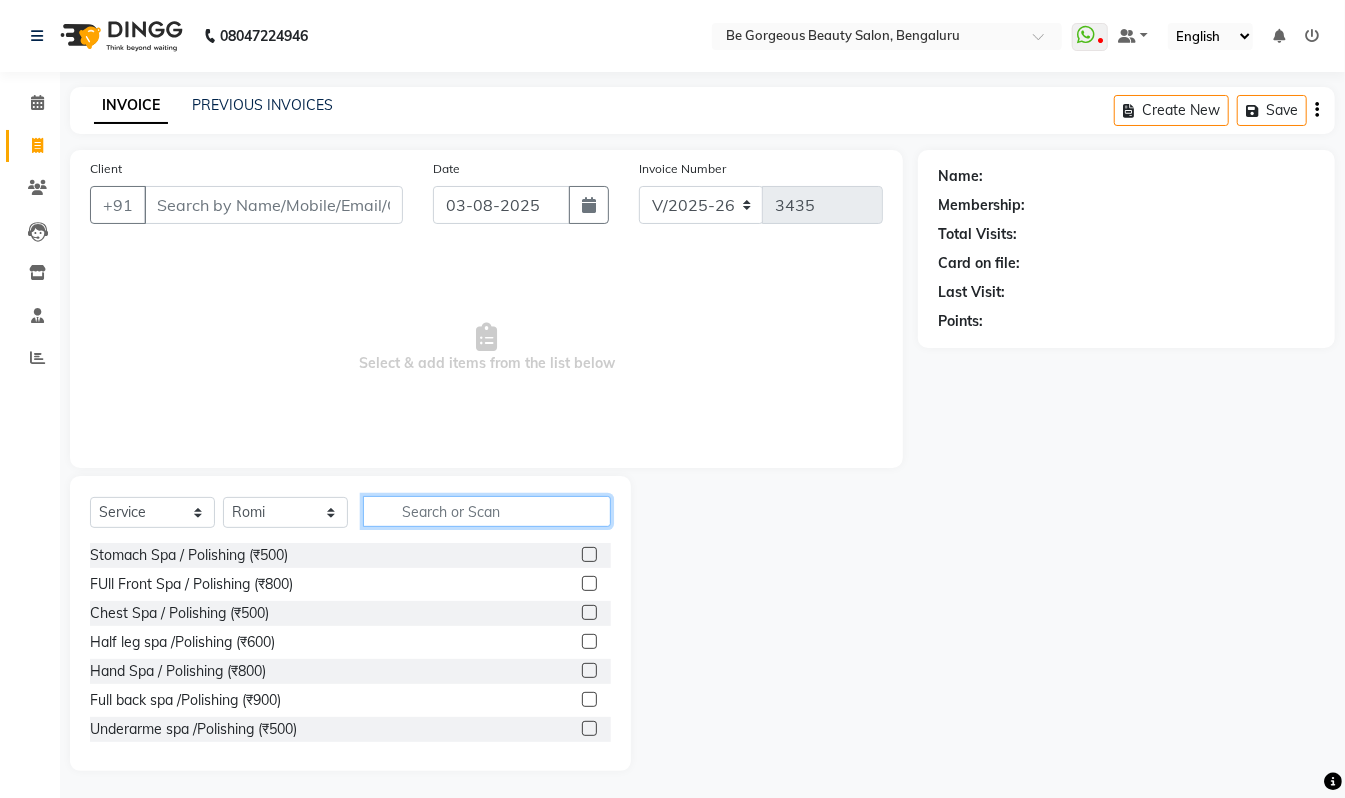 click 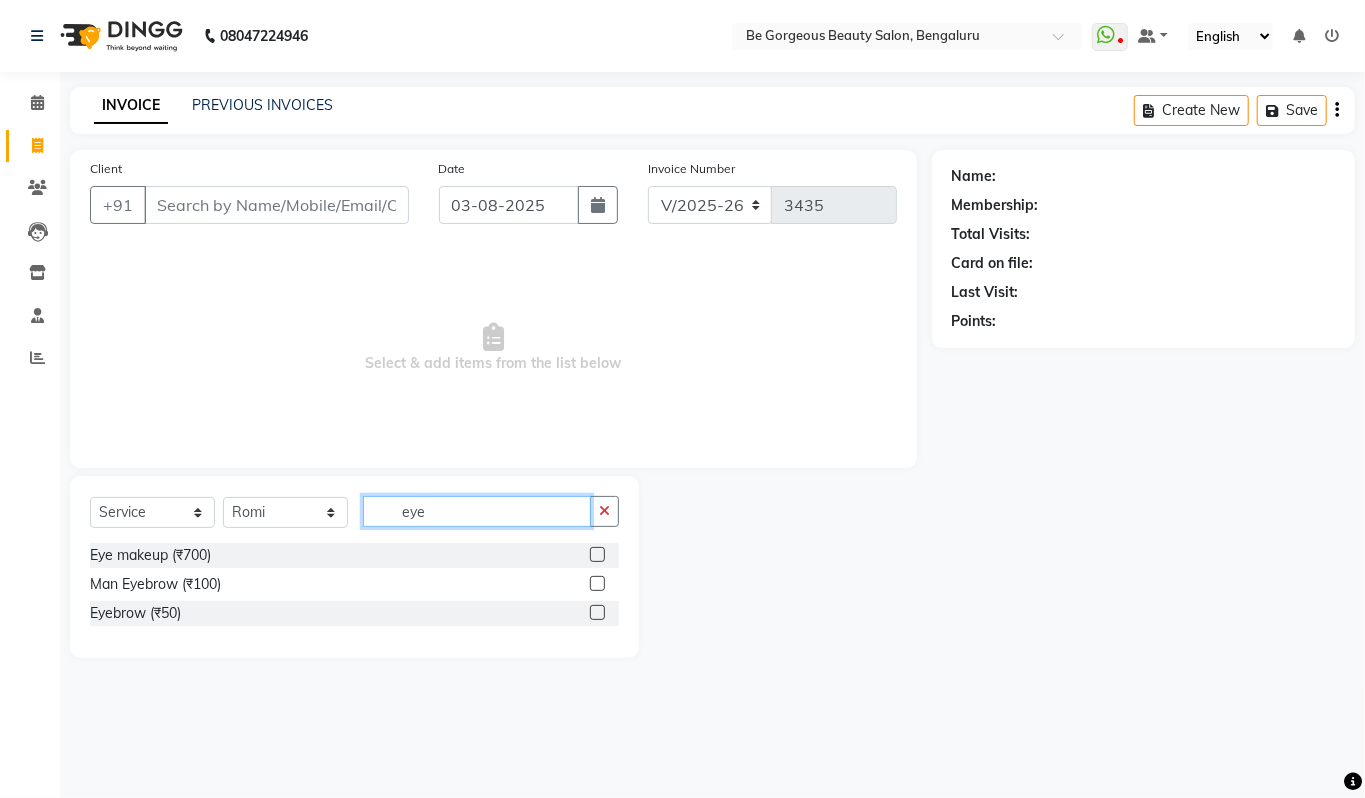 type on "eye" 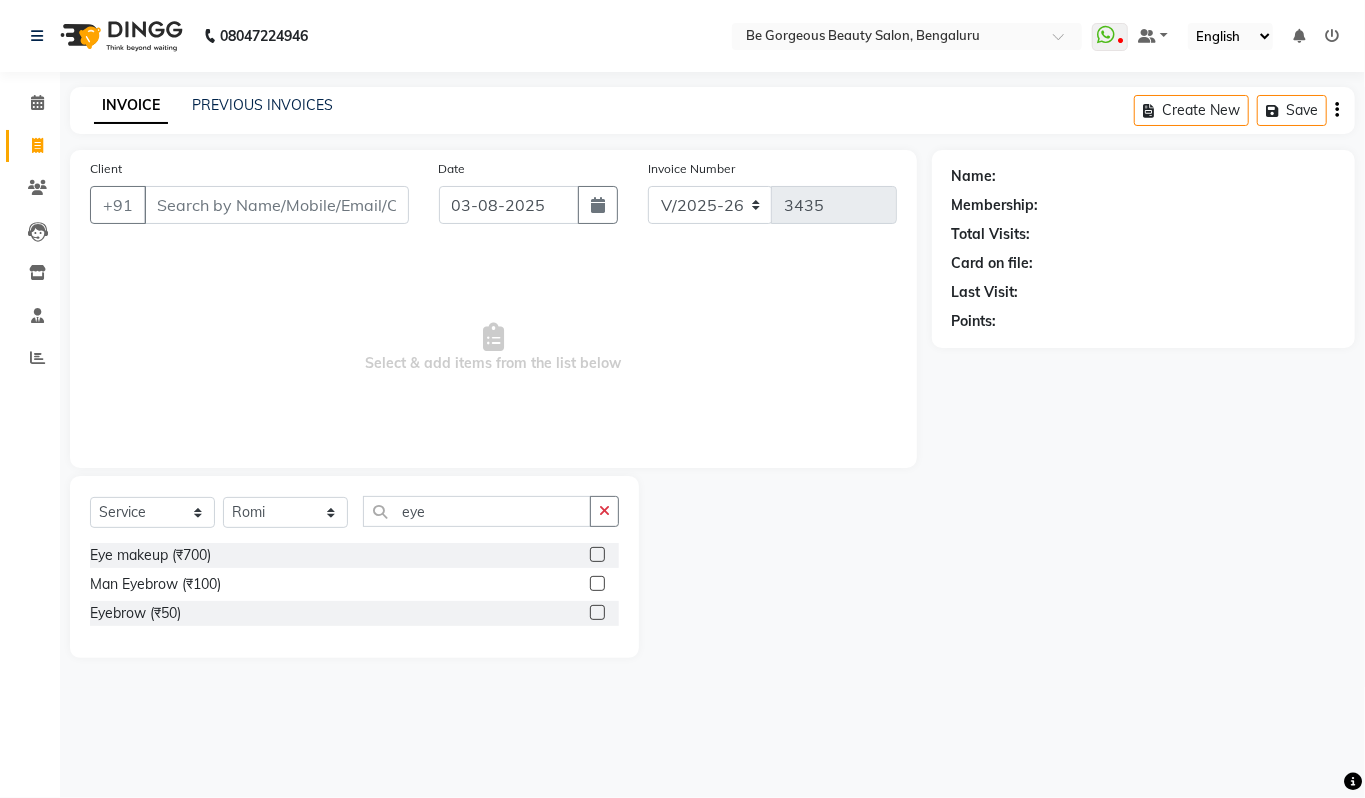 click 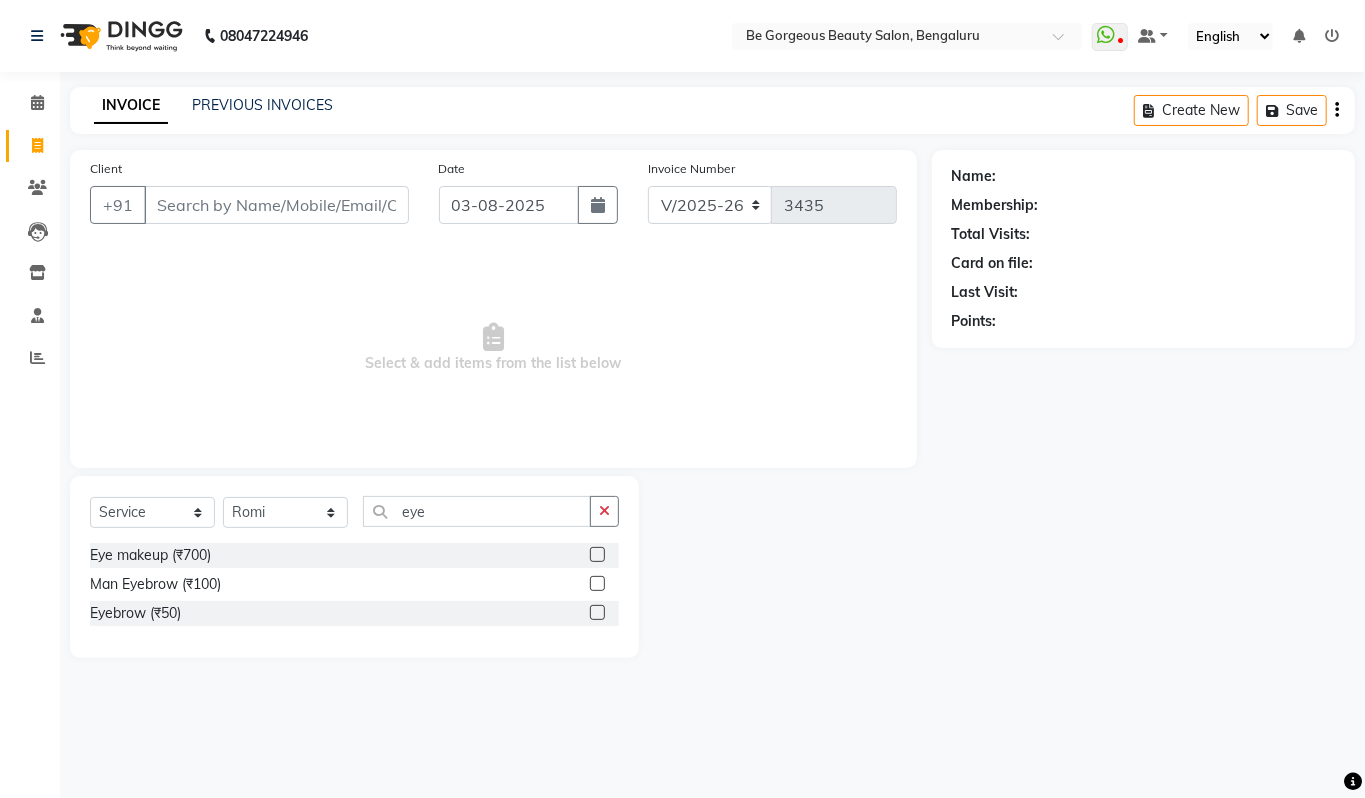 click at bounding box center [596, 613] 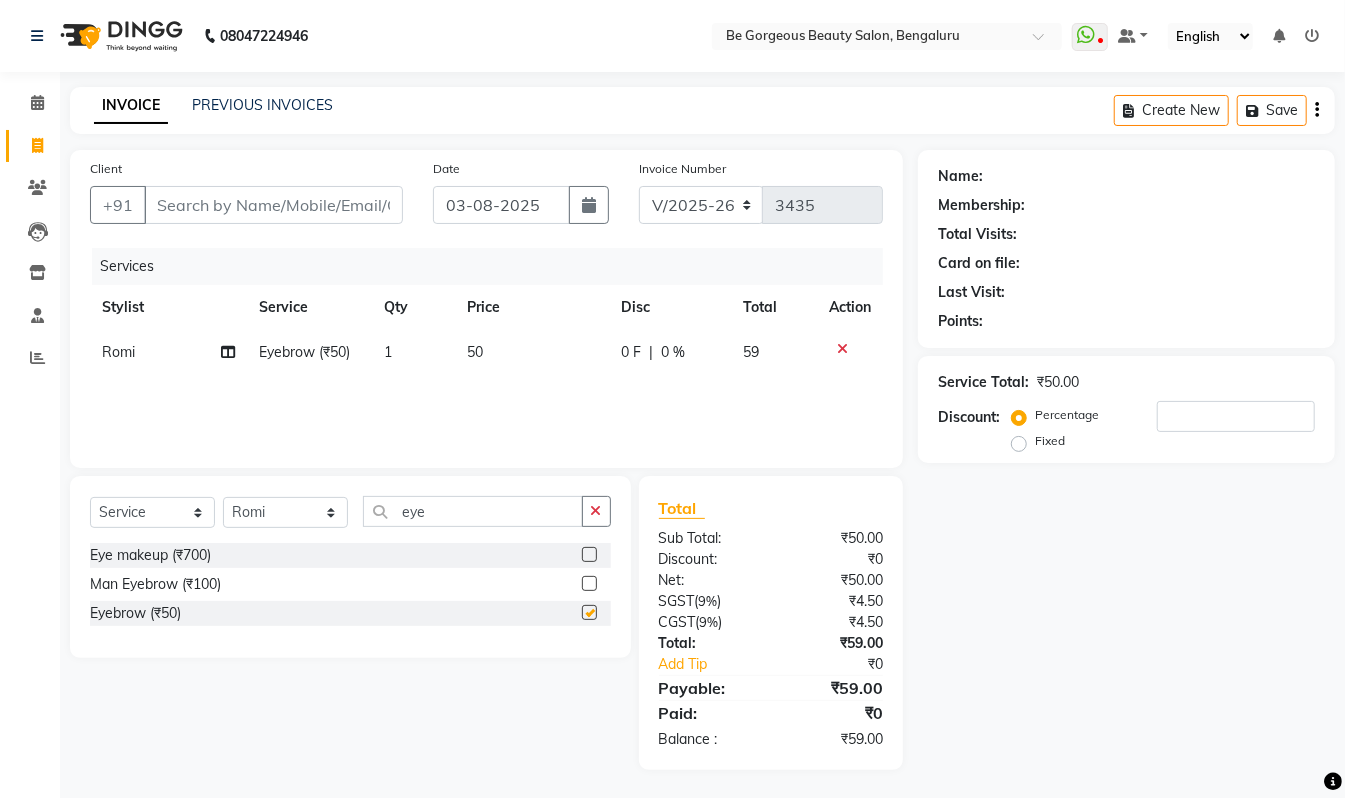checkbox on "false" 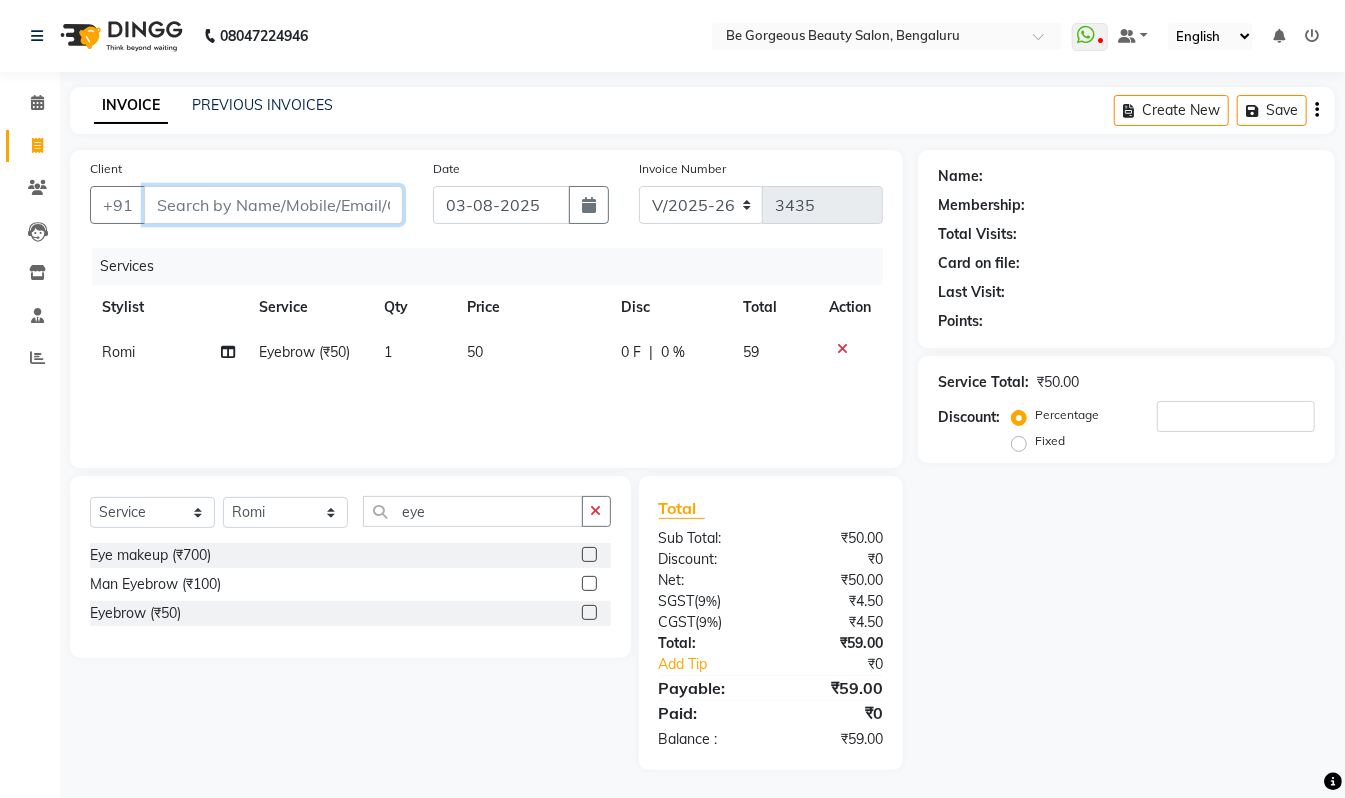 click on "Client" at bounding box center [273, 205] 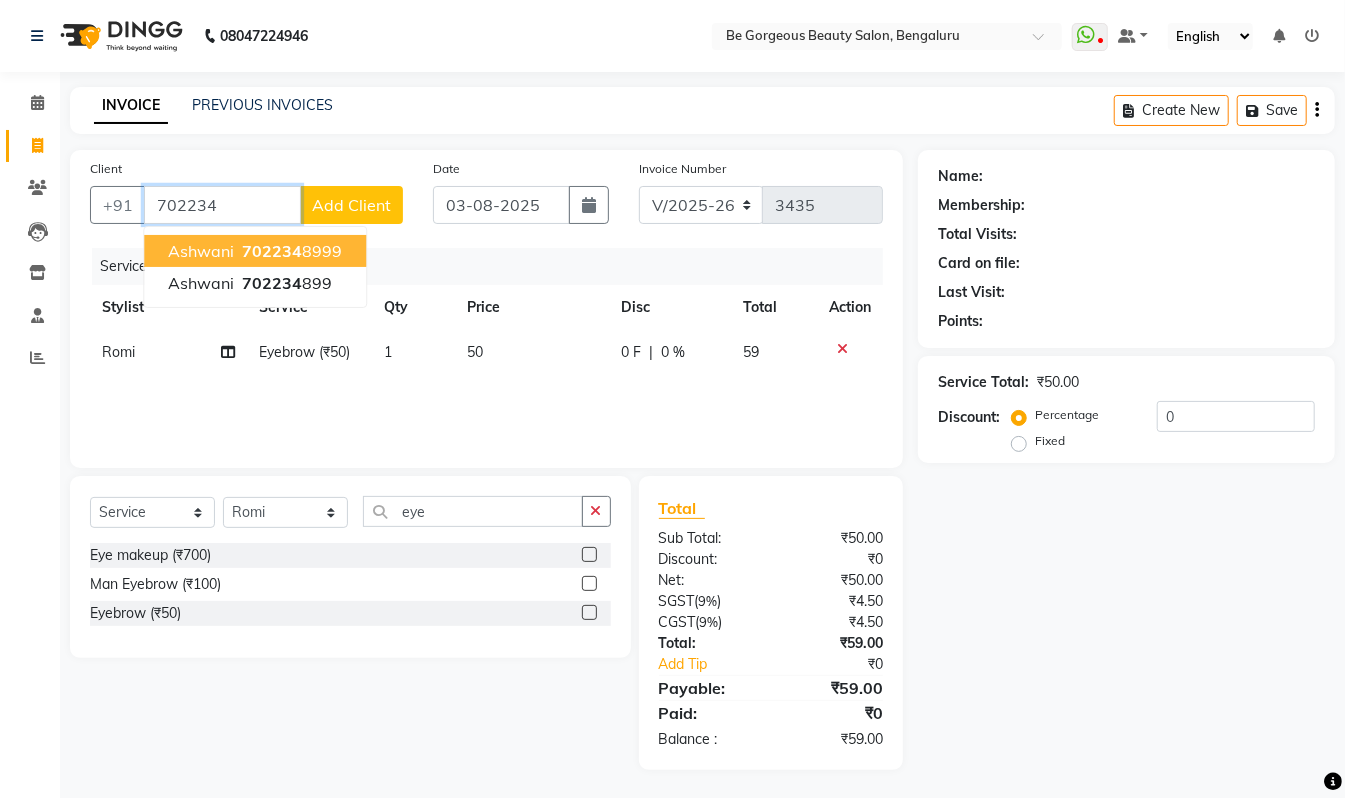 click on "702234 8999" at bounding box center (290, 251) 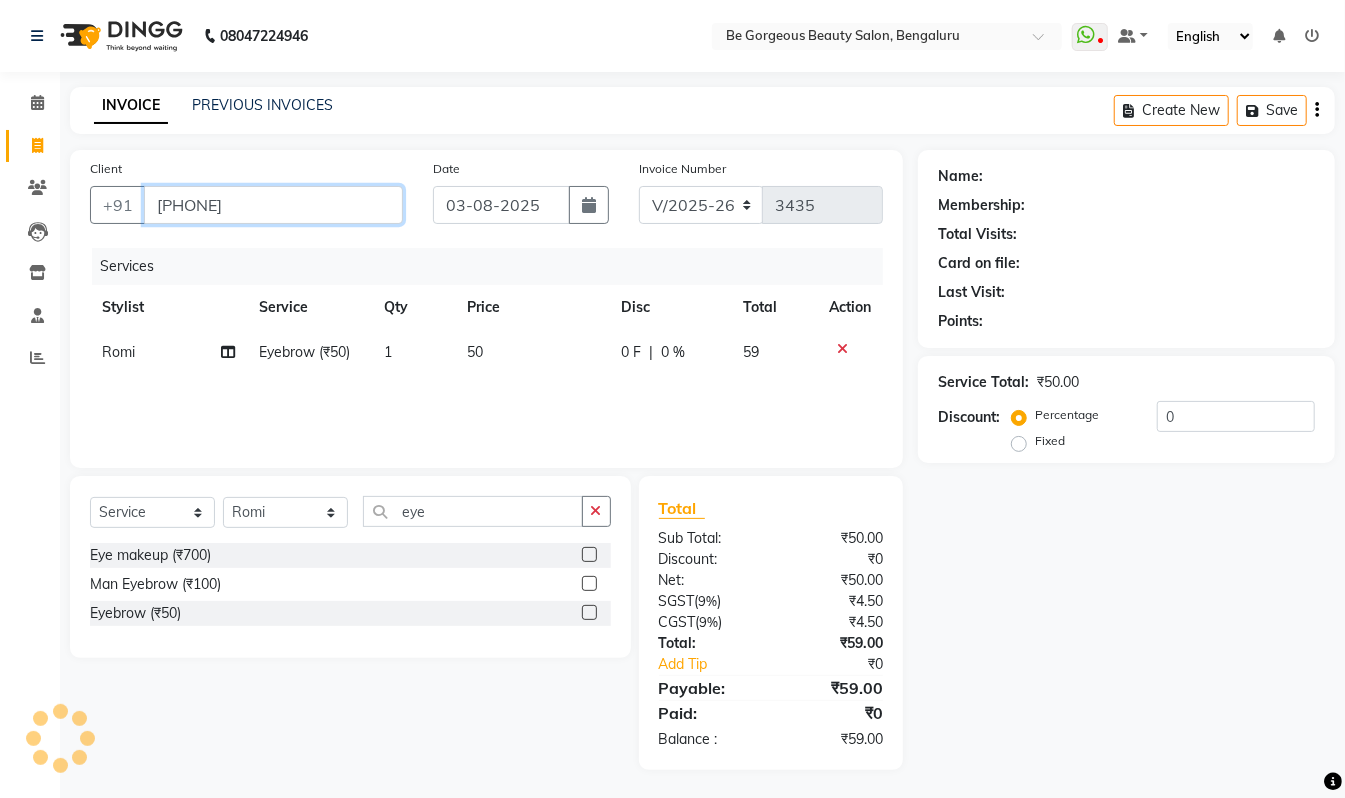 type on "[PHONE]" 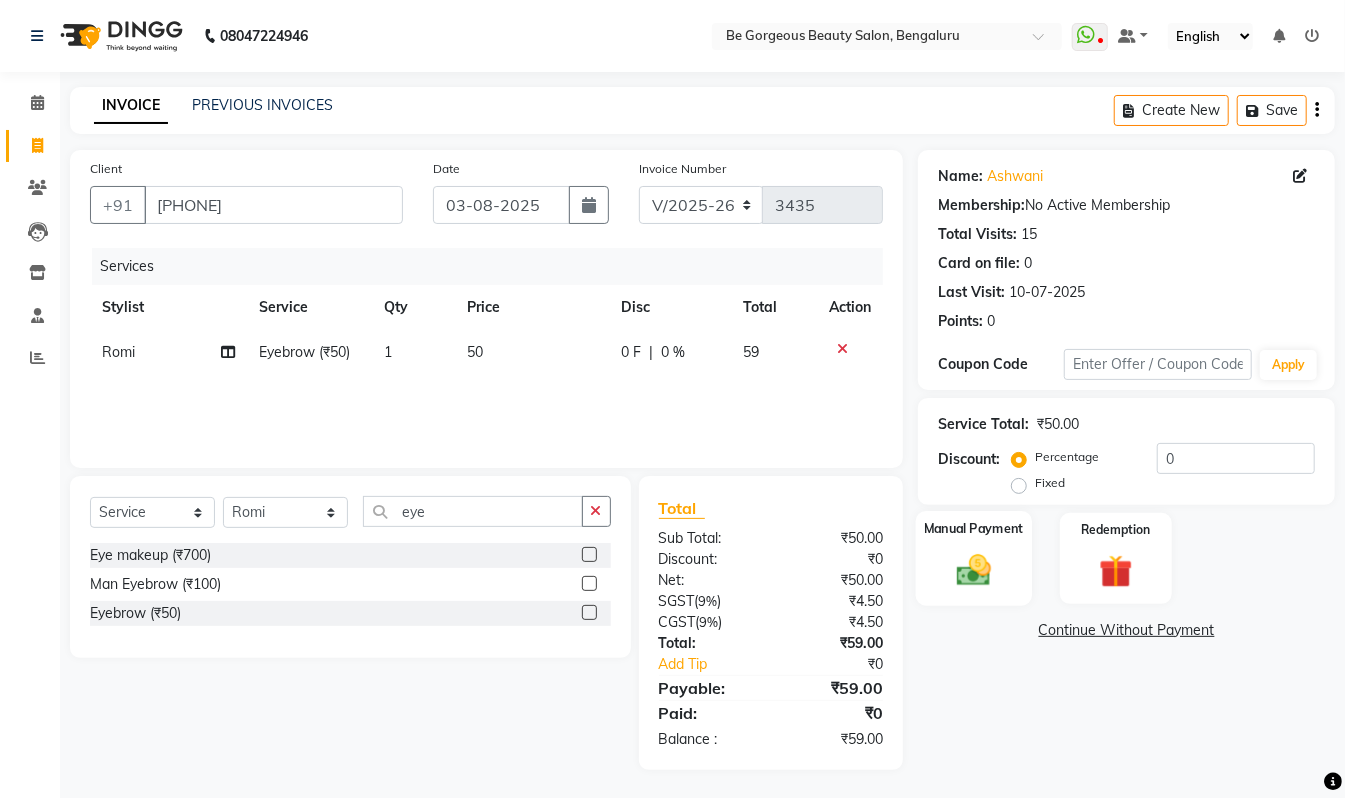 click on "Manual Payment" 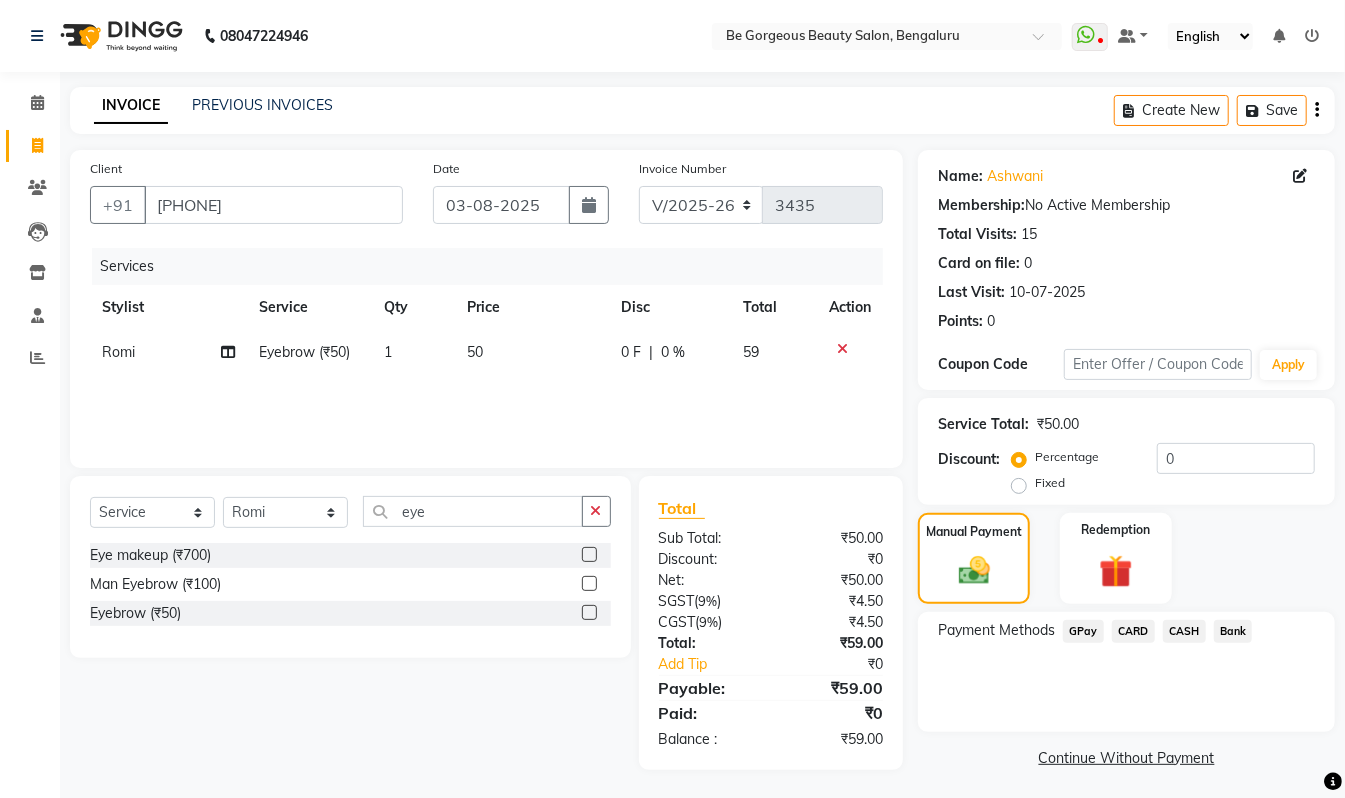 click on "GPay" 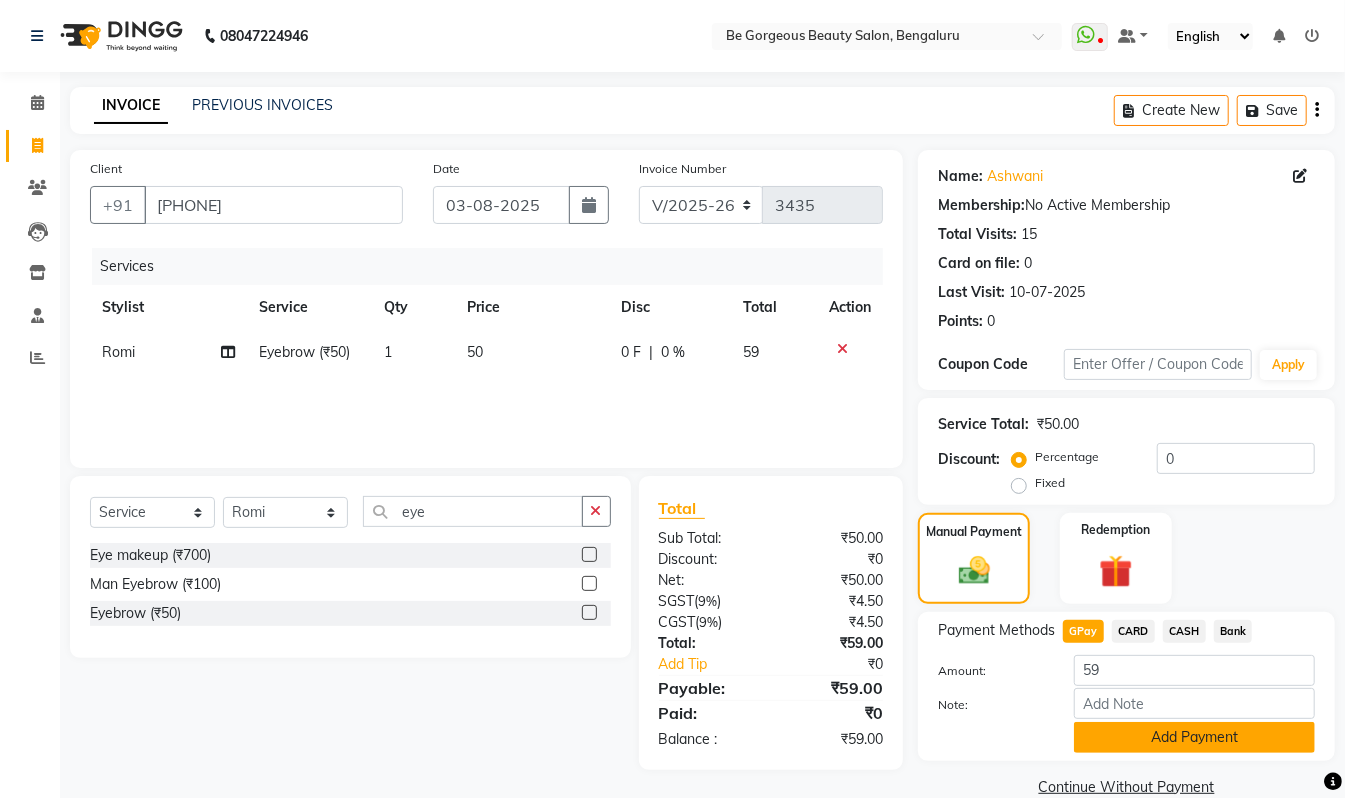 click on "Add Payment" 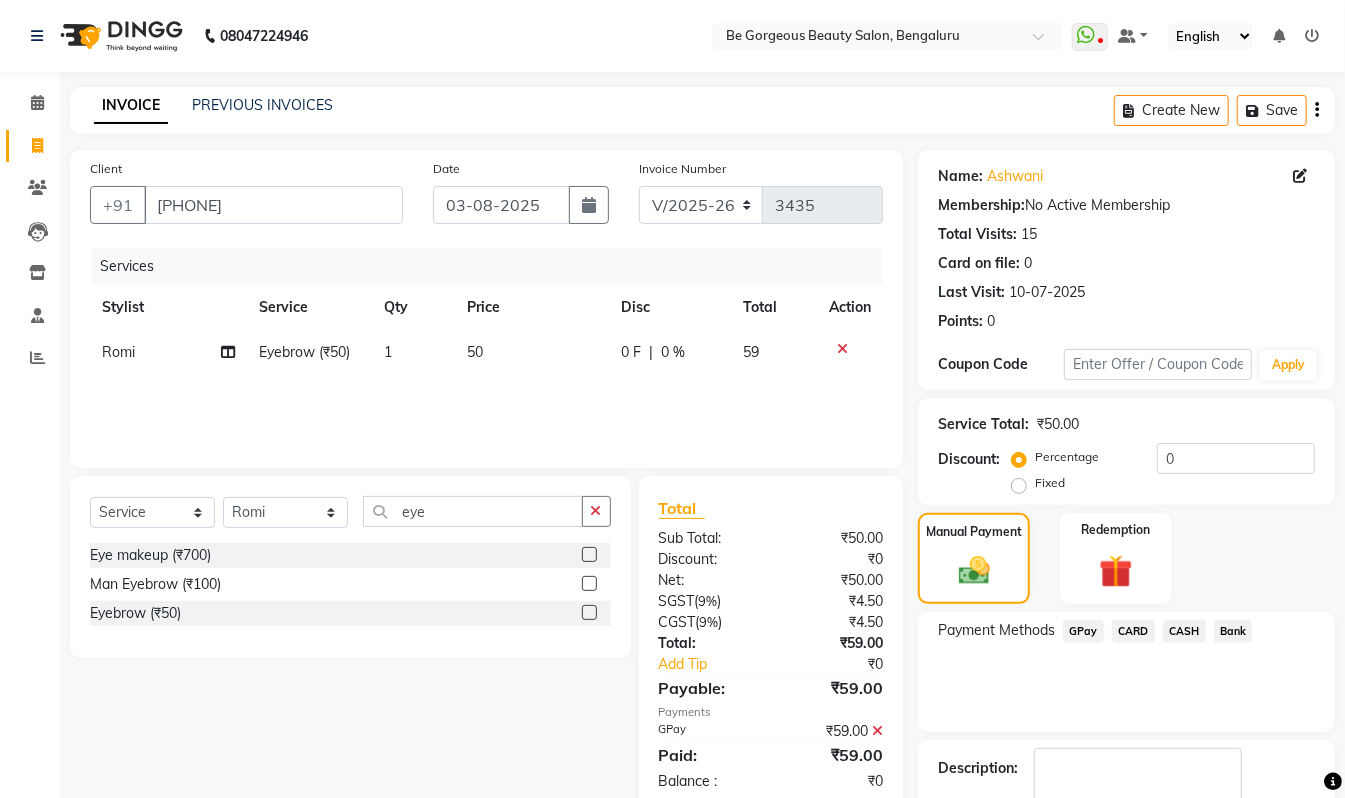 scroll, scrollTop: 118, scrollLeft: 0, axis: vertical 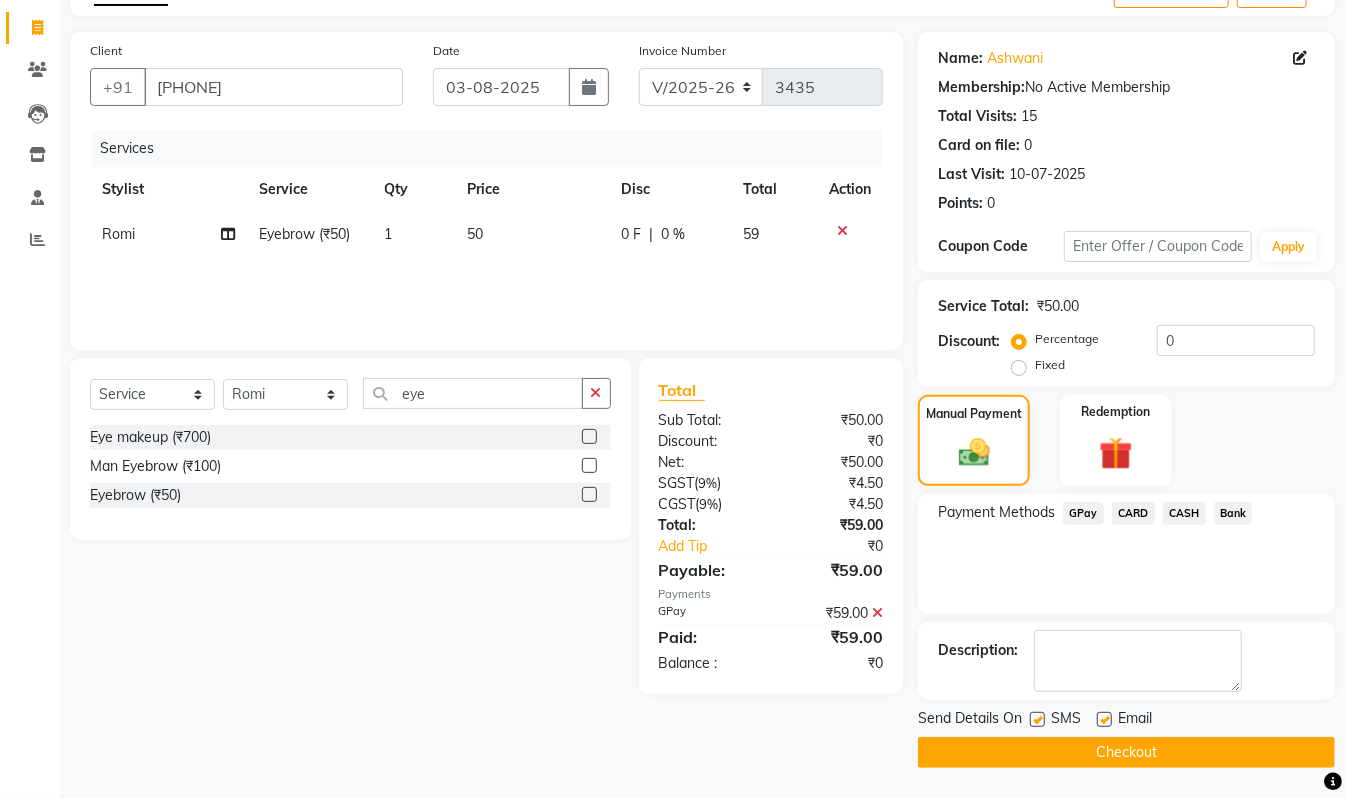 click on "Checkout" 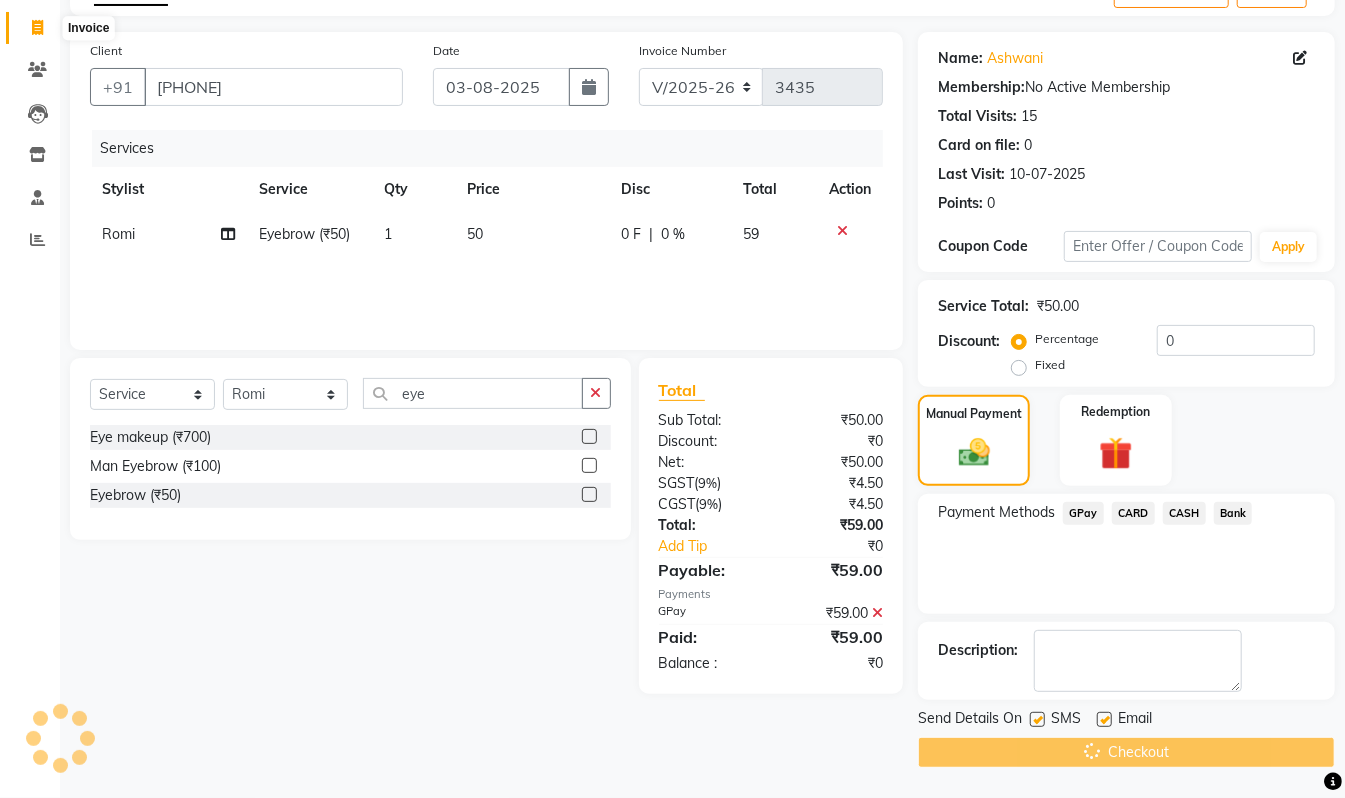 scroll, scrollTop: 0, scrollLeft: 0, axis: both 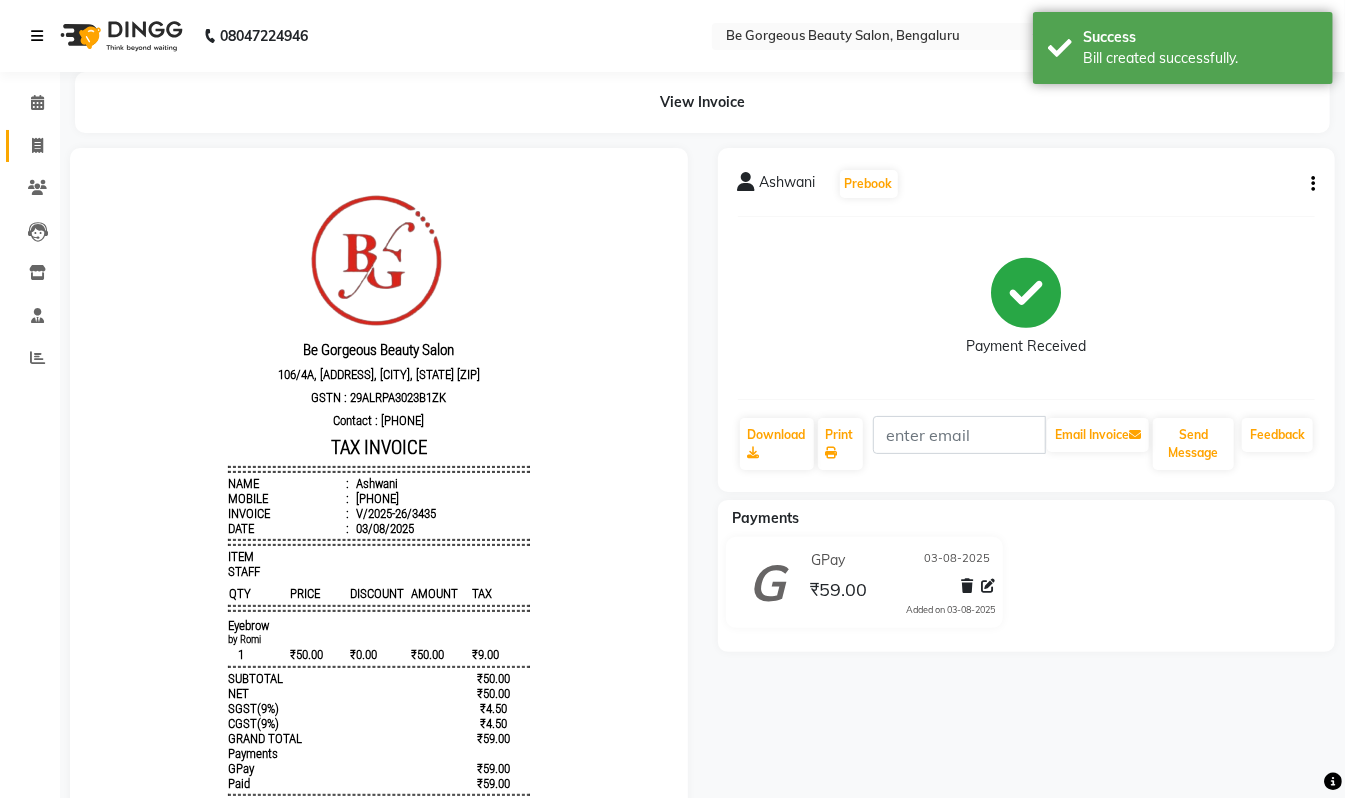 click at bounding box center (41, 36) 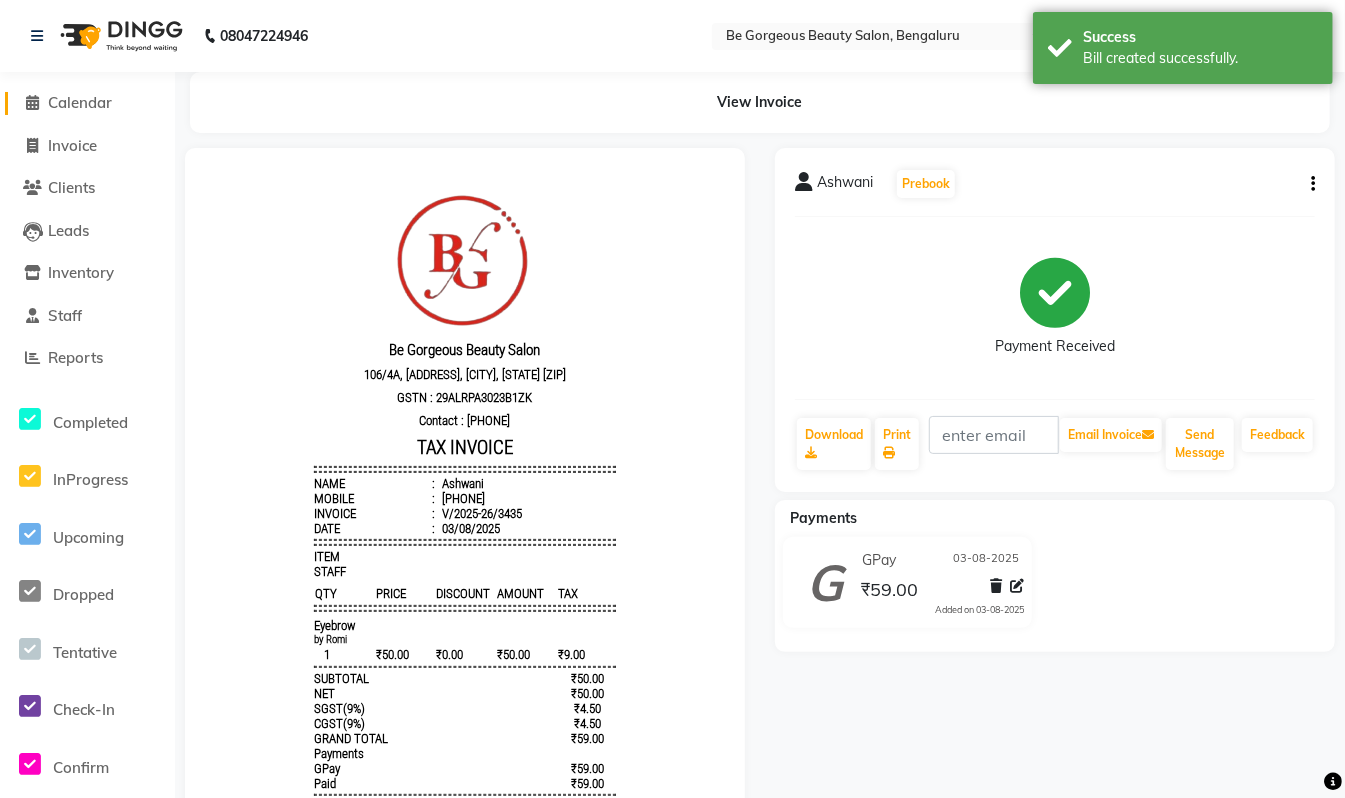 click 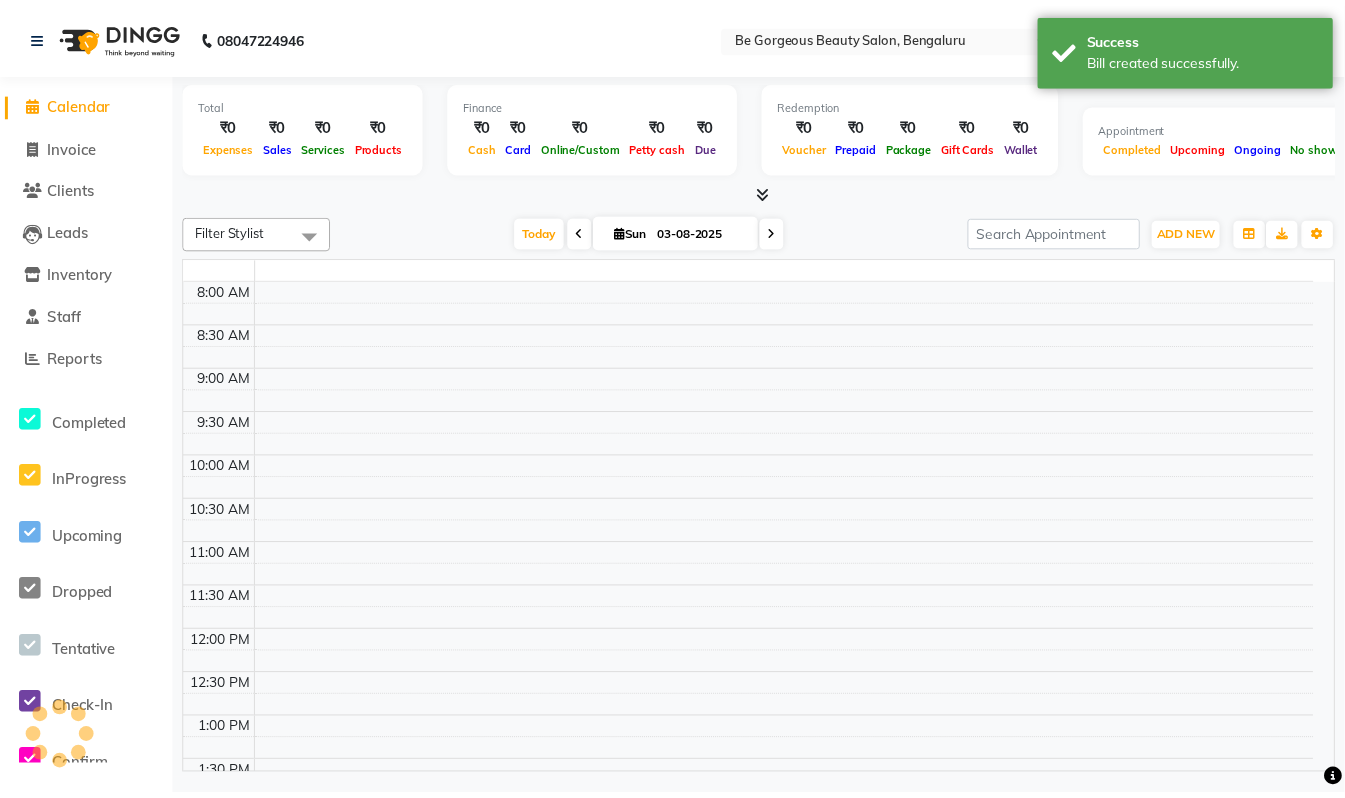scroll, scrollTop: 0, scrollLeft: 0, axis: both 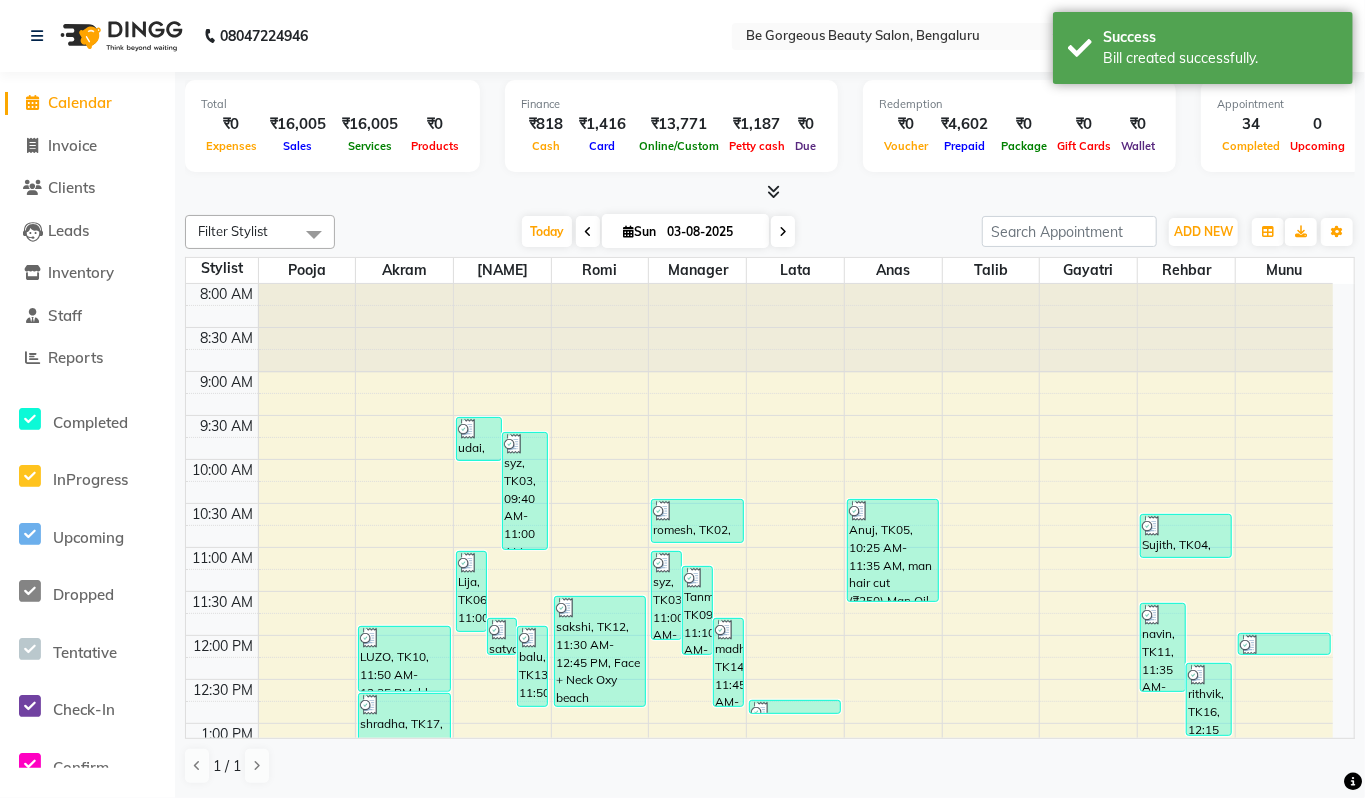 click on "08047224946" 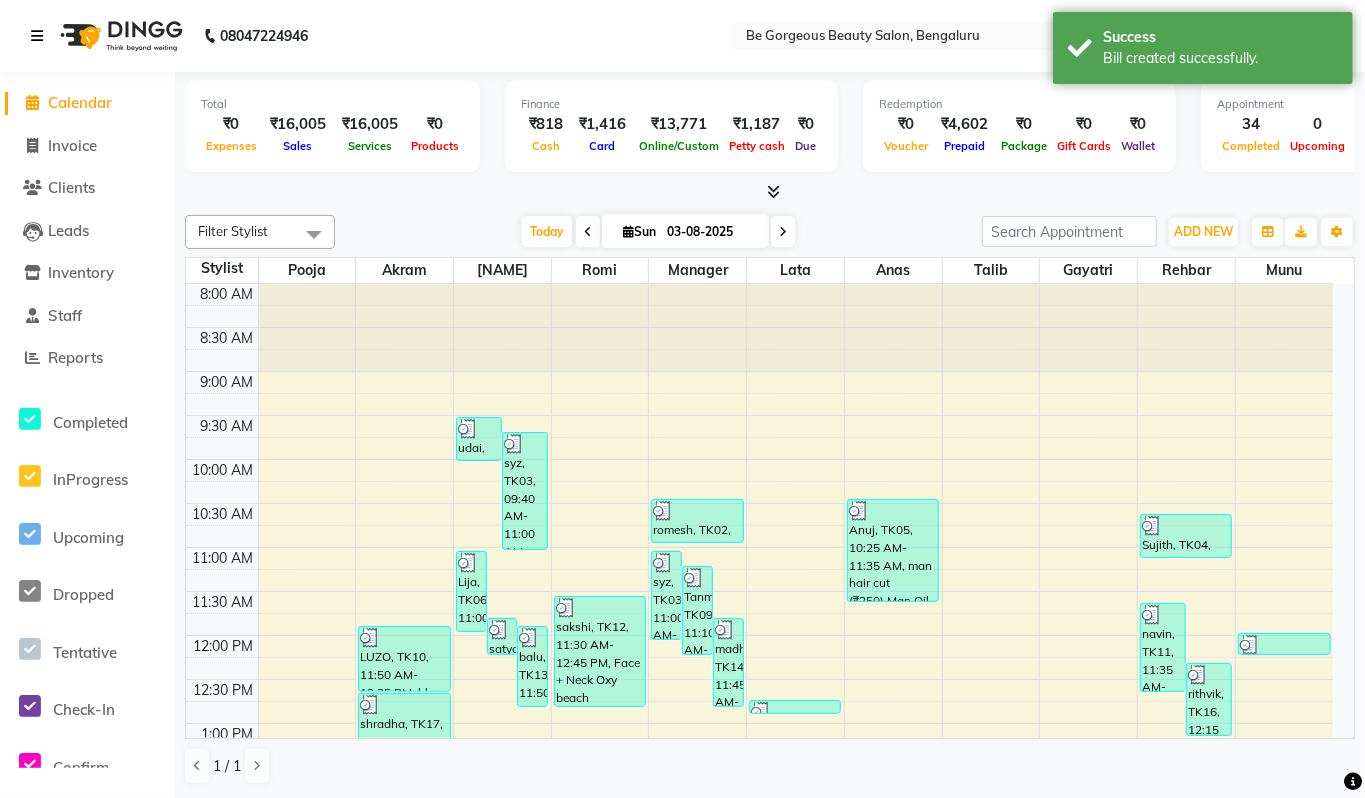 click at bounding box center [37, 36] 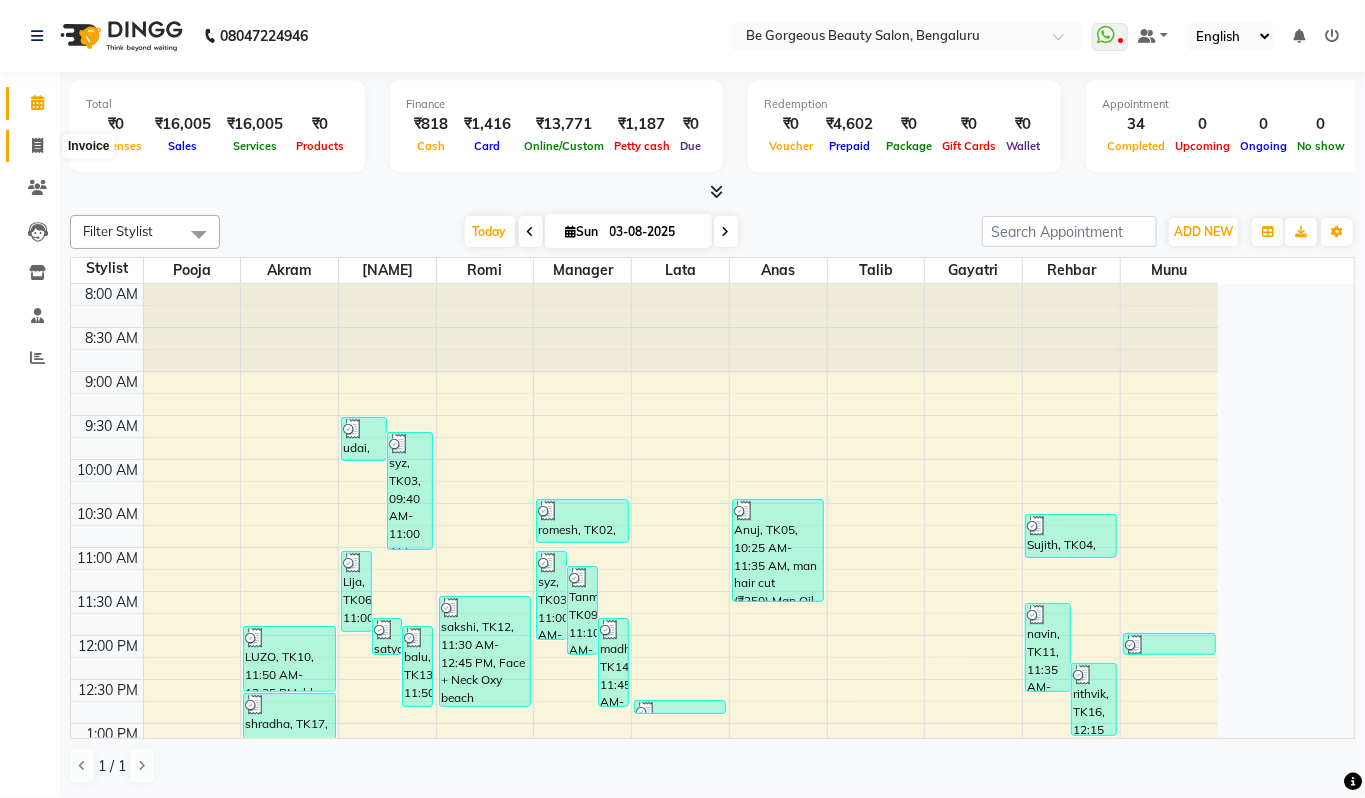 click 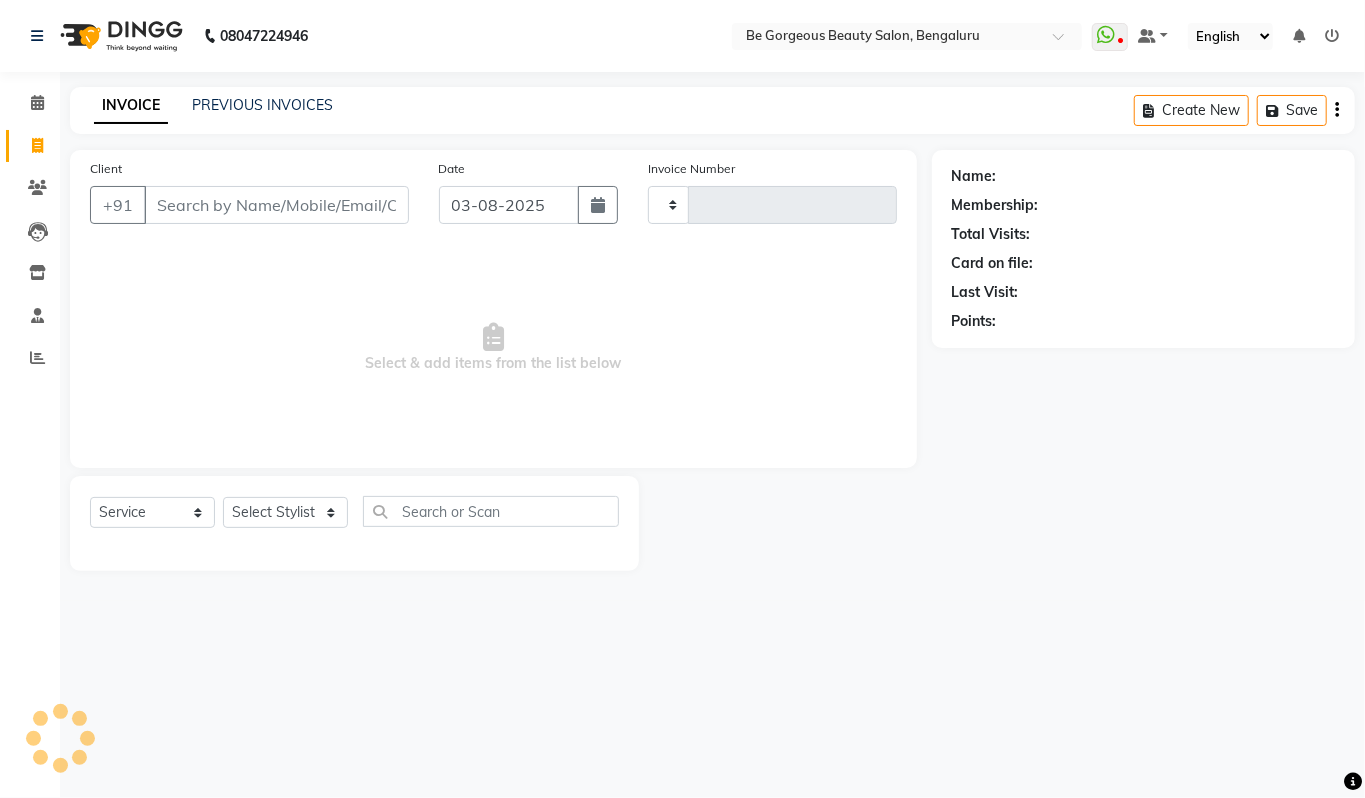 type on "3436" 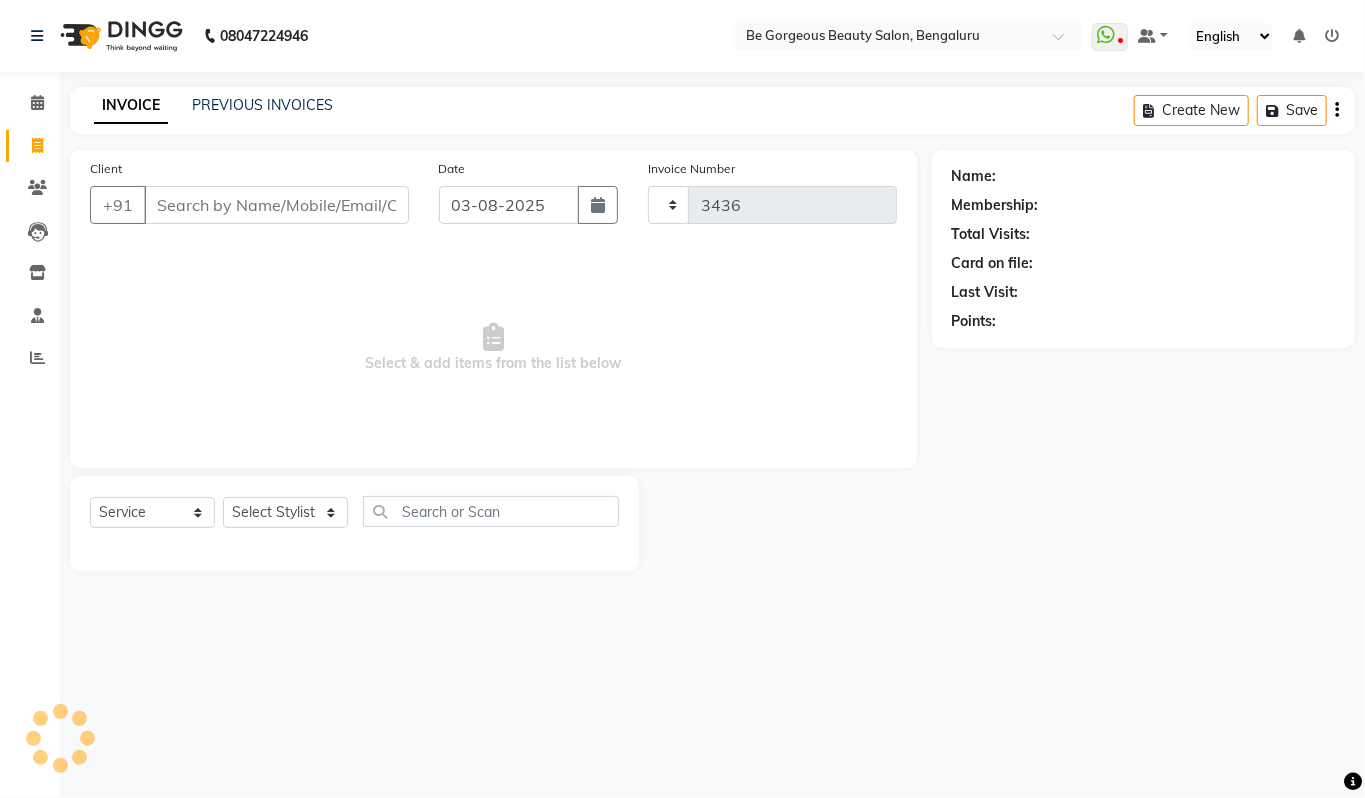 select on "5405" 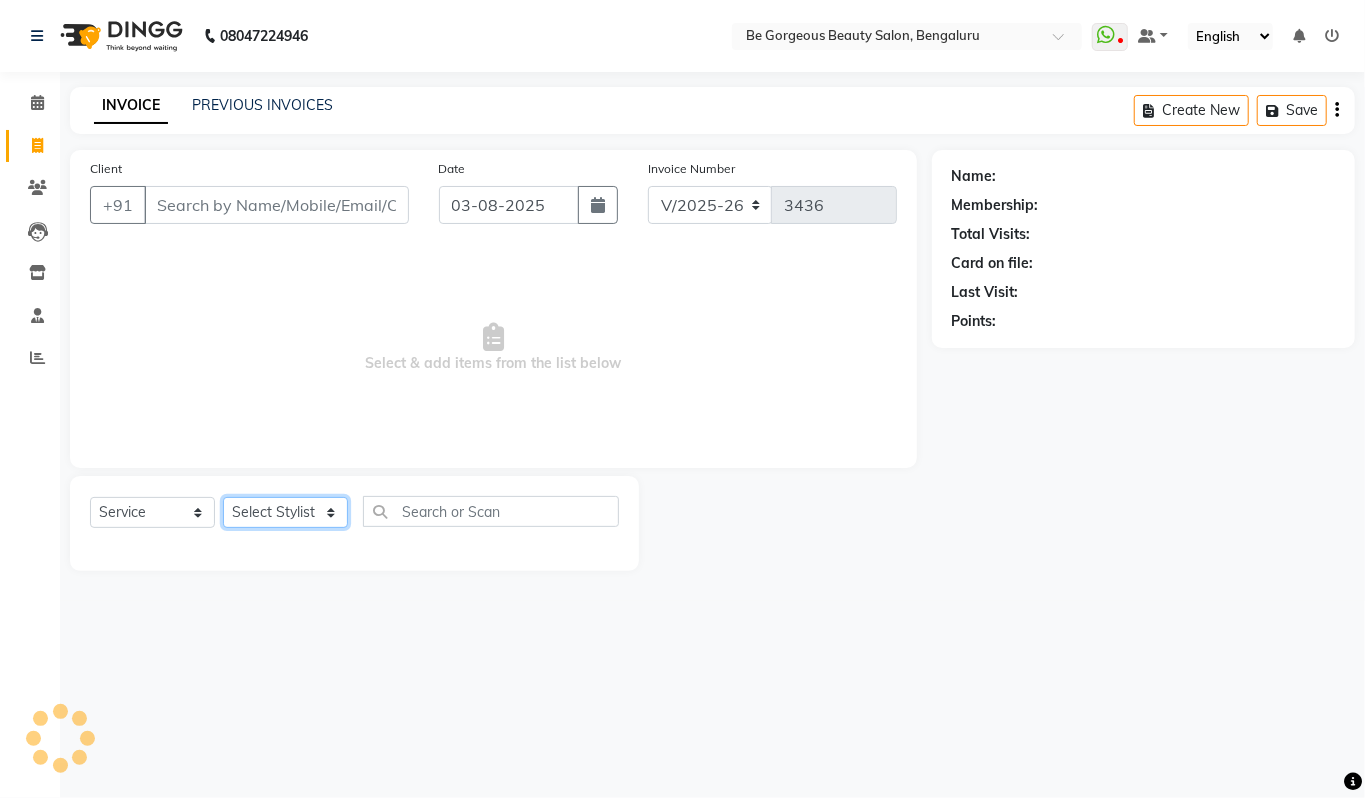click on "Select Stylist Akram Anas Gayatri lata Manager Munu Pooja Rehbar Romi Talib Wajid" 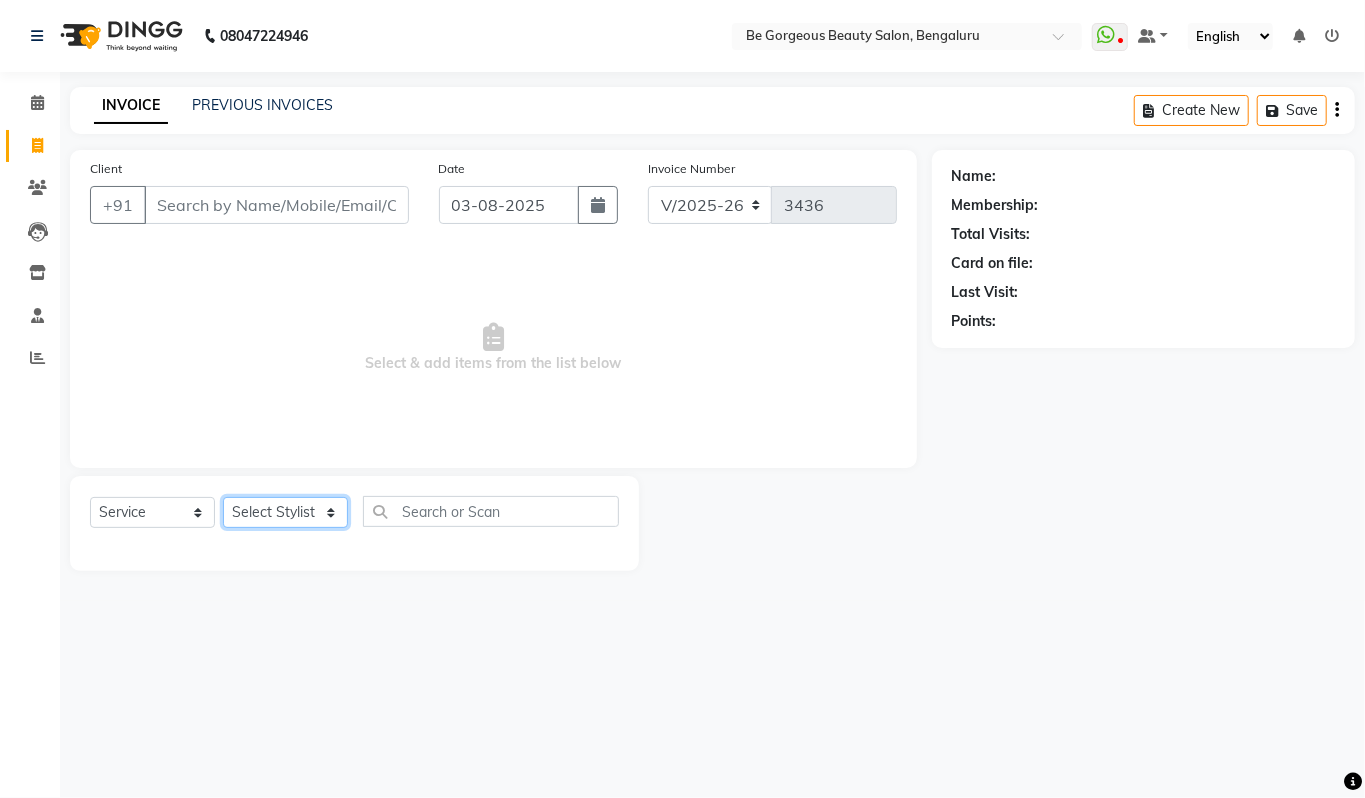 select on "47241" 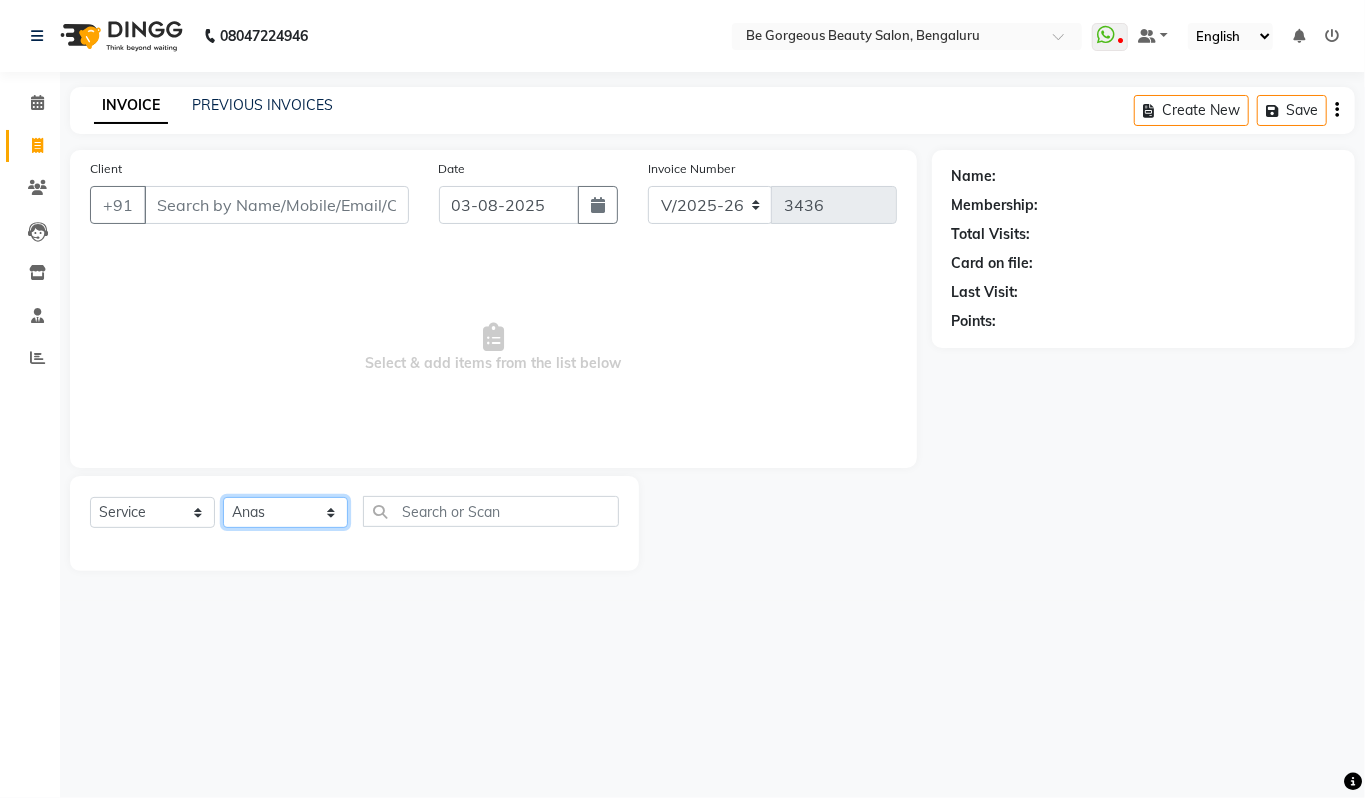 click on "Select Stylist Akram Anas Gayatri lata Manager Munu Pooja Rehbar Romi Talib Wajid" 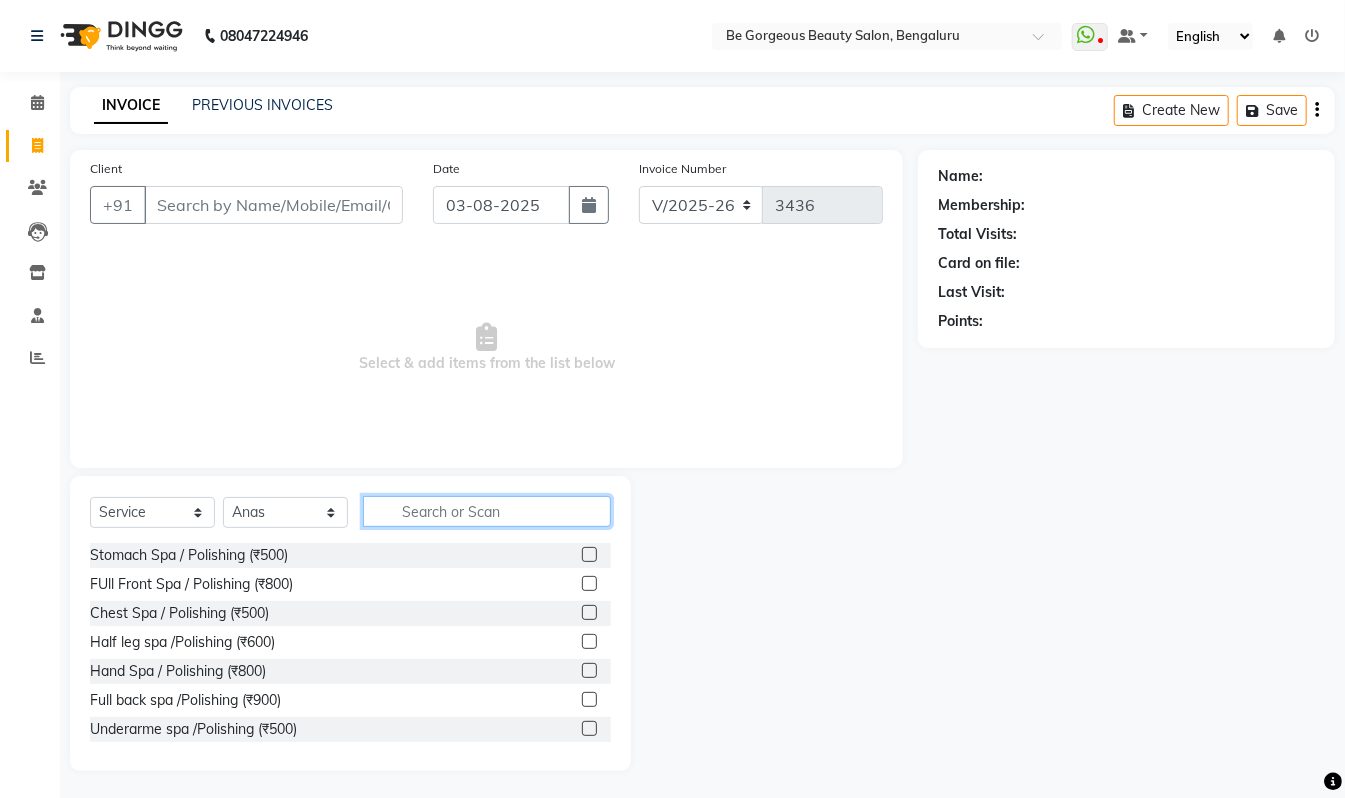click 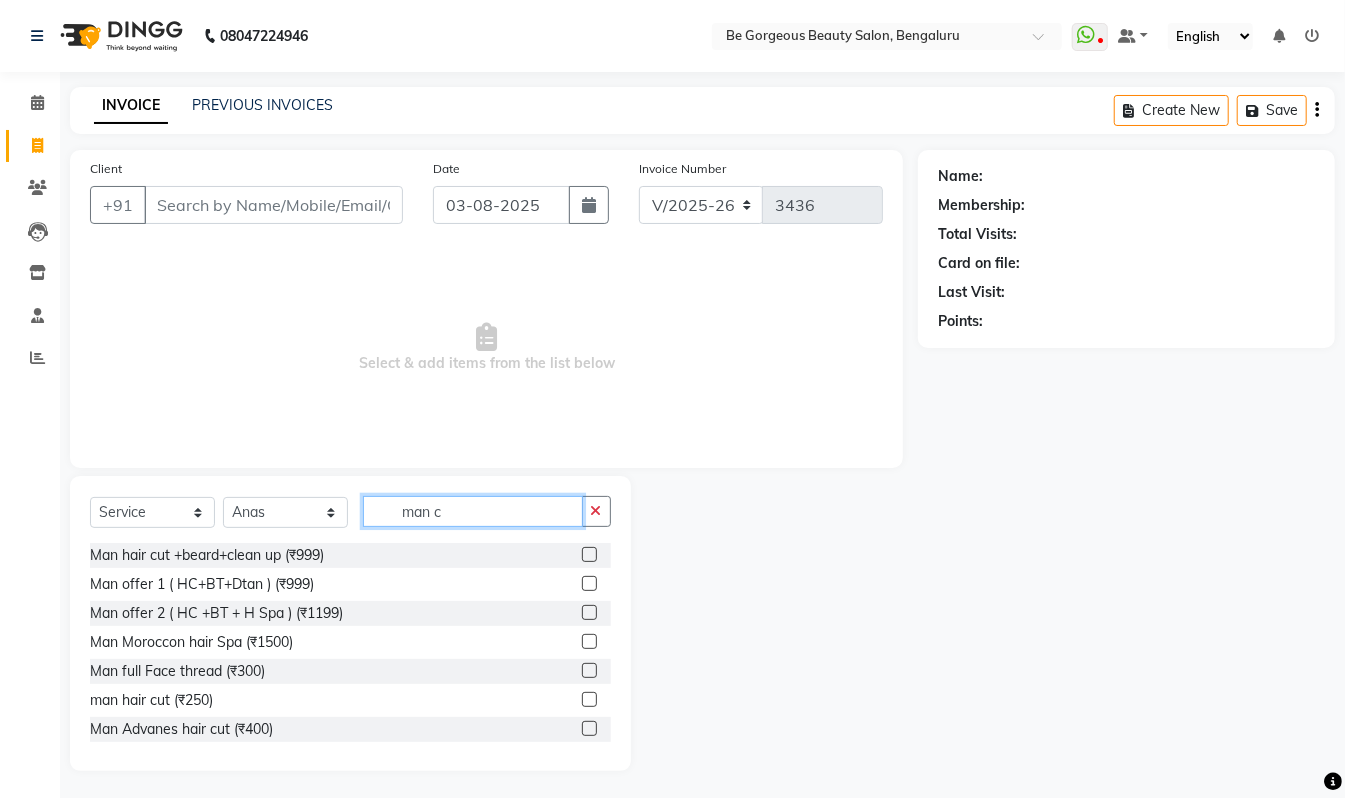 type on "man c" 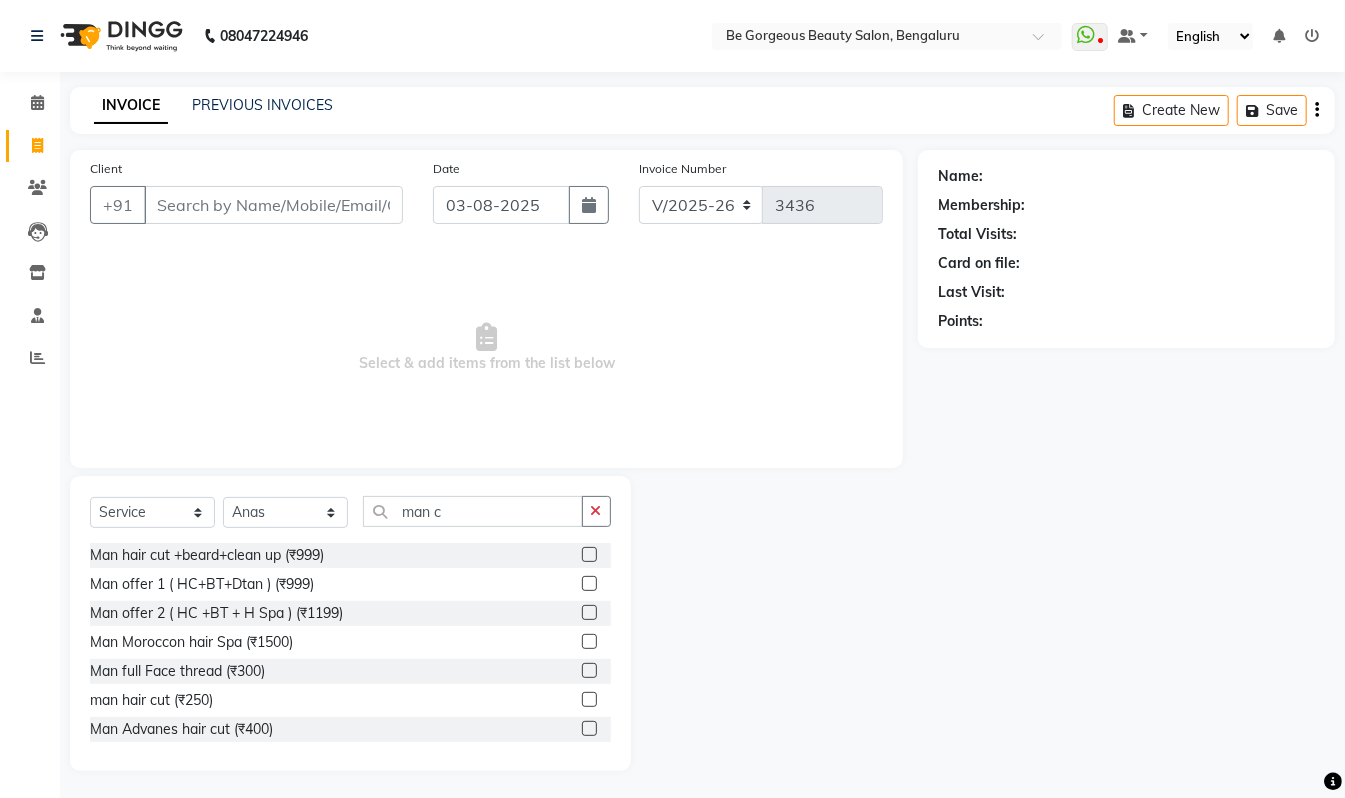 click 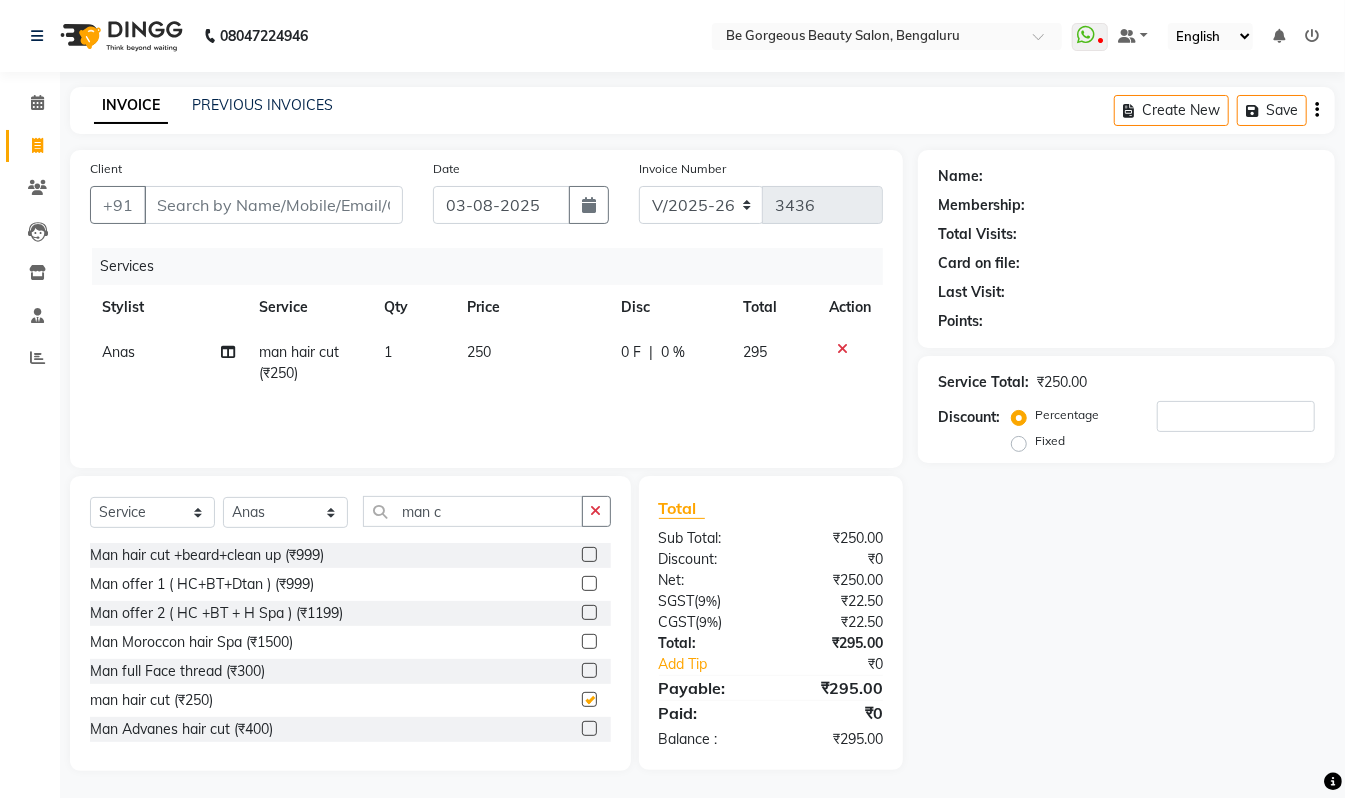 checkbox on "false" 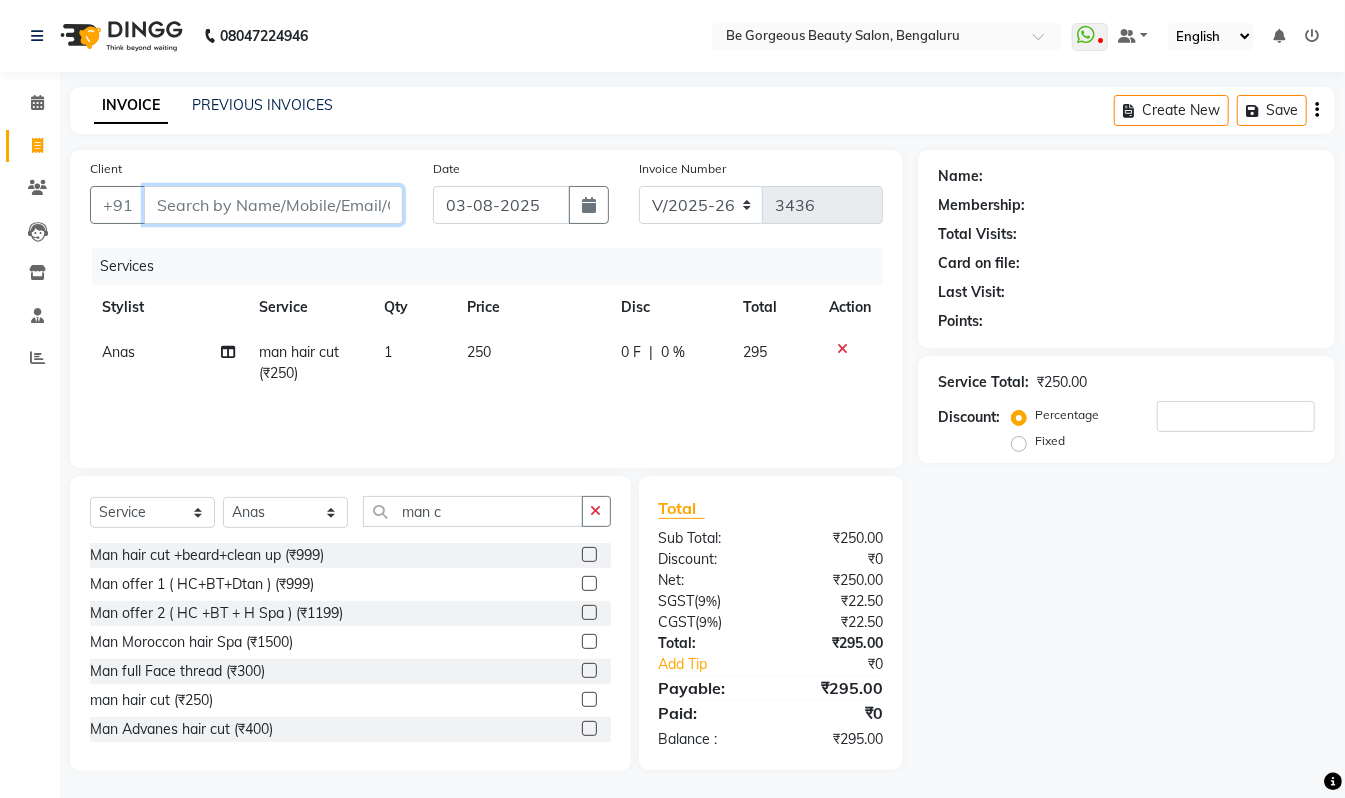 click on "Client" at bounding box center (273, 205) 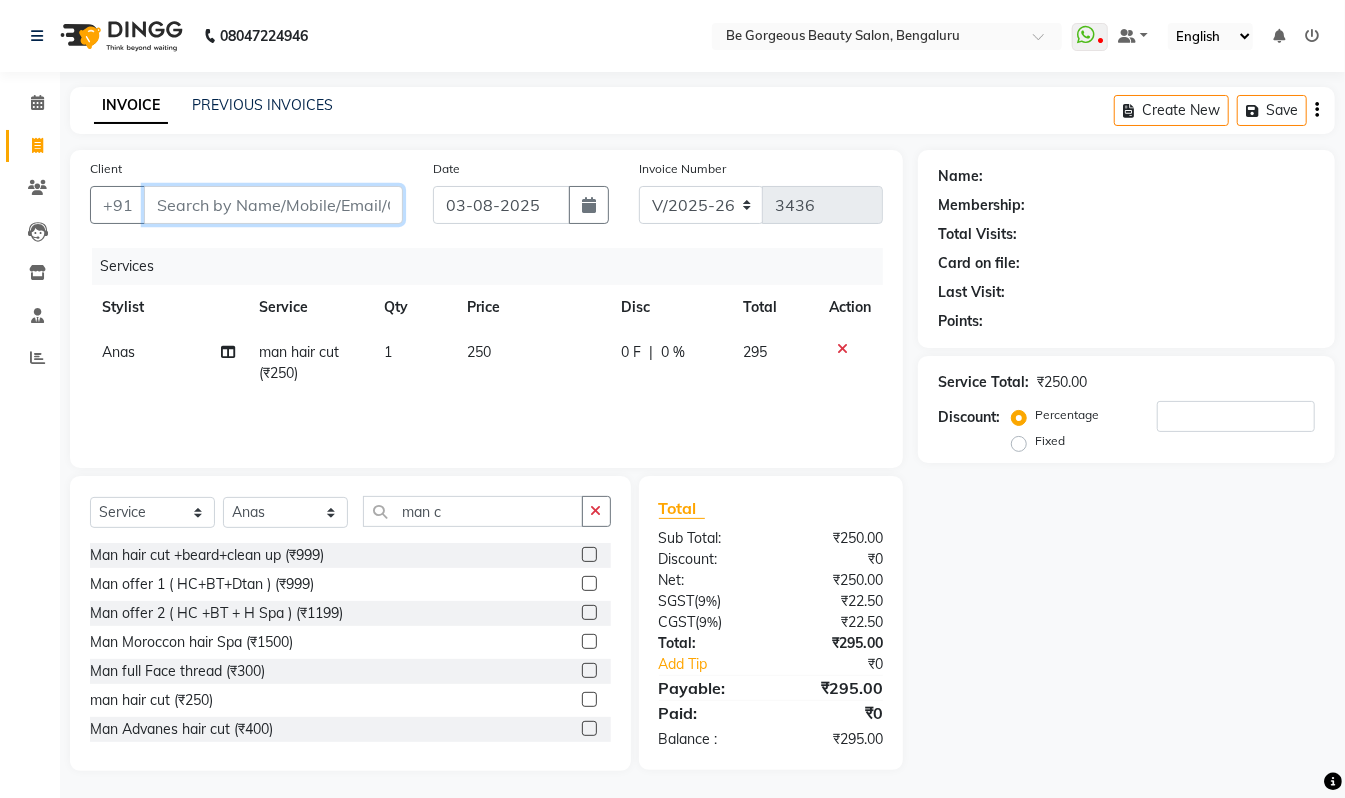 type on "8" 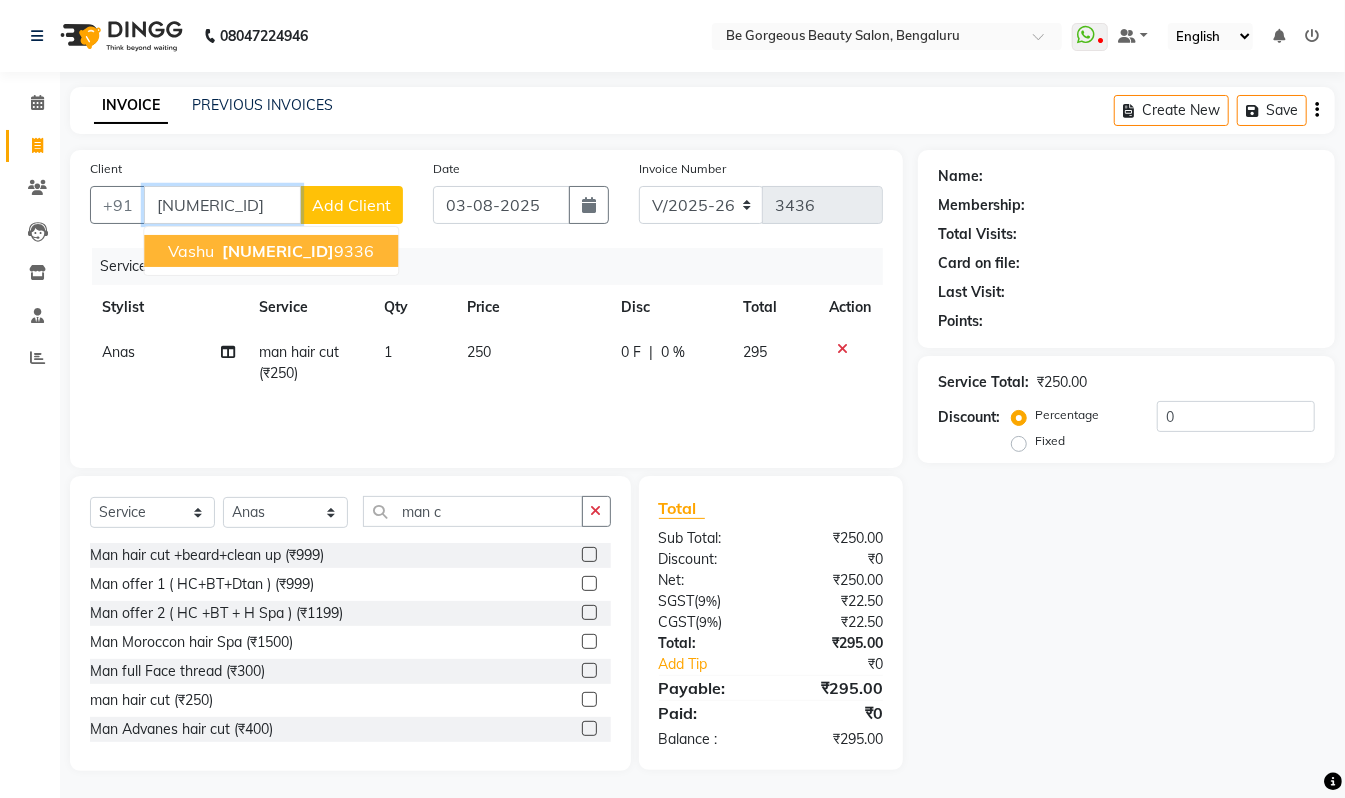 click on "vashu   853010 9336" at bounding box center [271, 251] 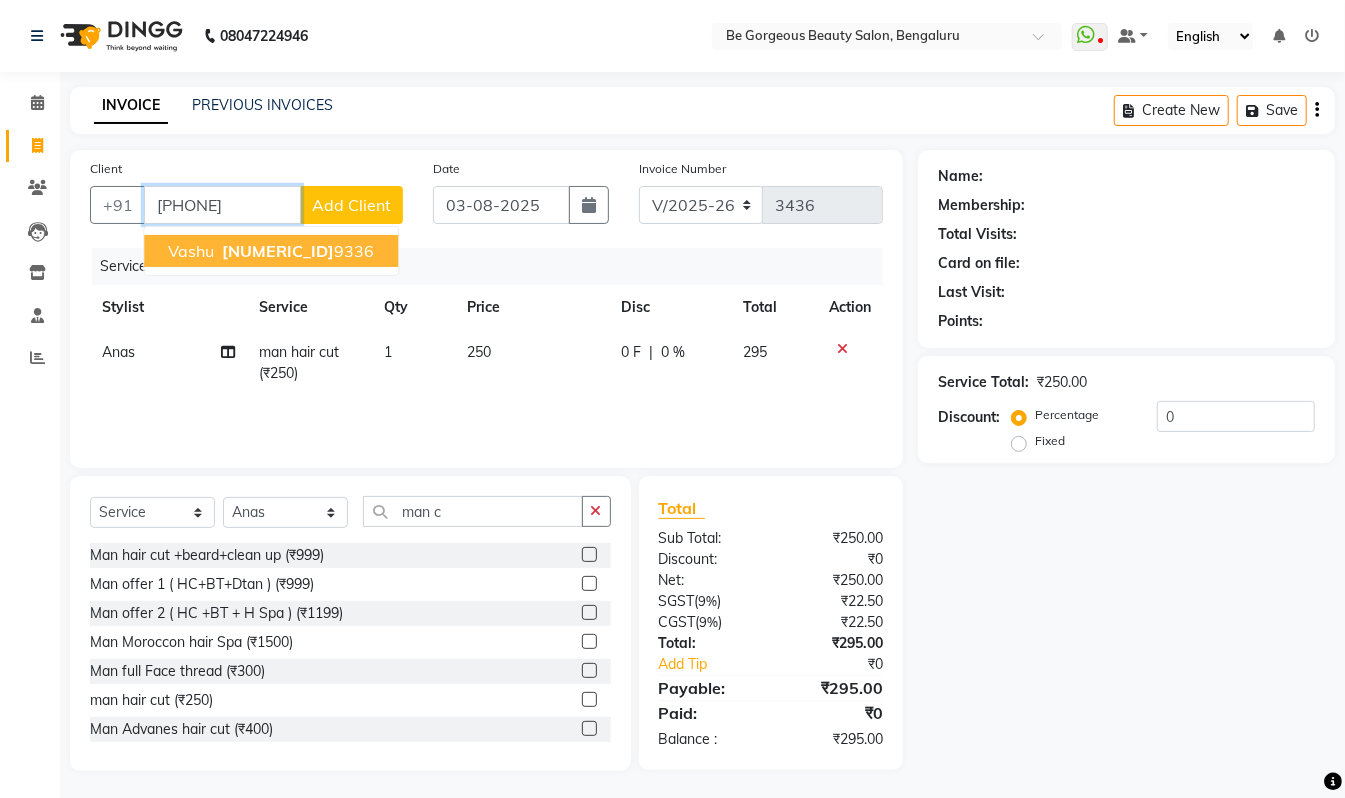 type on "[PHONE]" 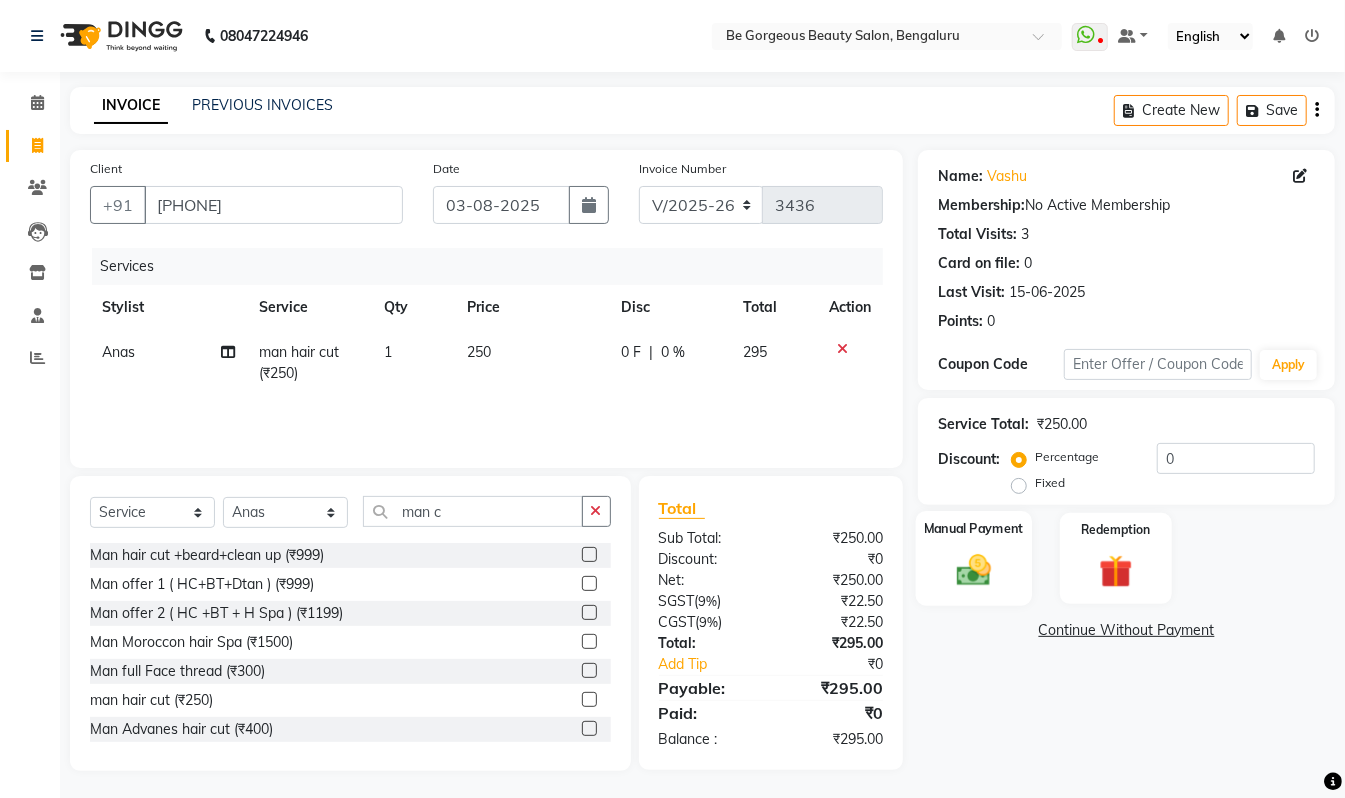 click 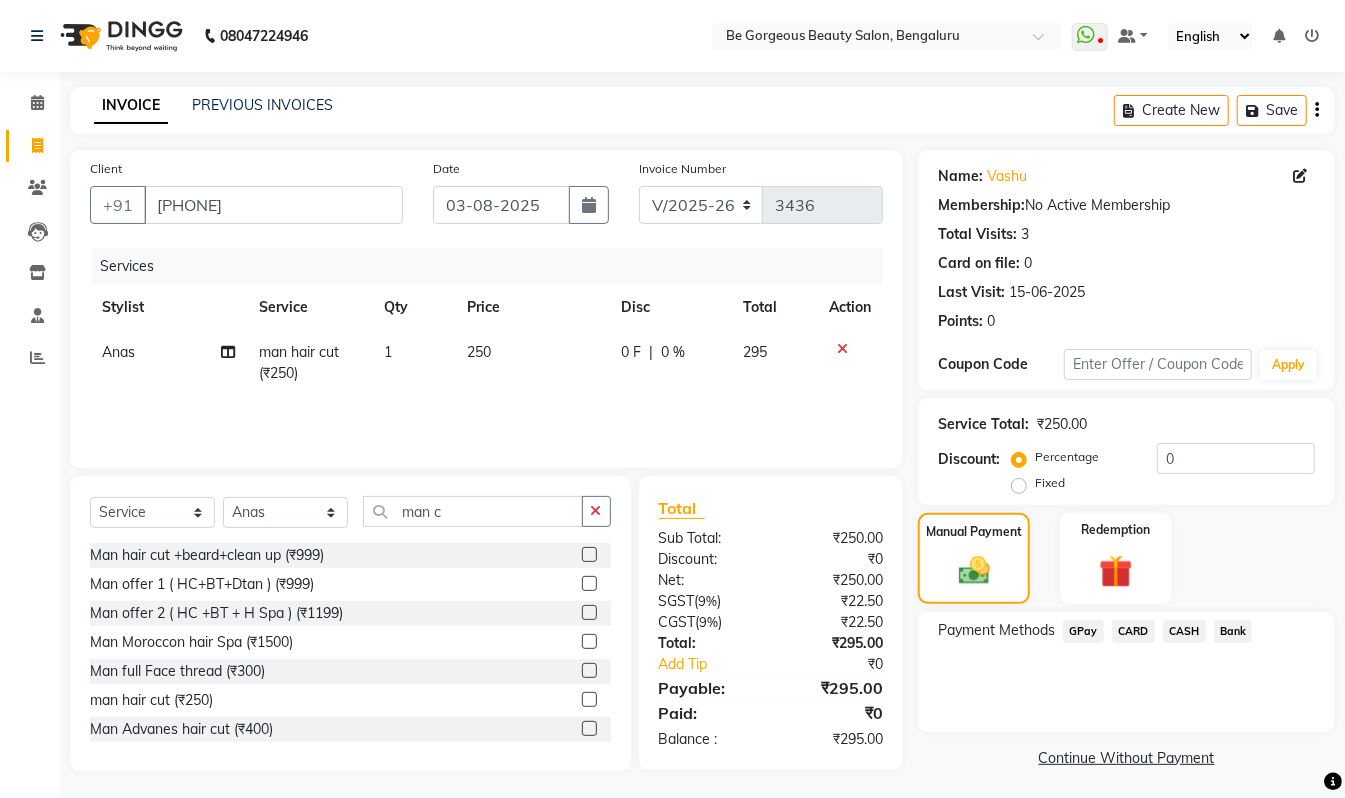 click on "GPay" 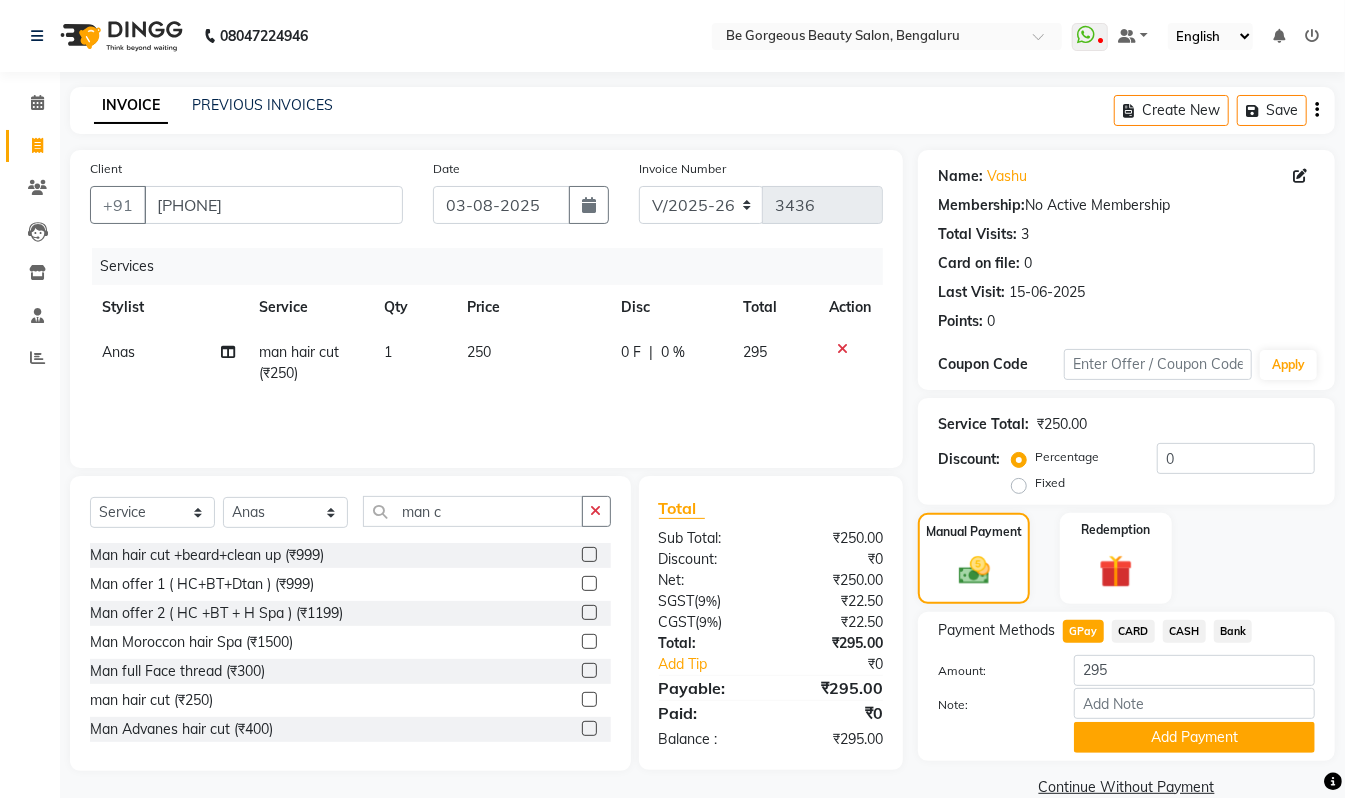 scroll, scrollTop: 34, scrollLeft: 0, axis: vertical 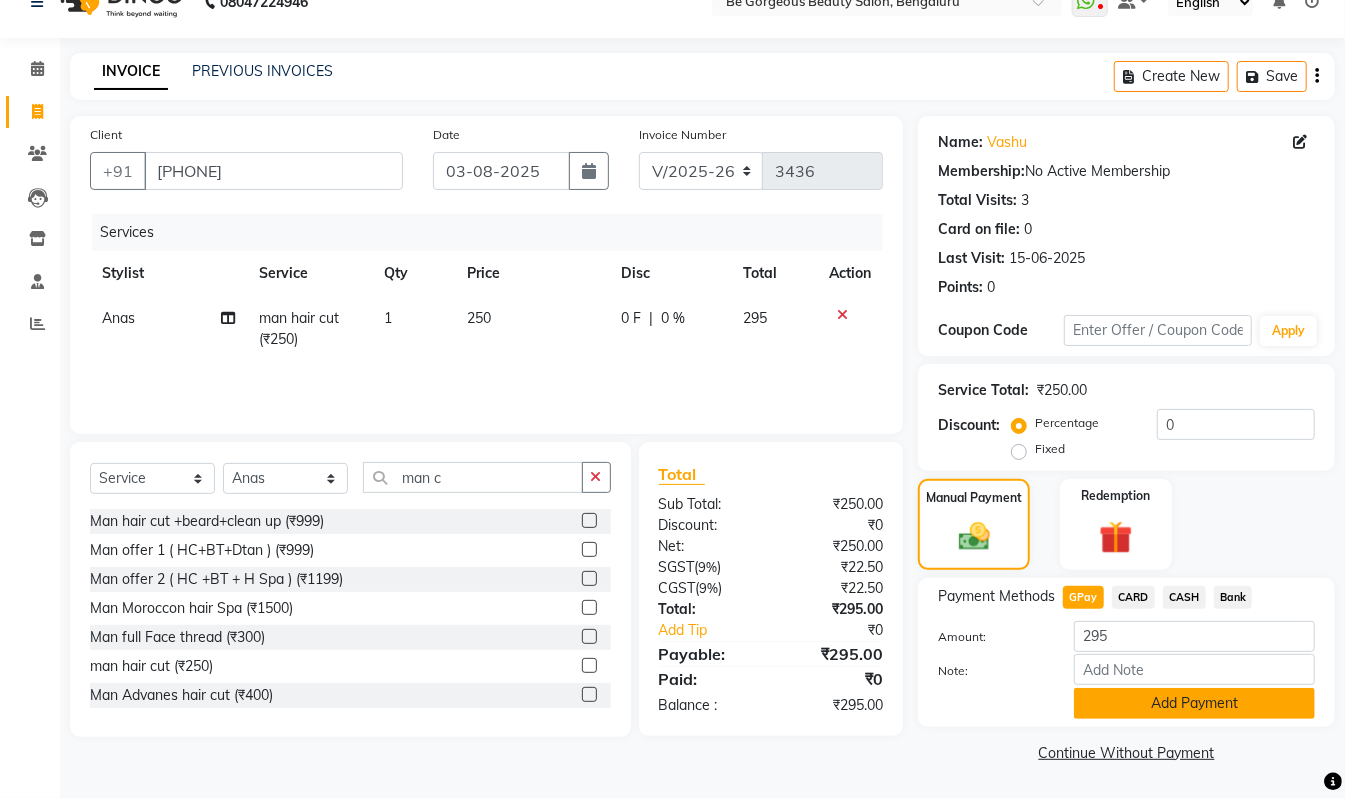 click on "Add Payment" 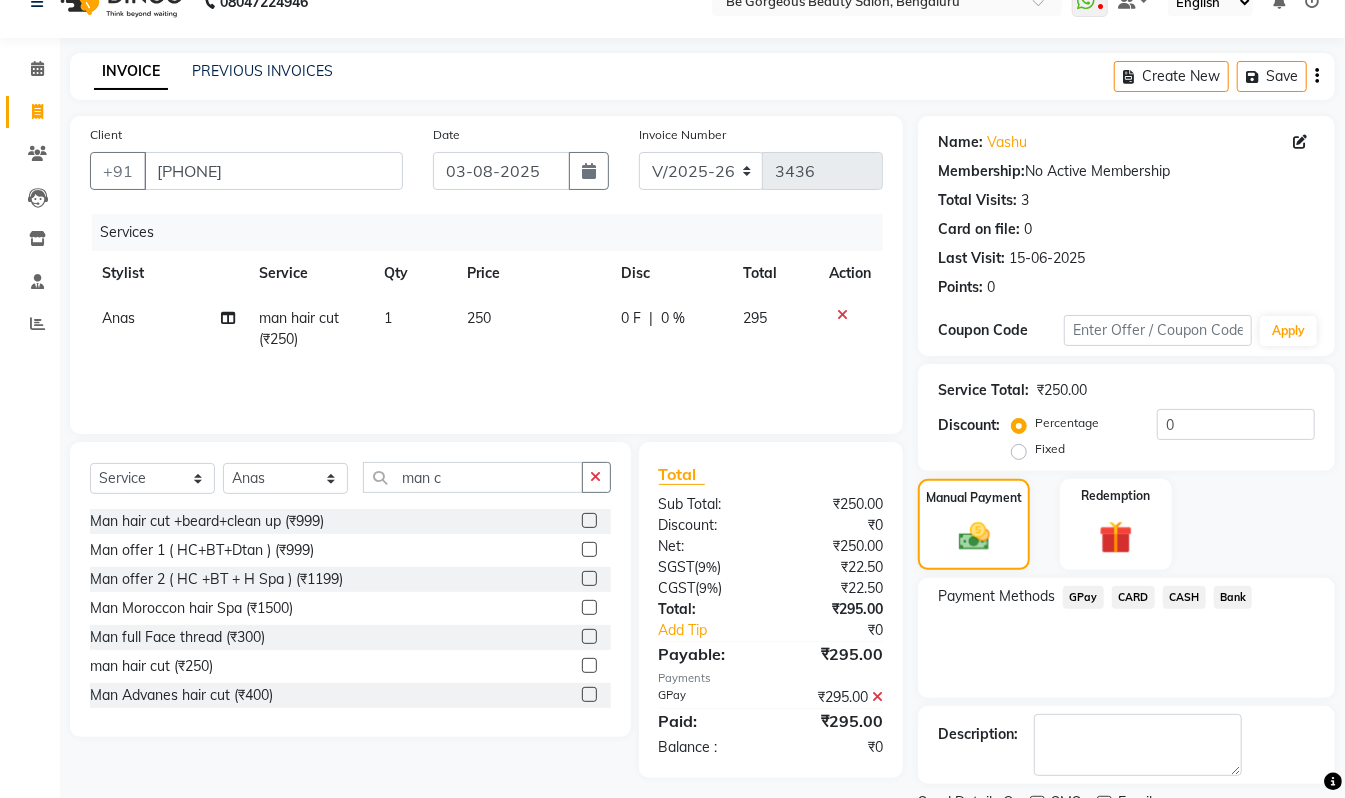 scroll, scrollTop: 118, scrollLeft: 0, axis: vertical 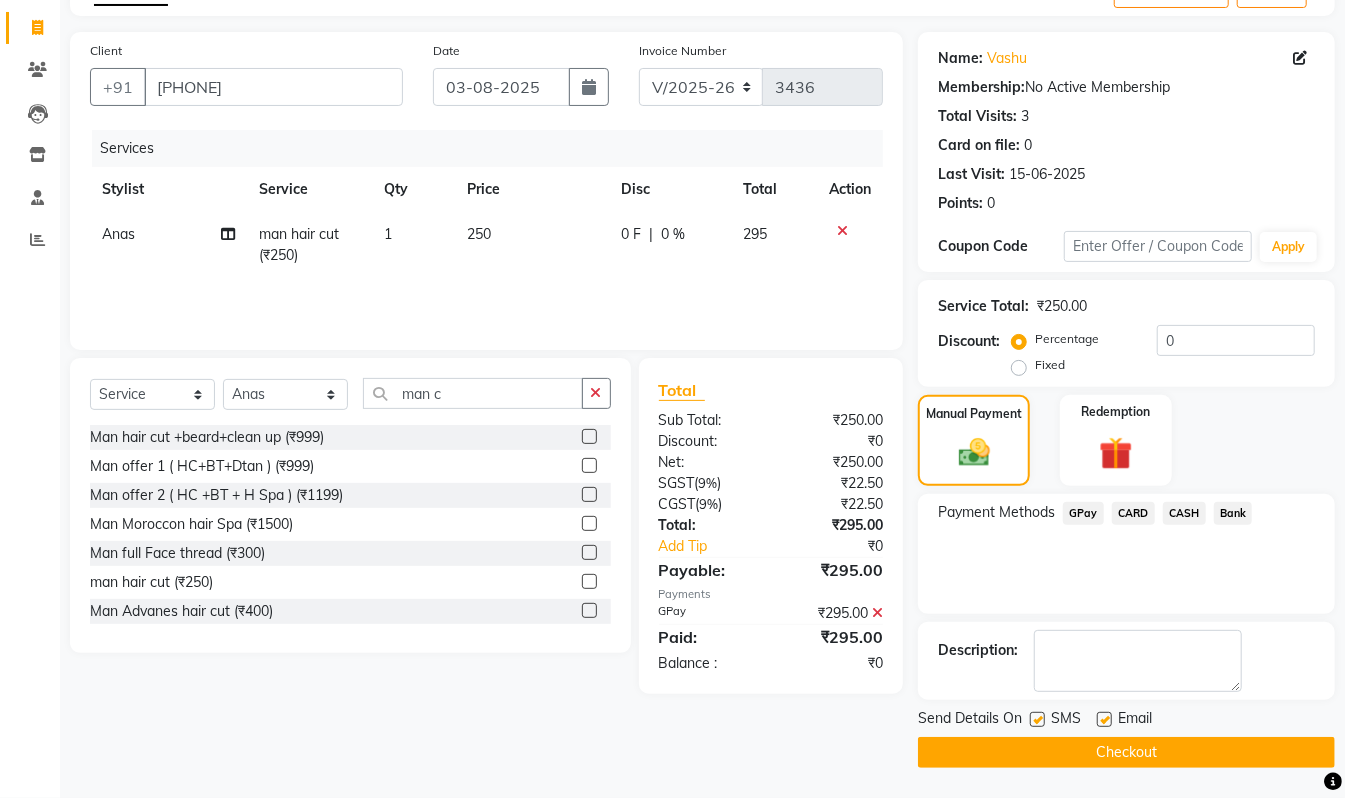 click on "Checkout" 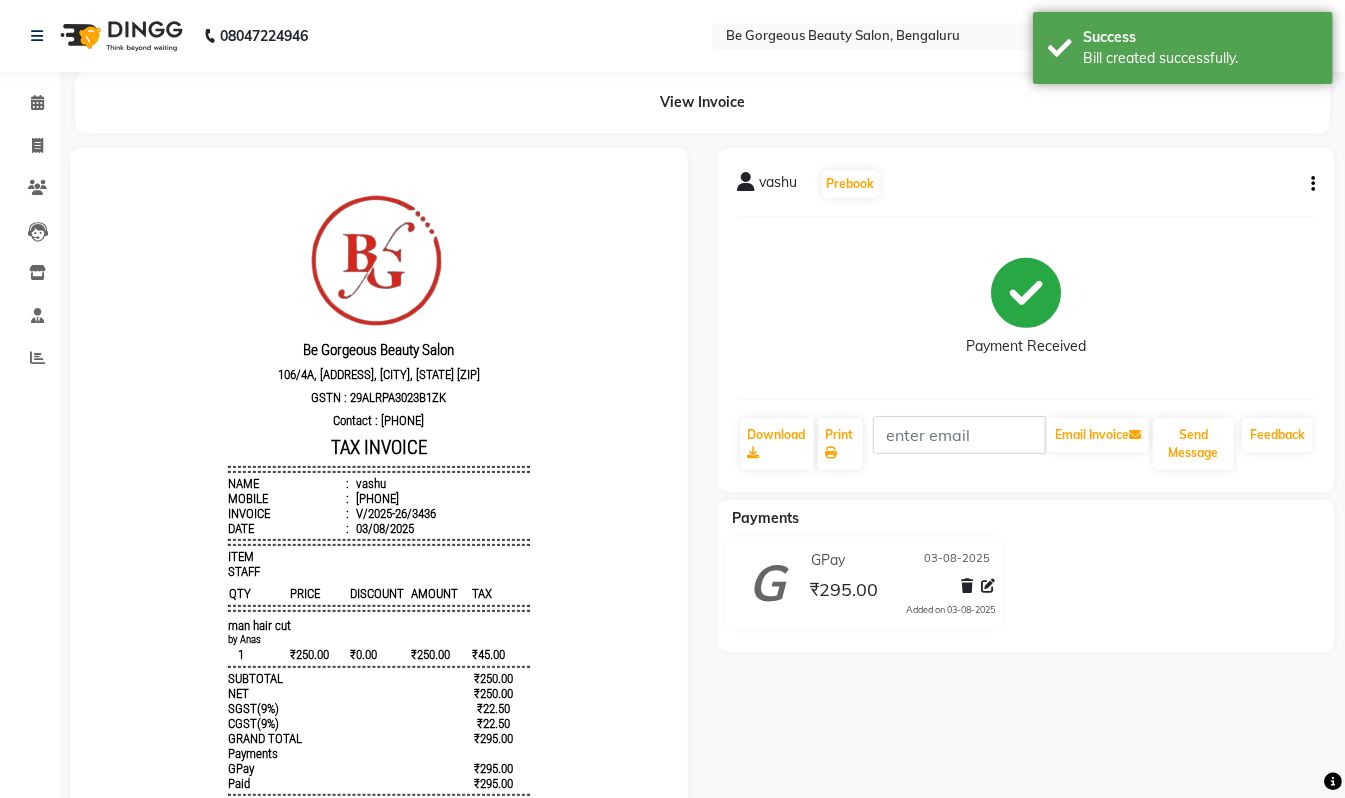 scroll, scrollTop: 0, scrollLeft: 0, axis: both 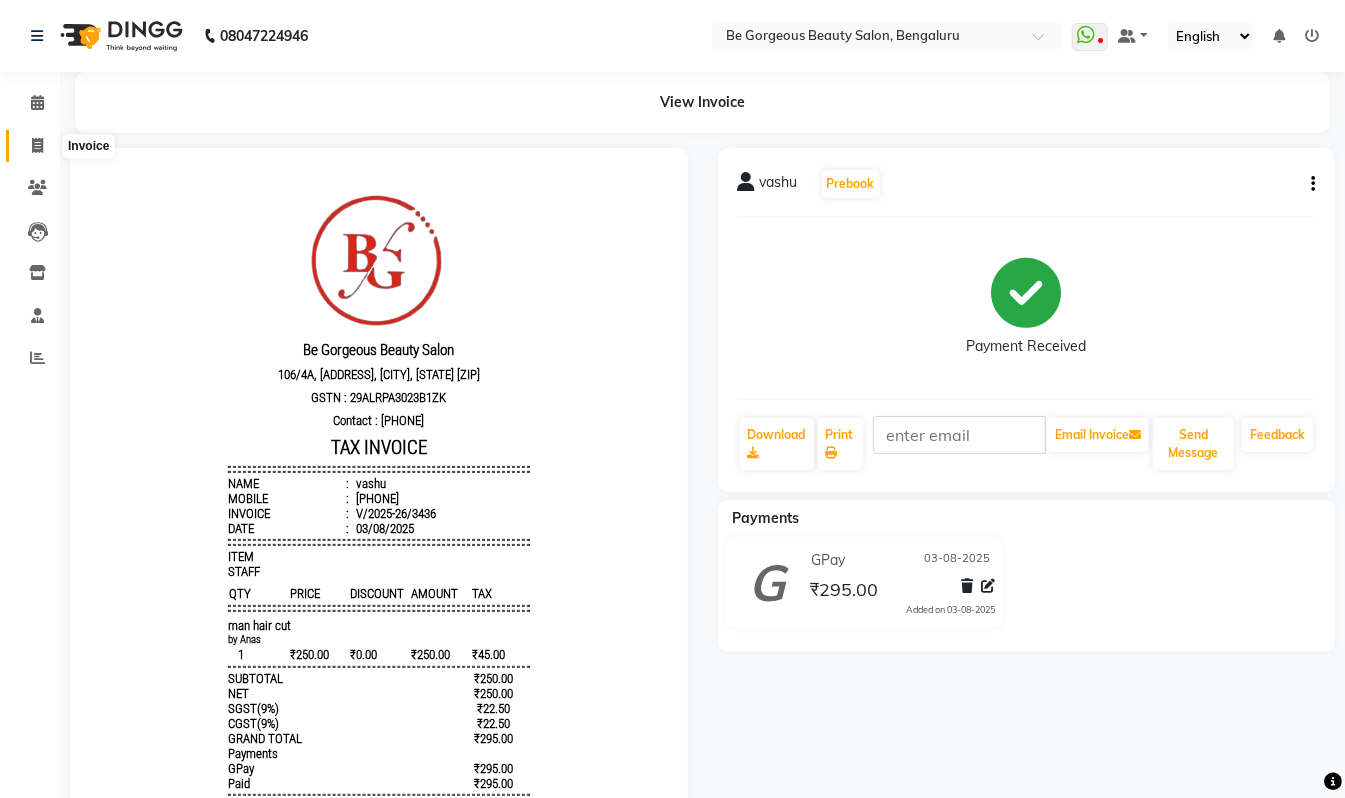 click 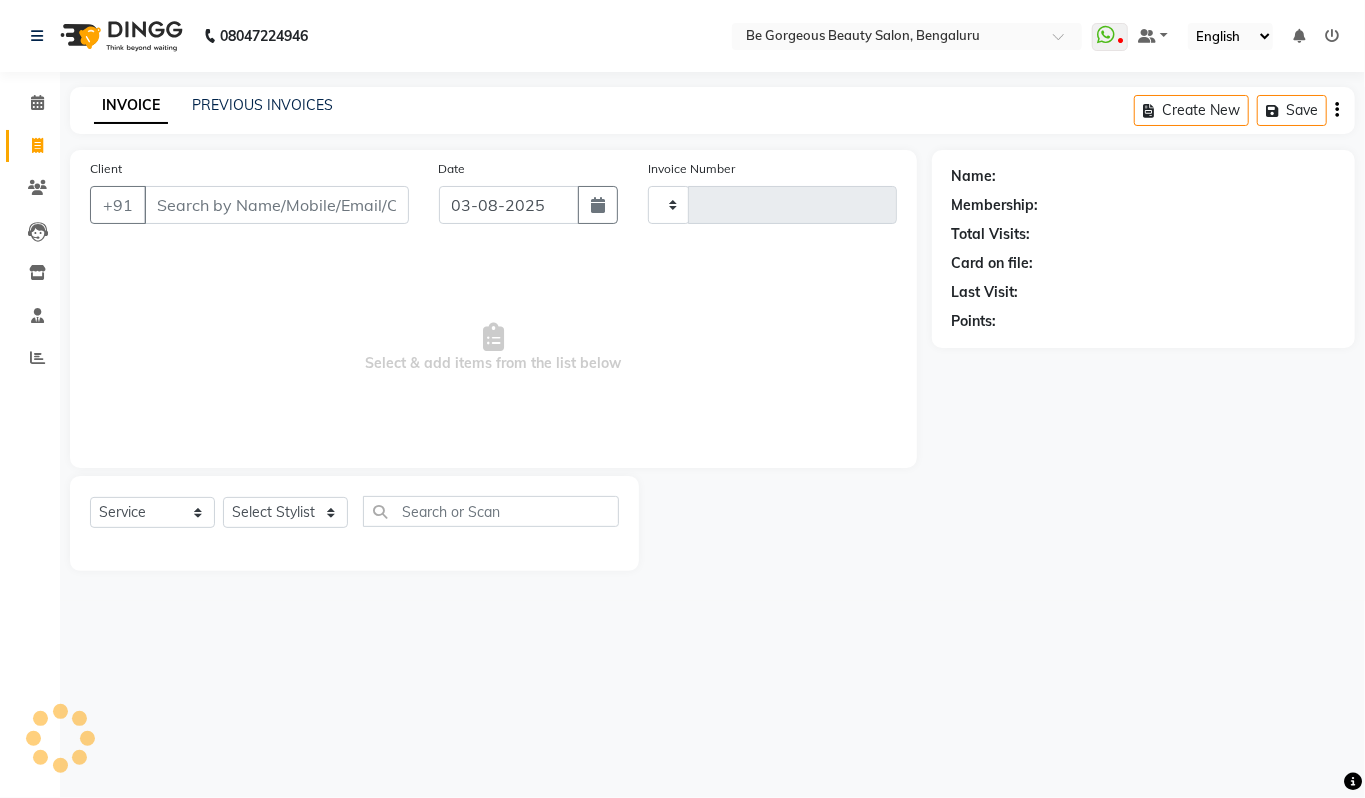 type on "3437" 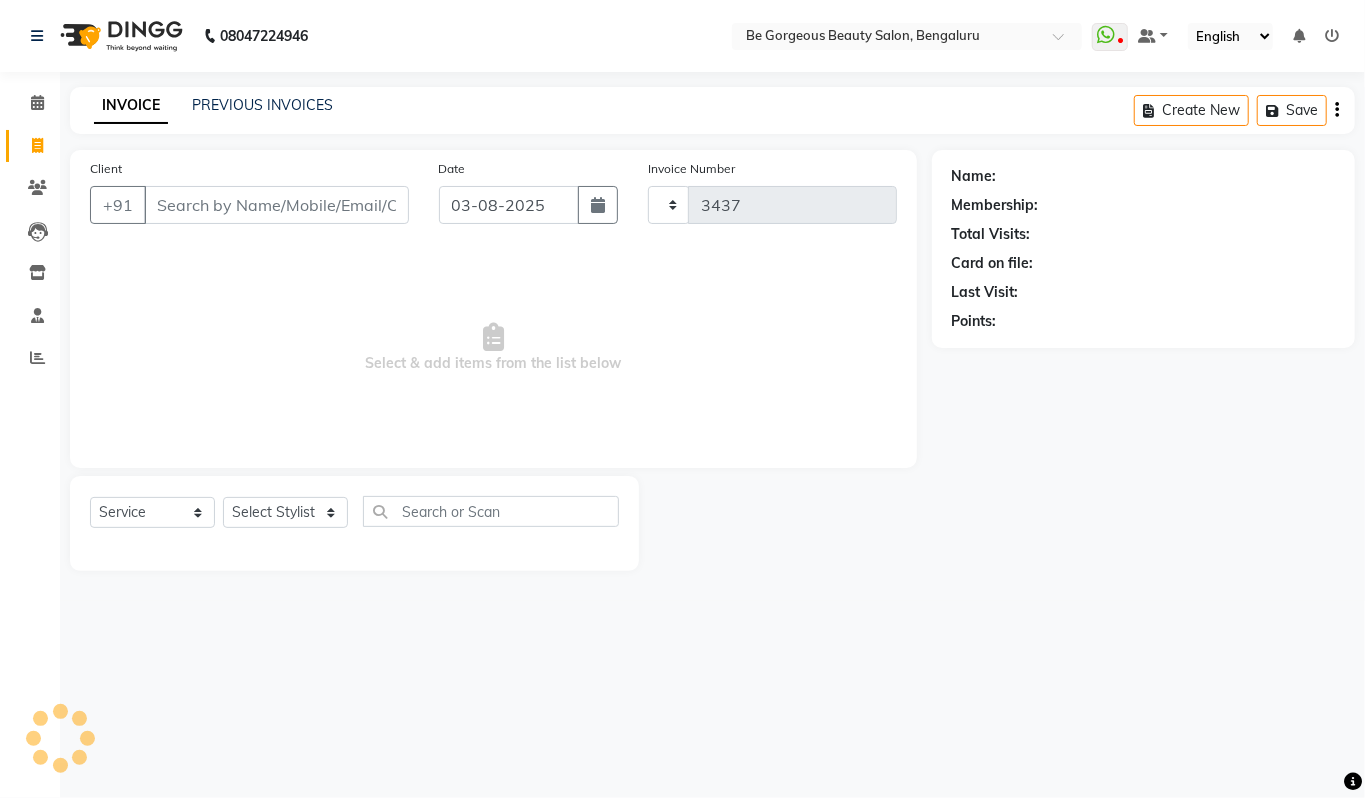 select on "5405" 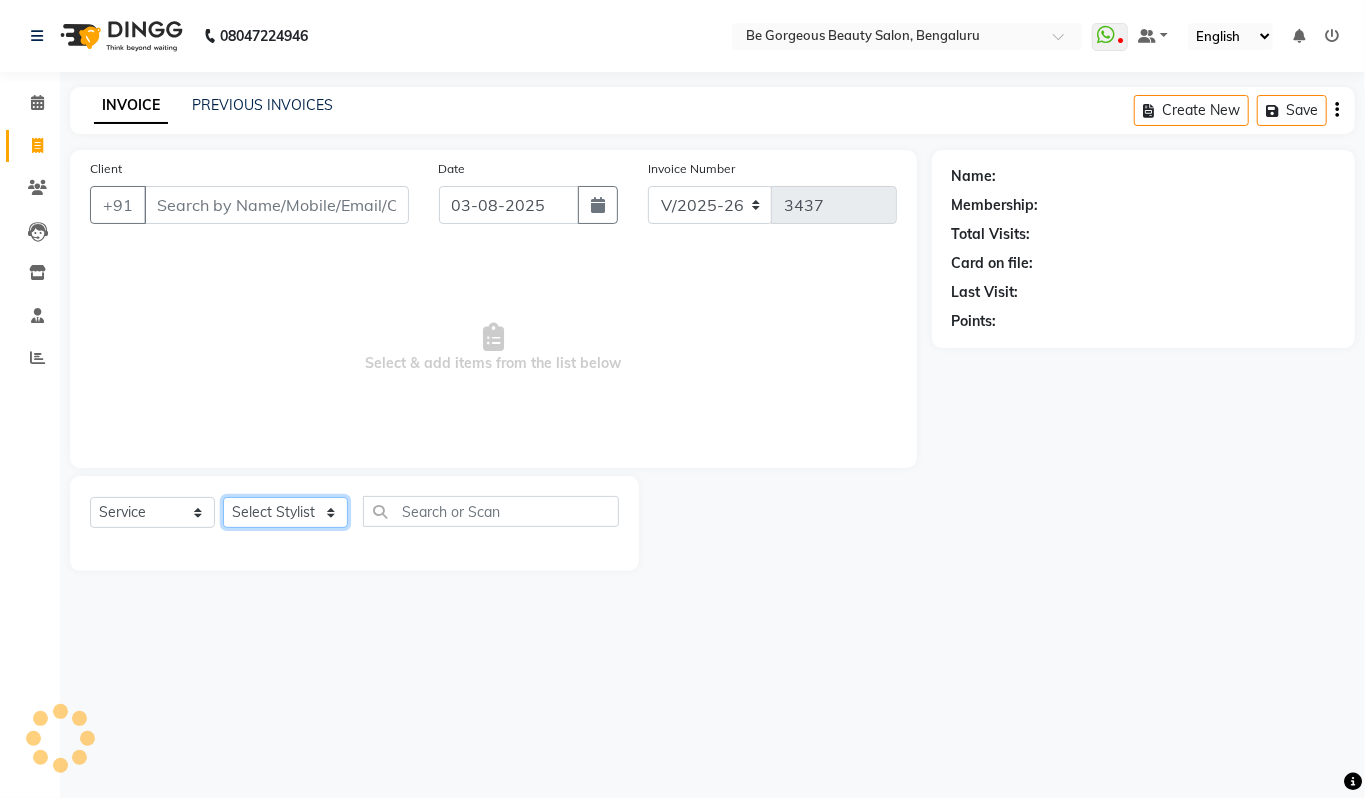 click on "Select Stylist" 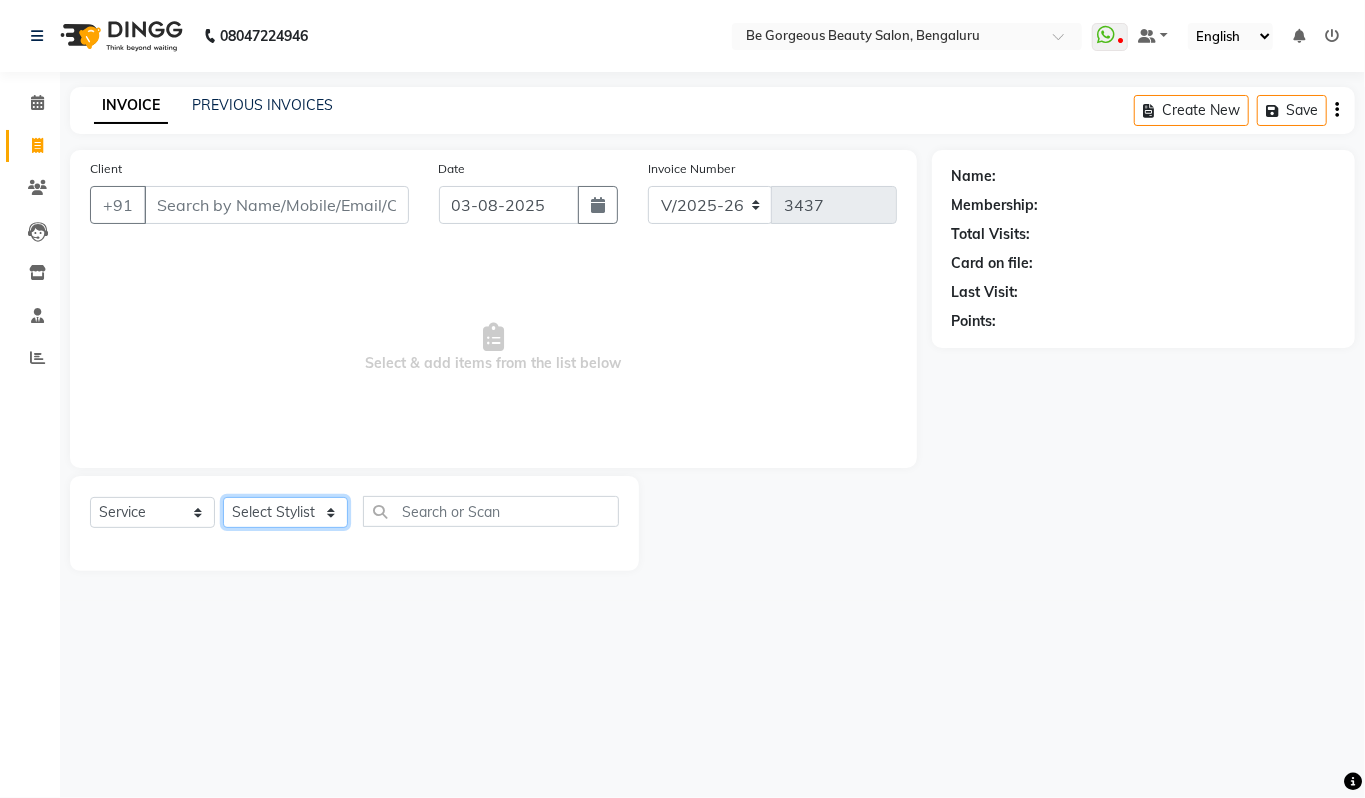 select on "36200" 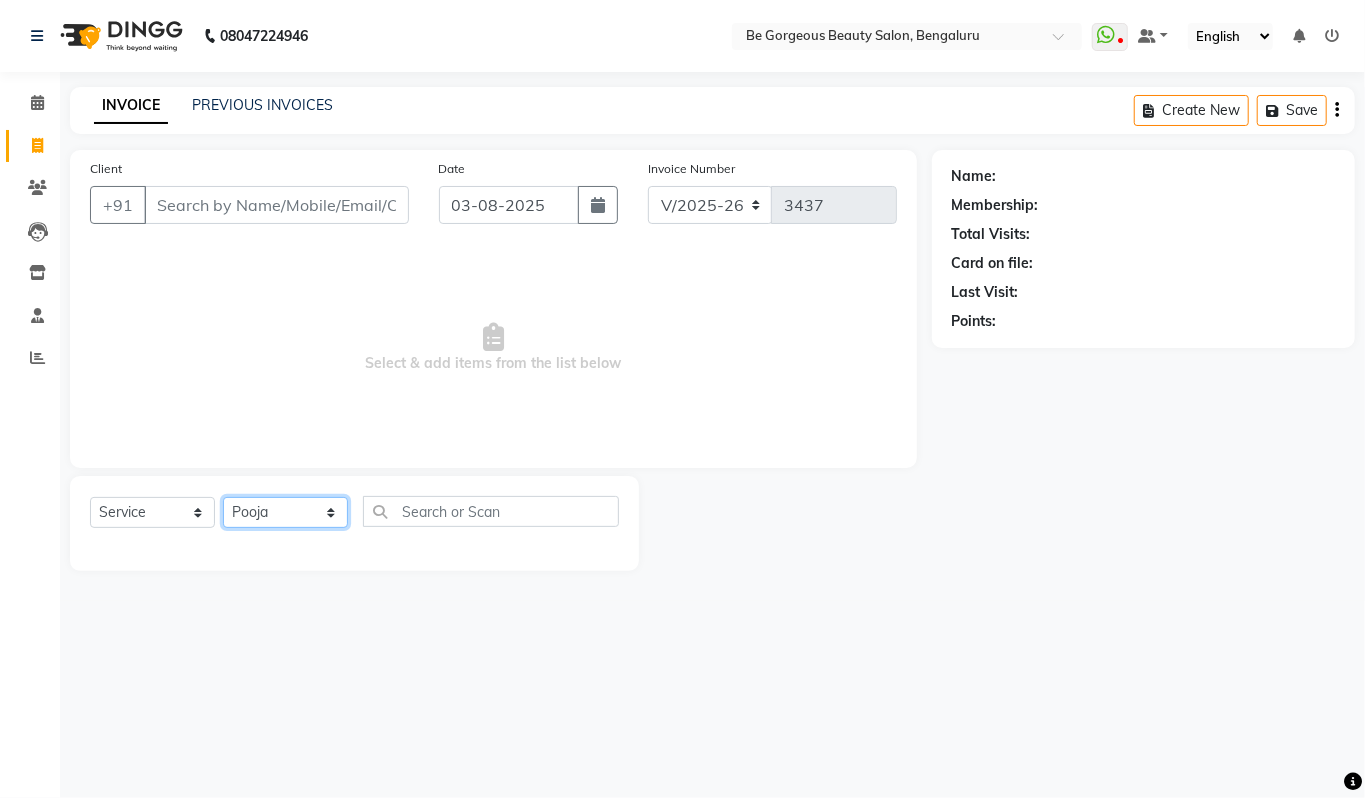 click on "Select Stylist Akram Anas Gayatri lata Manager Munu Pooja Rehbar Romi Talib Wajid" 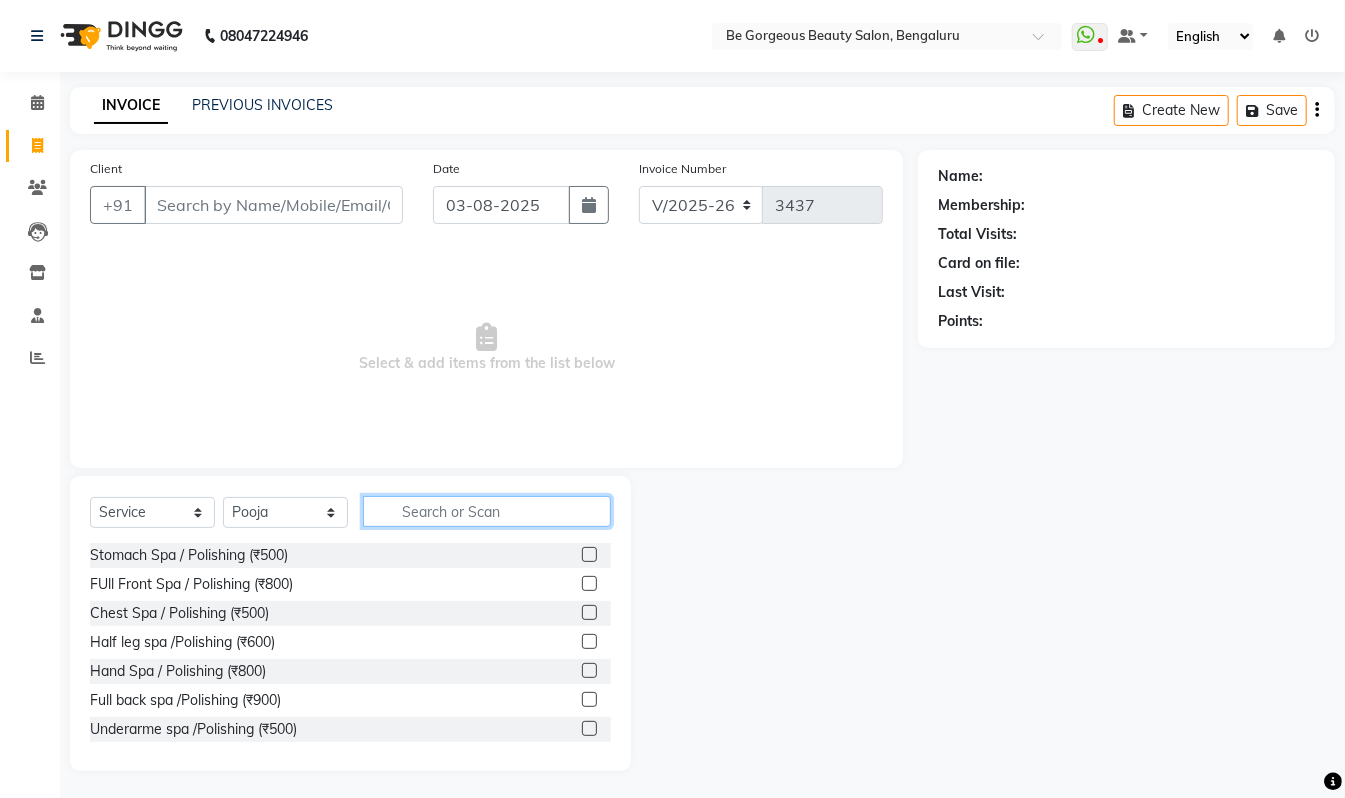 click 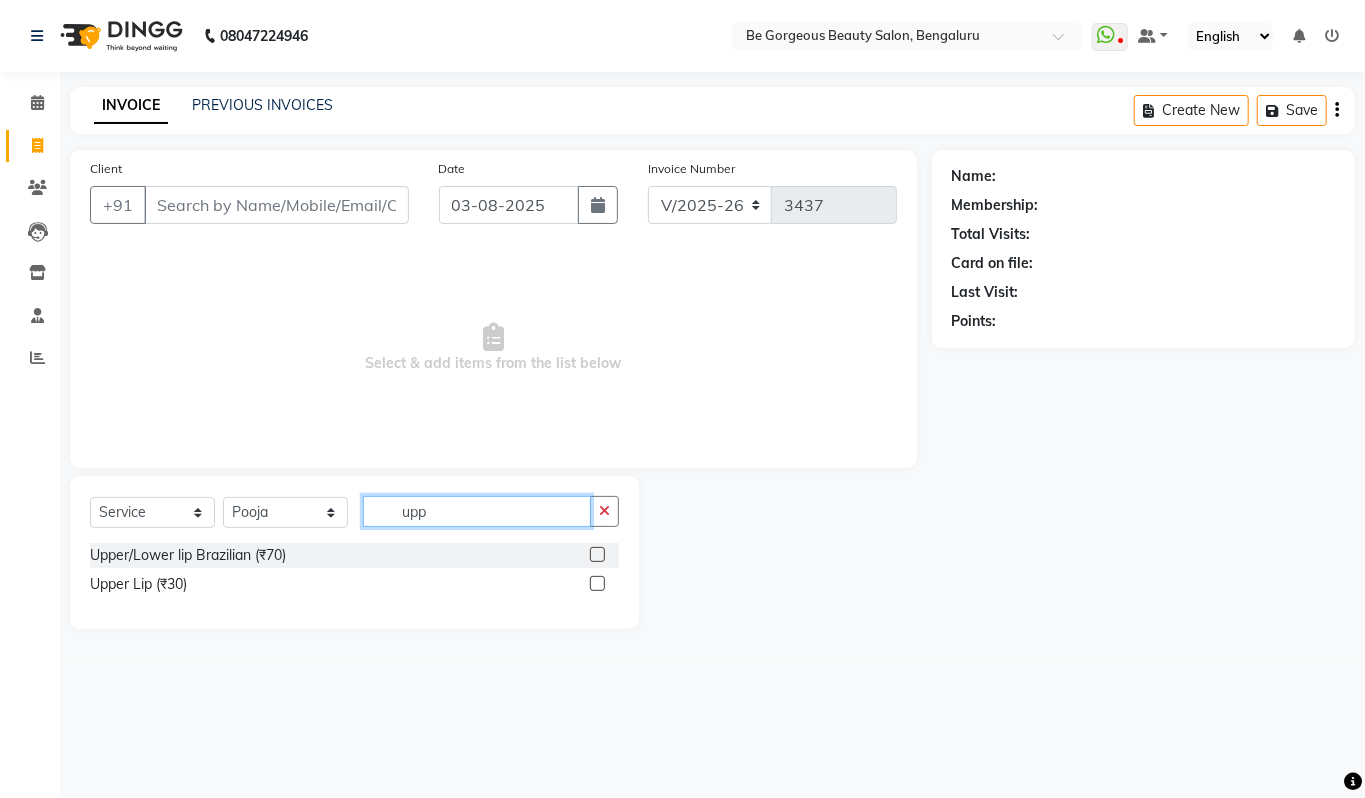 type on "upp" 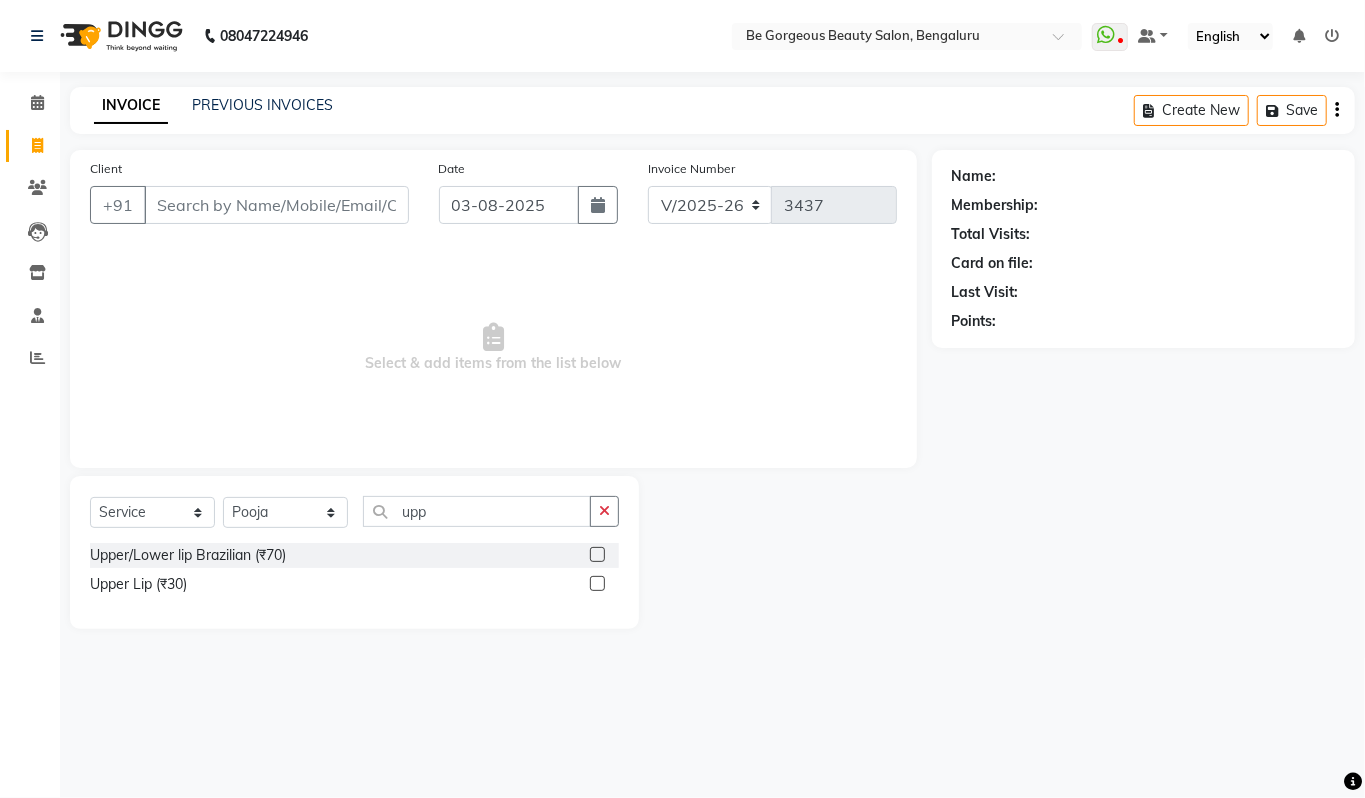 click 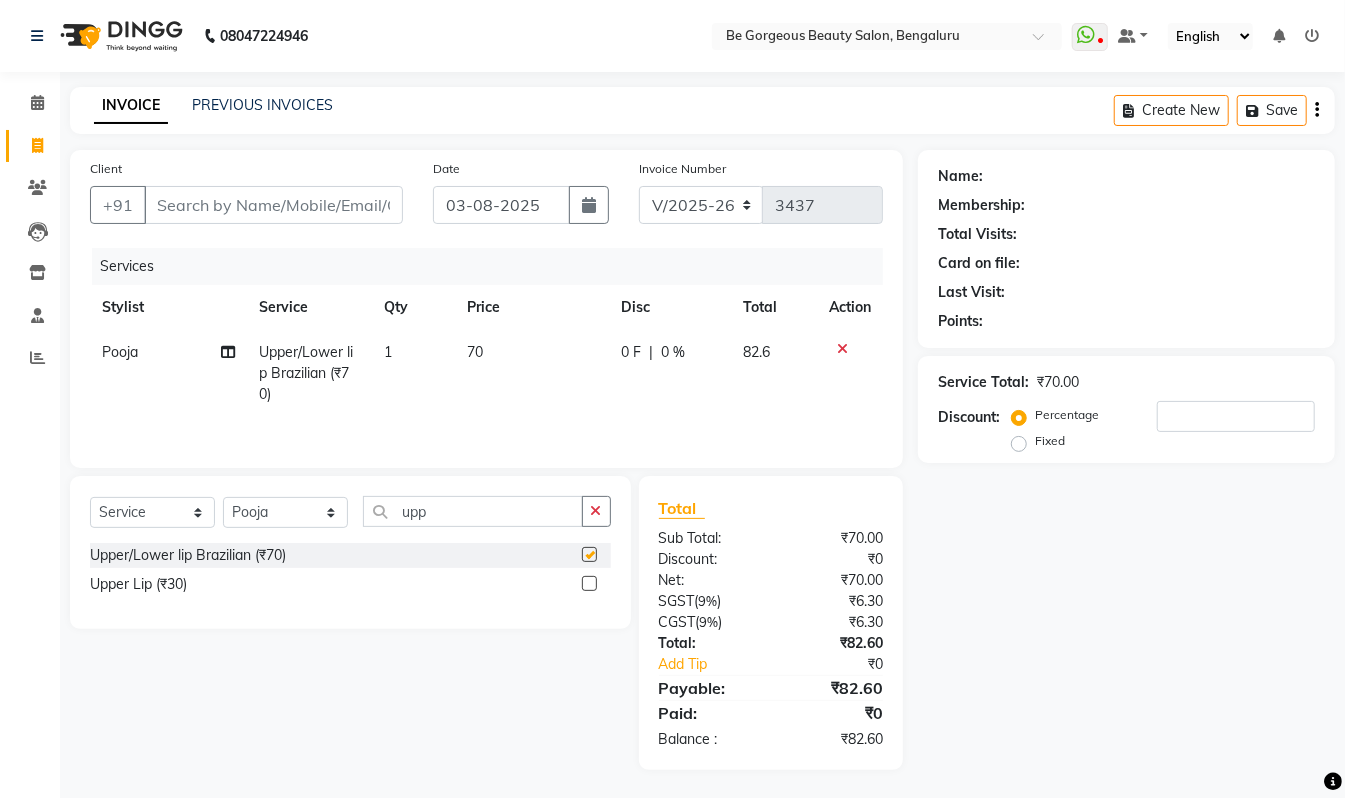 checkbox on "false" 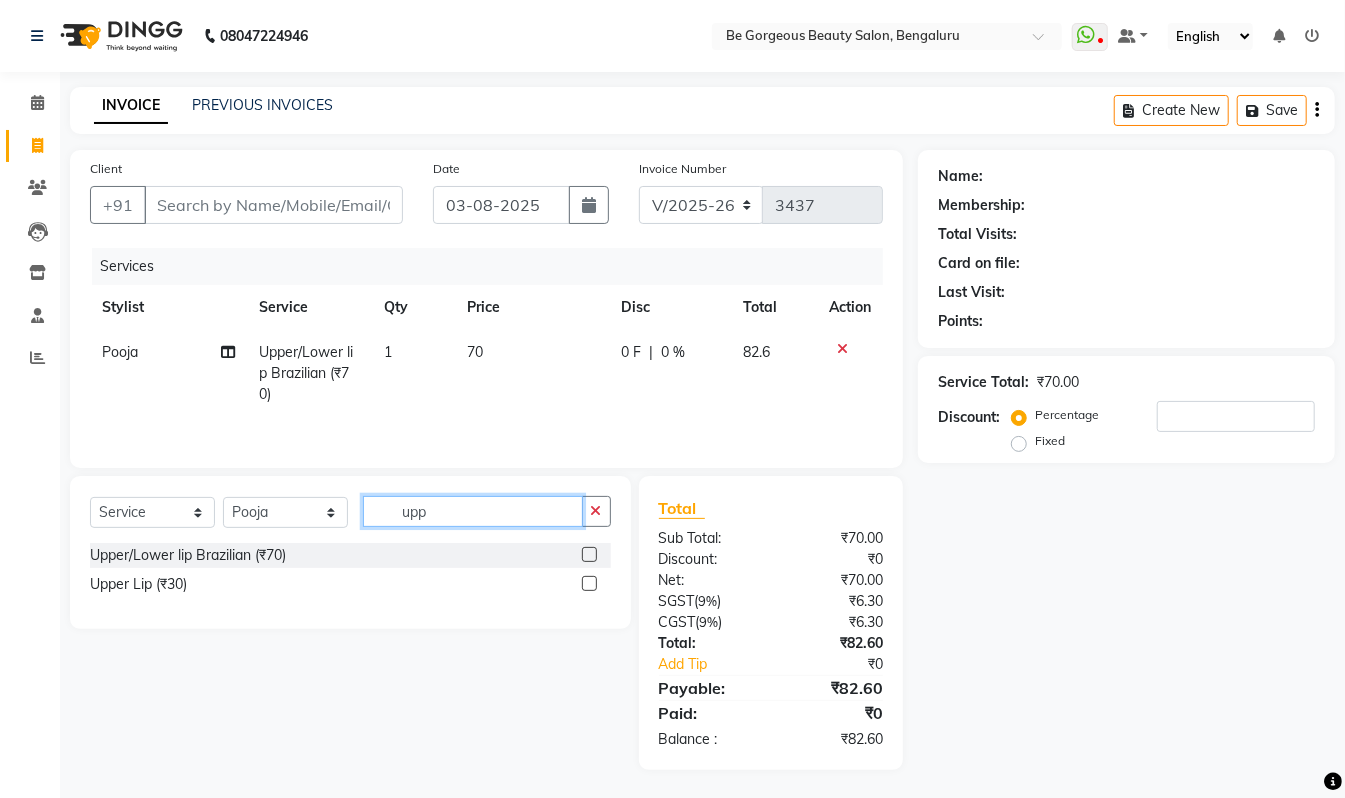 click on "upp" 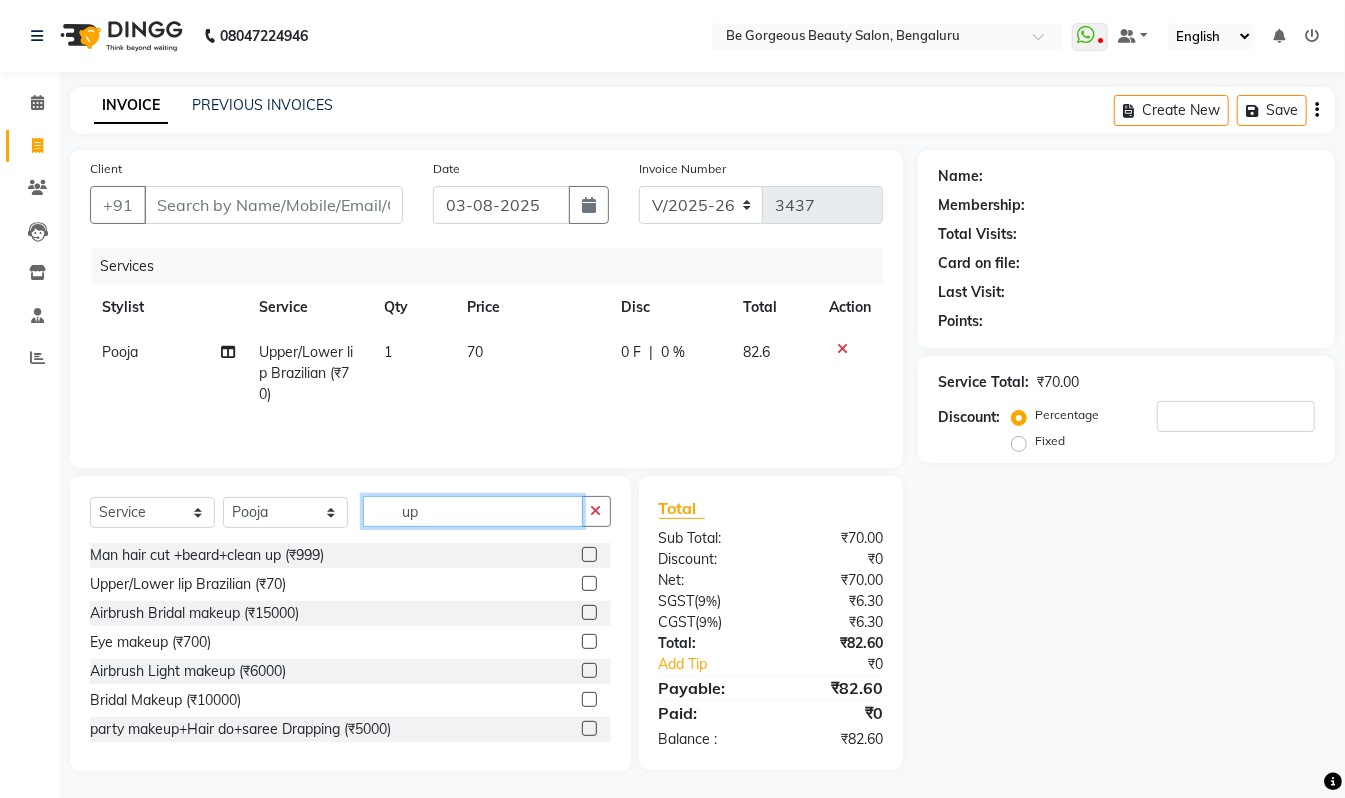 type on "u" 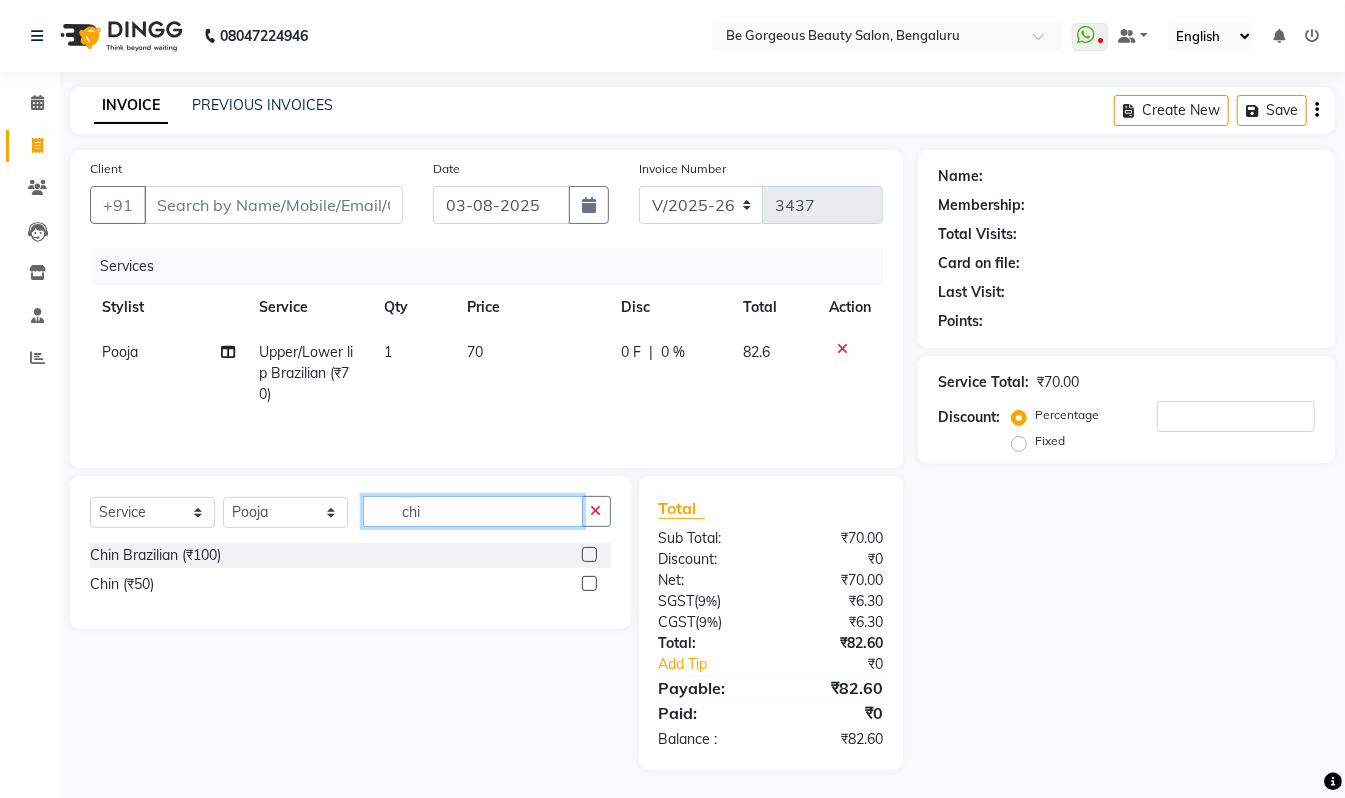 type on "chi" 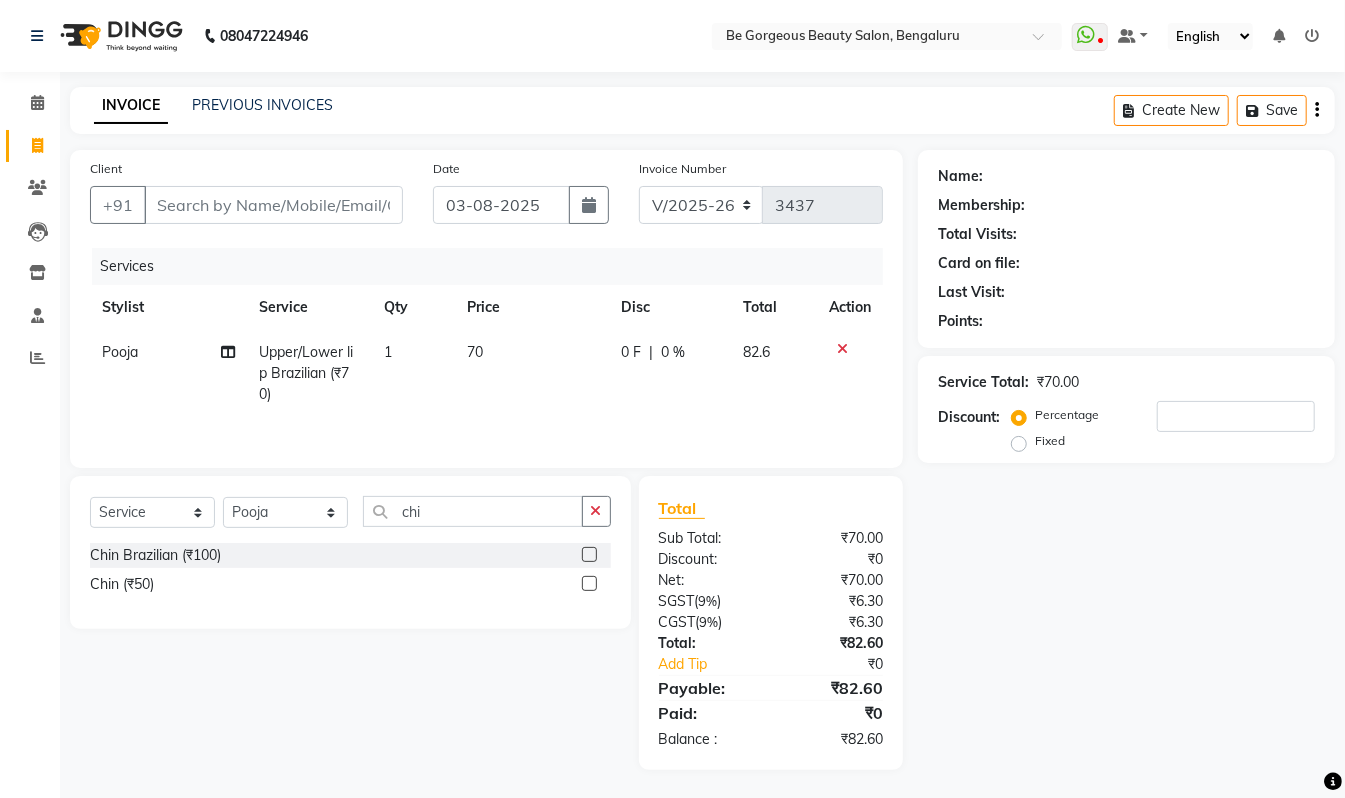 click 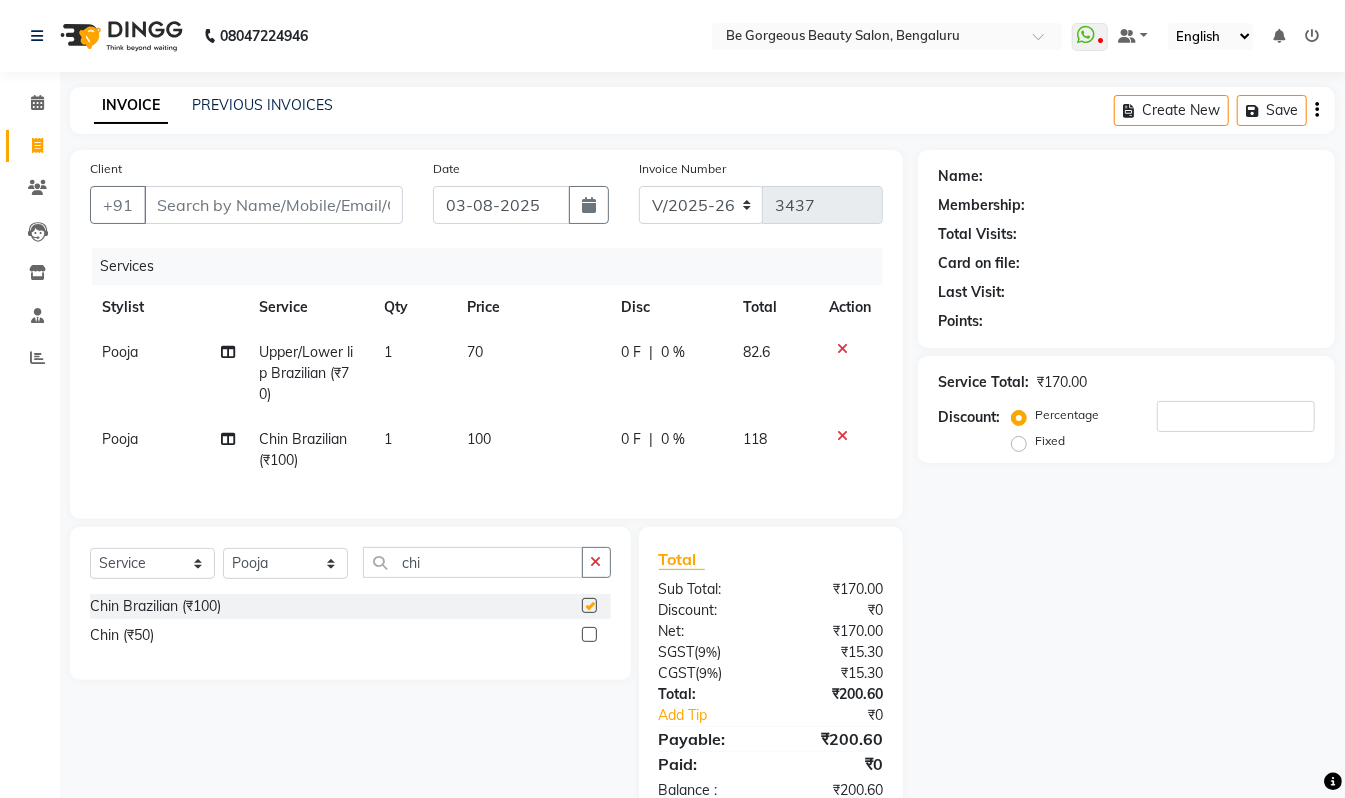 checkbox on "false" 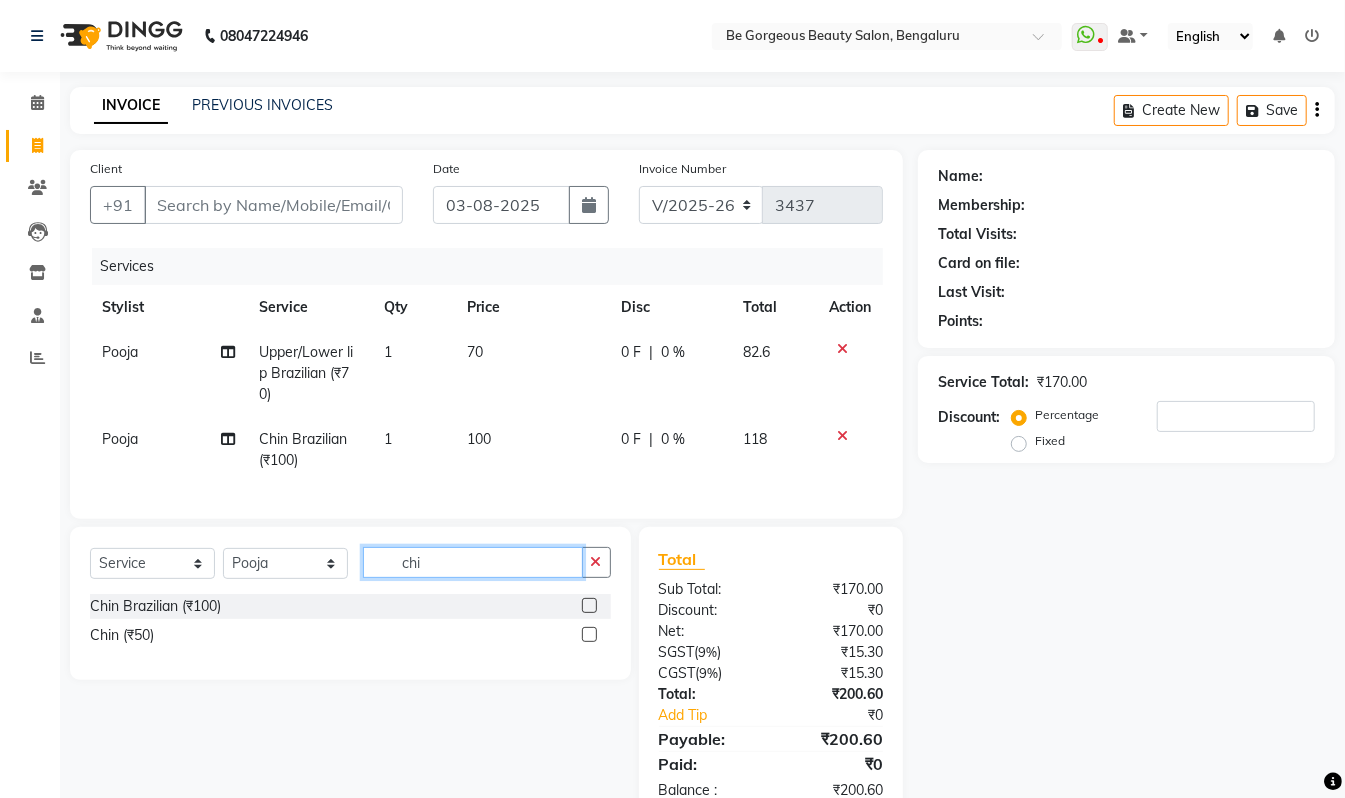 click on "chi" 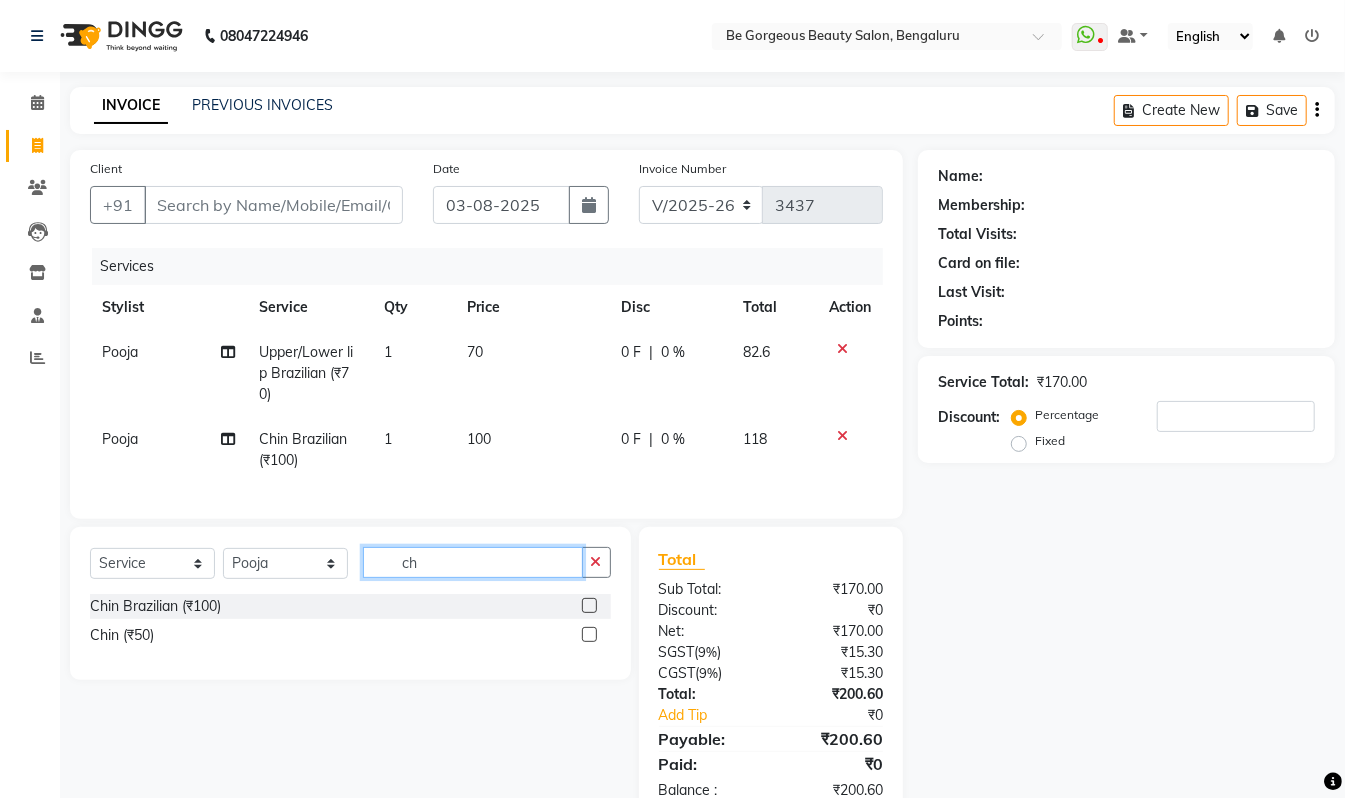type on "c" 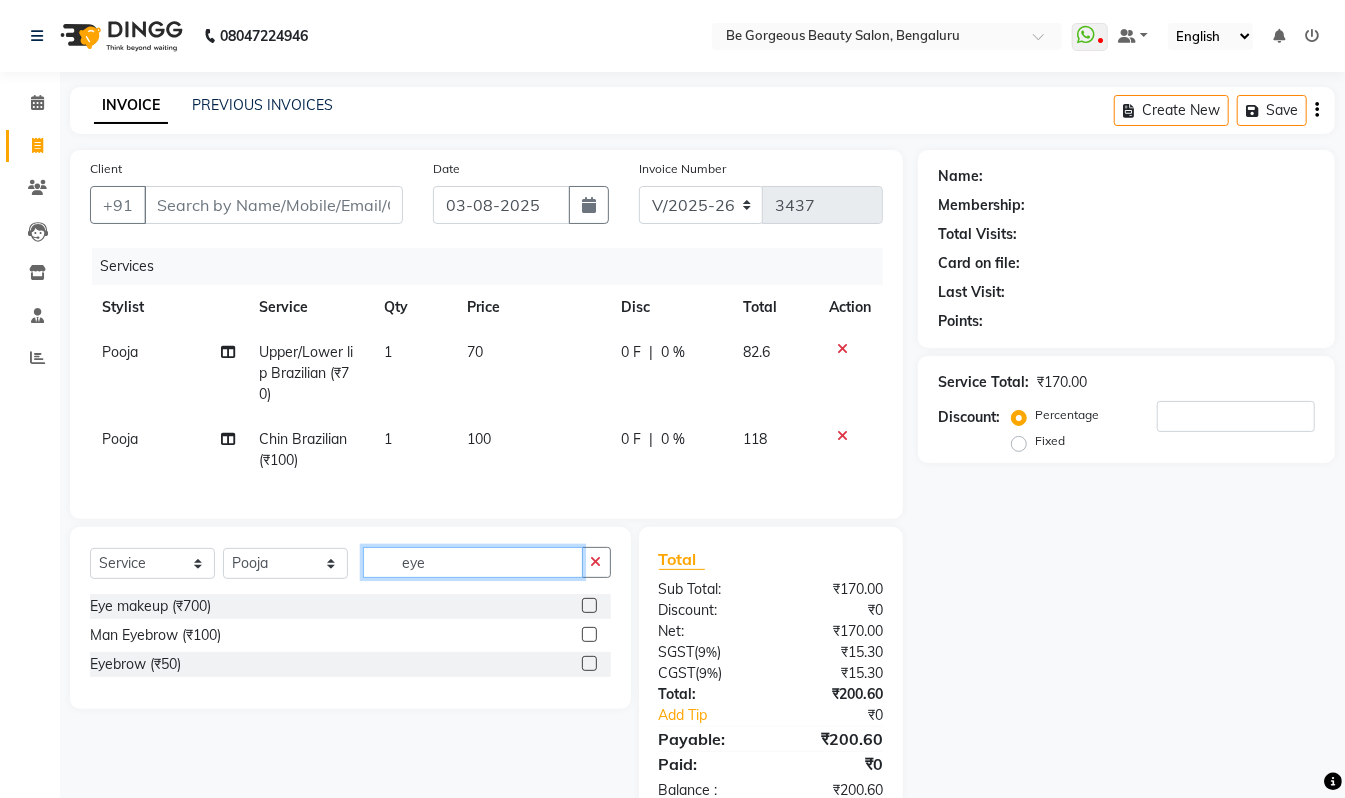 type on "eye" 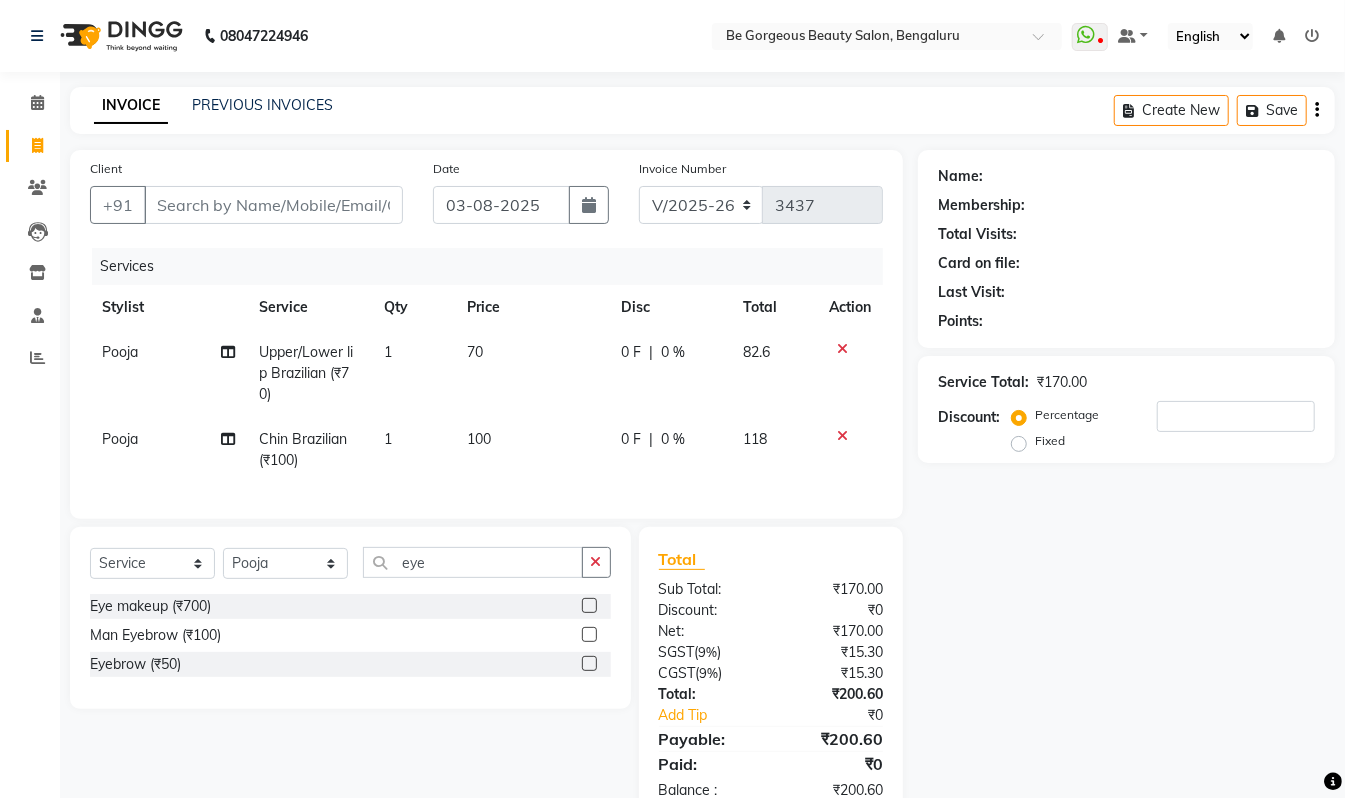 click 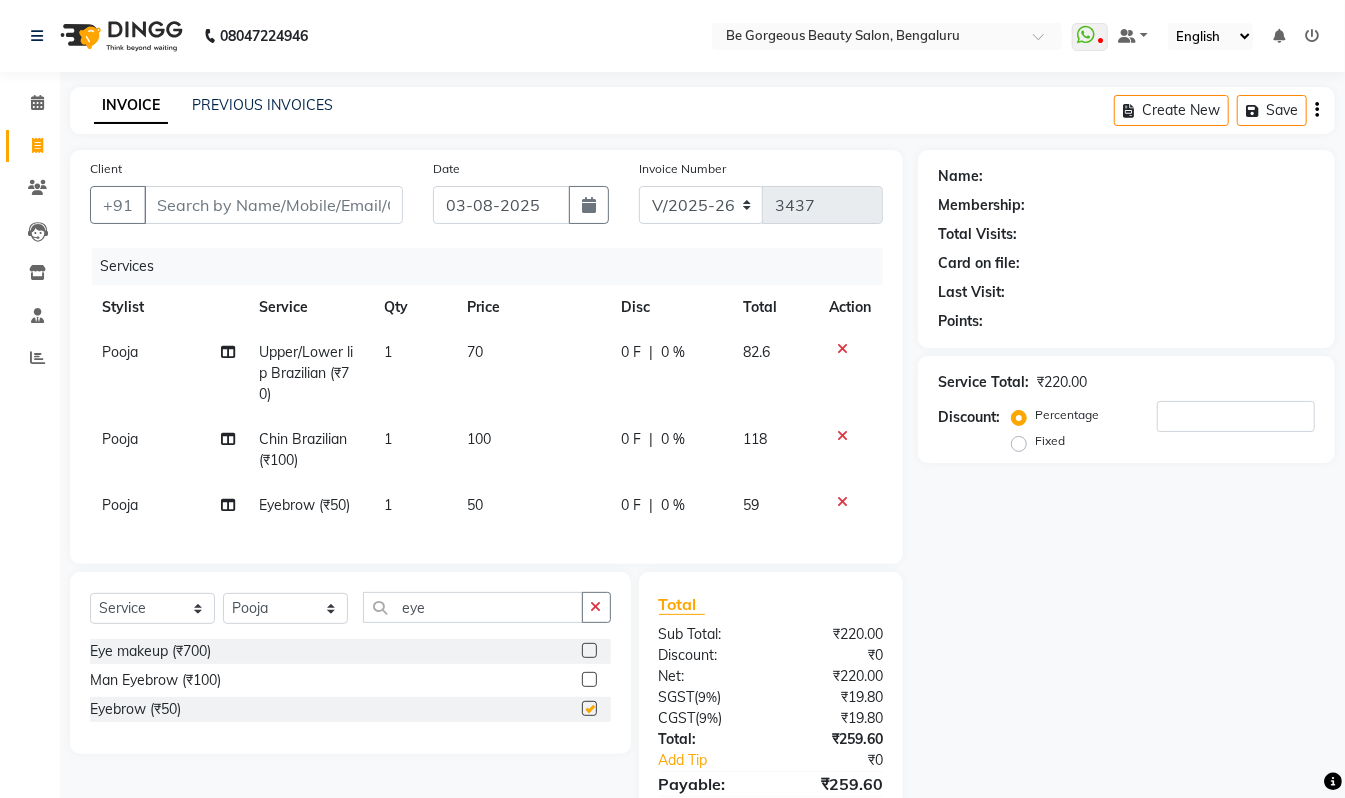 checkbox on "false" 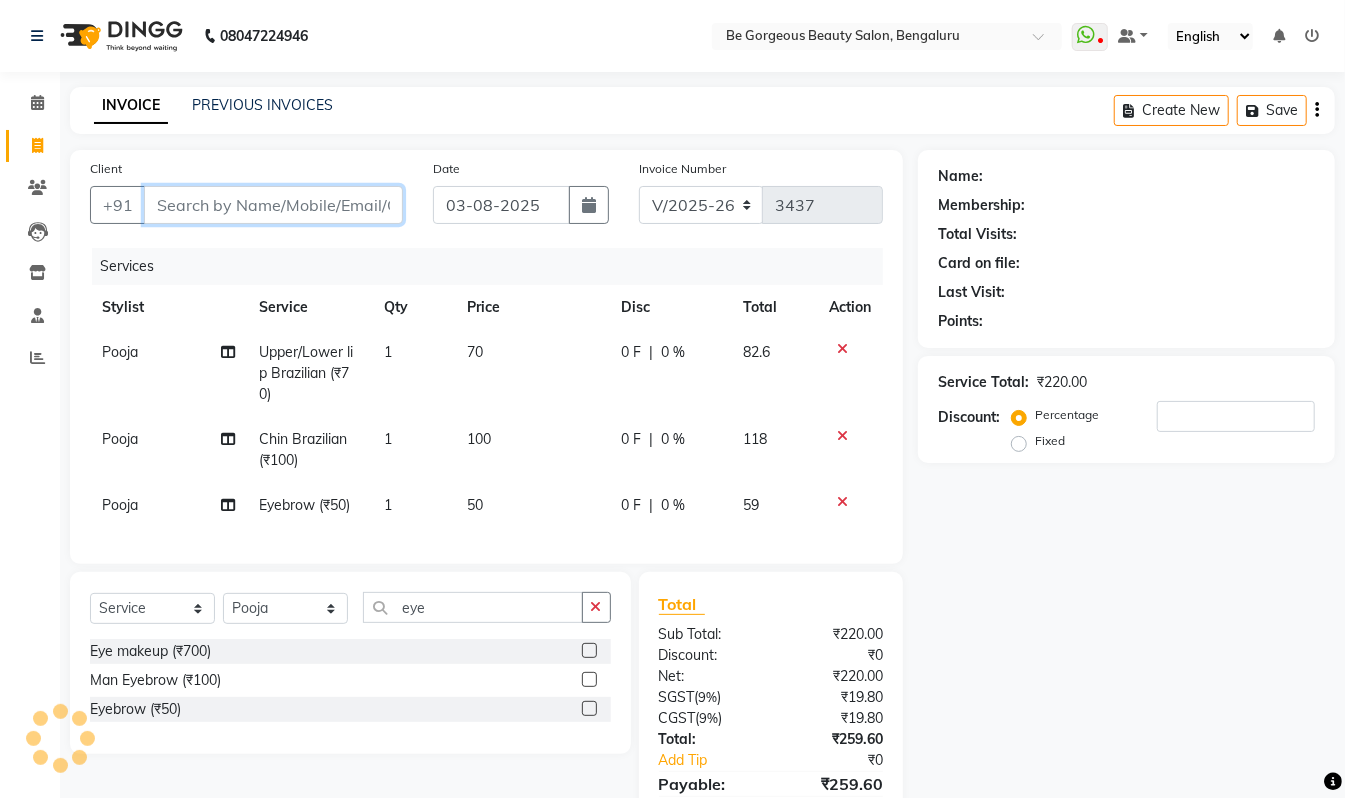 click on "Client" at bounding box center [273, 205] 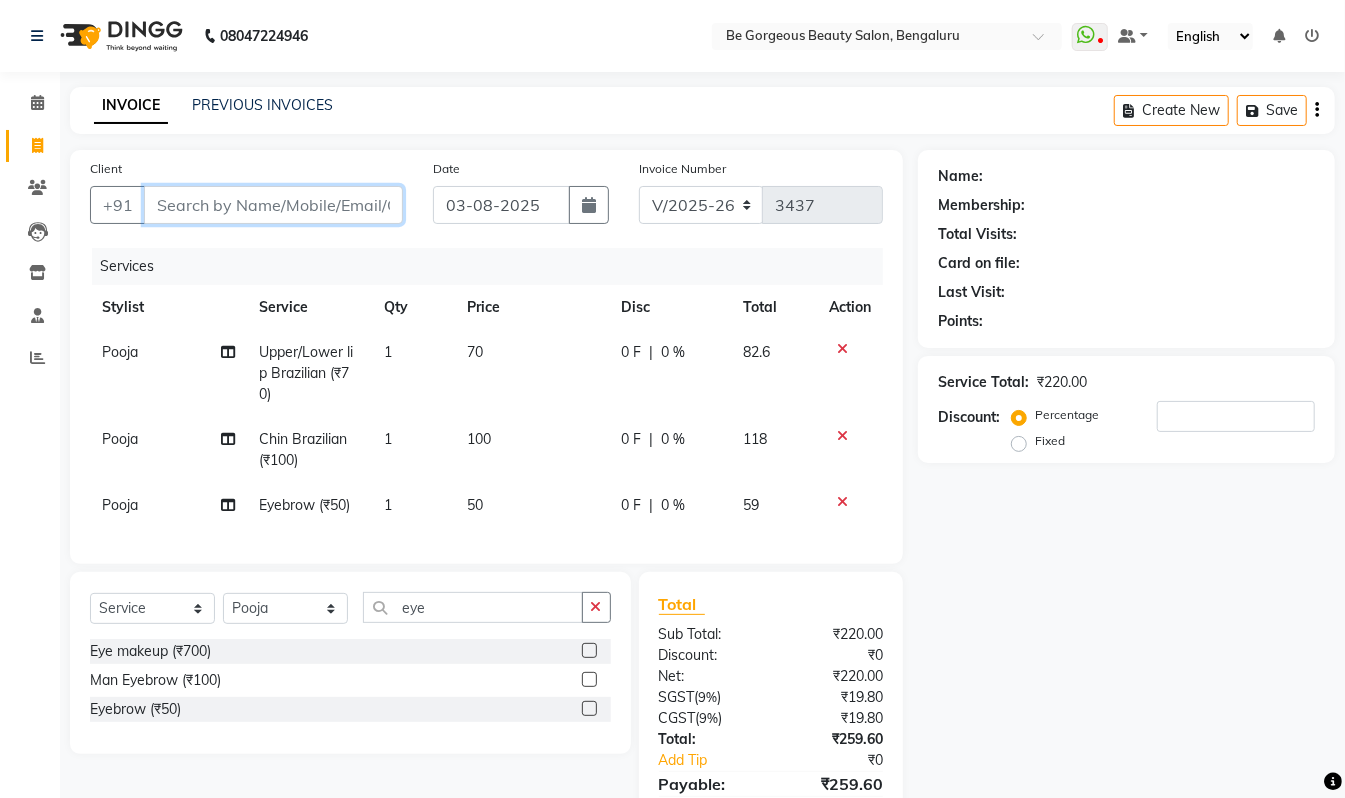type on "8" 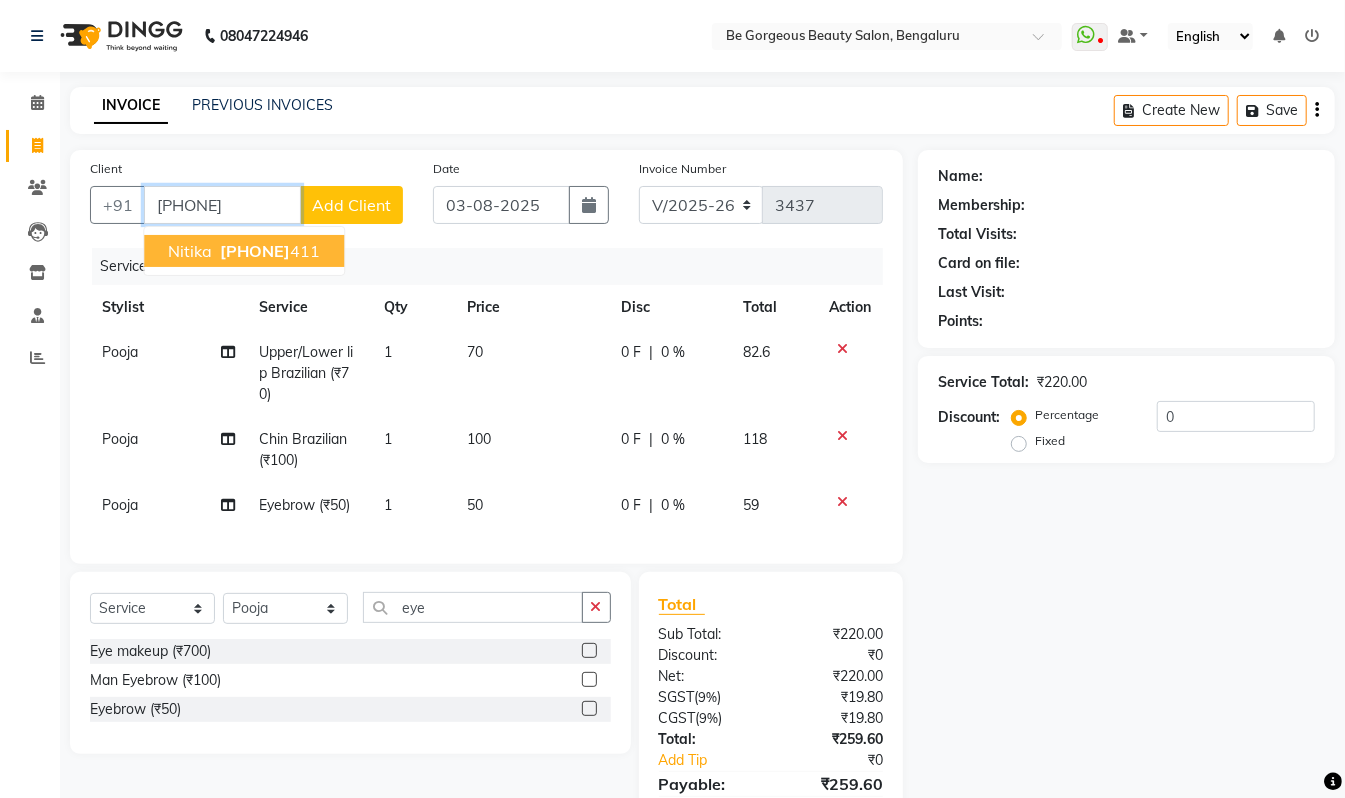 click on "8971152 411" at bounding box center [268, 251] 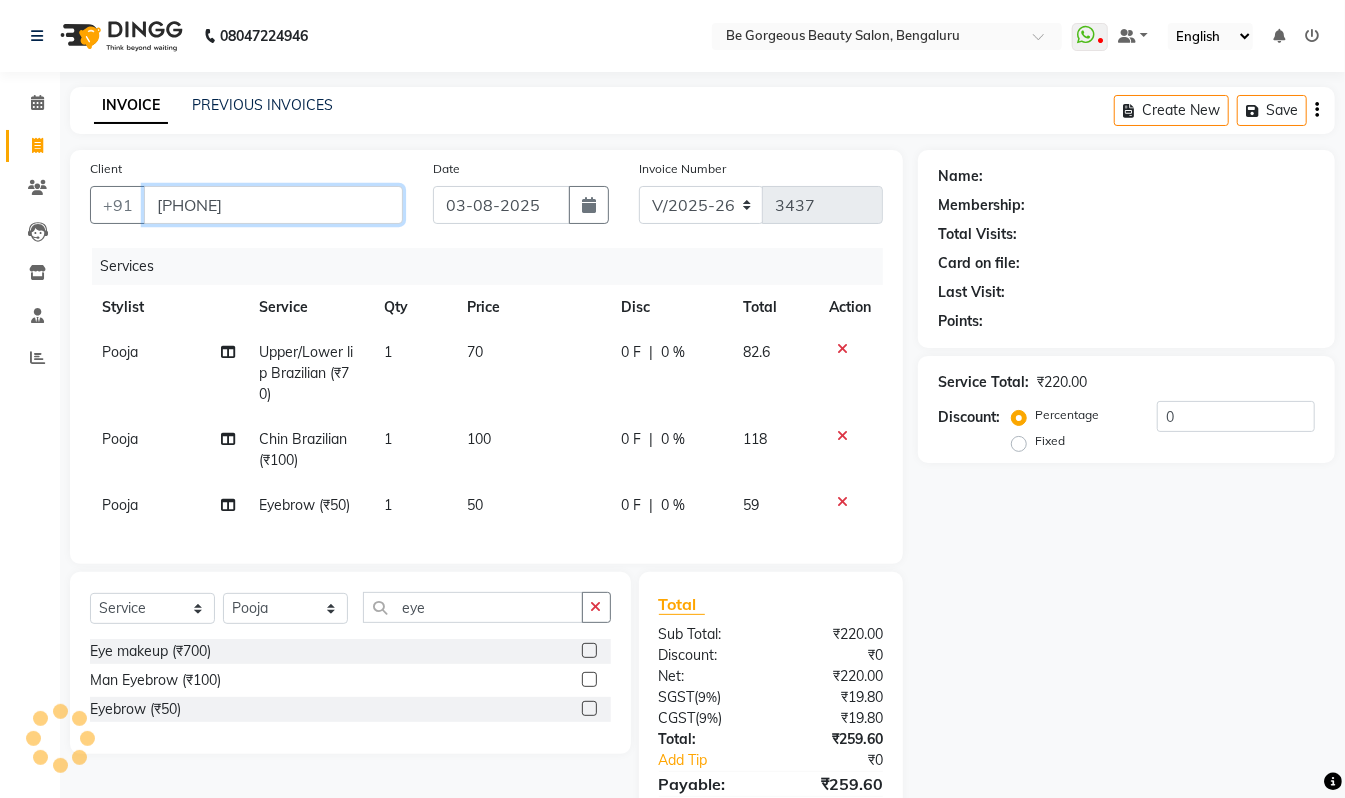 type on "[PHONE]" 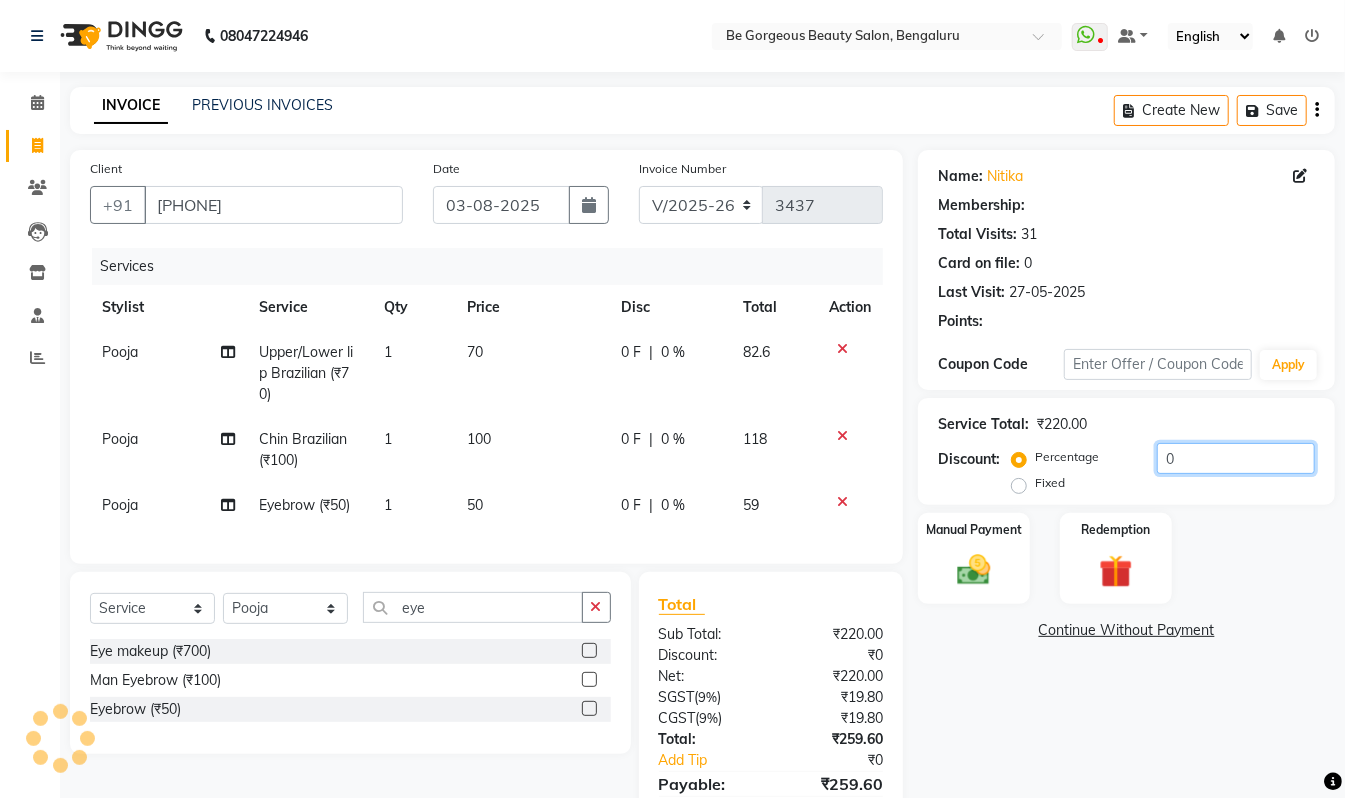 click on "0" 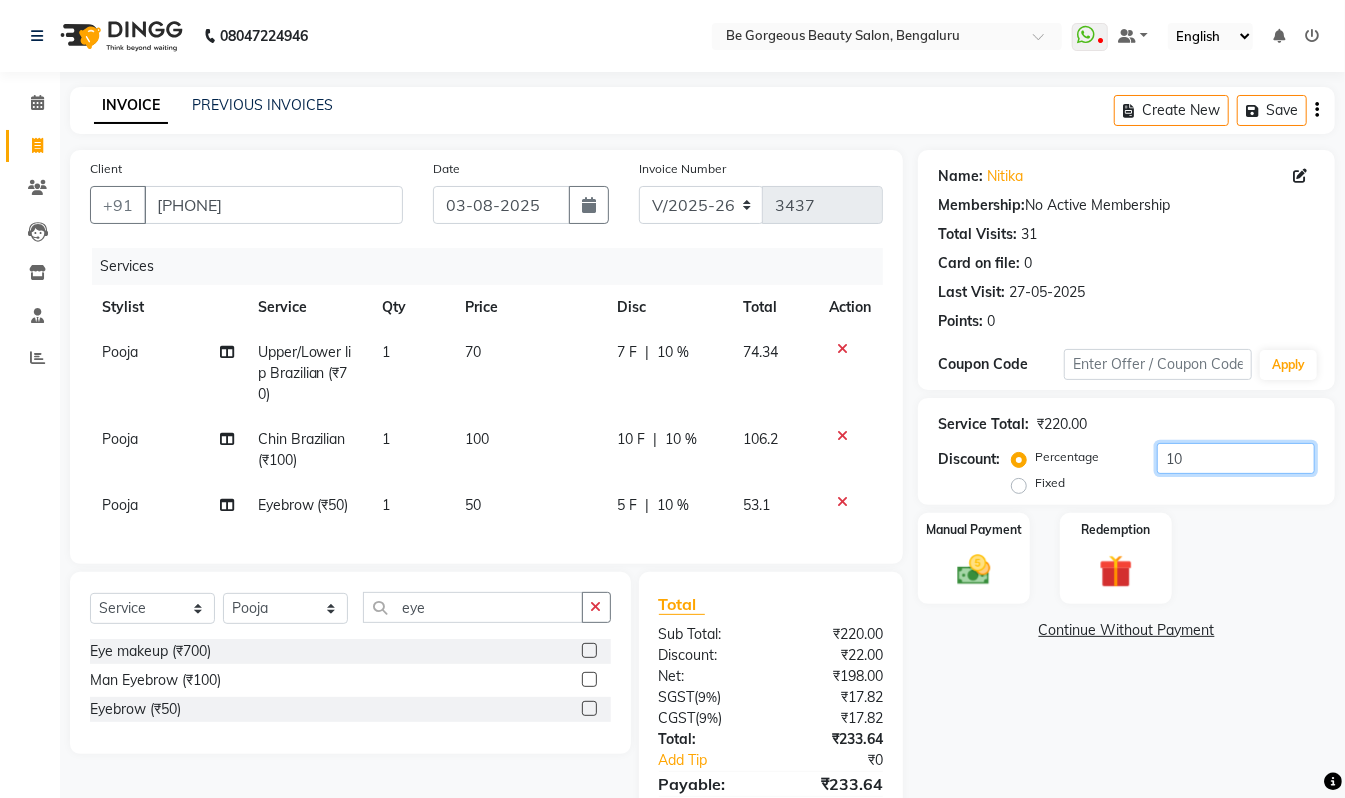 type on "10" 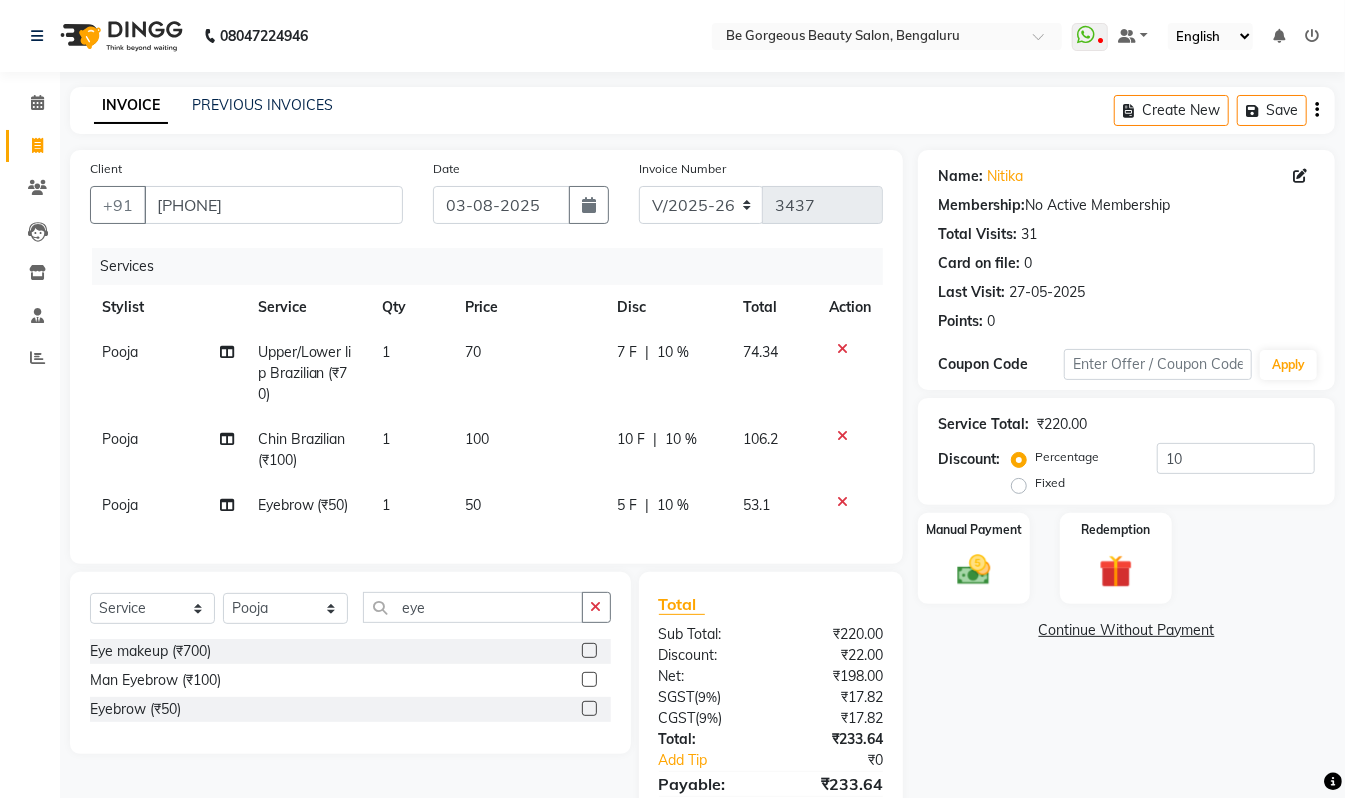 click on "Name: Nitika  Membership:  No Active Membership  Total Visits:  31 Card on file:  0 Last Visit:   27-05-2025 Points:   0  Coupon Code Apply Service Total:  ₹220.00  Discount:  Percentage   Fixed  10 Manual Payment Redemption  Continue Without Payment" 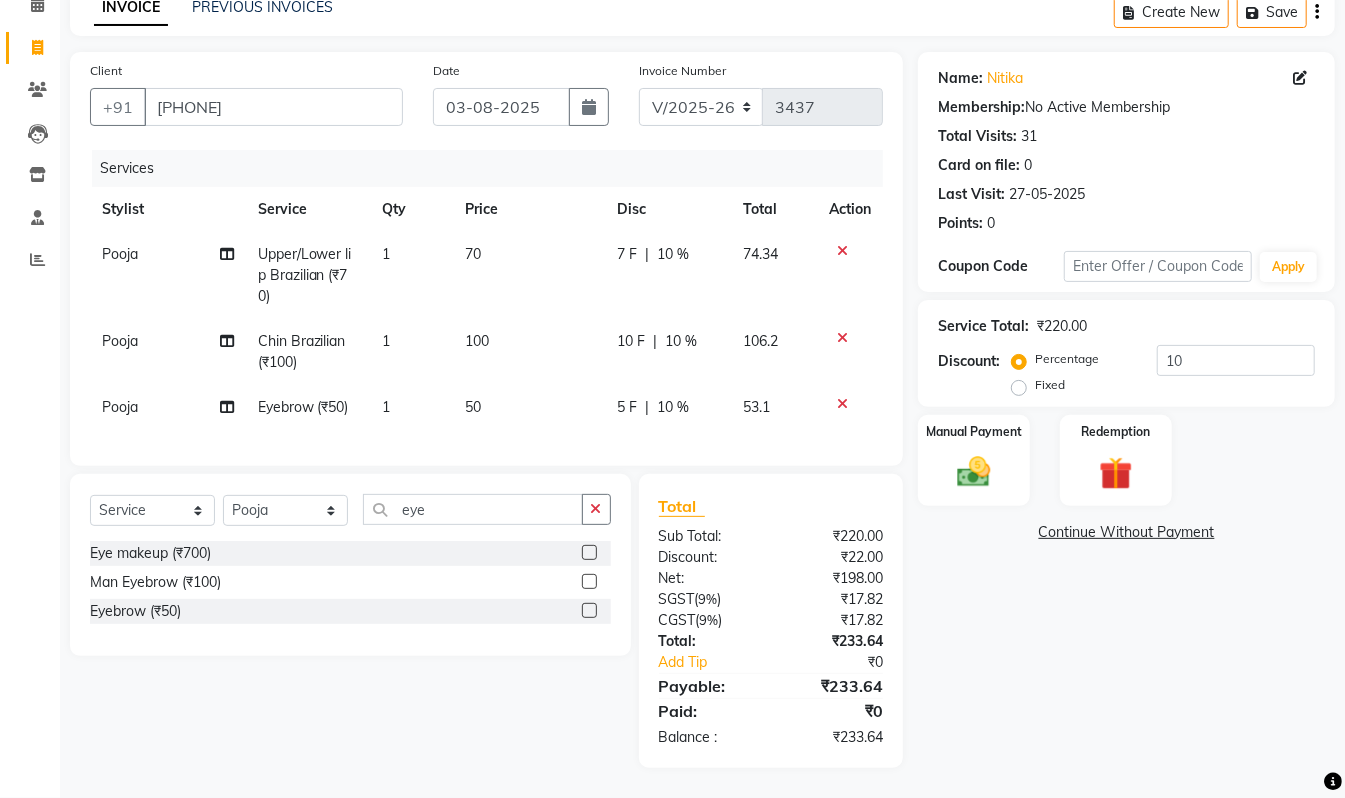 scroll, scrollTop: 118, scrollLeft: 0, axis: vertical 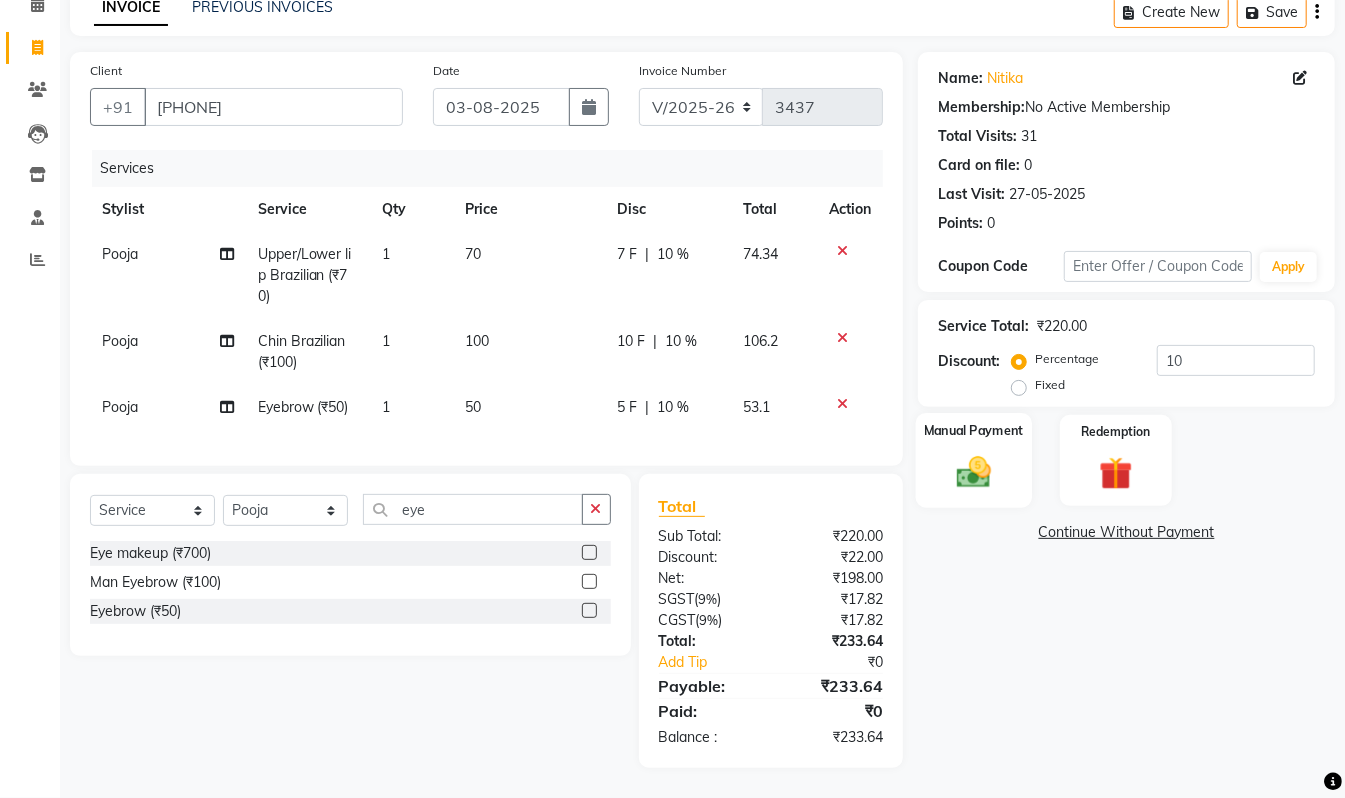 click on "Manual Payment" 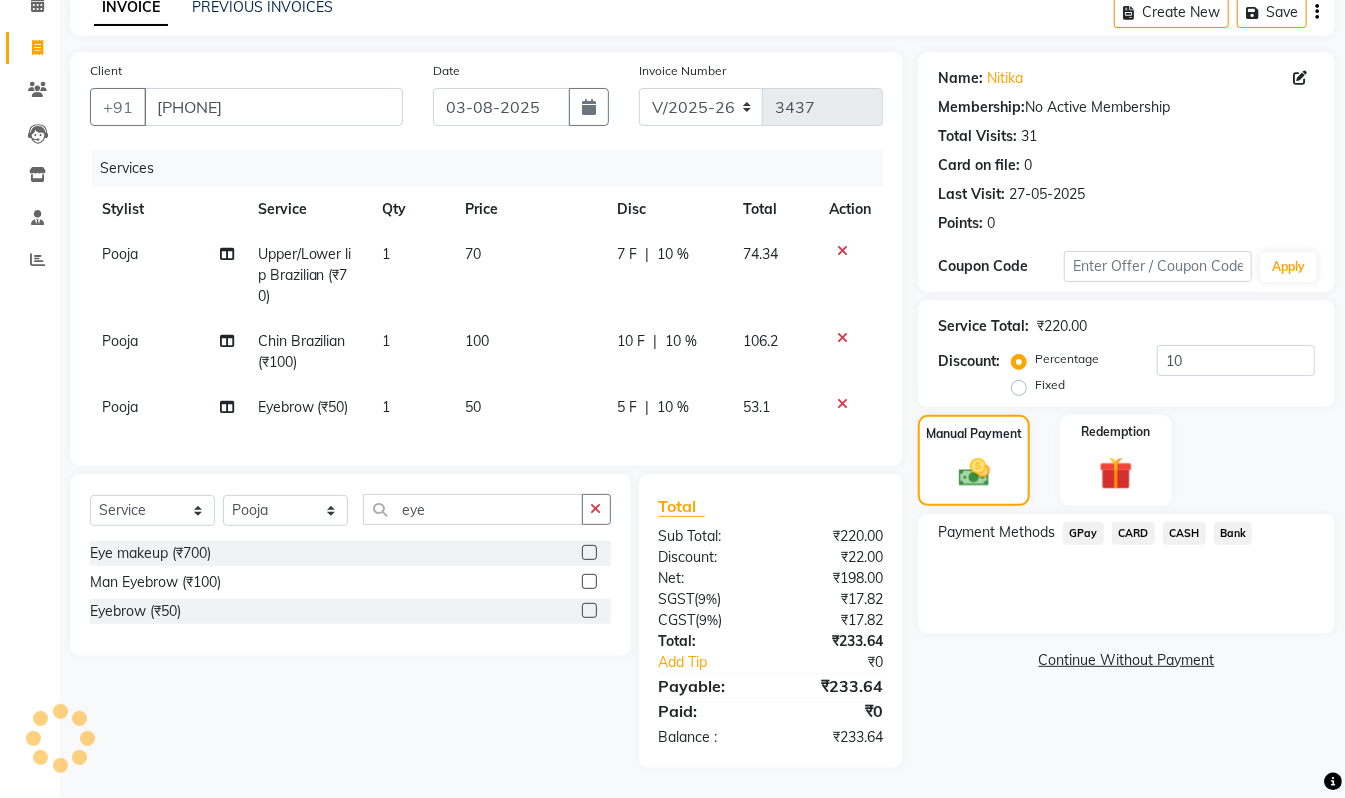 click on "GPay" 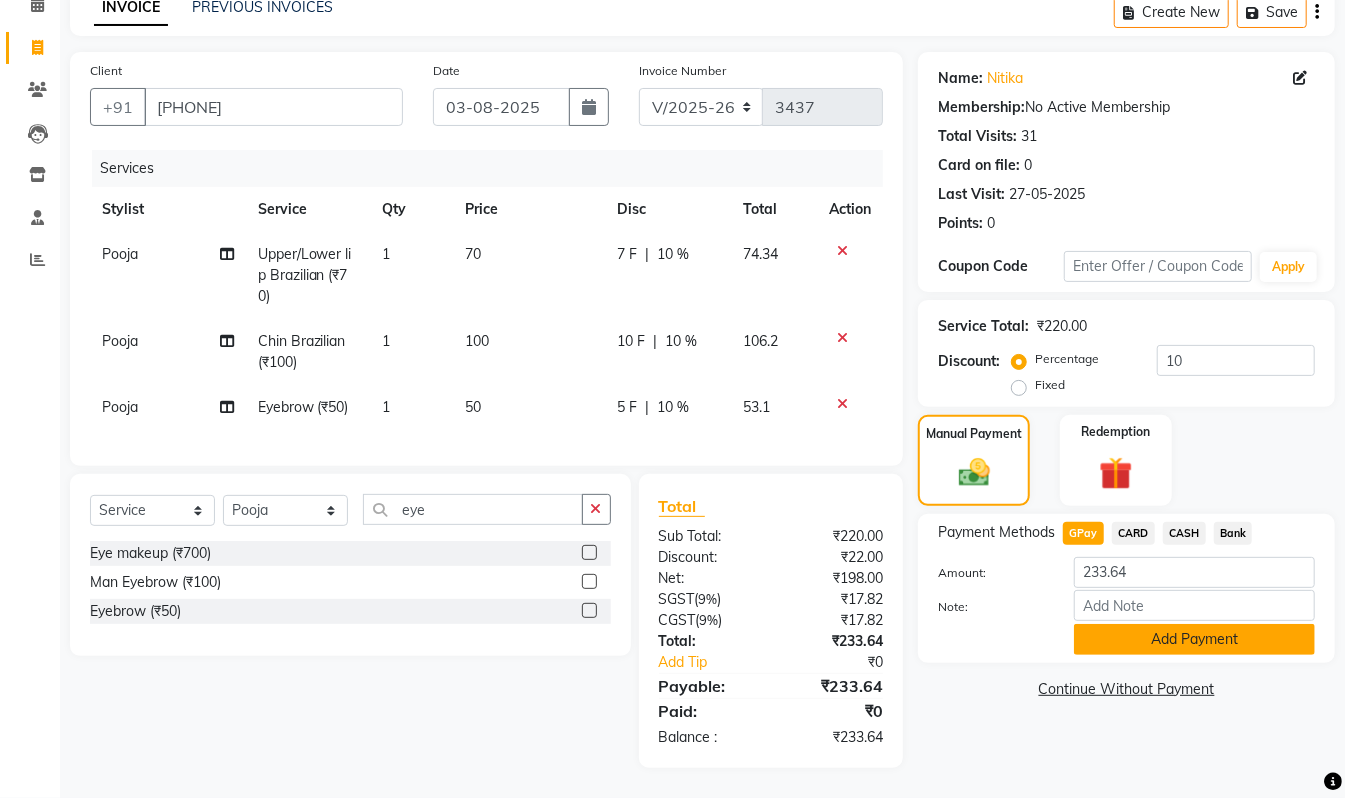 click on "Add Payment" 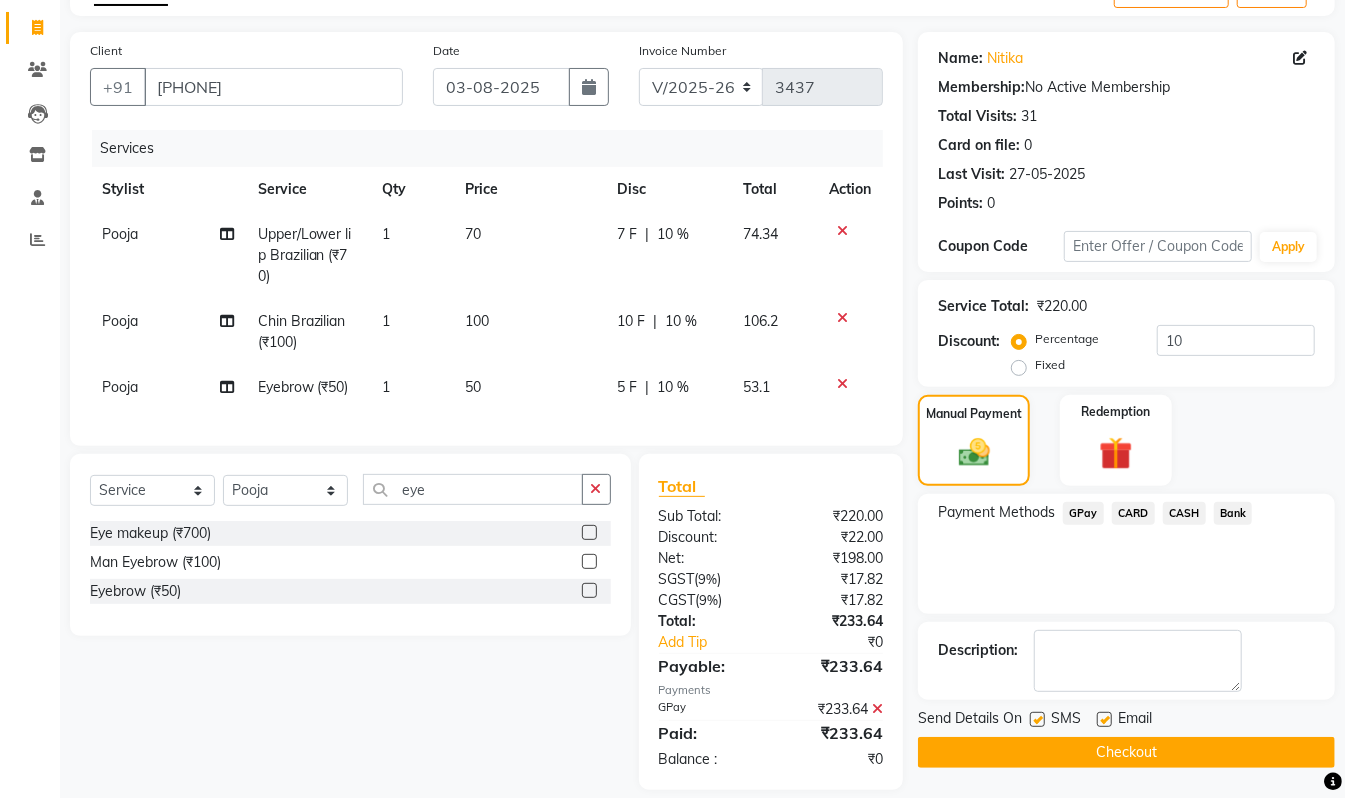 scroll, scrollTop: 160, scrollLeft: 0, axis: vertical 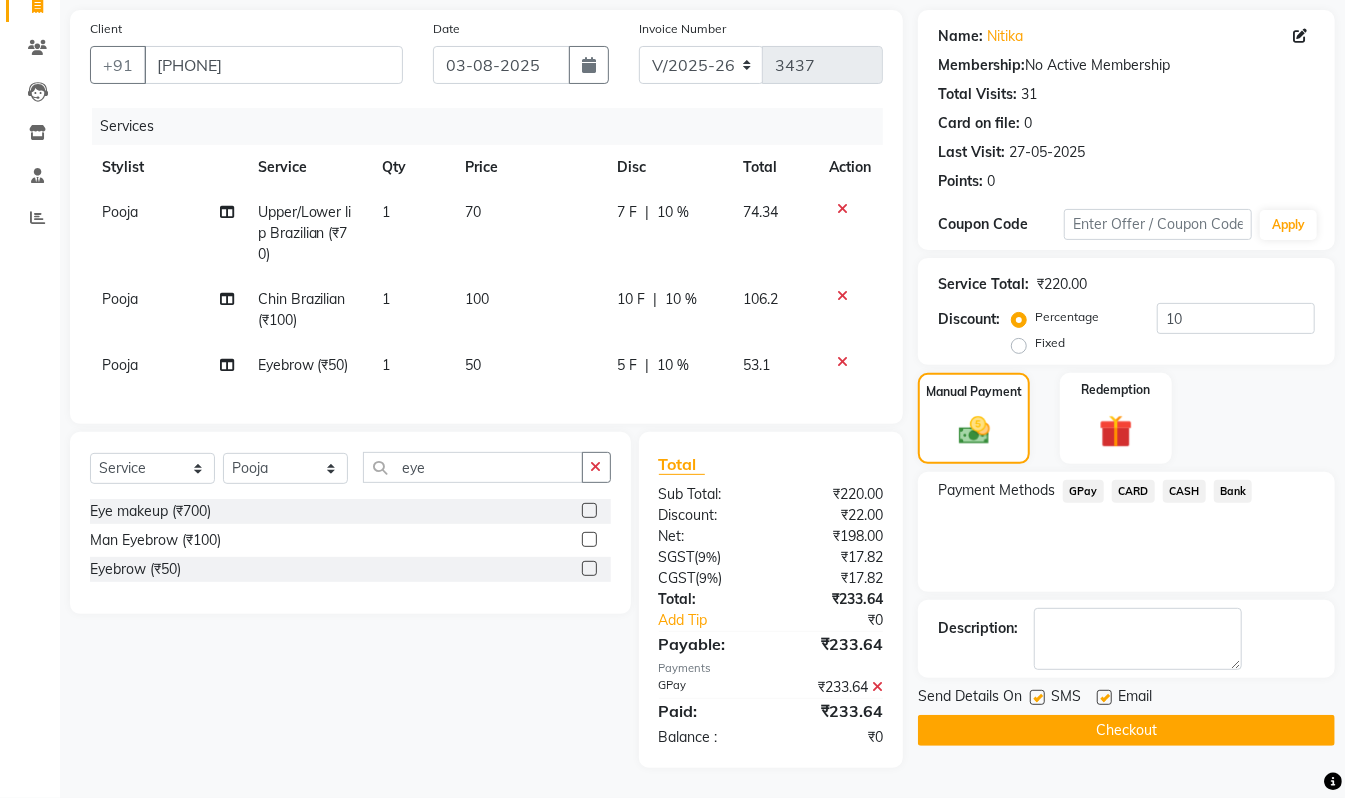 click on "Checkout" 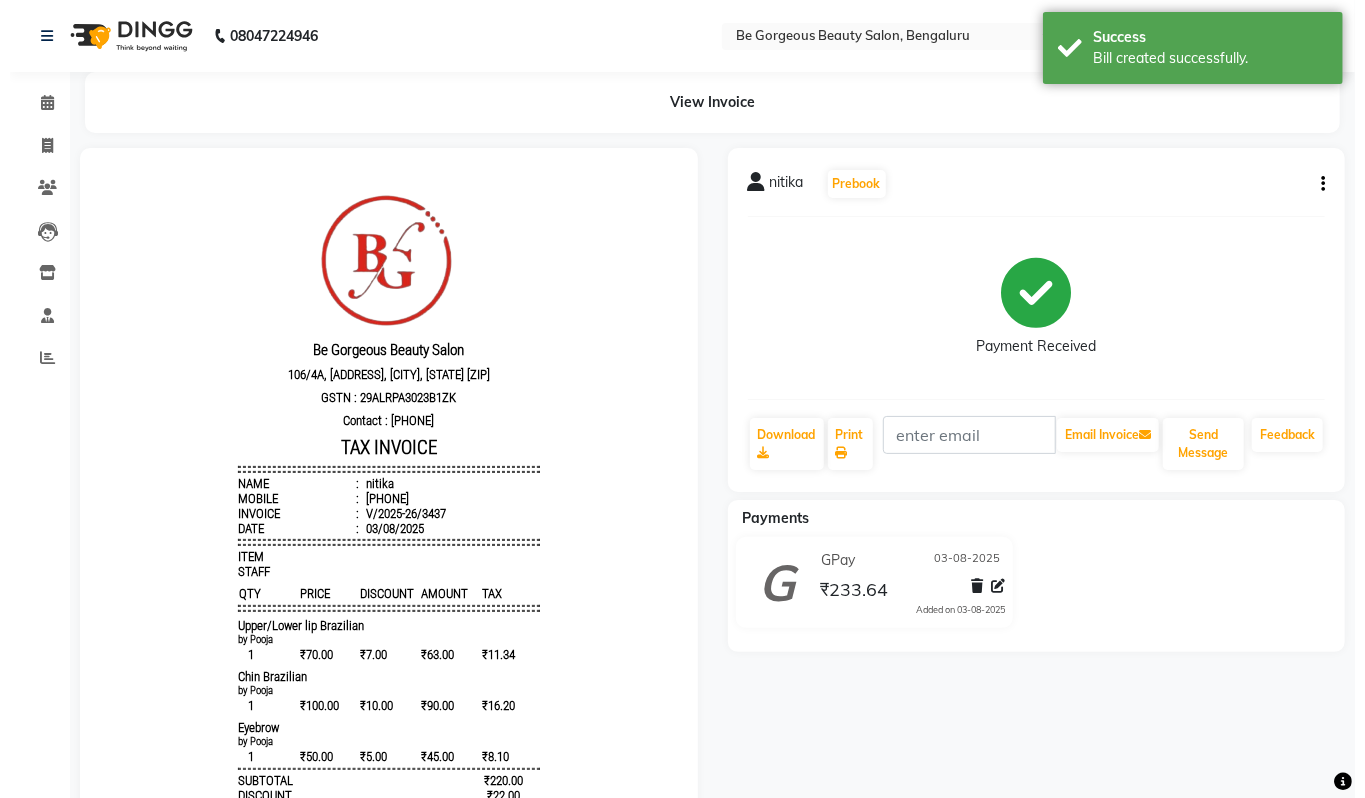 scroll, scrollTop: 0, scrollLeft: 0, axis: both 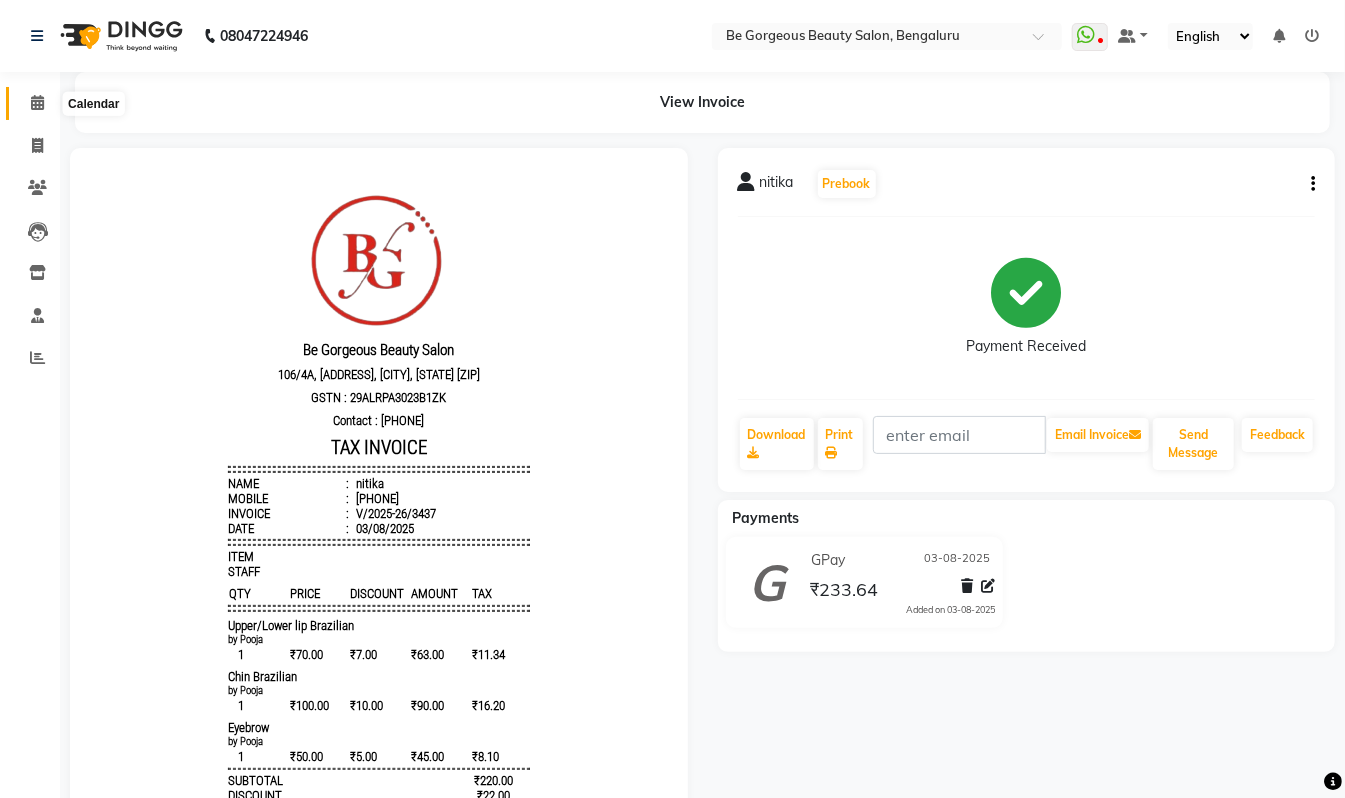 click 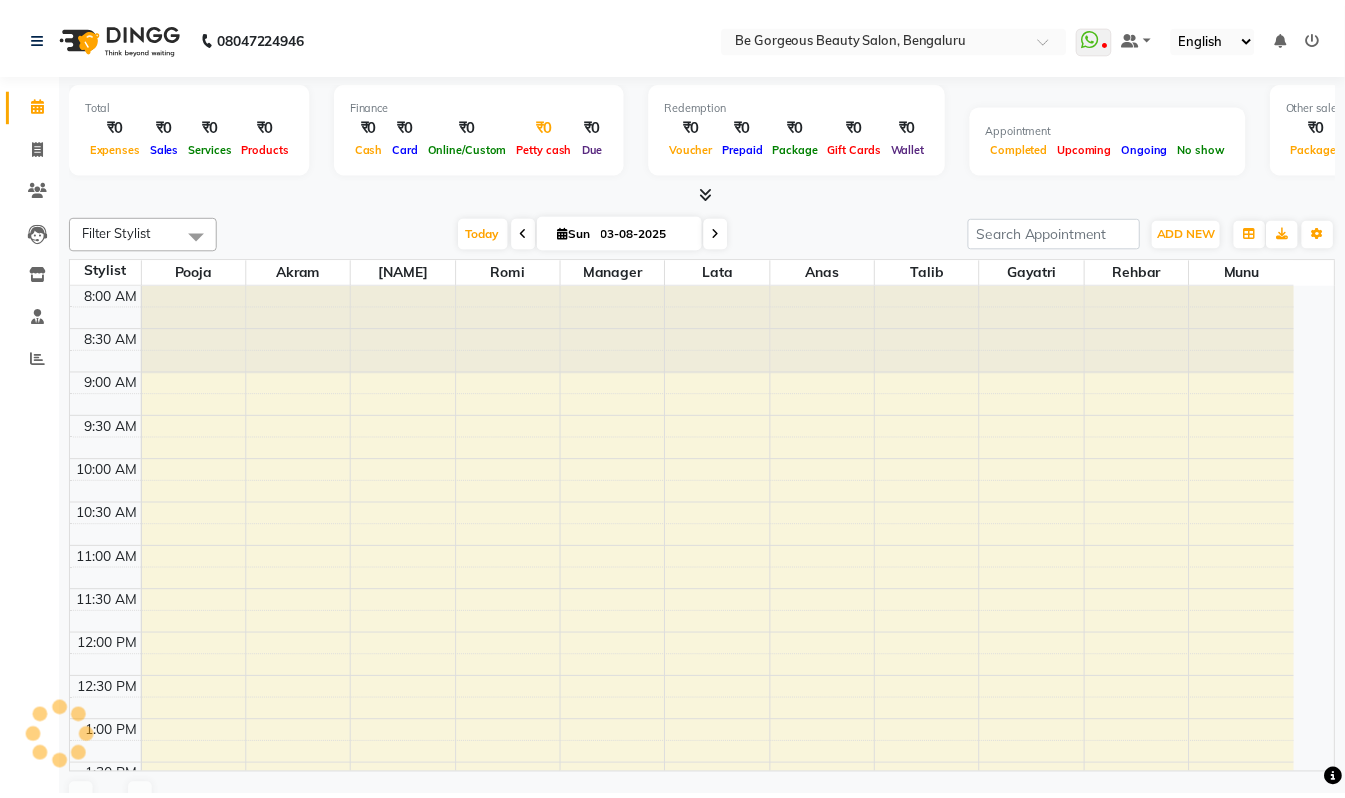 scroll, scrollTop: 0, scrollLeft: 0, axis: both 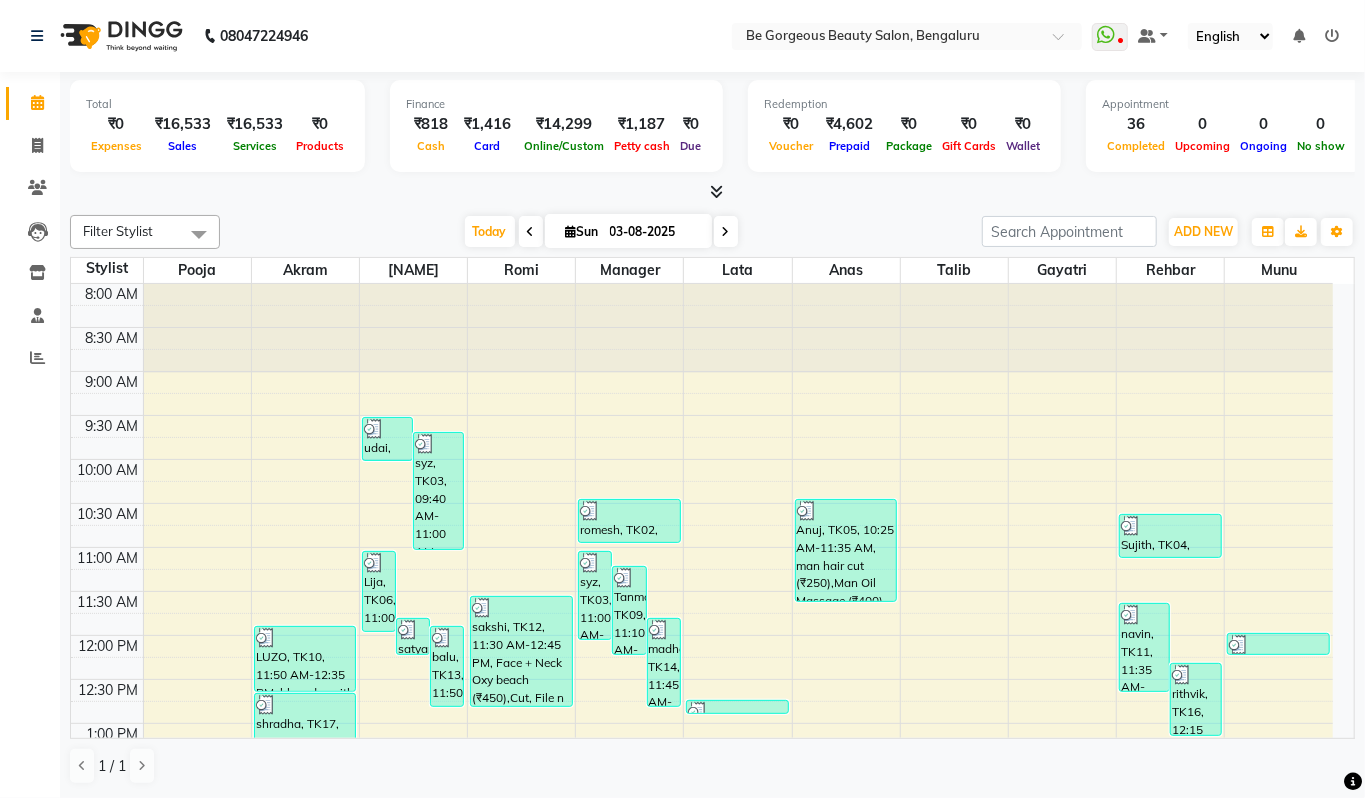 click at bounding box center (716, 191) 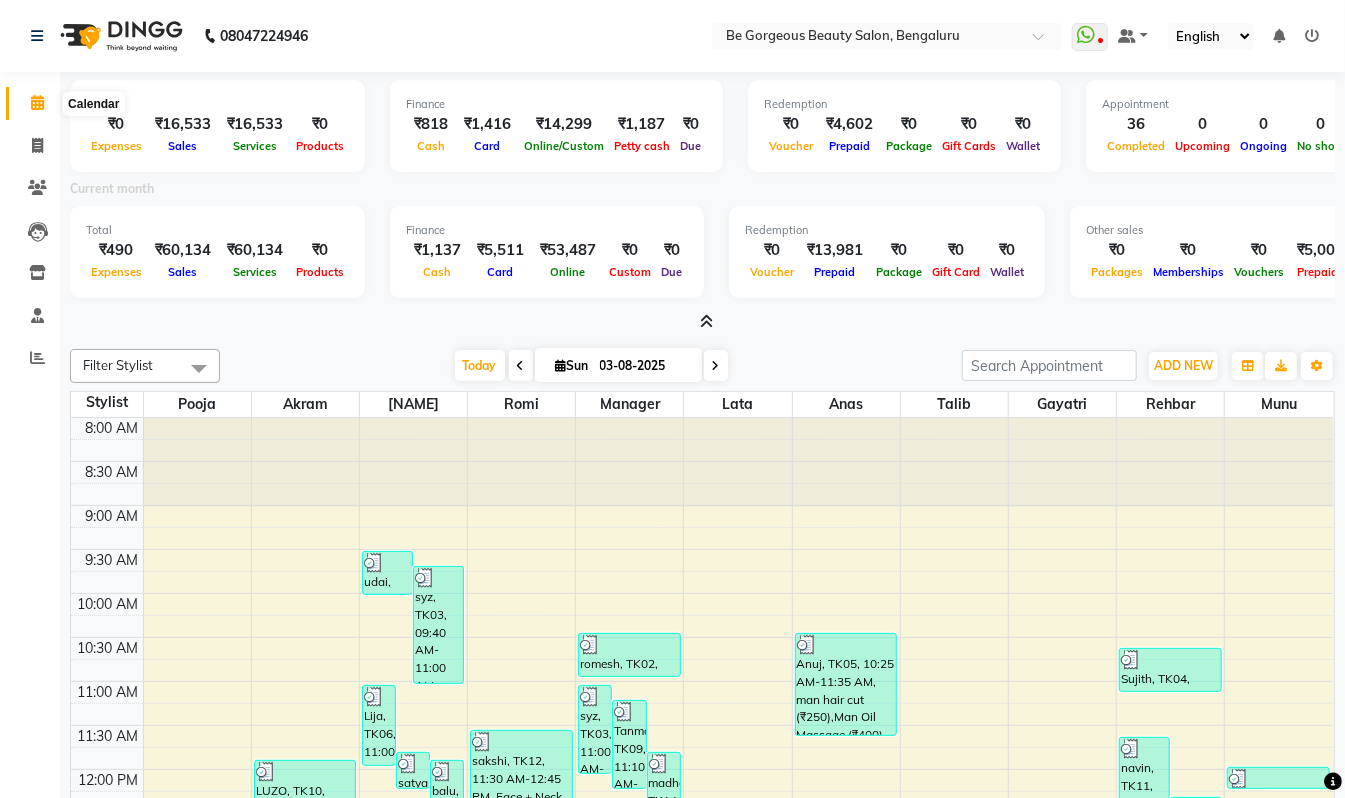 click 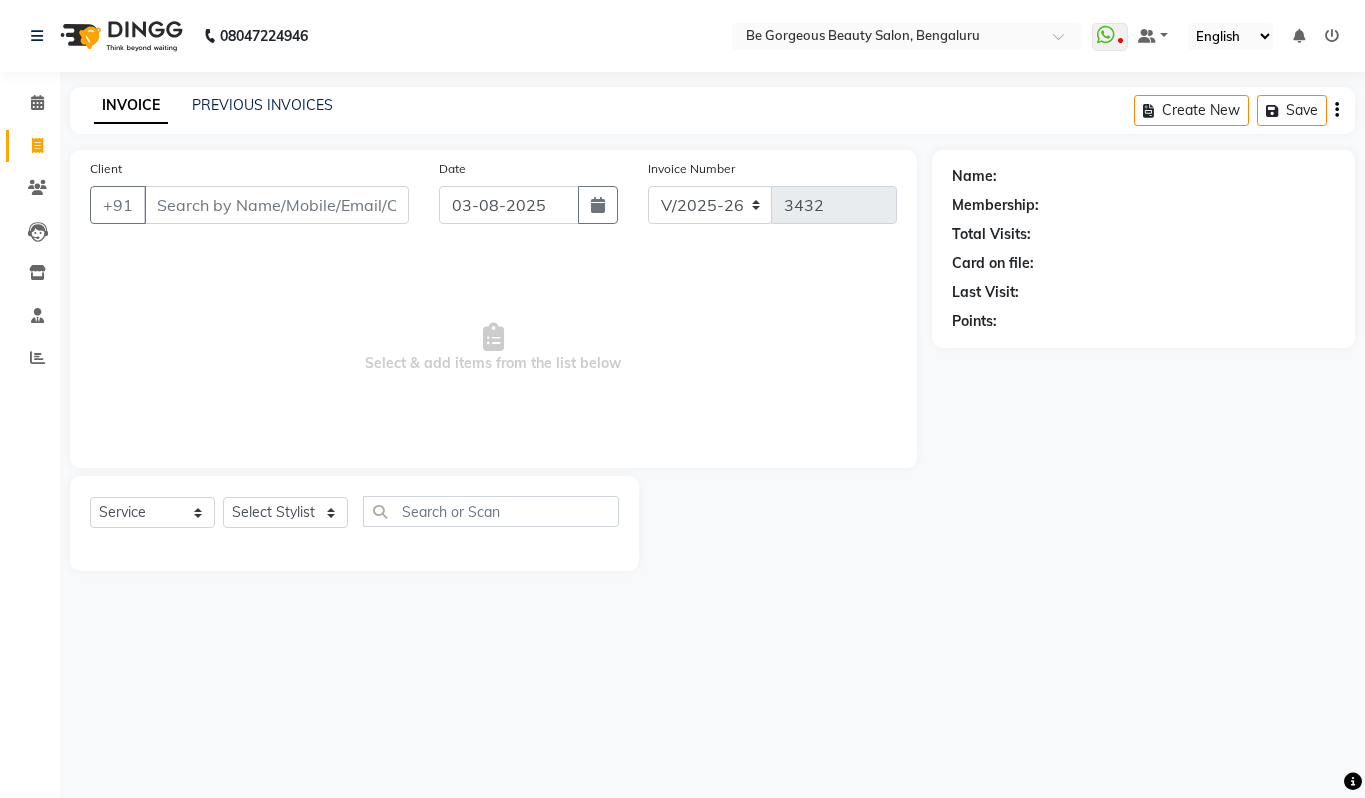 click on "Calendar" 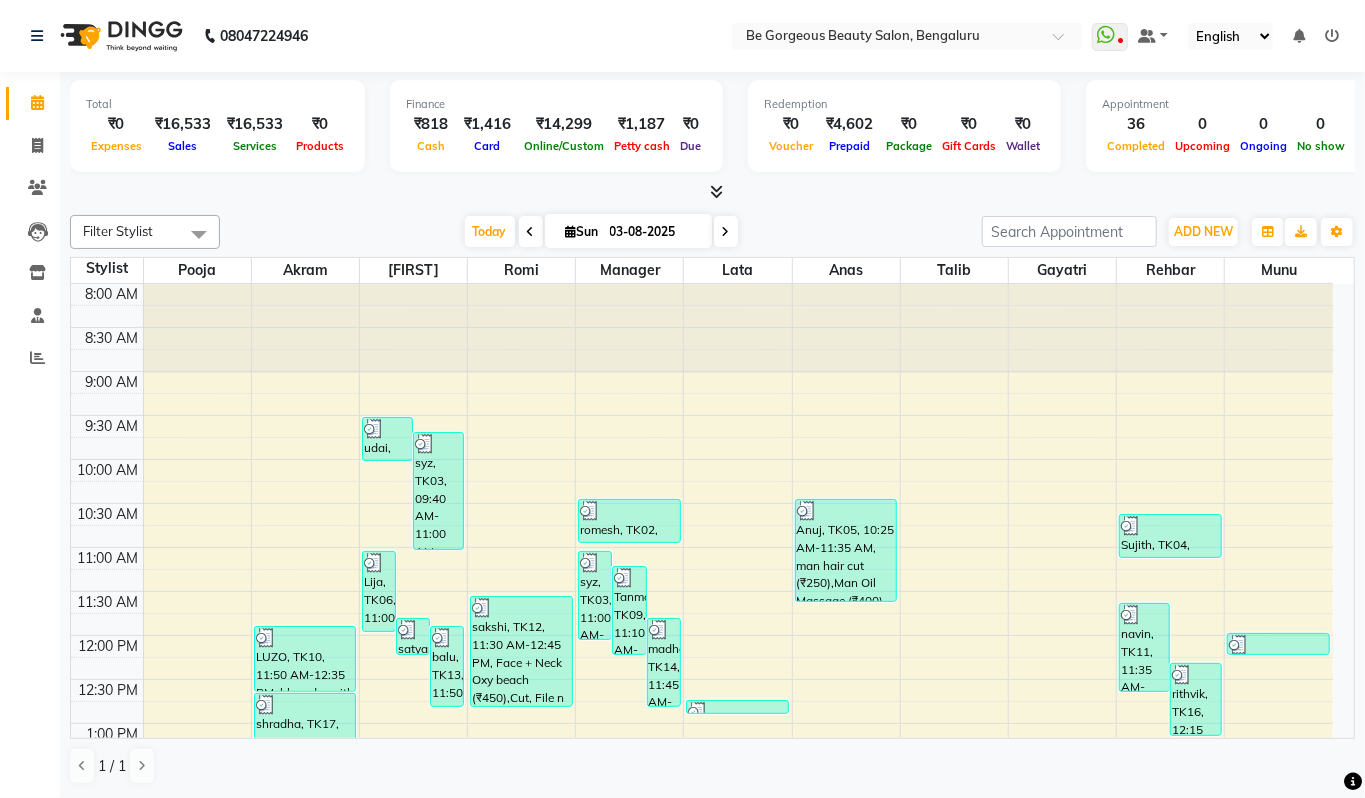 scroll, scrollTop: 0, scrollLeft: 0, axis: both 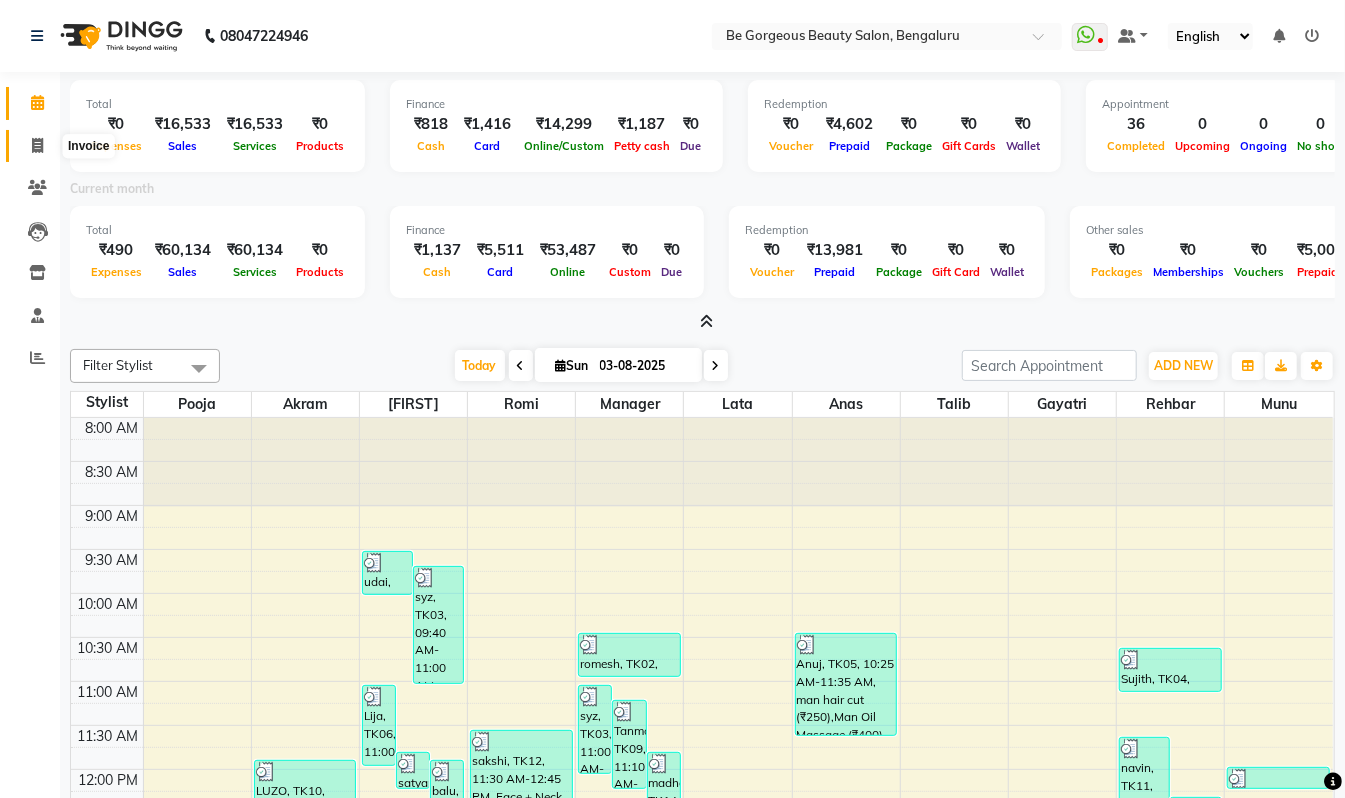 click 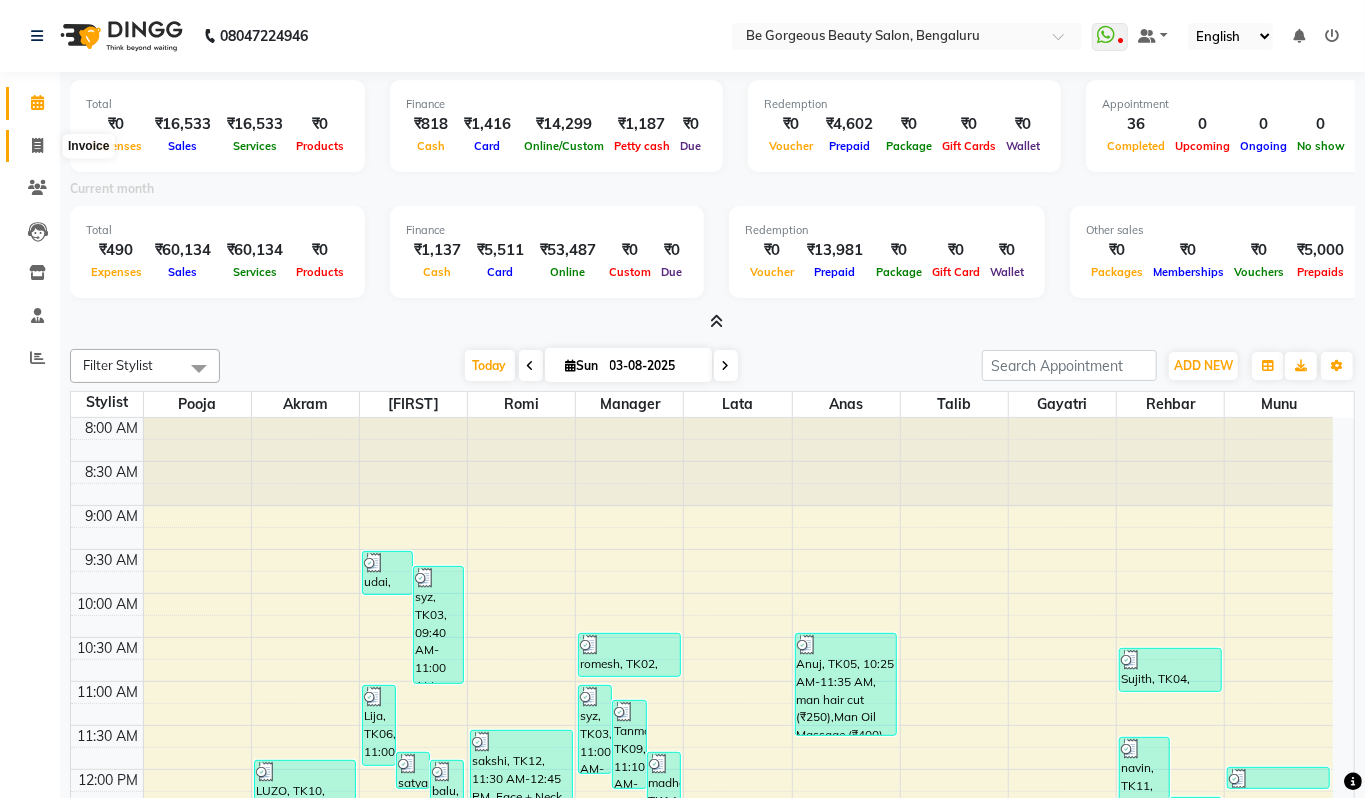 select on "service" 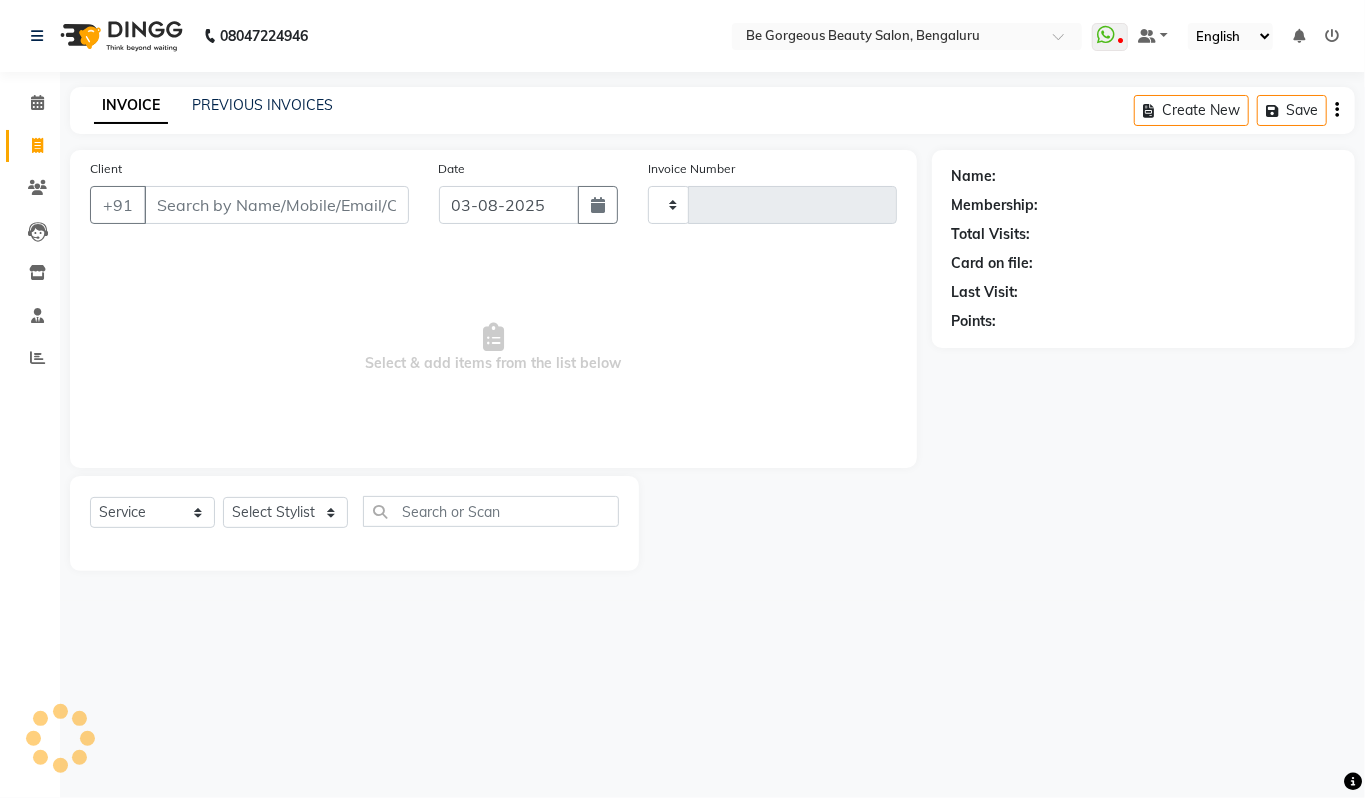 type on "3438" 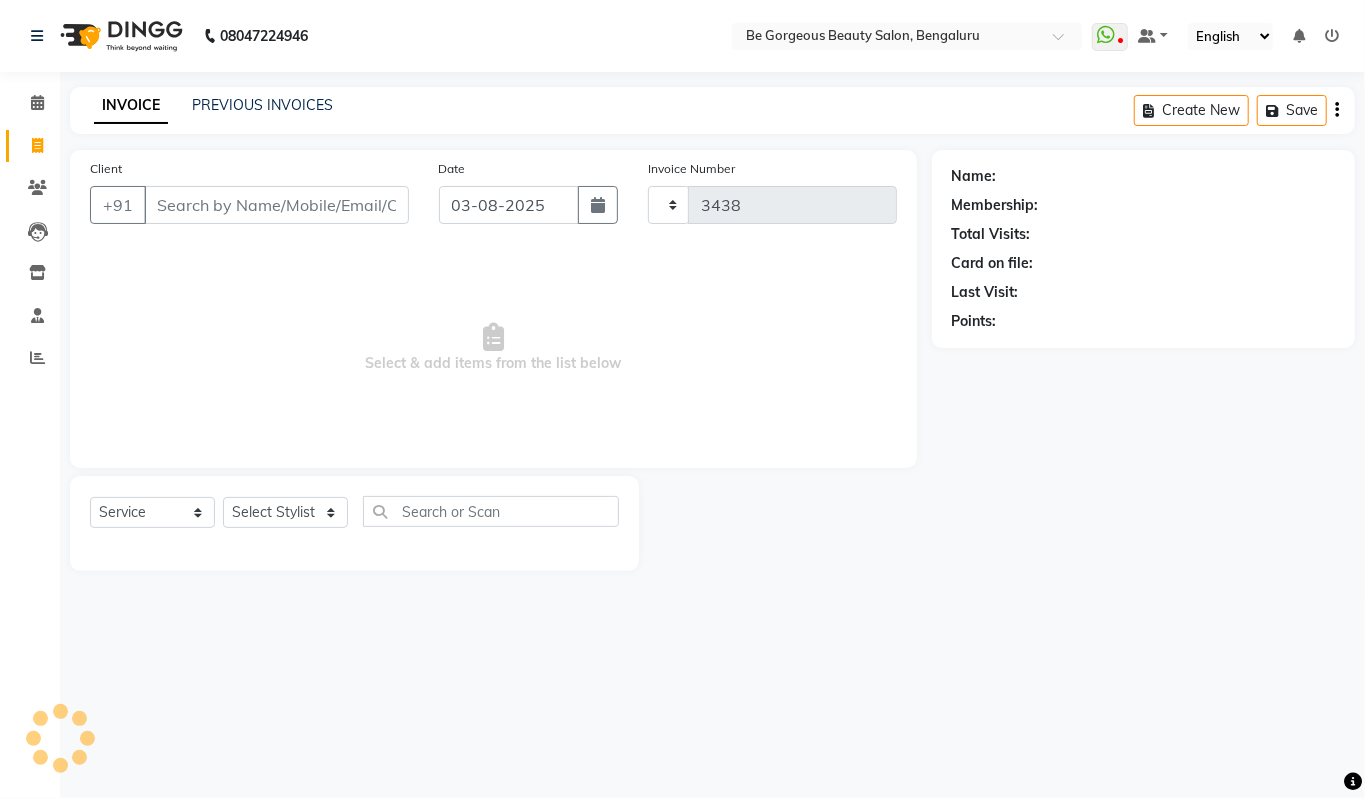 select on "5405" 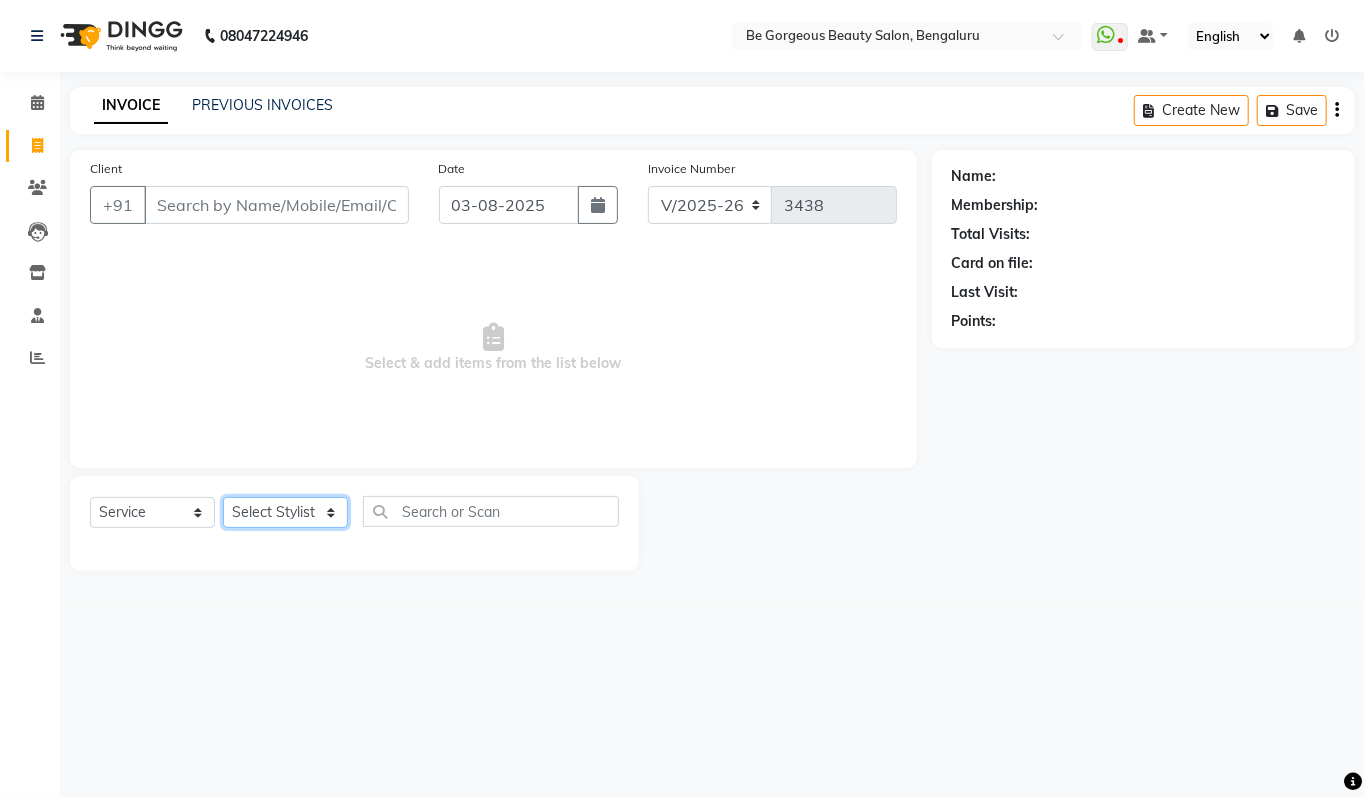 click on "Select Stylist Akram Anas Gayatri lata Manager Munu Pooja Rehbar Romi Talib Wajid" 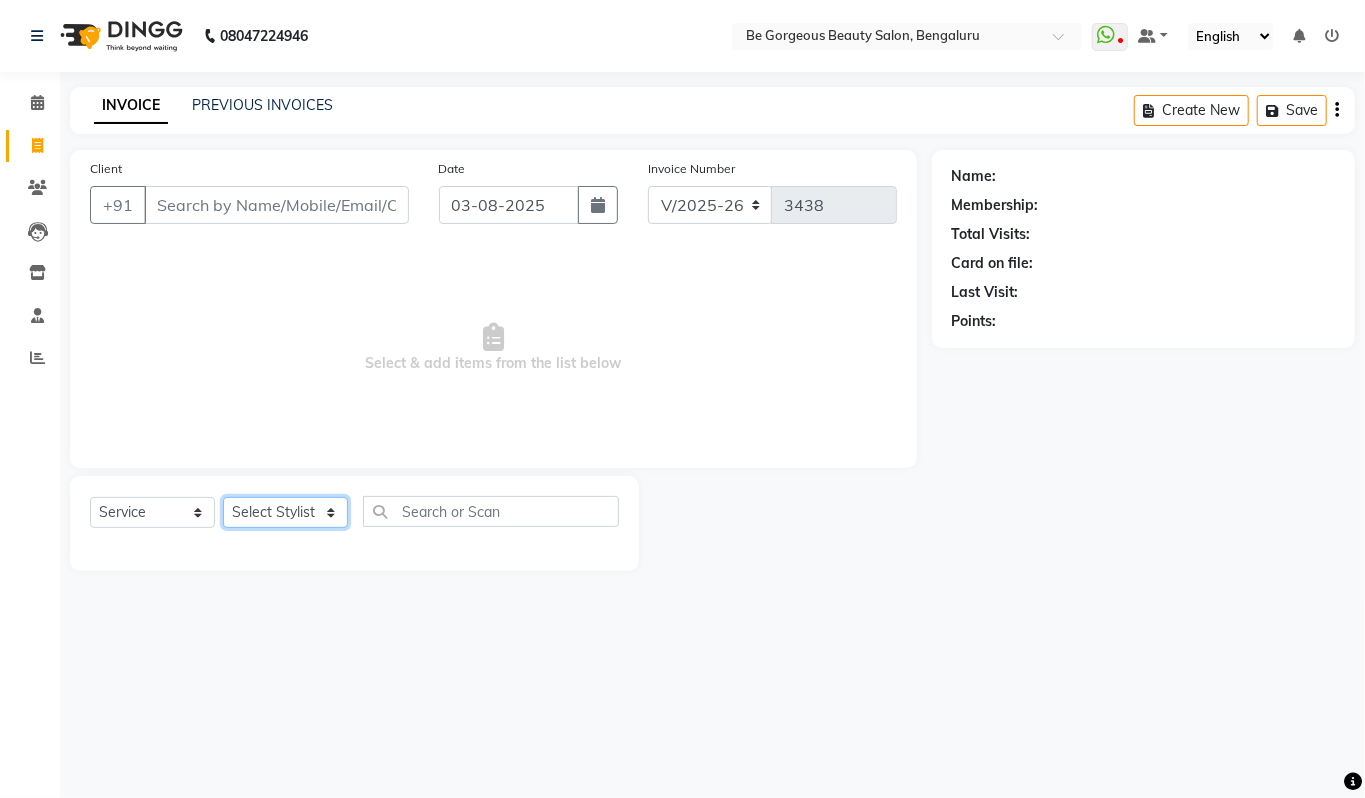 select on "36207" 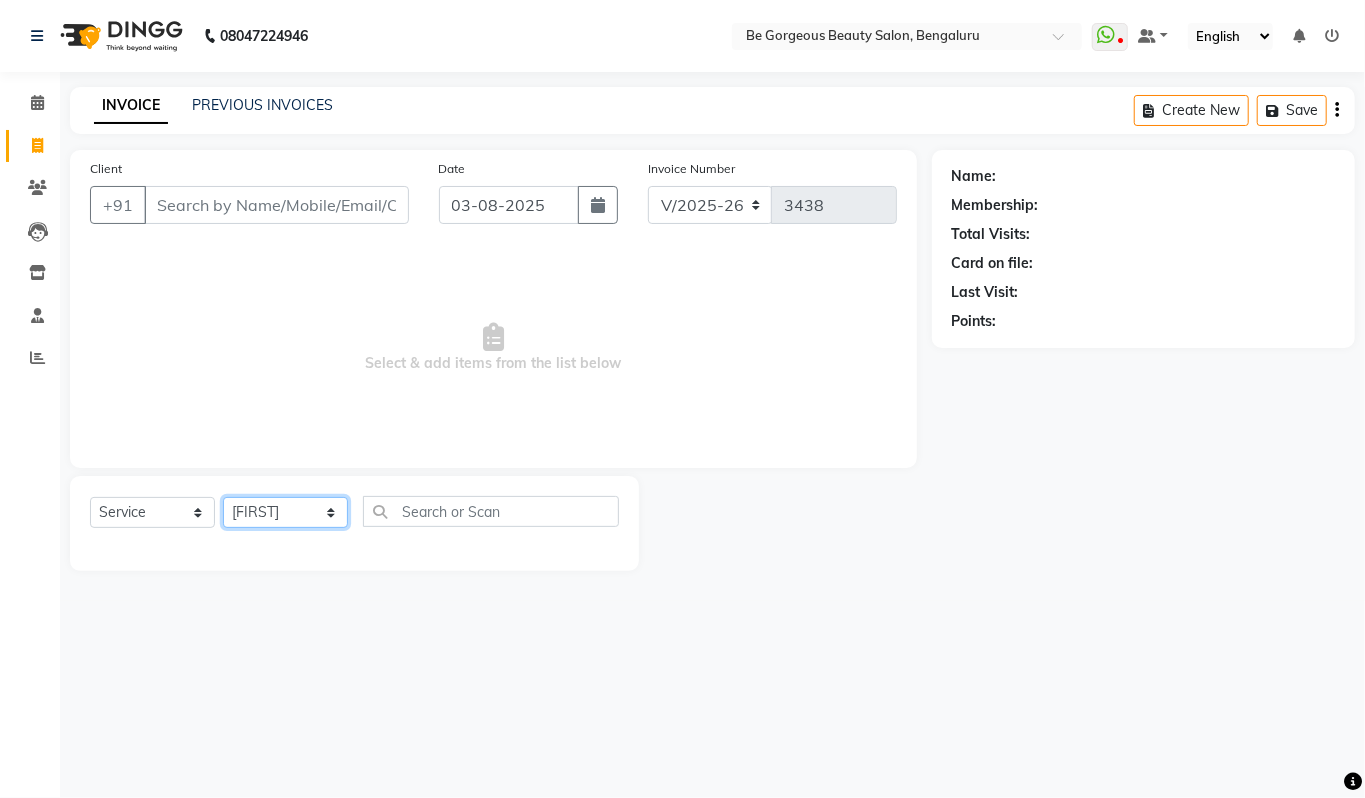click on "Select Stylist Akram Anas Gayatri lata Manager Munu Pooja Rehbar Romi Talib Wajid" 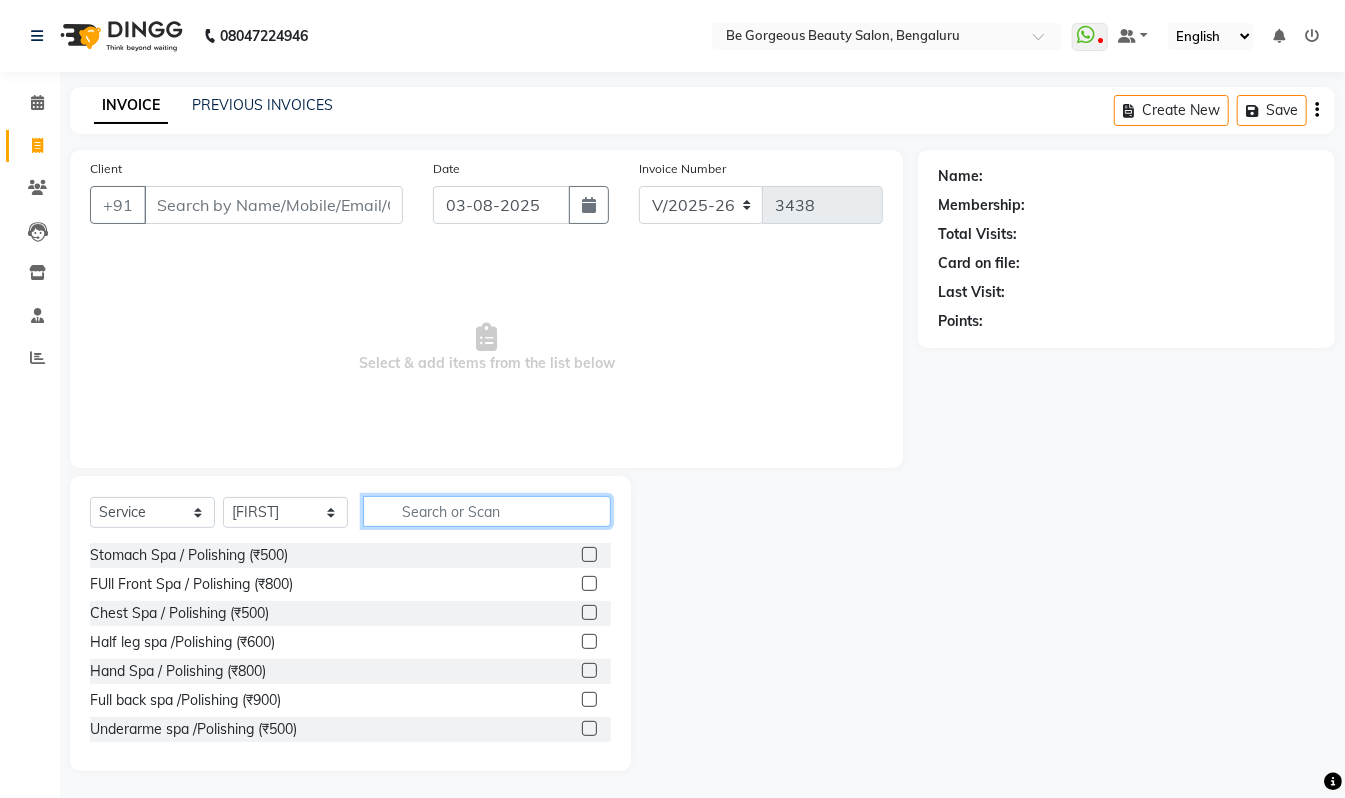 click 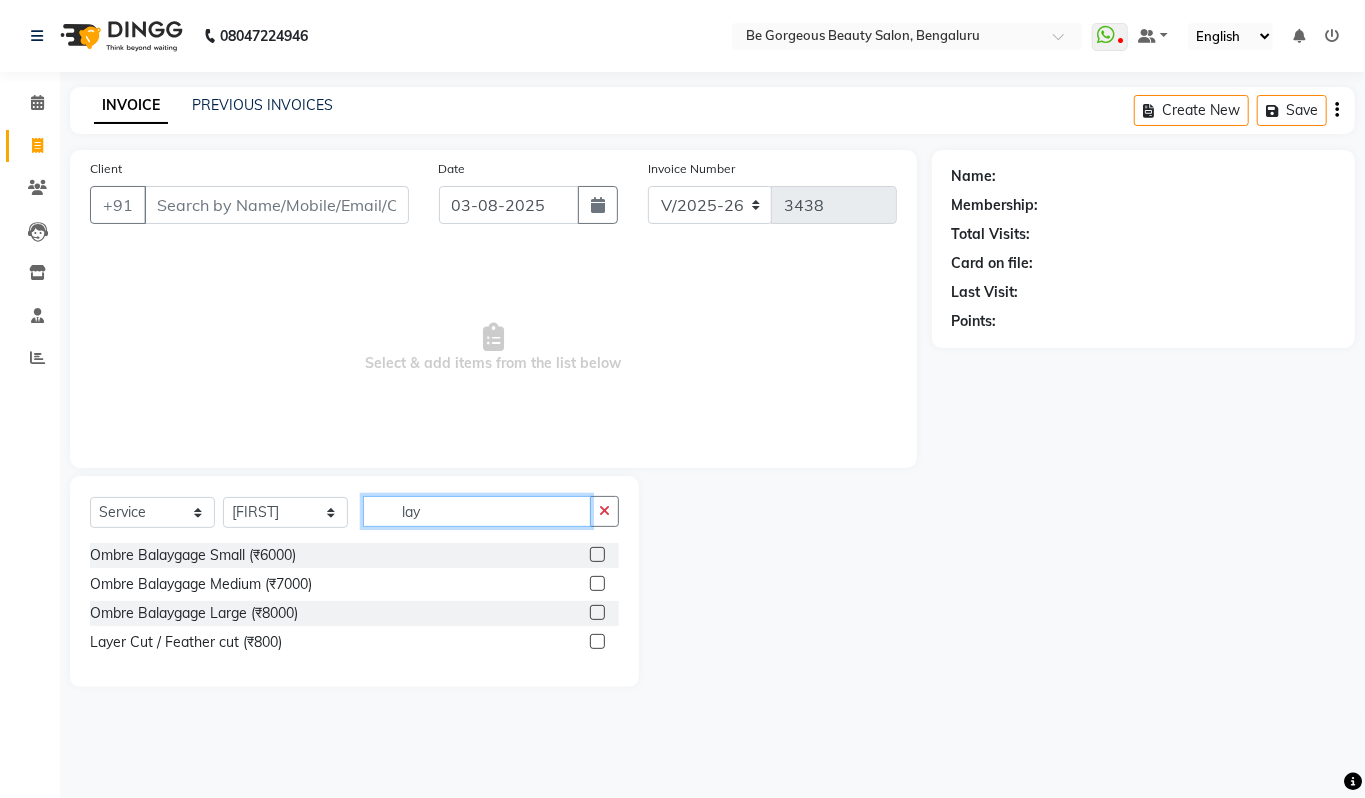type on "lay" 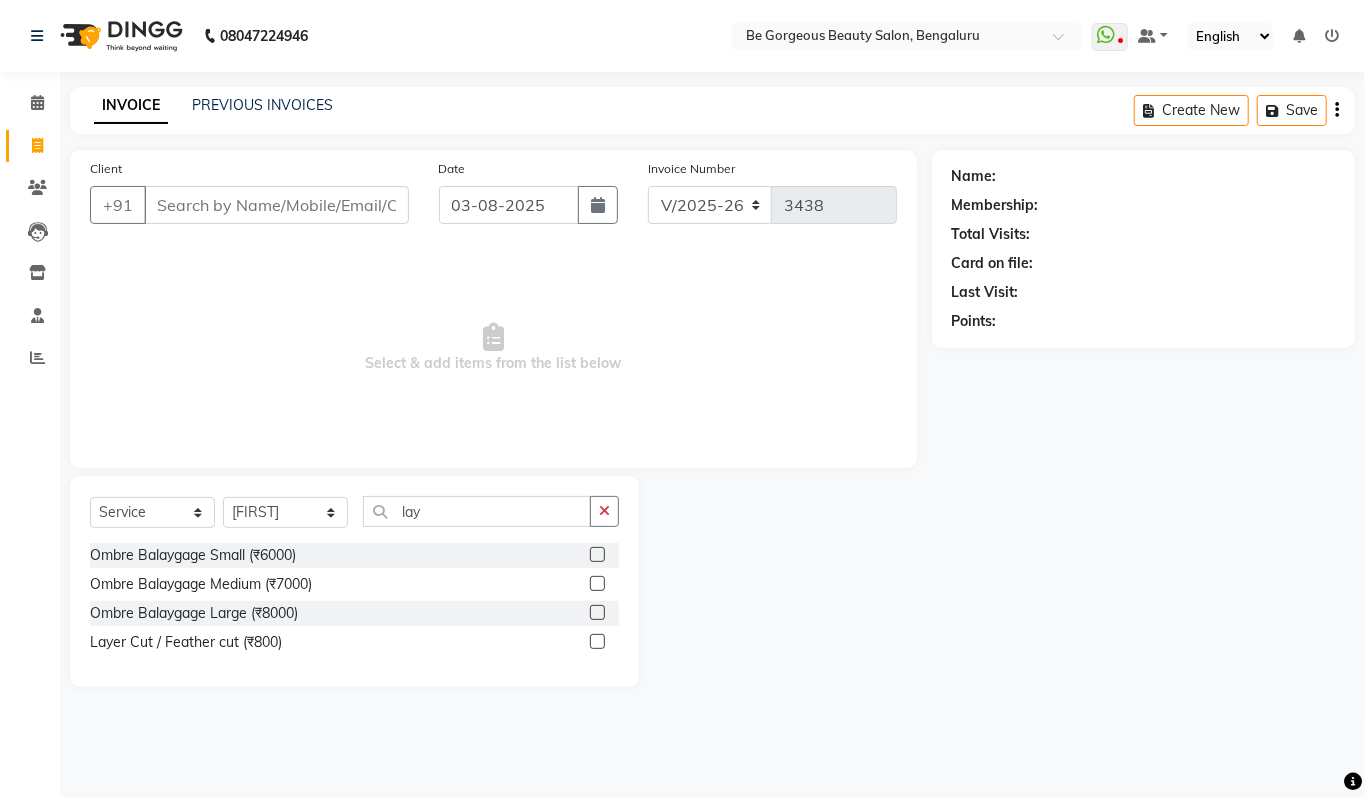 click 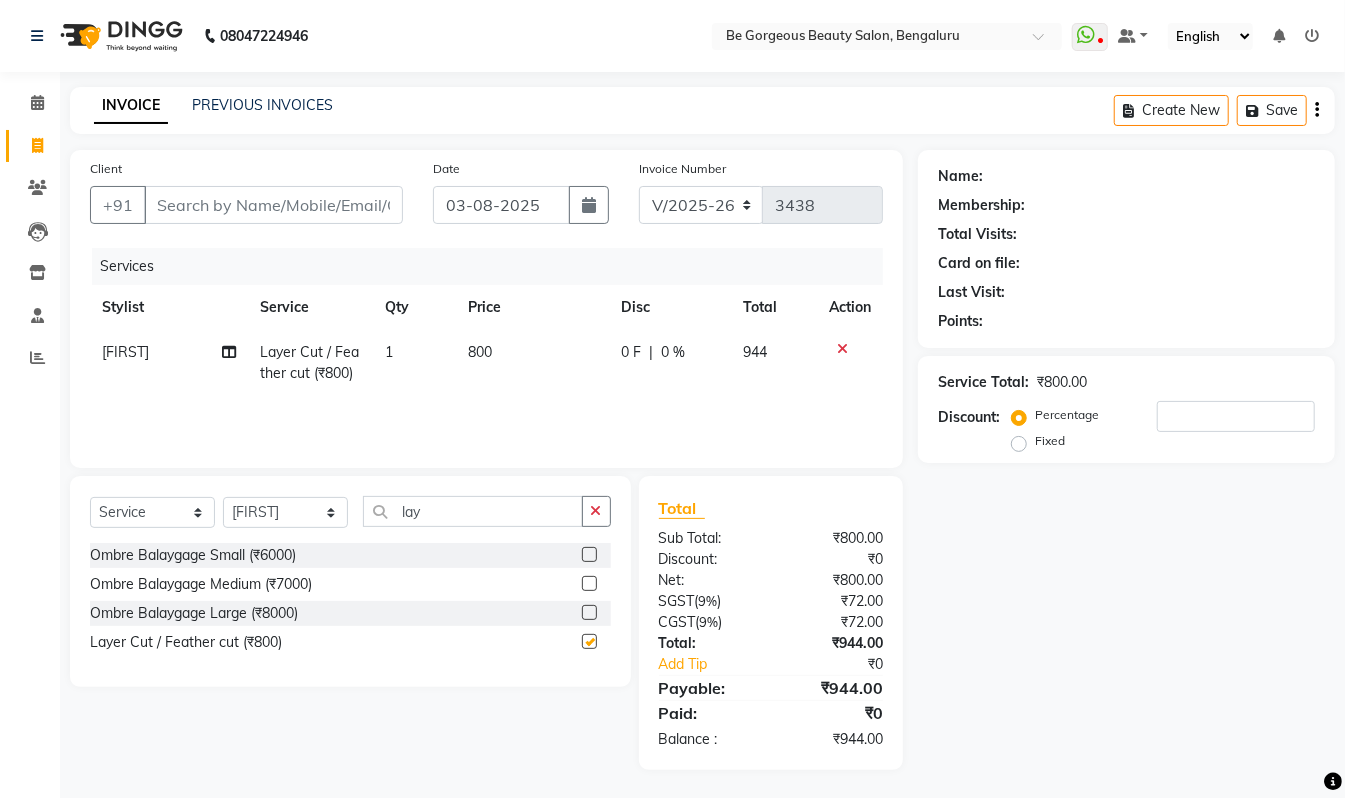 checkbox on "false" 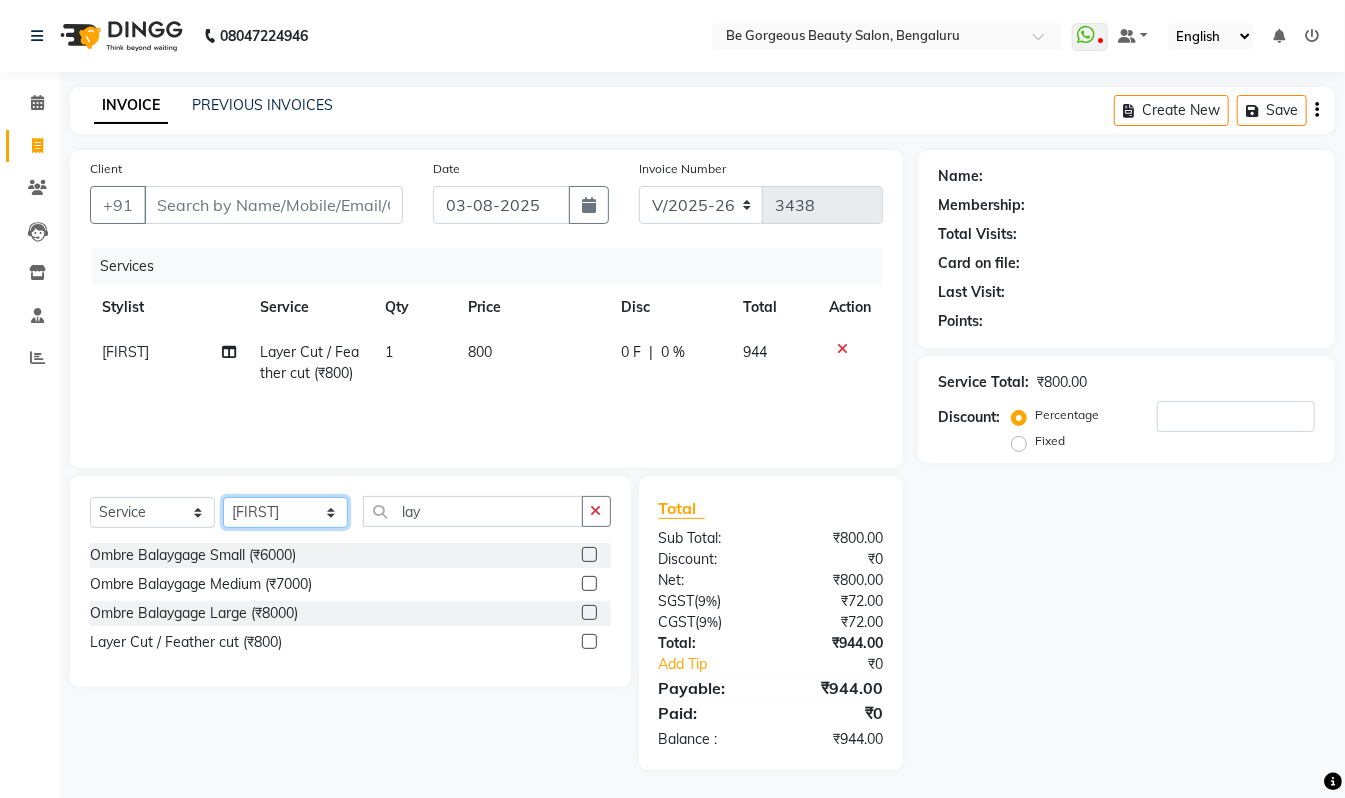 click on "Select Stylist Akram Anas Gayatri lata Manager Munu Pooja Rehbar Romi Talib Wajid" 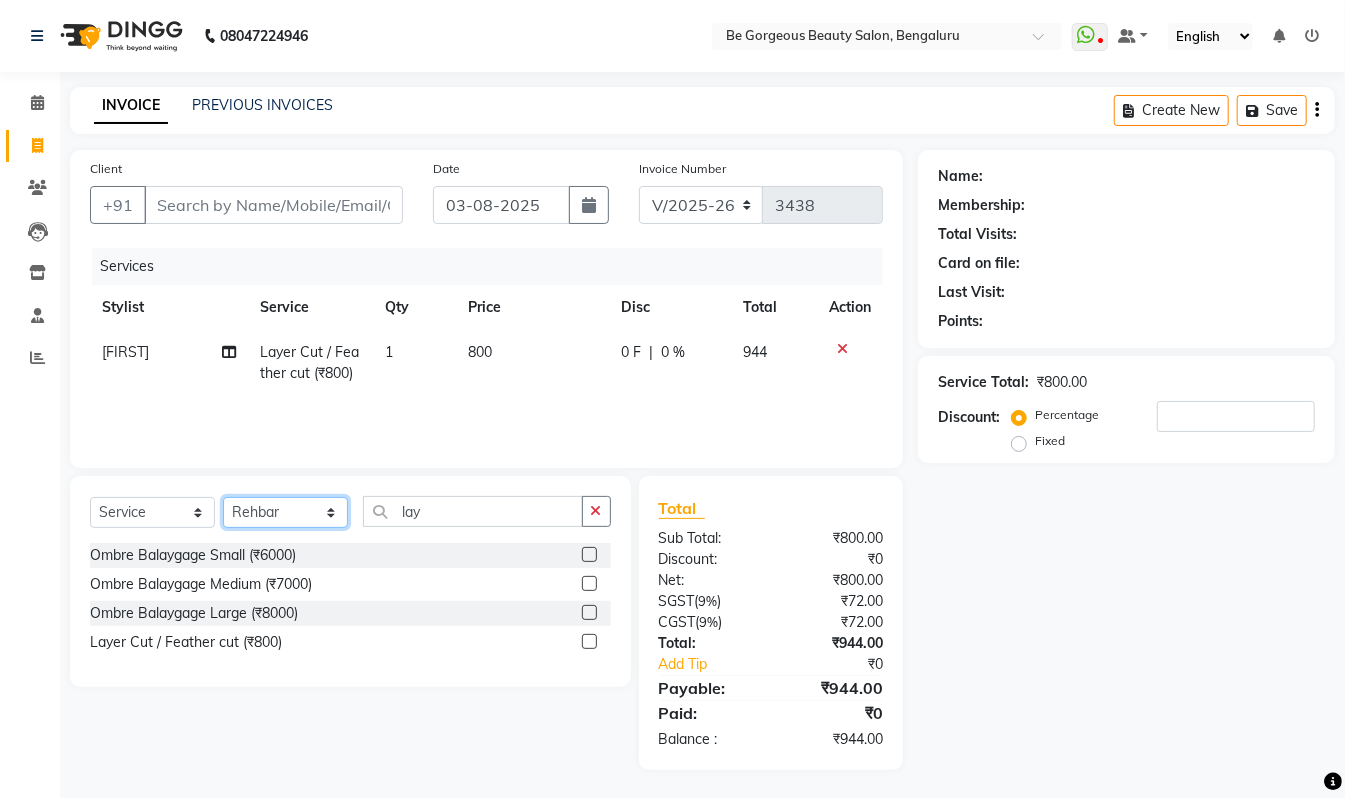 click on "Select Stylist Akram Anas Gayatri lata Manager Munu Pooja Rehbar Romi Talib Wajid" 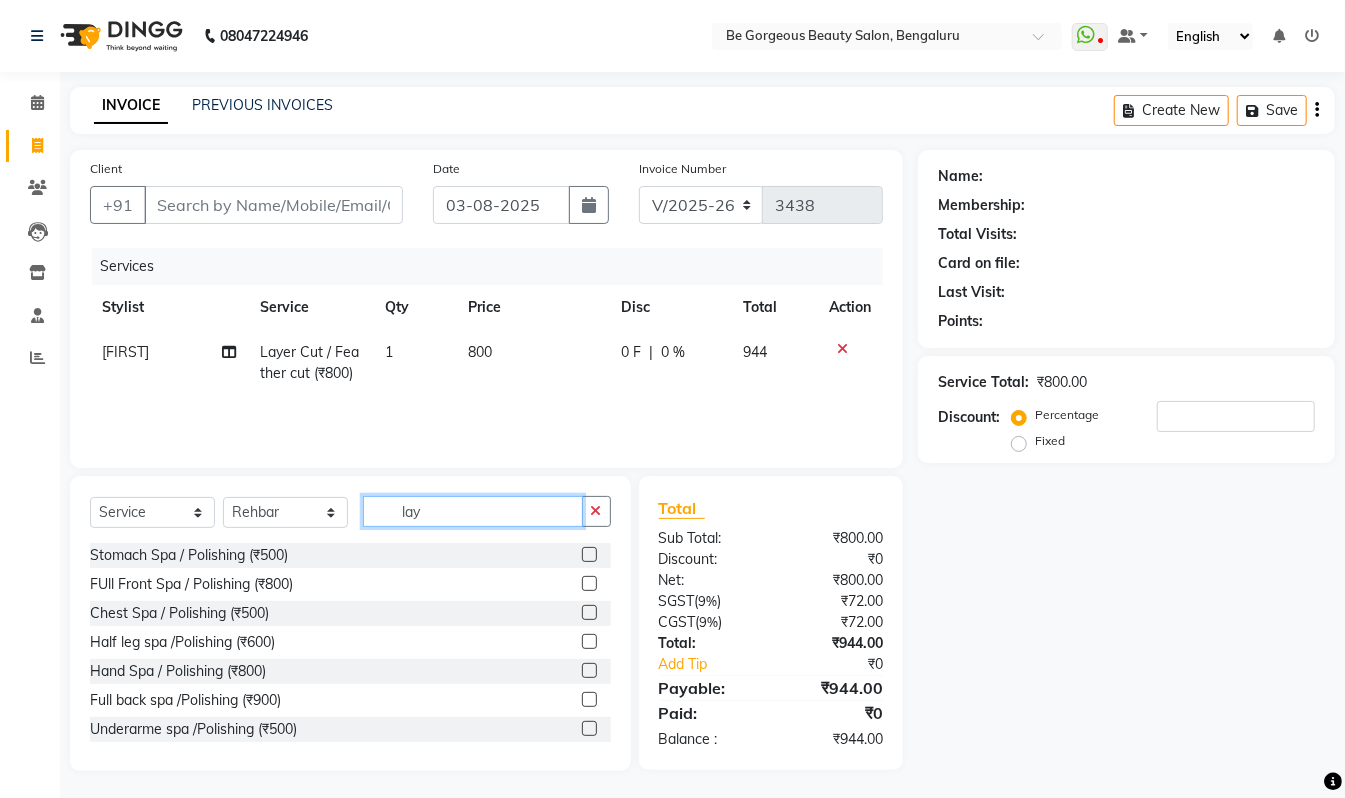 click on "lay" 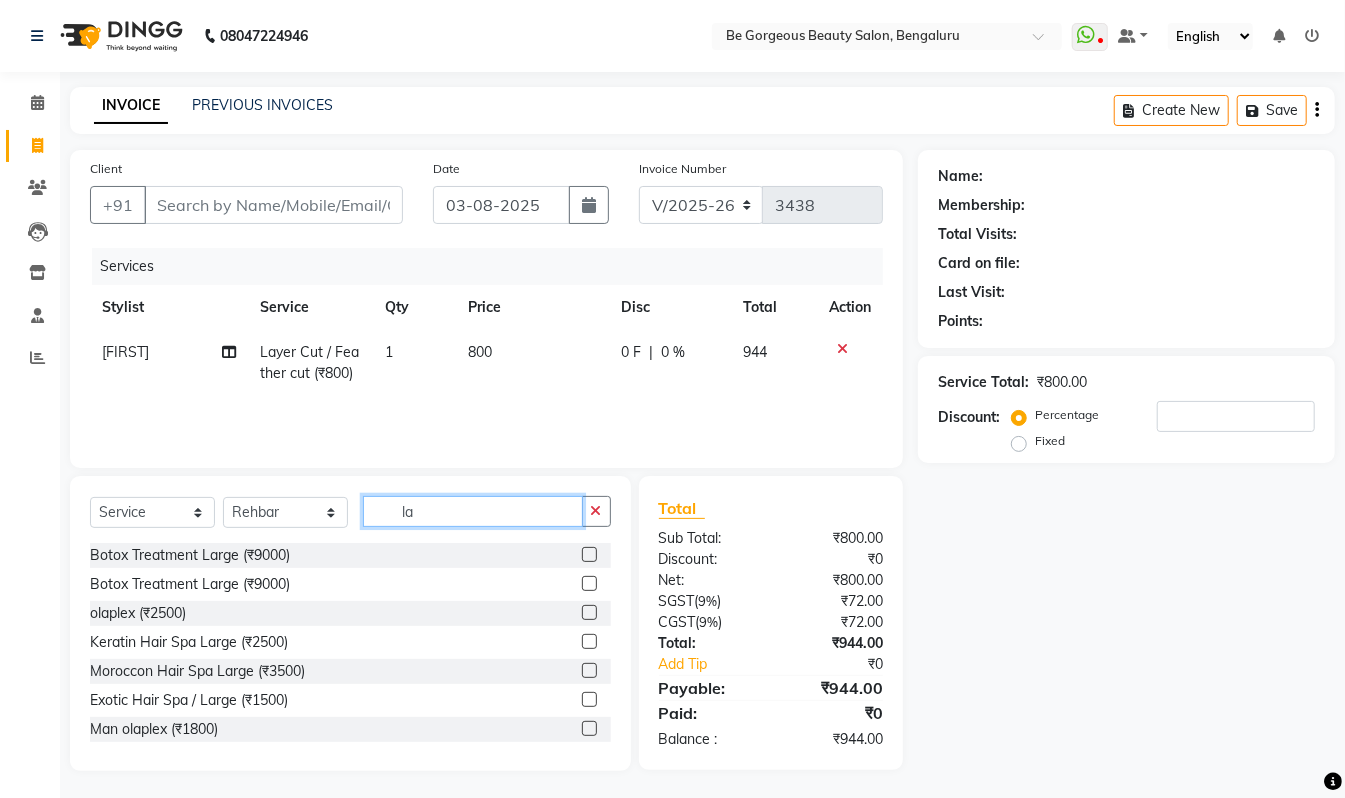 type on "lay" 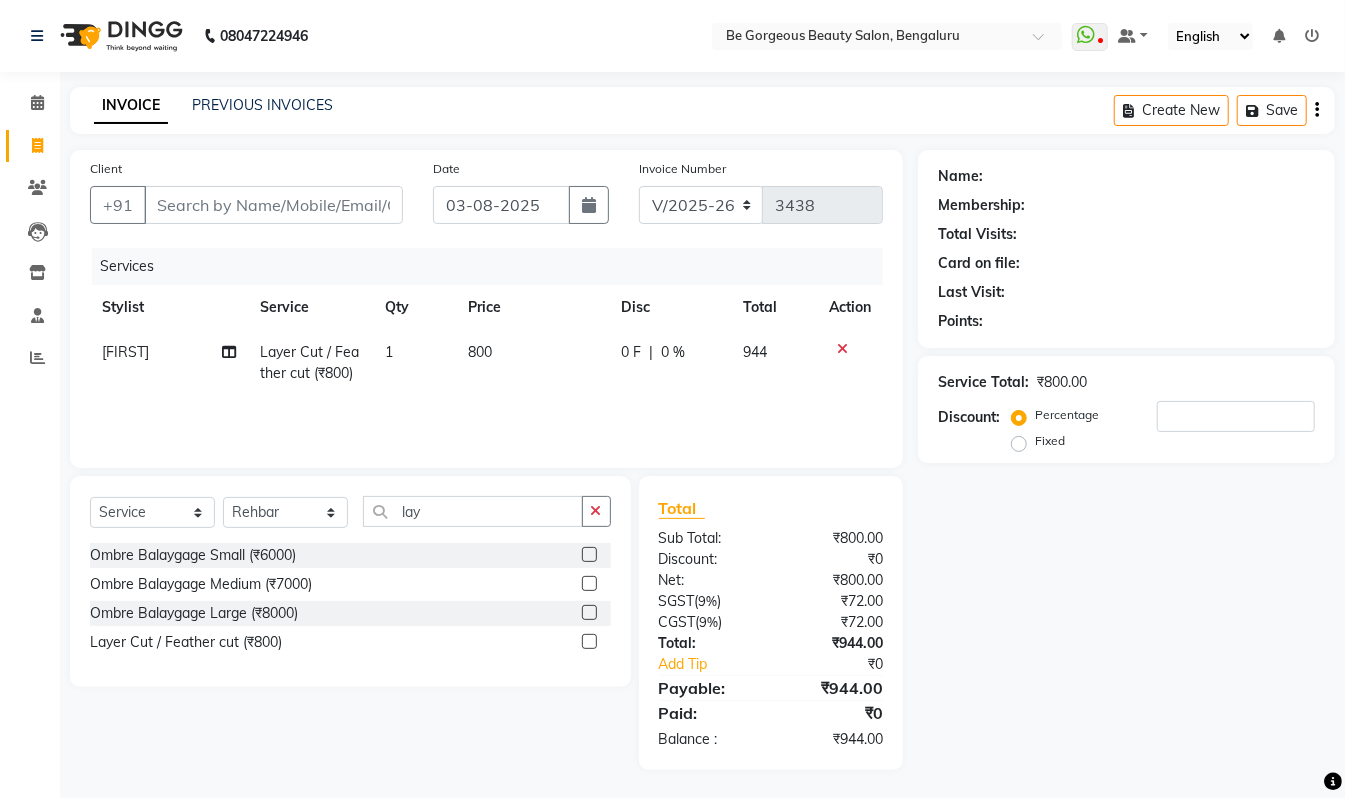 click 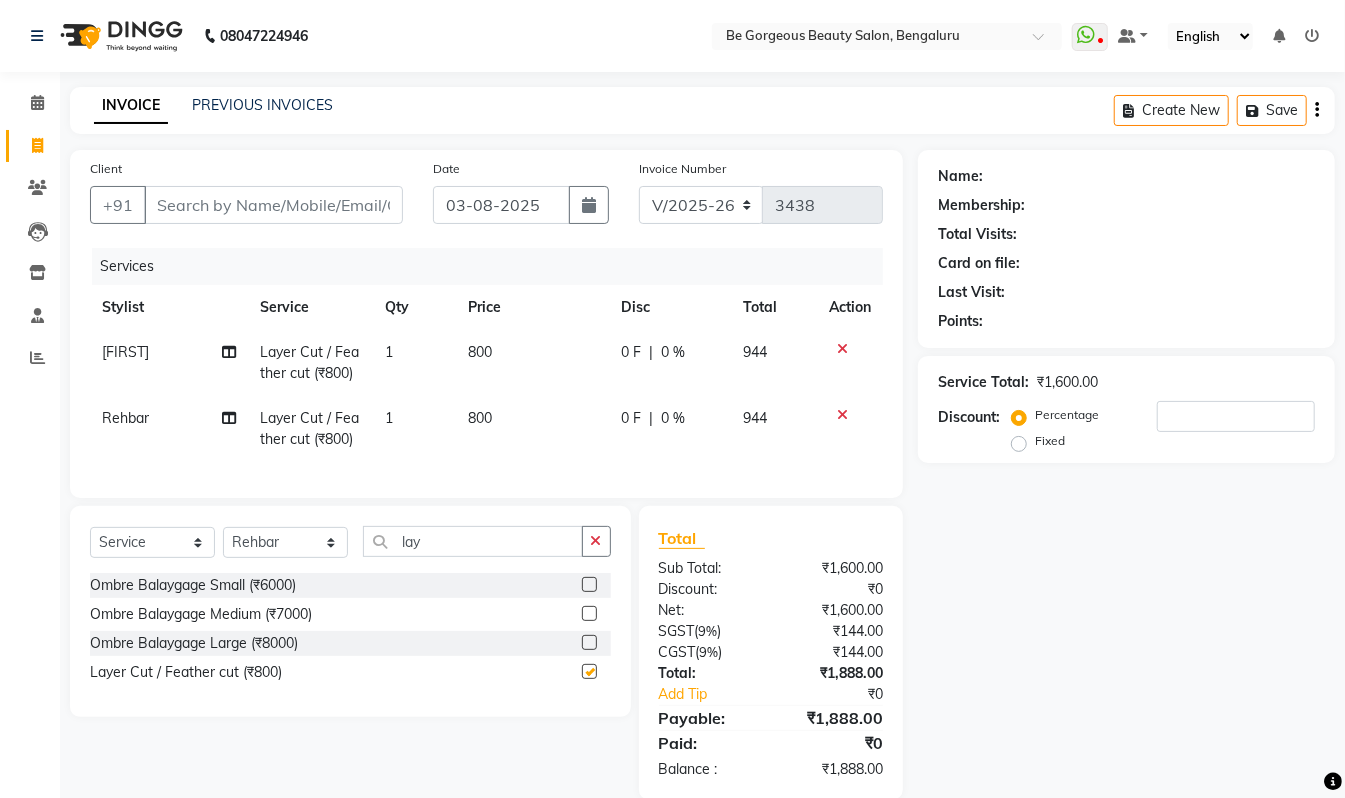 checkbox on "false" 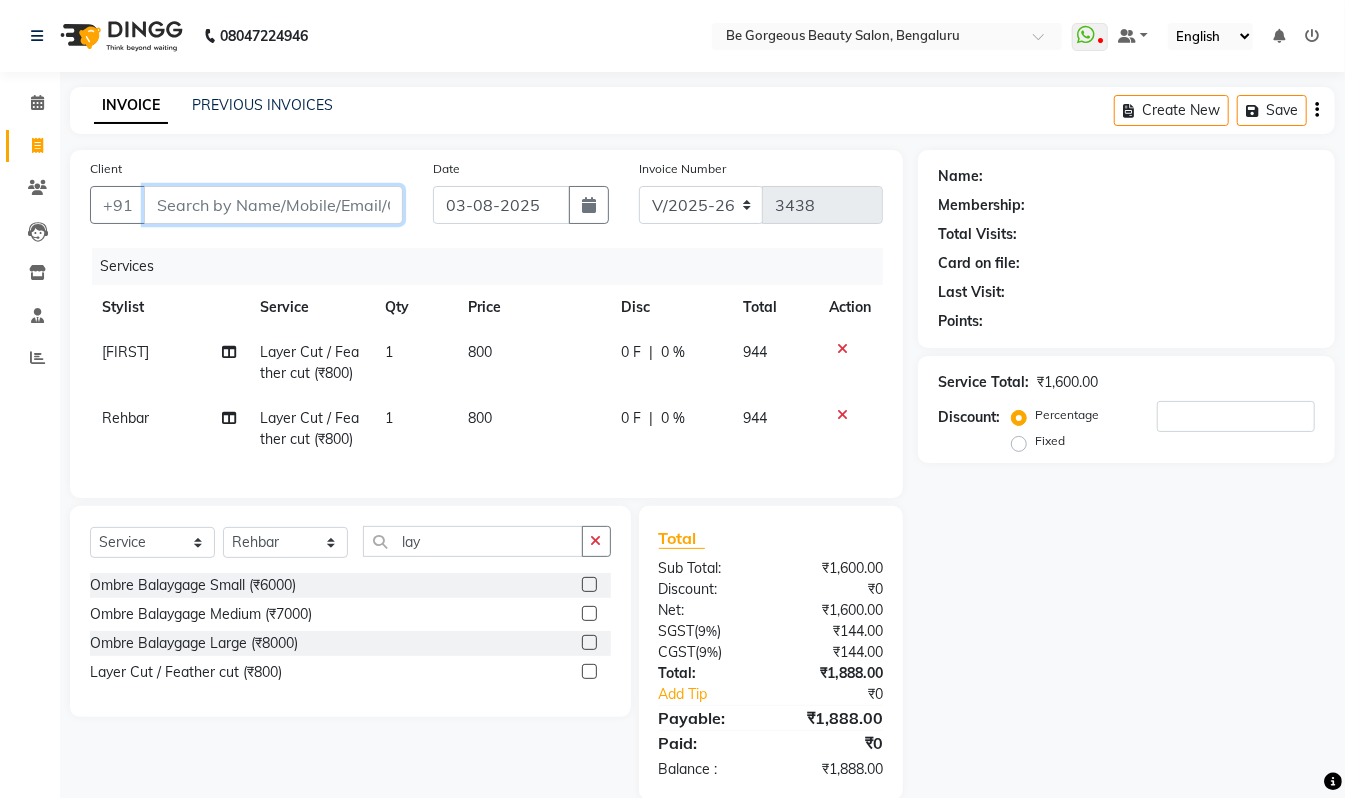 click on "Client" at bounding box center (273, 205) 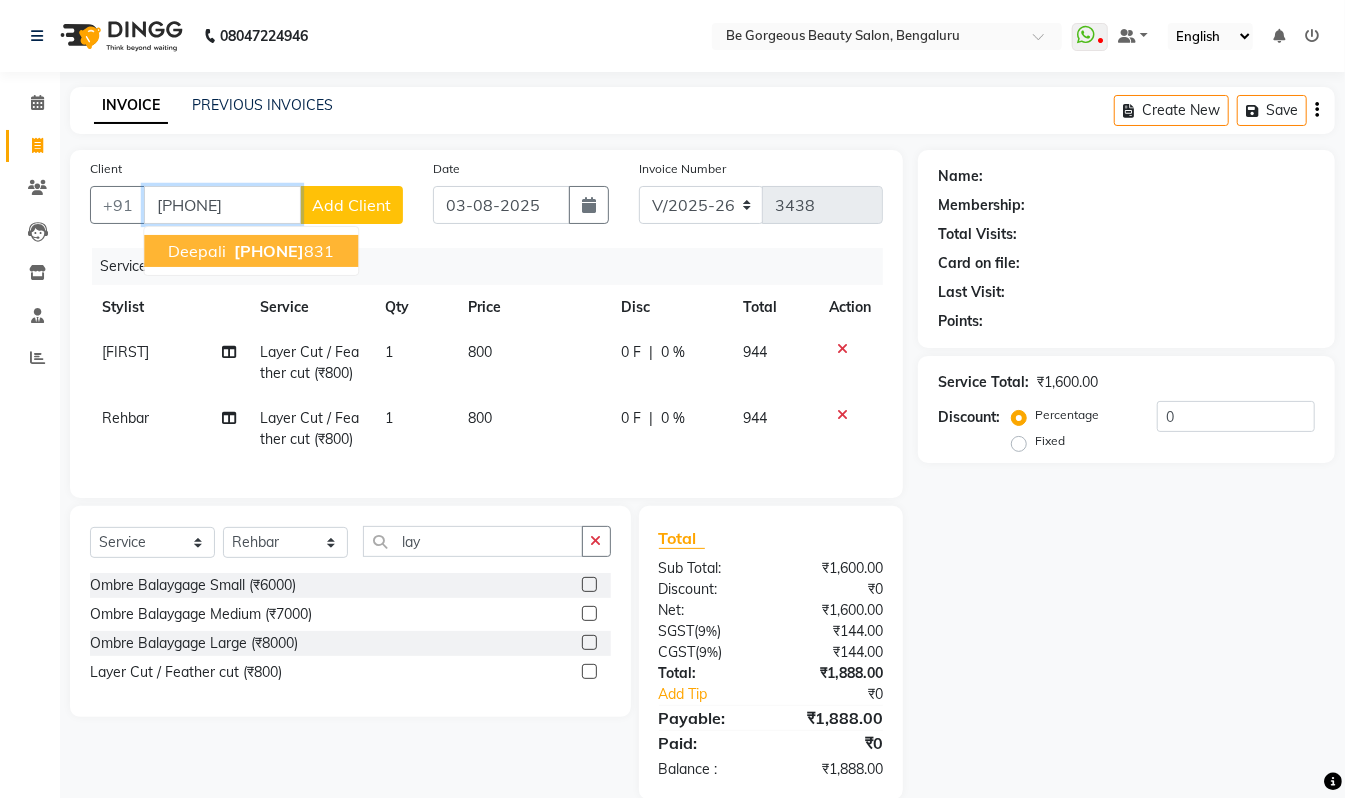 click on "Deepali   9663629 831" at bounding box center [251, 251] 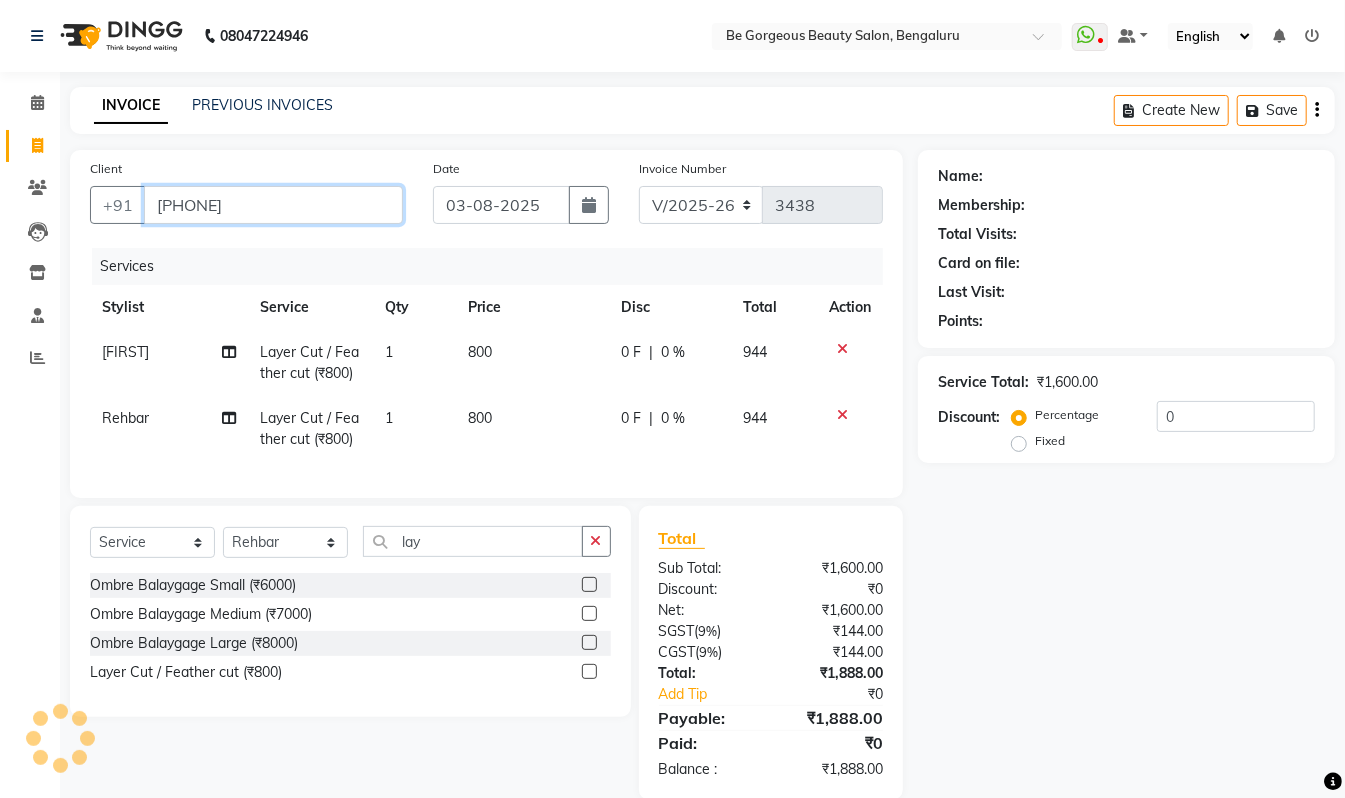 type on "9663629831" 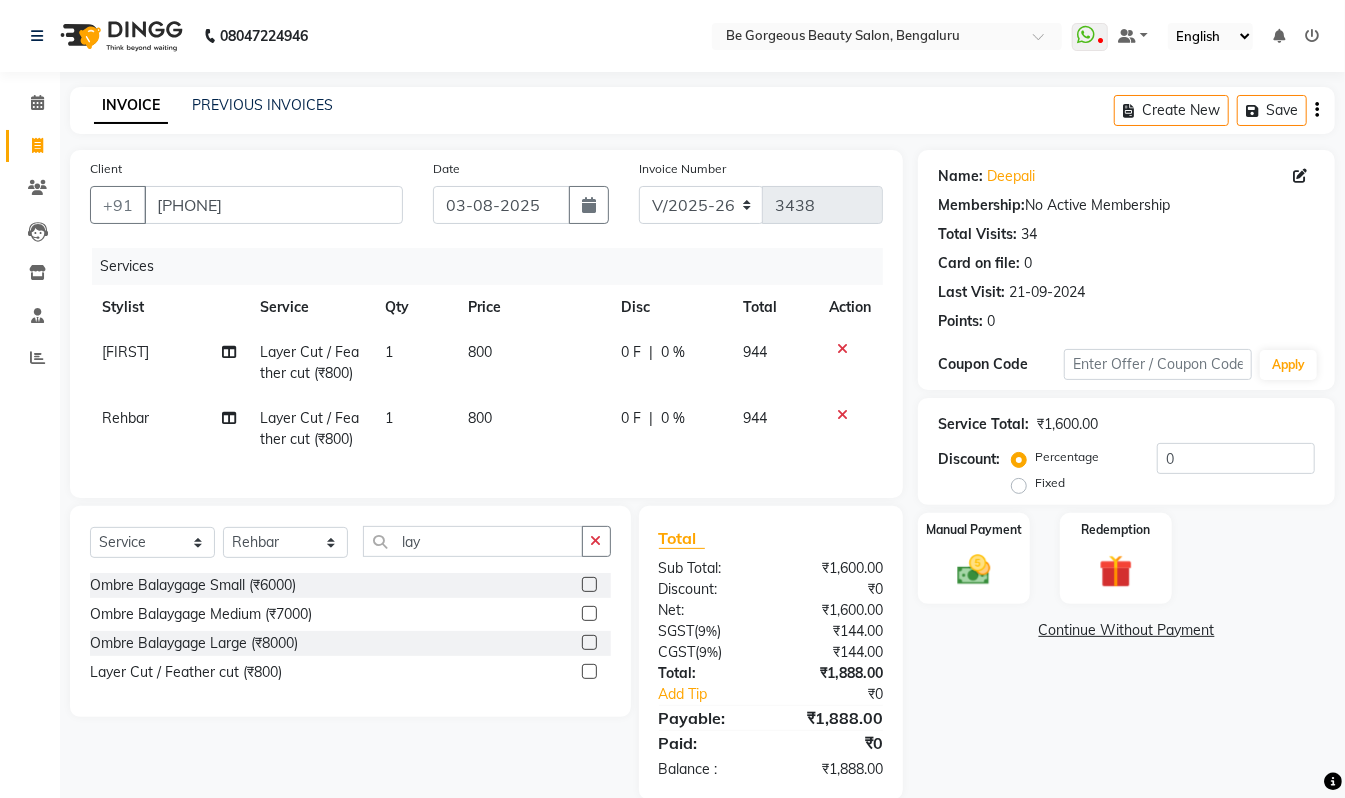 scroll, scrollTop: 52, scrollLeft: 0, axis: vertical 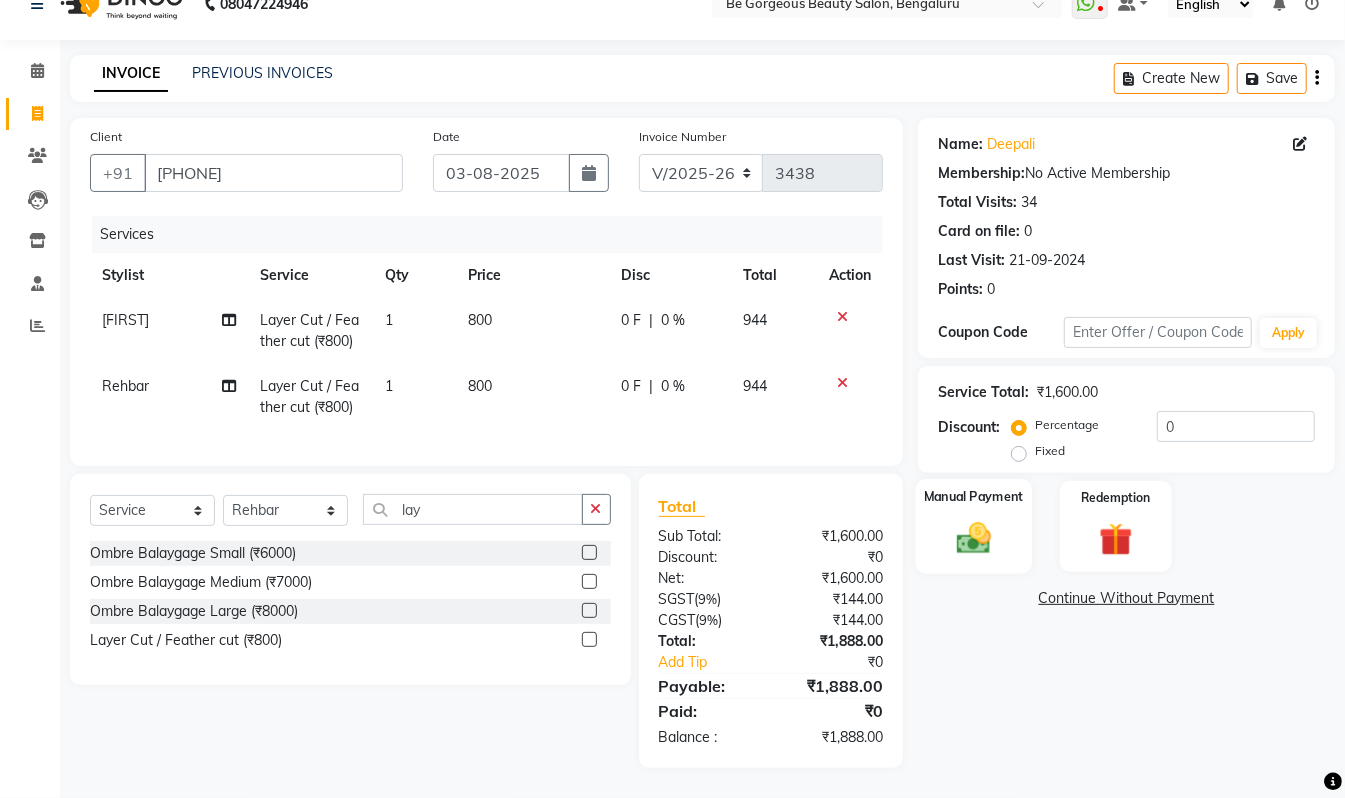 click on "Manual Payment" 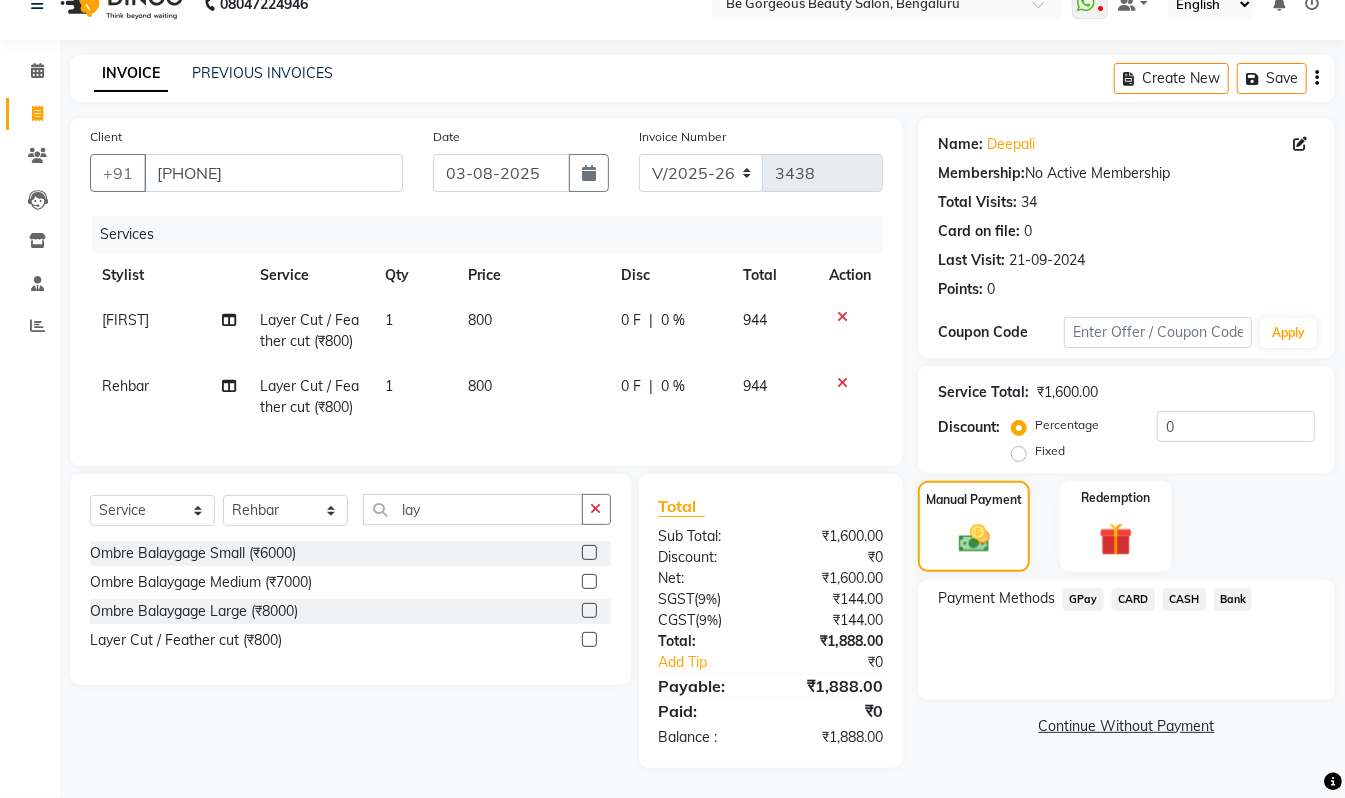 click on "GPay" 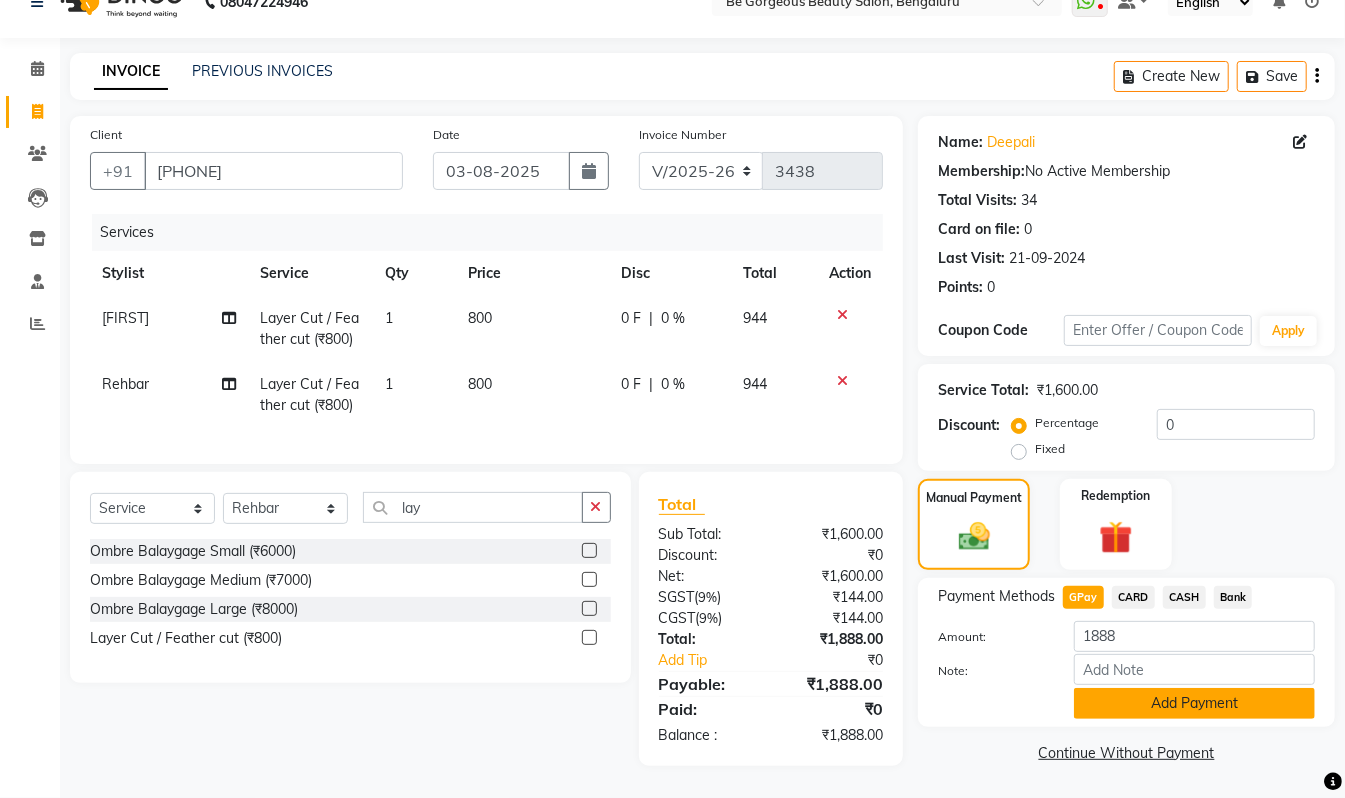 click on "Add Payment" 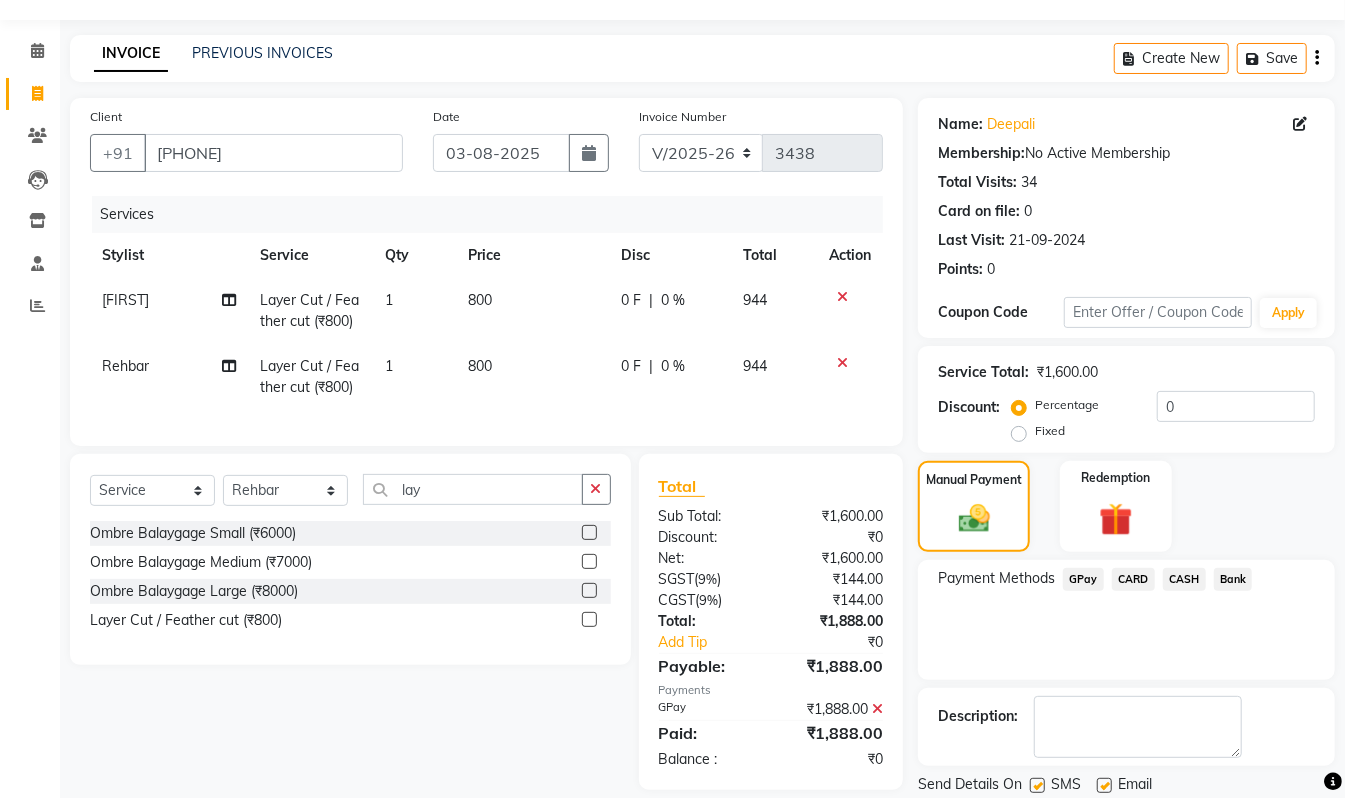 scroll, scrollTop: 118, scrollLeft: 0, axis: vertical 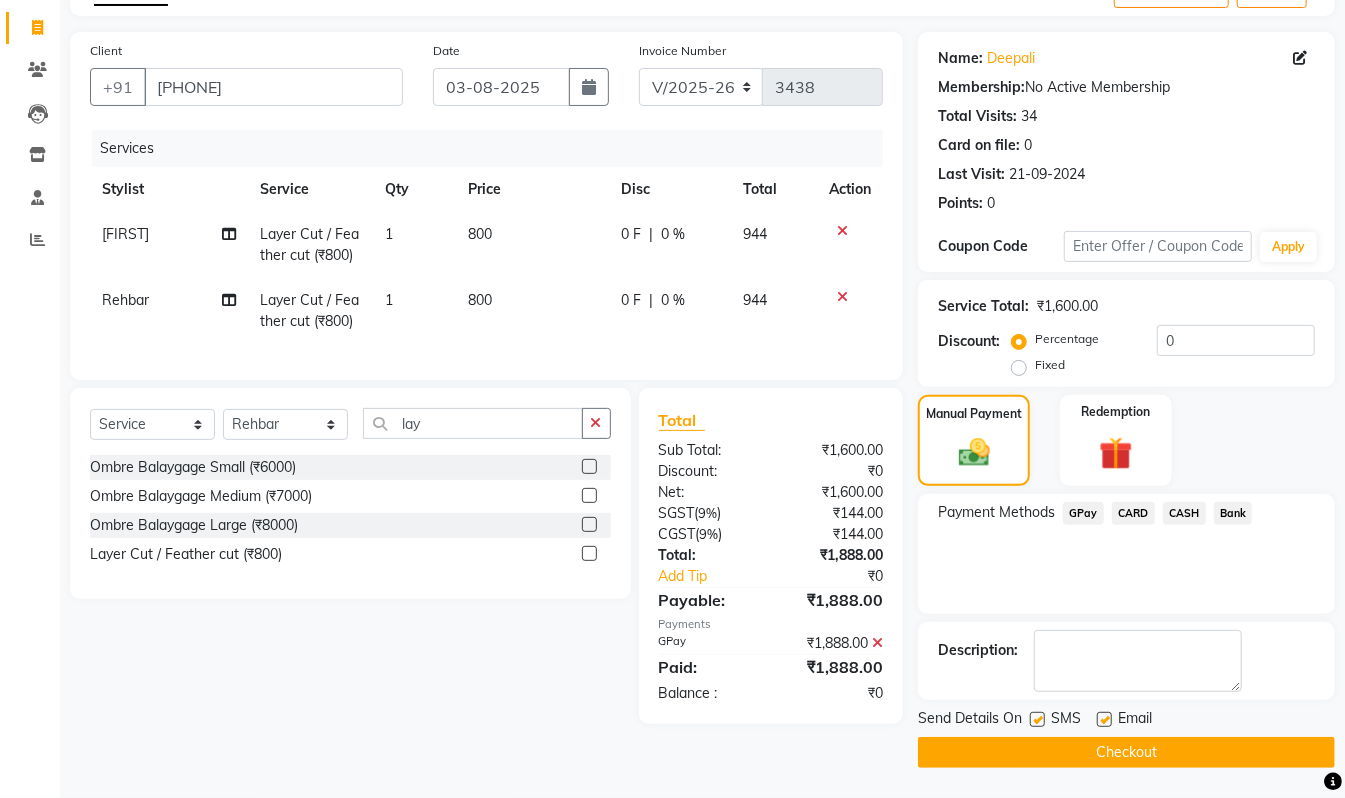 click on "Checkout" 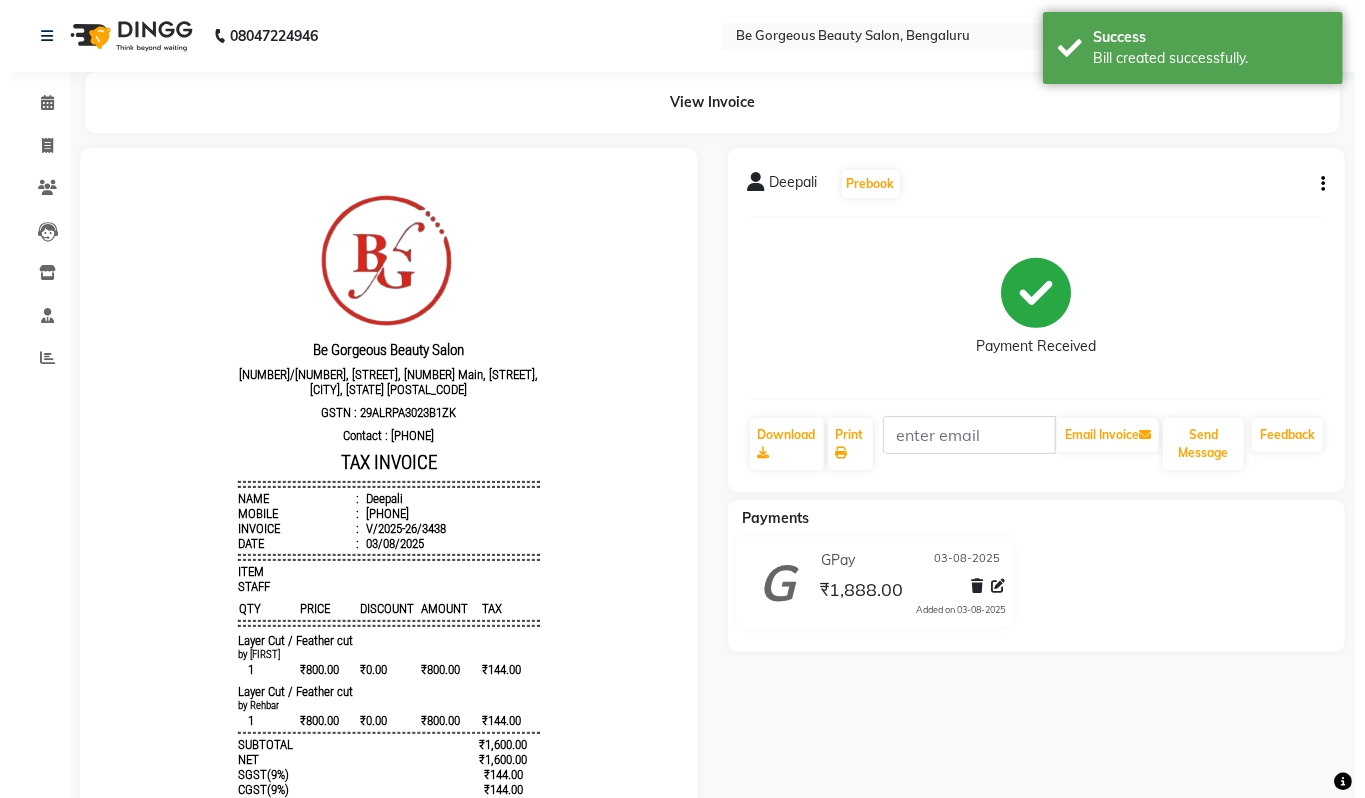 scroll, scrollTop: 0, scrollLeft: 0, axis: both 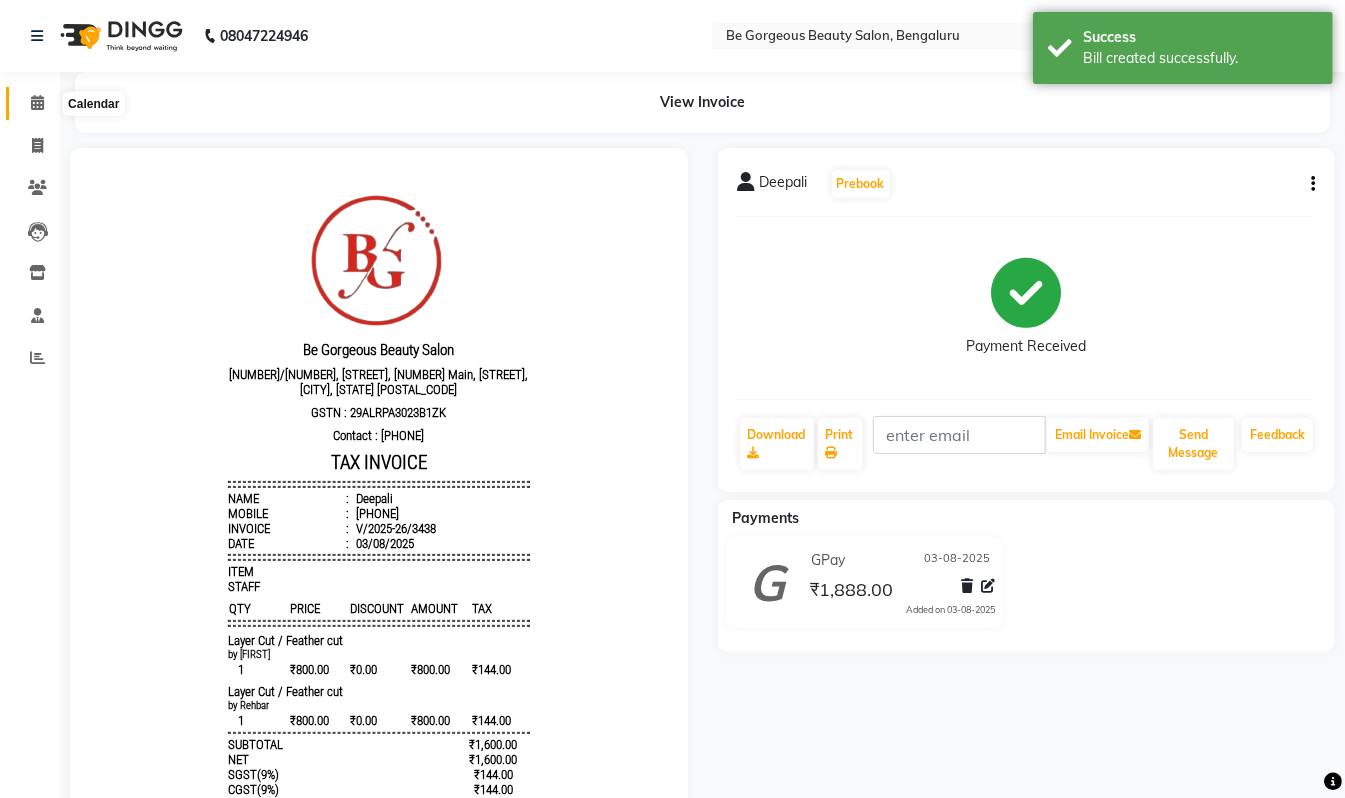 click 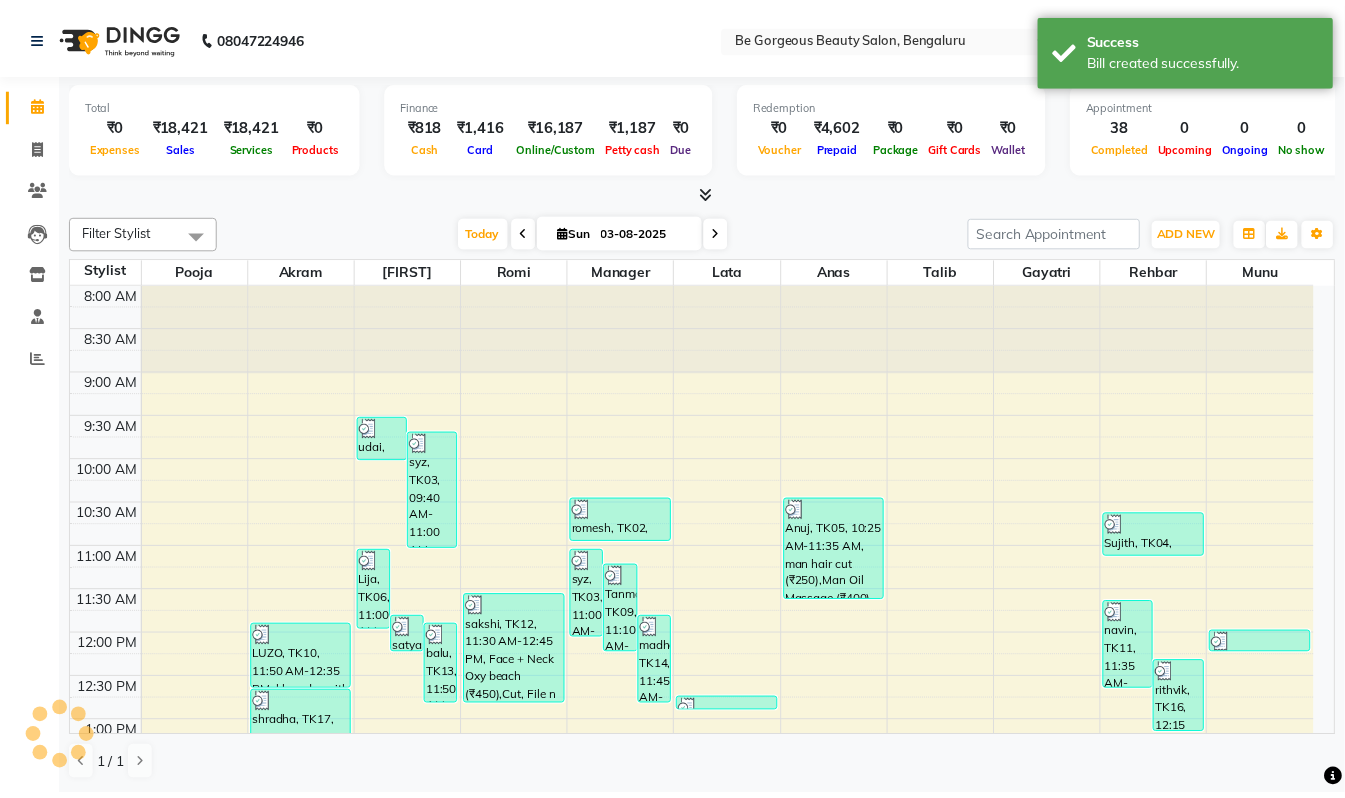 scroll, scrollTop: 0, scrollLeft: 0, axis: both 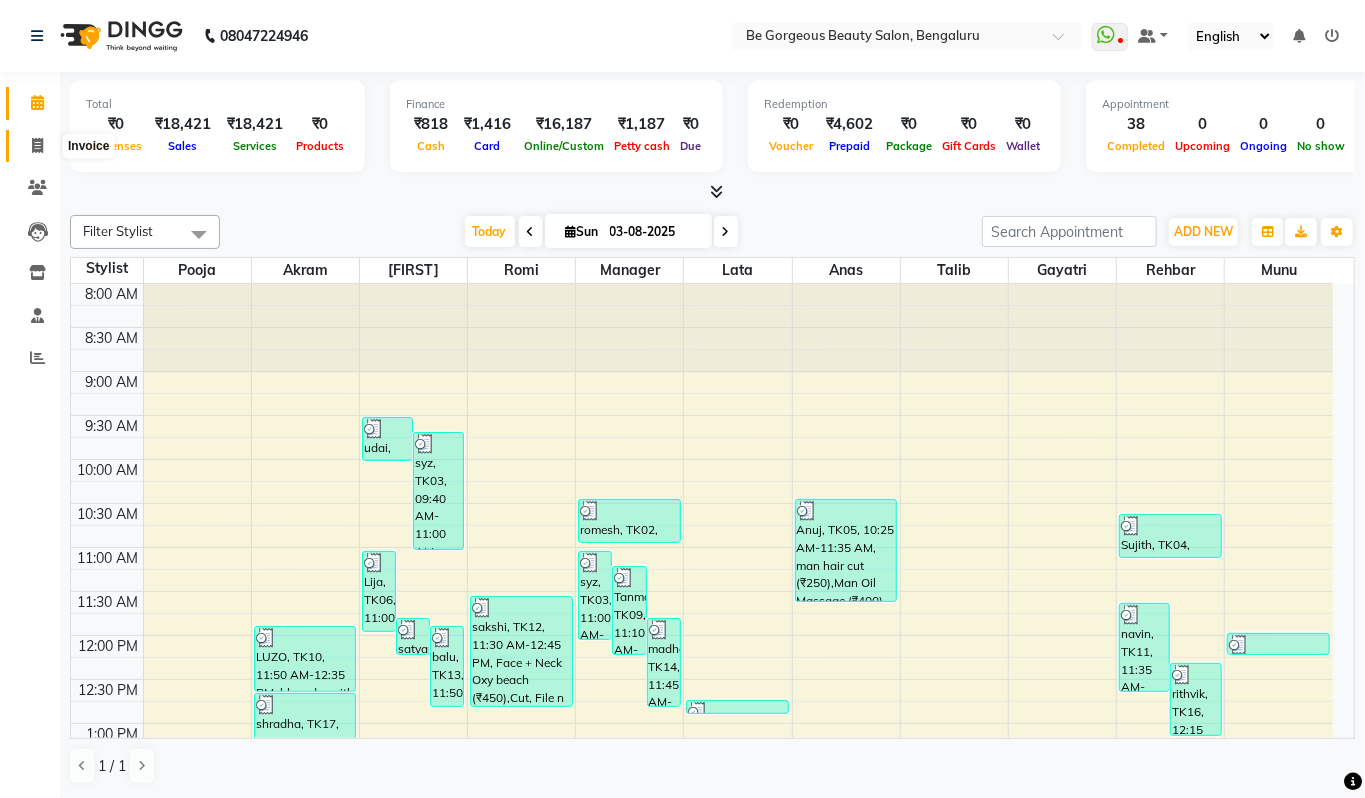 click 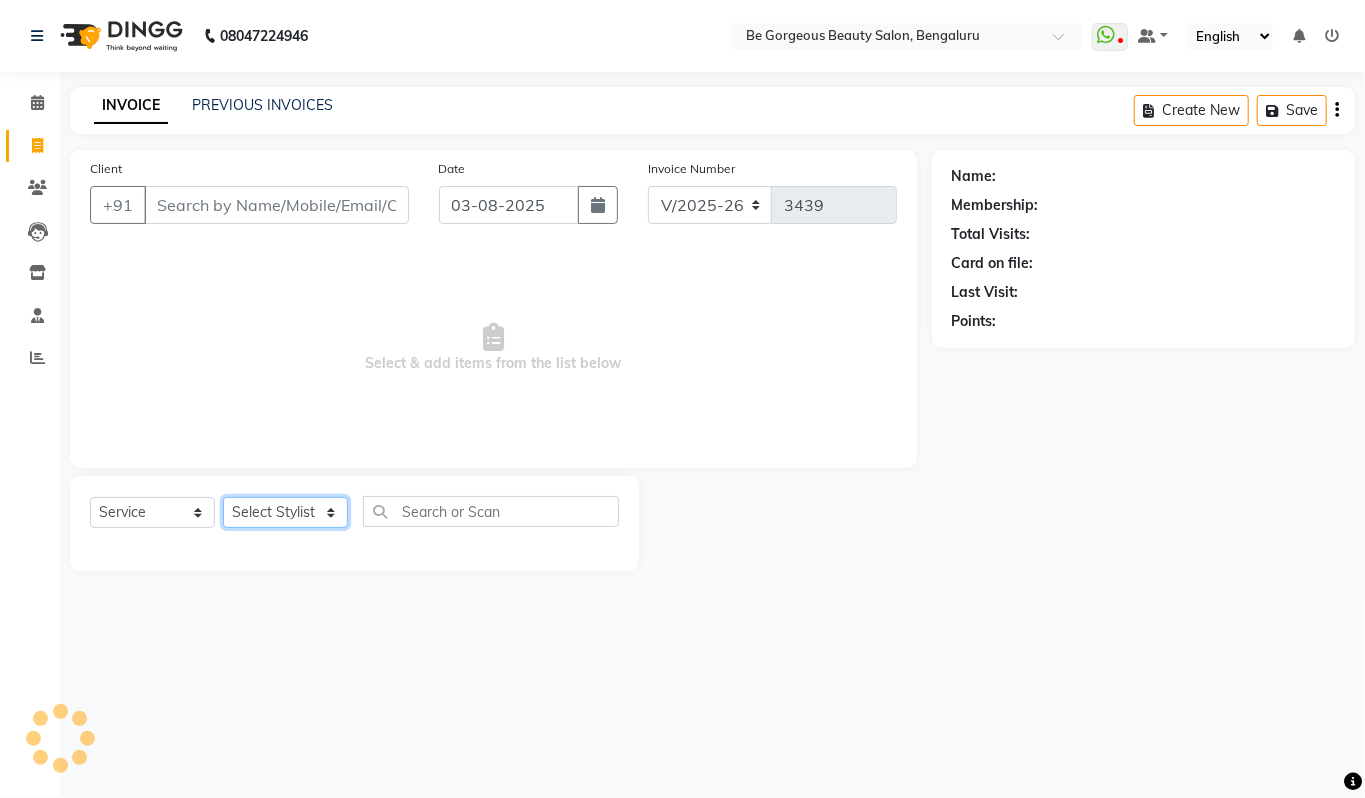 click on "Select Stylist" 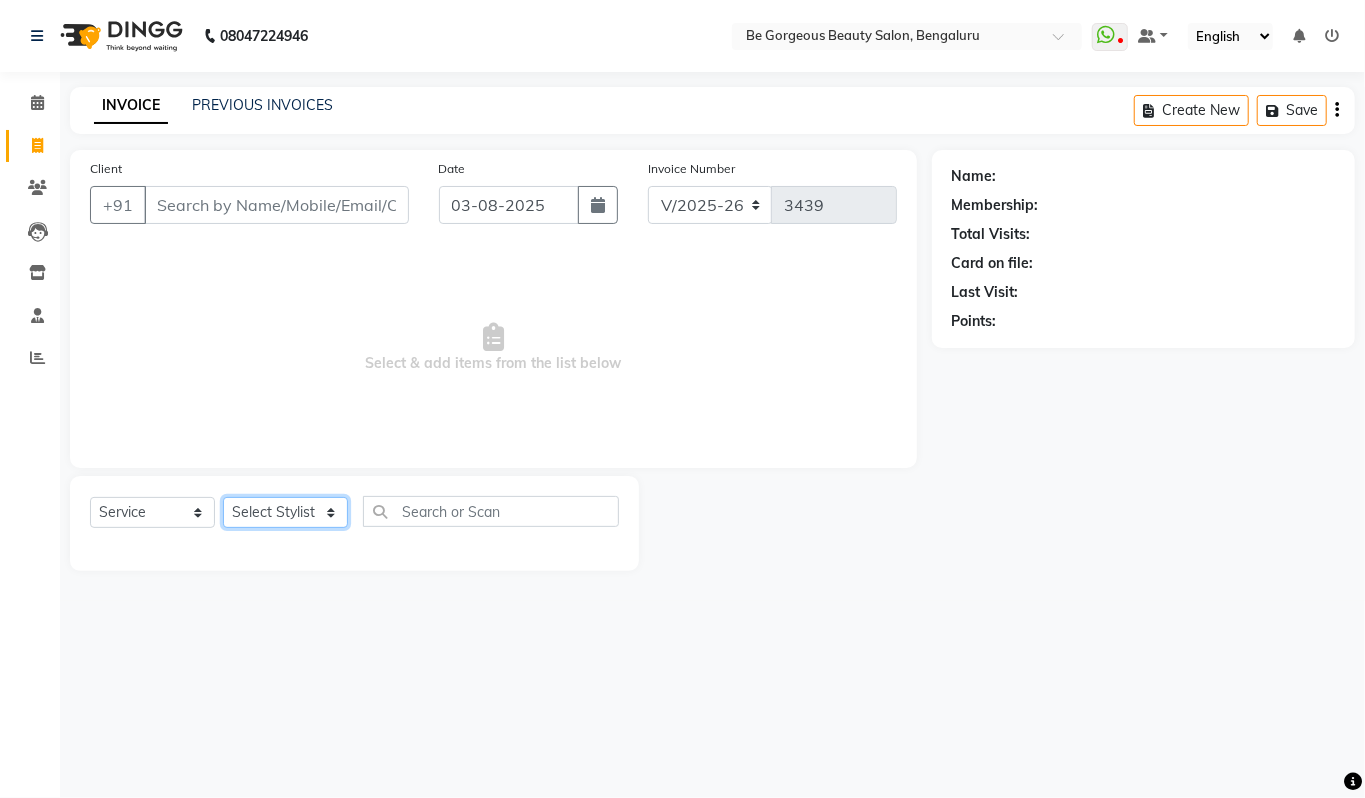 select on "47241" 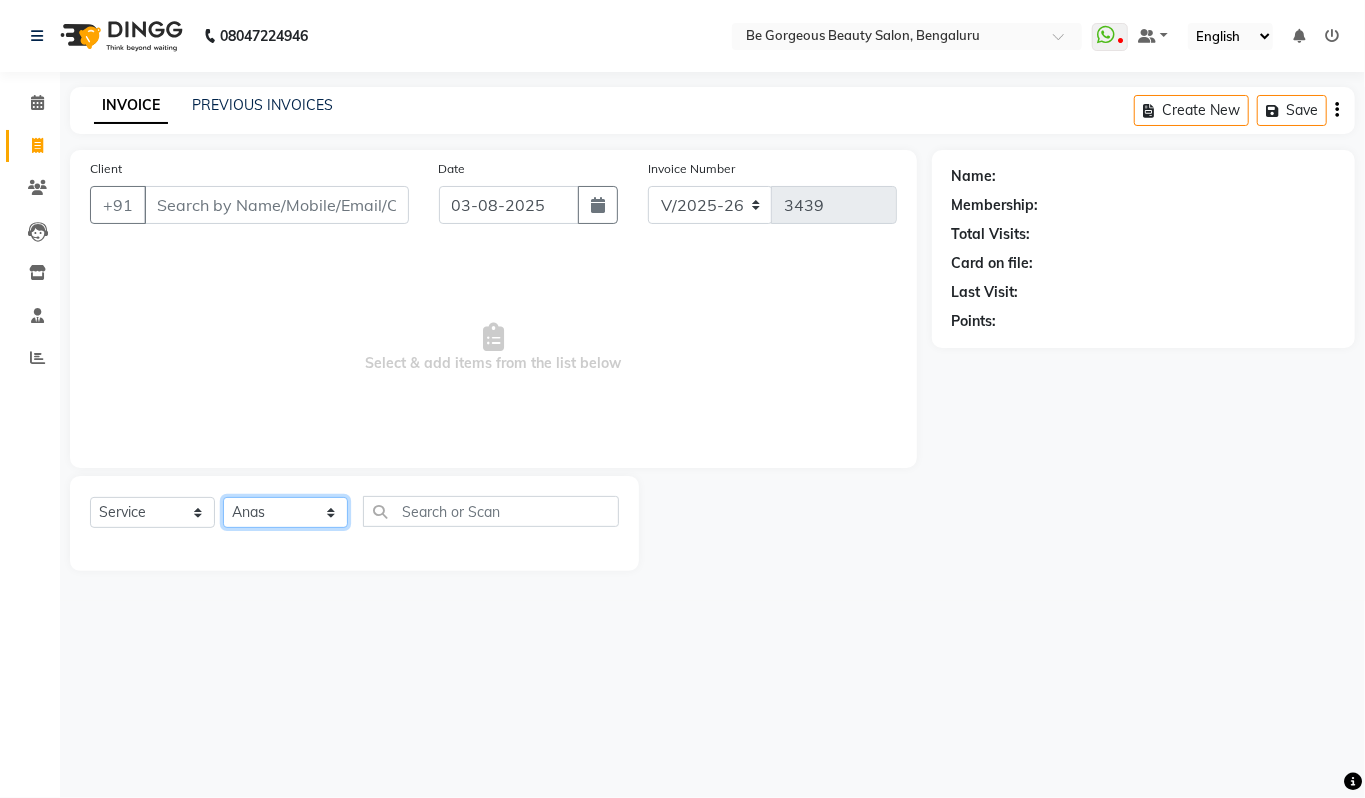 click on "Select Stylist Akram Anas Gayatri lata Manager Munu Pooja Rehbar Romi Talib Wajid" 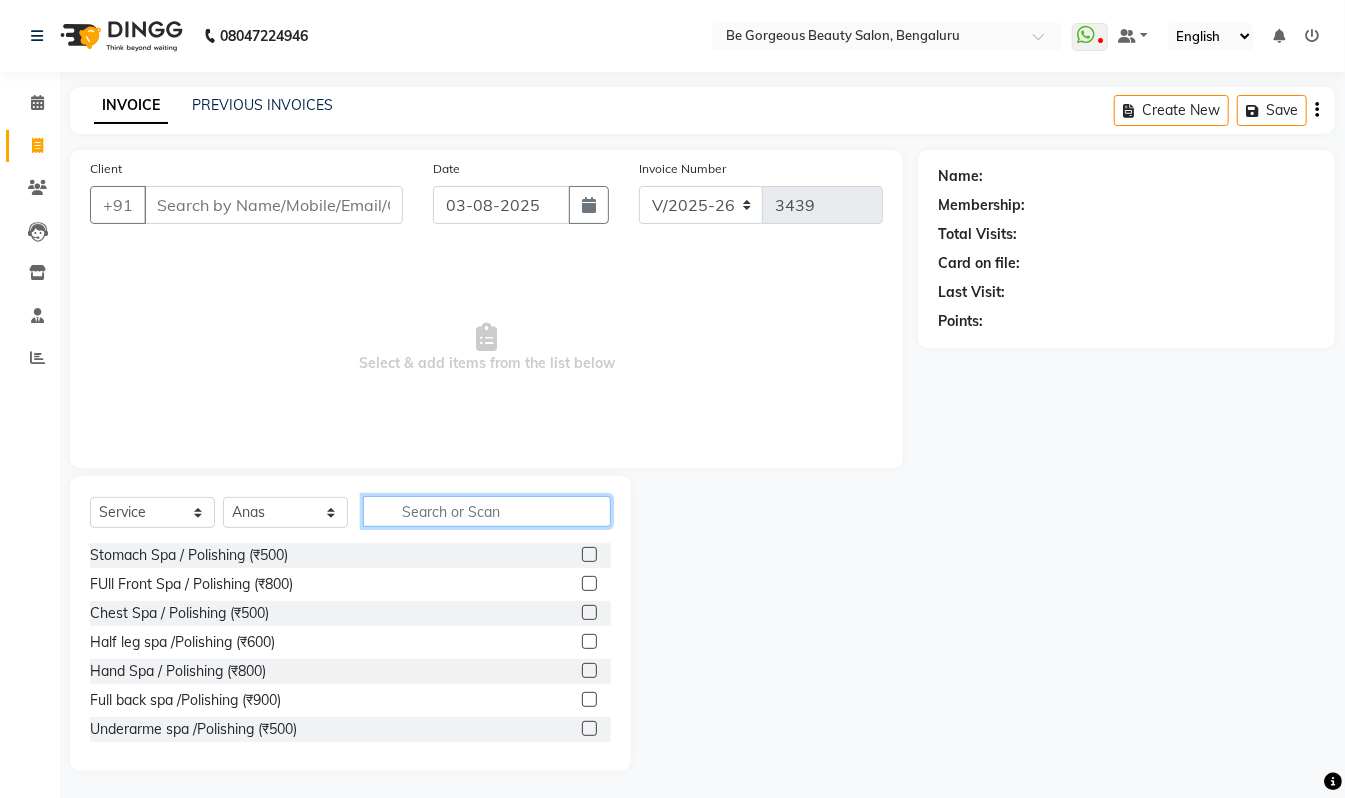 click 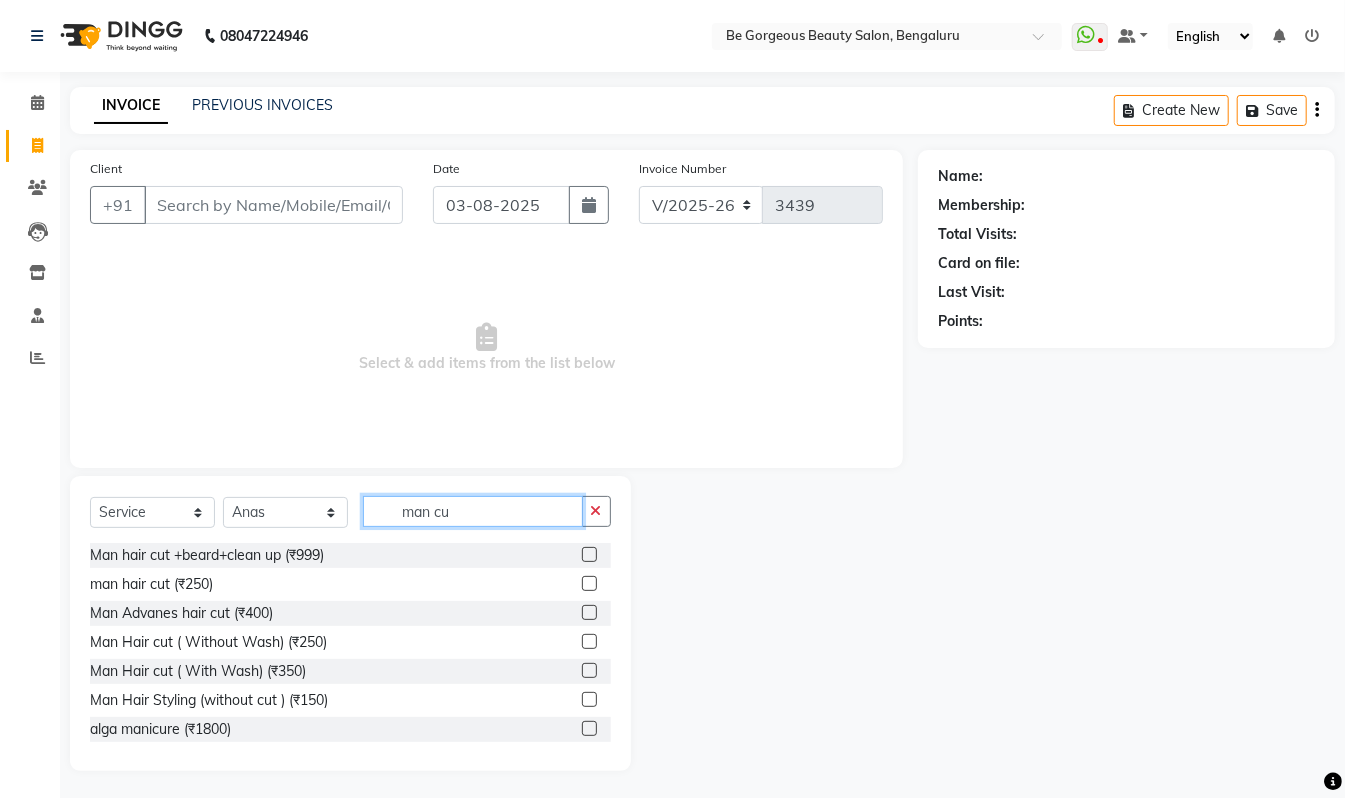 type on "man cu" 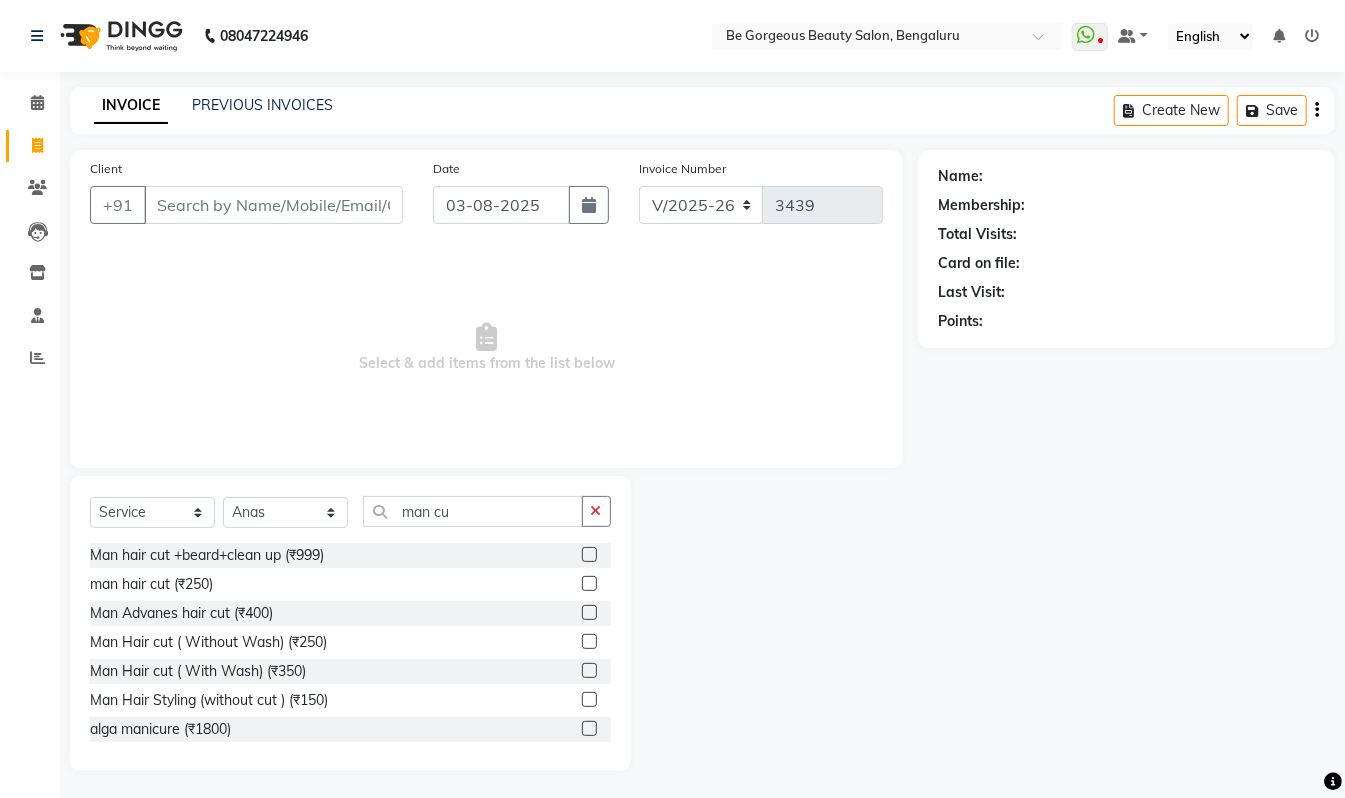 click 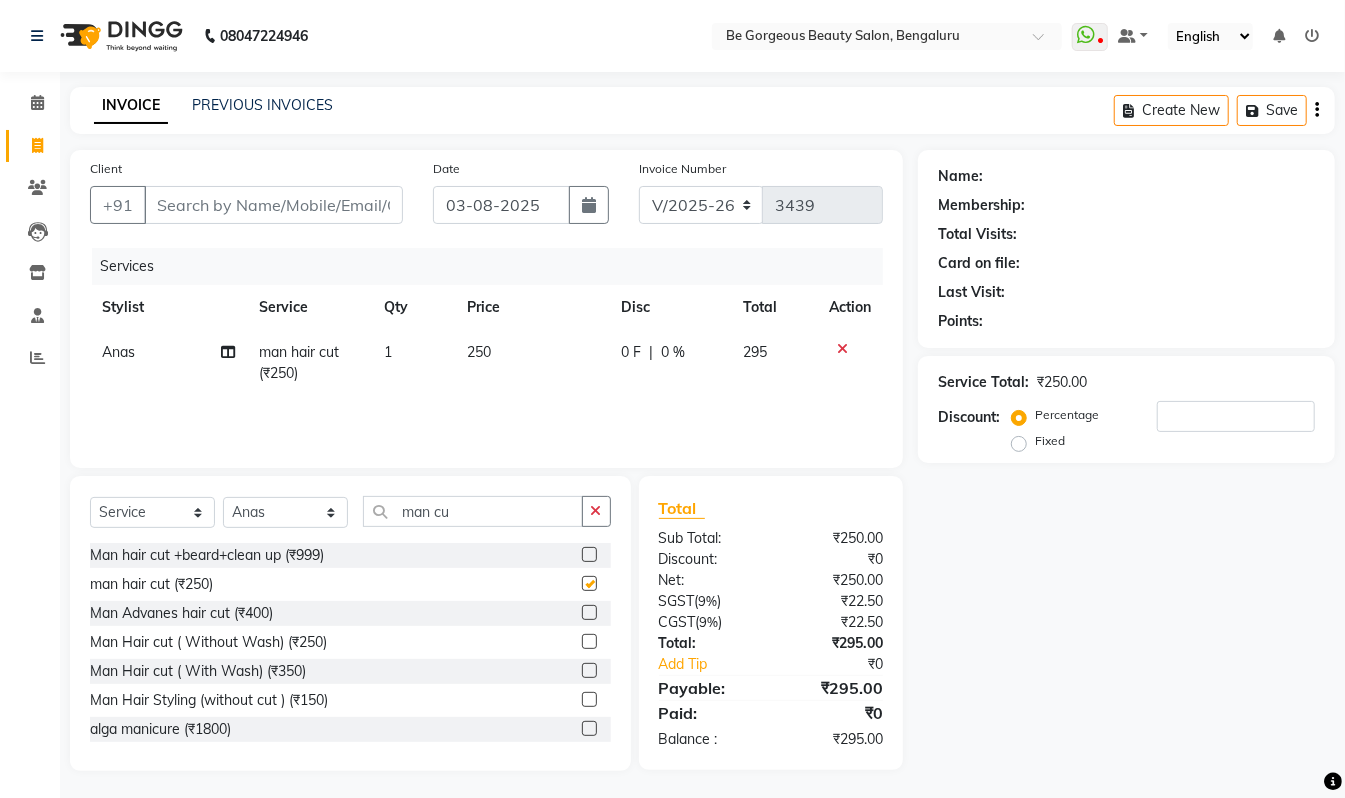 checkbox on "false" 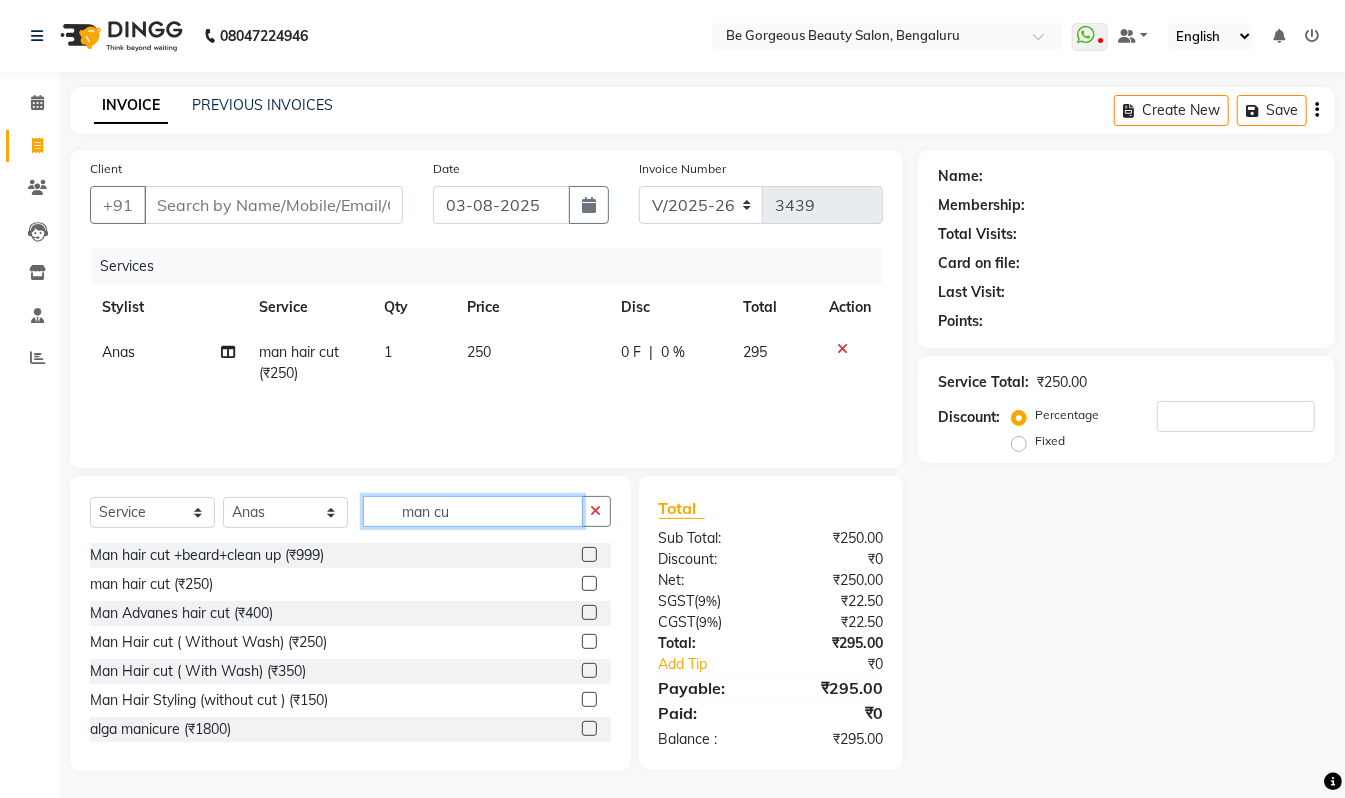 click on "man cu" 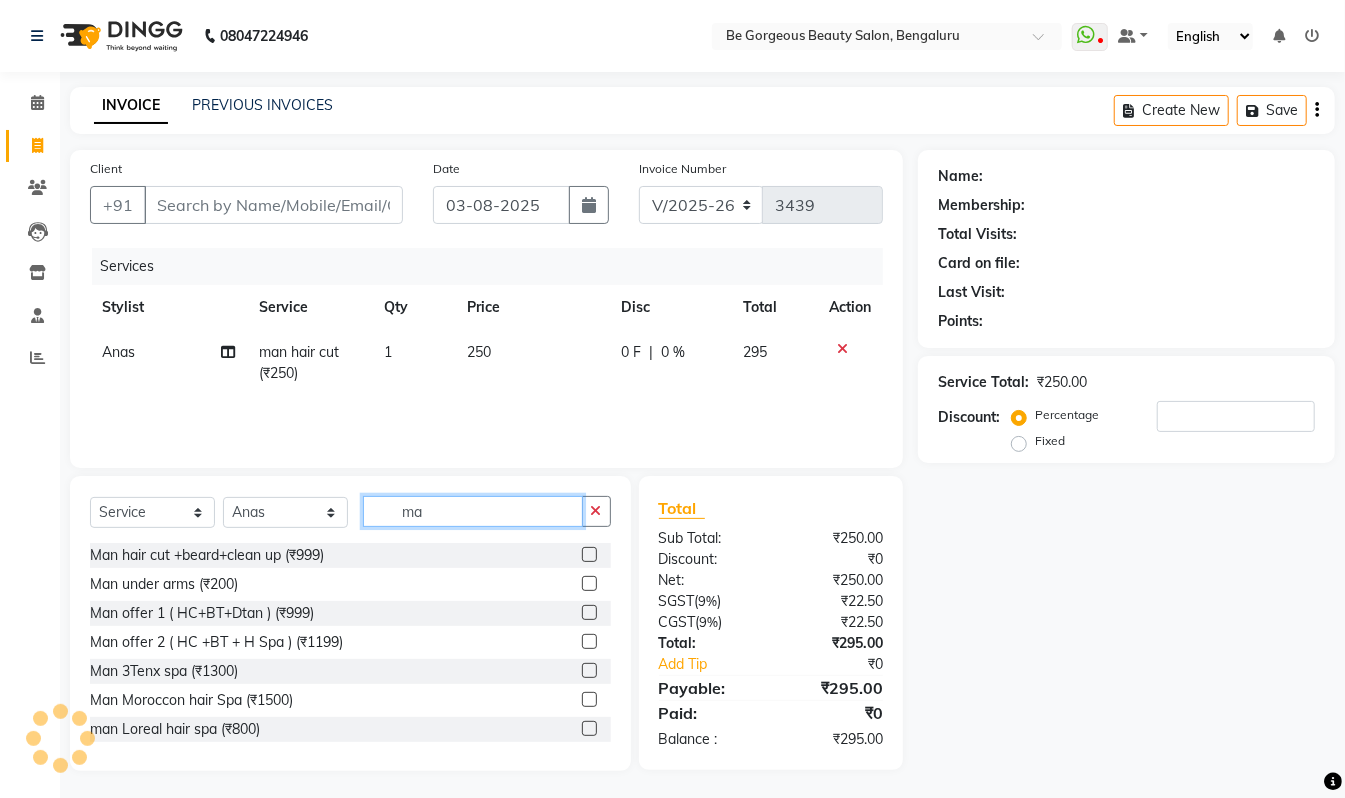 type on "m" 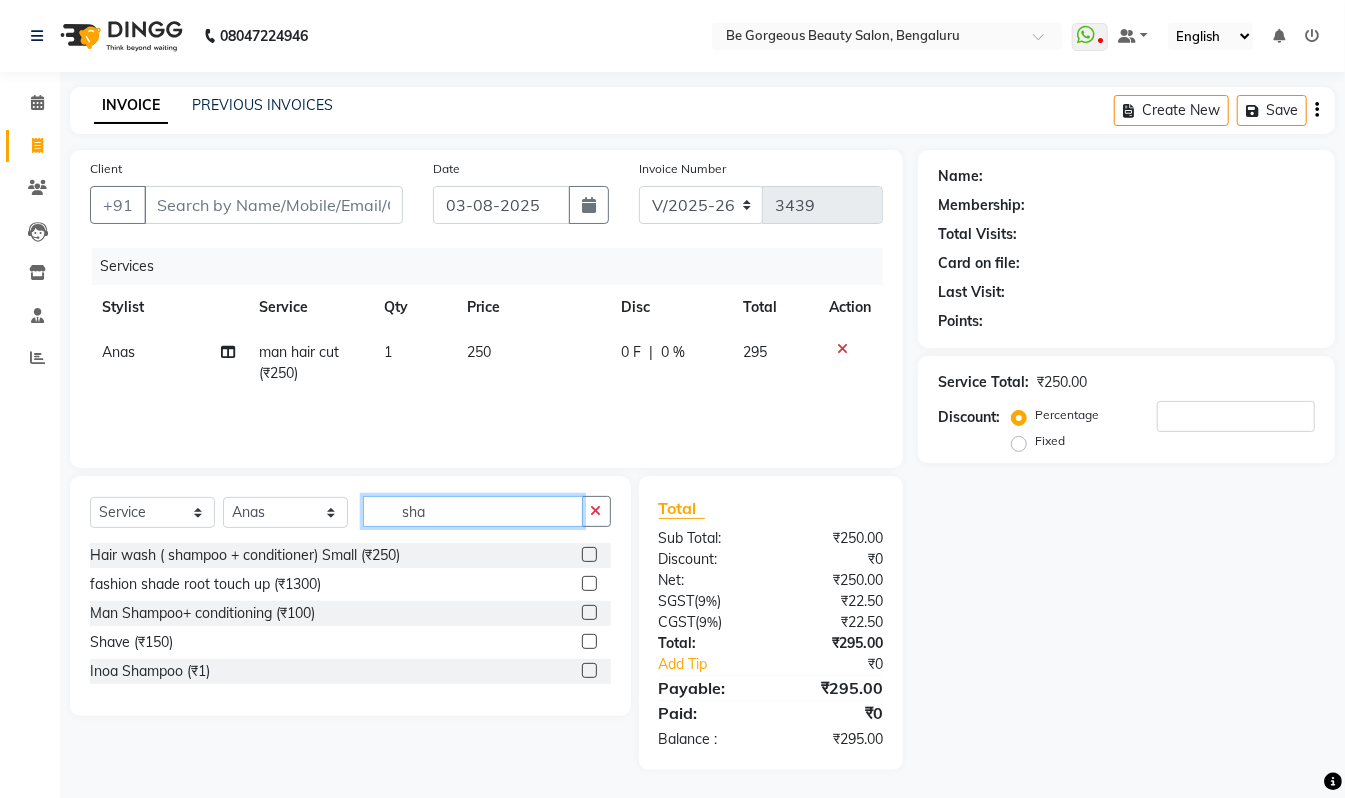 type on "sha" 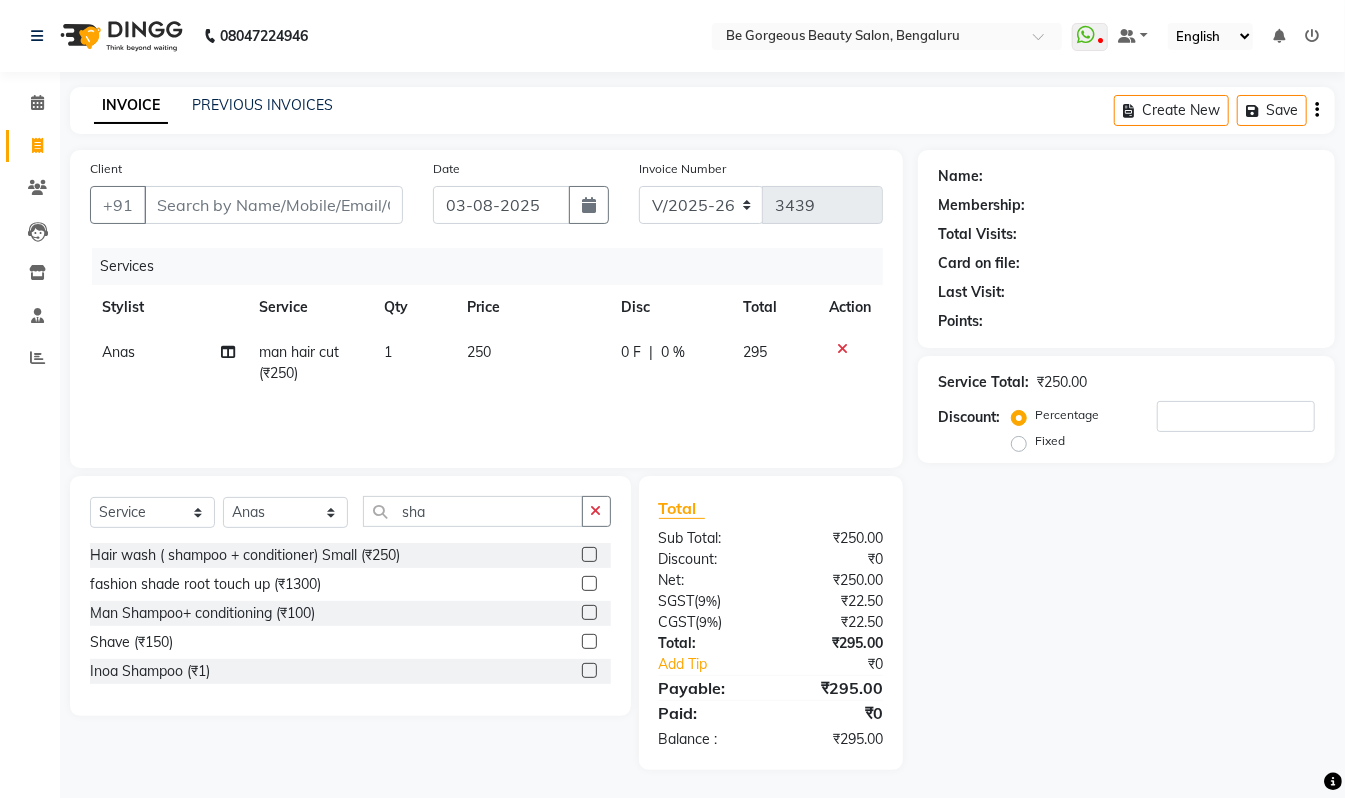 click 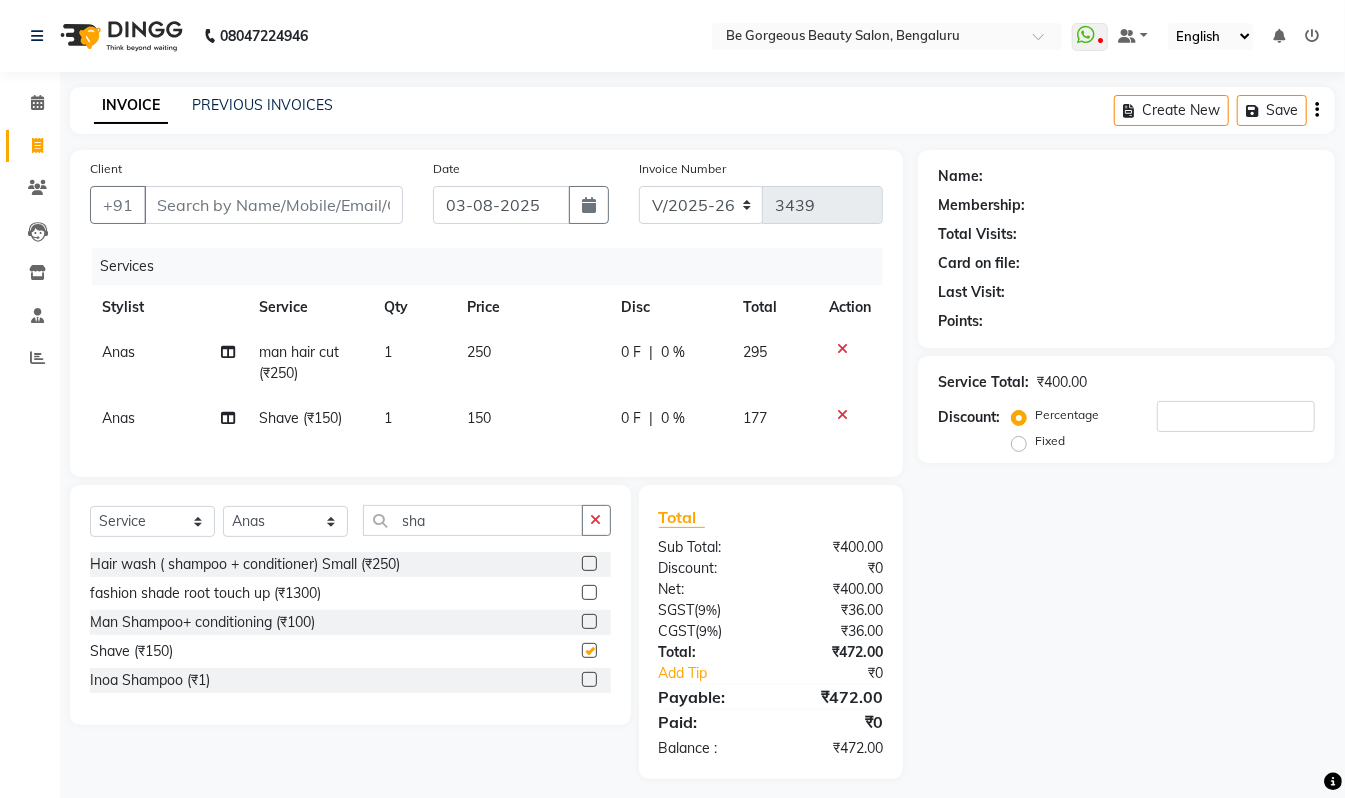 checkbox on "false" 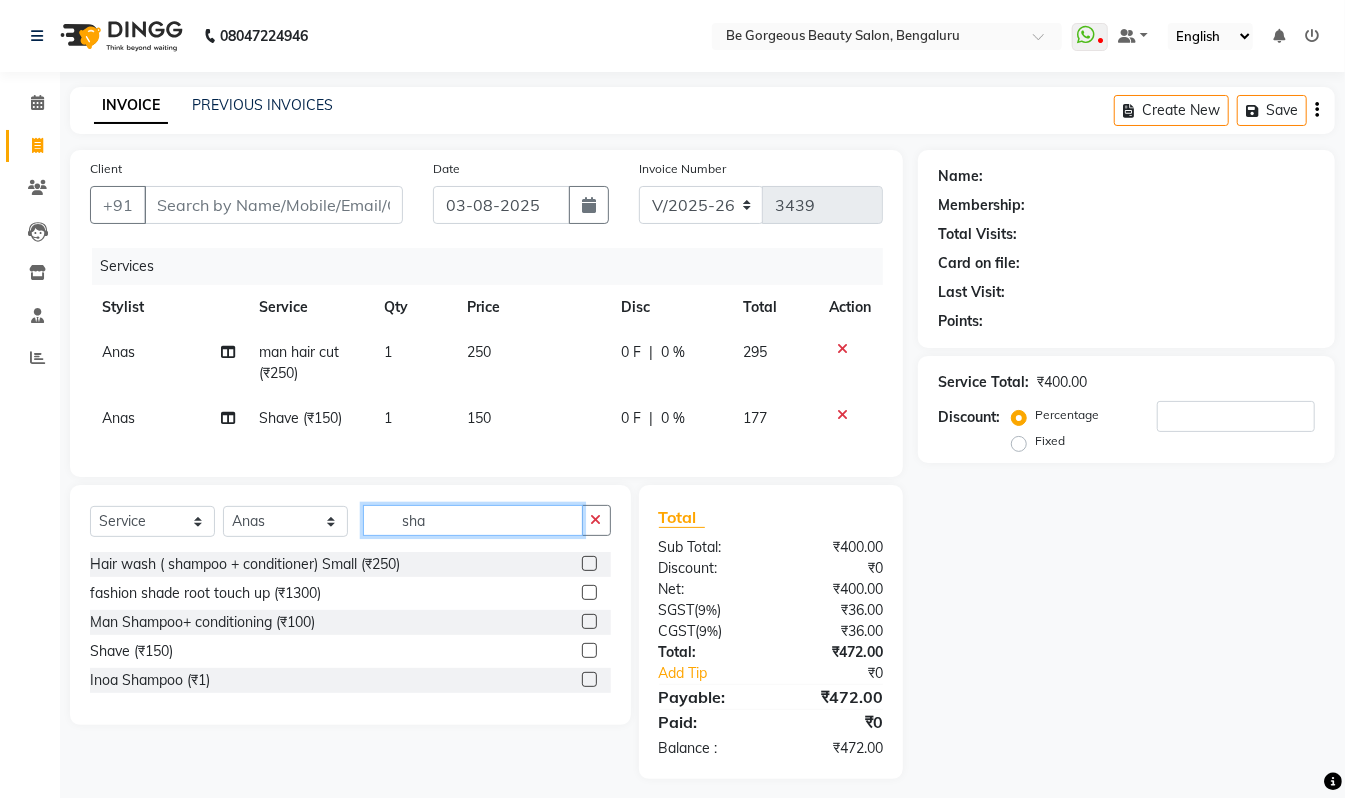 click on "sha" 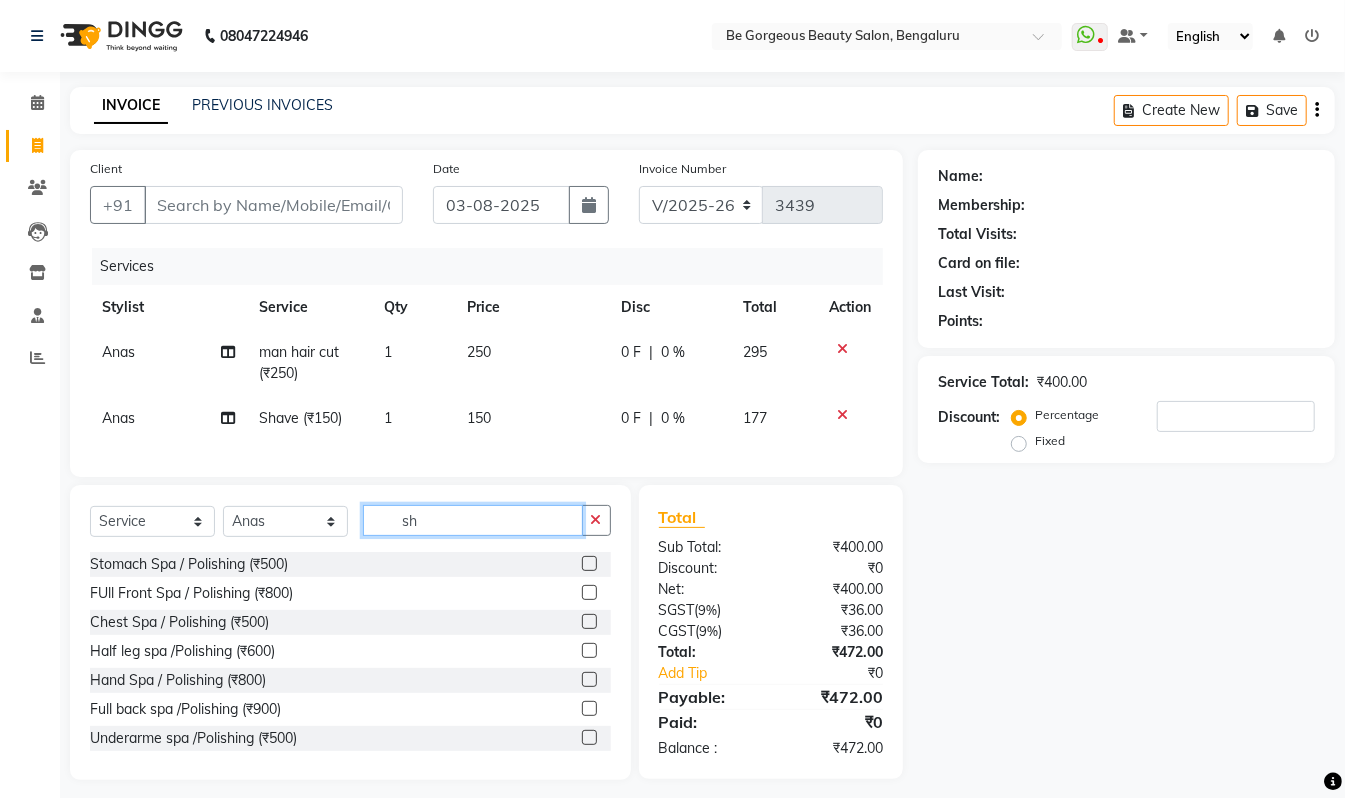 type on "s" 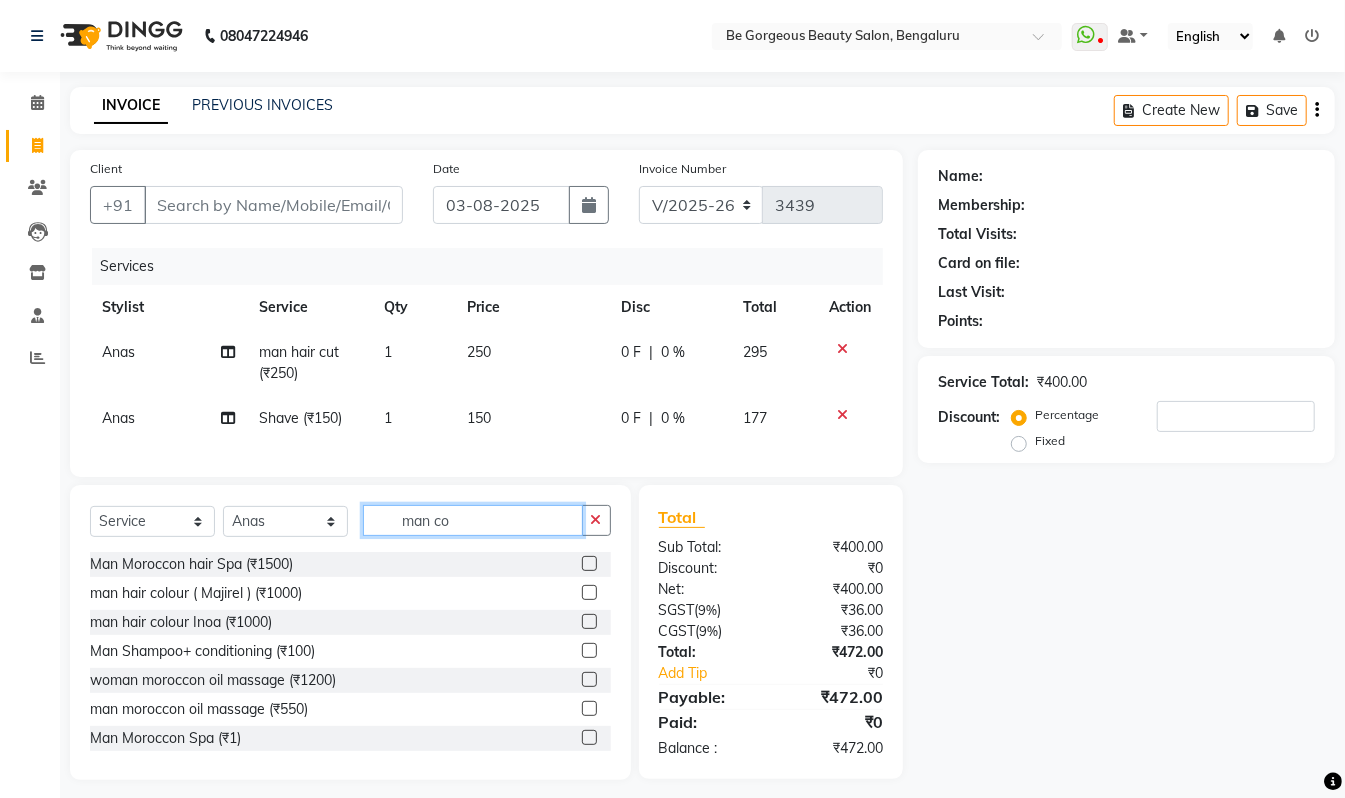 type on "man co" 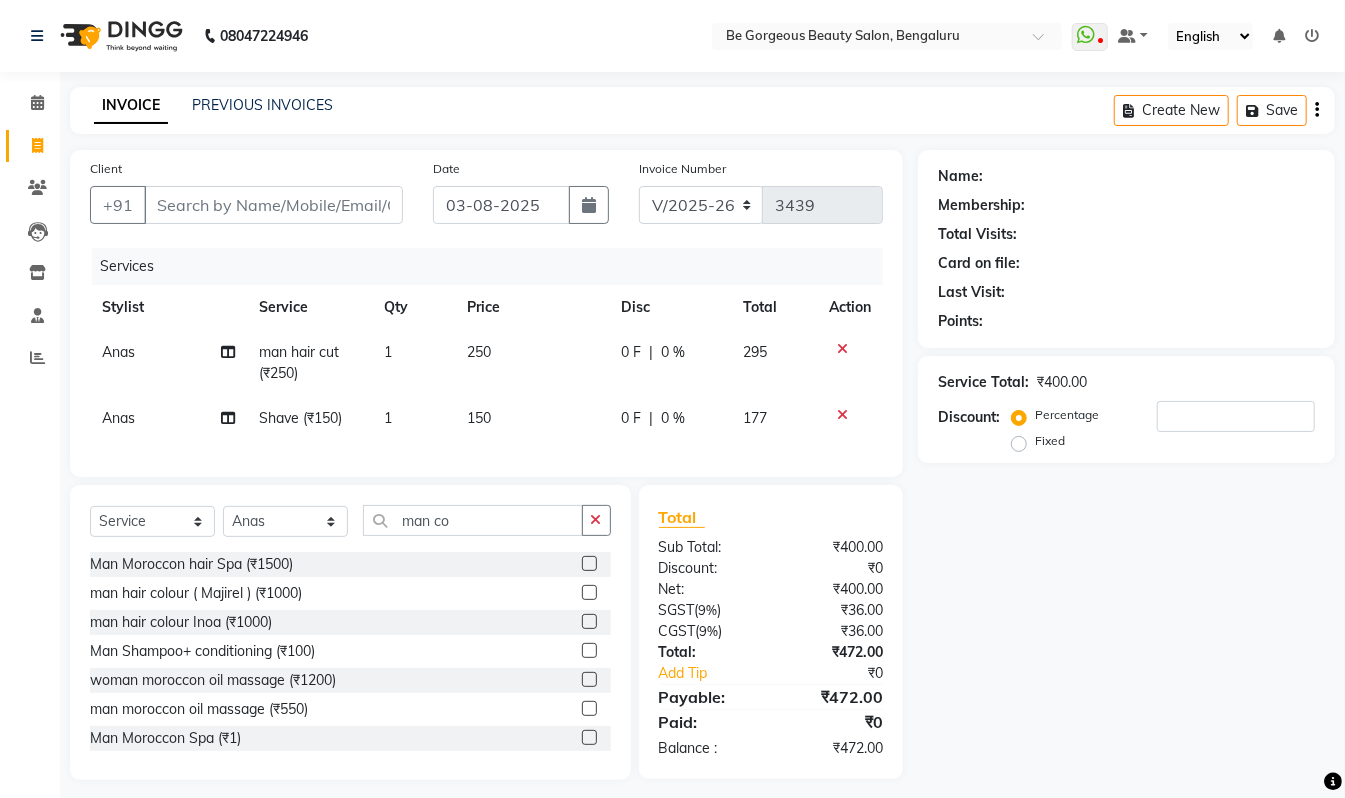 click 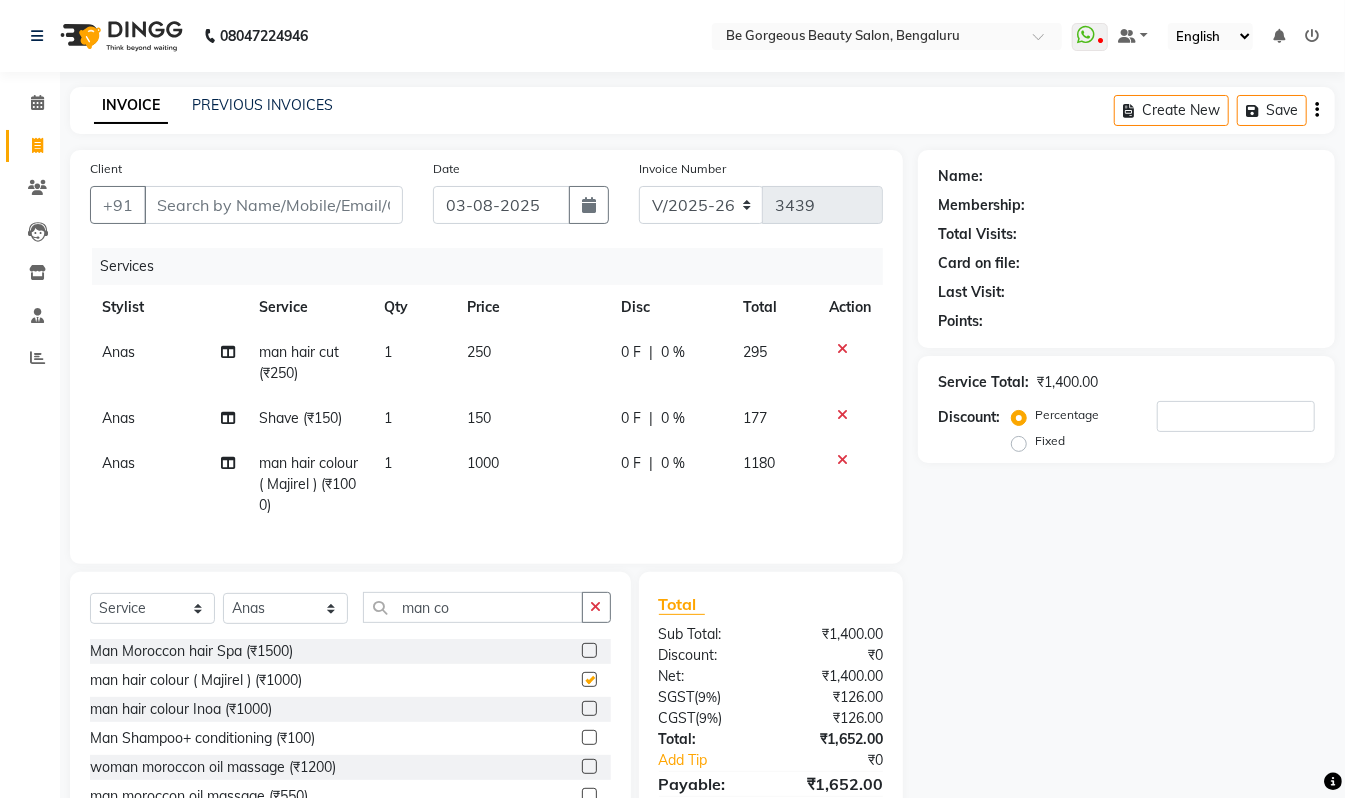 checkbox on "false" 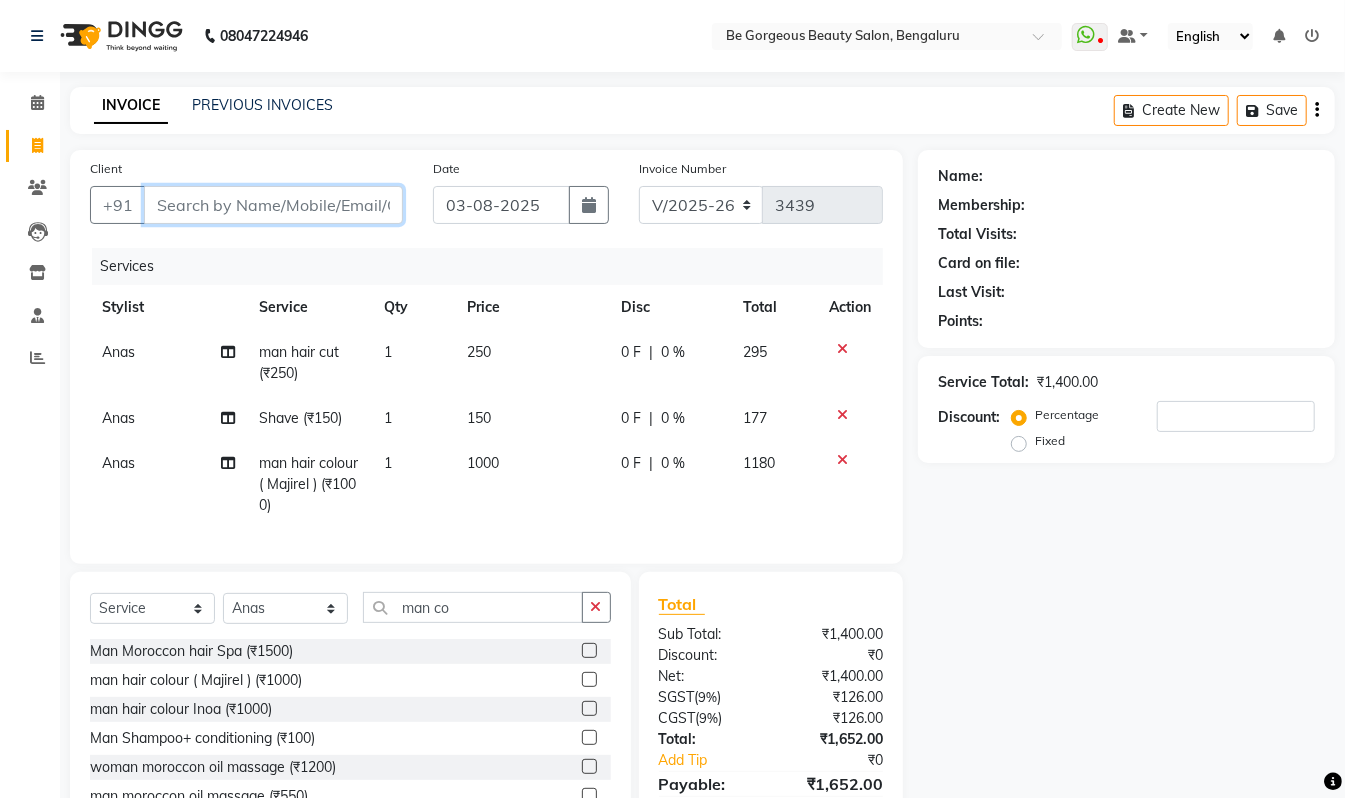 click on "Client" at bounding box center [273, 205] 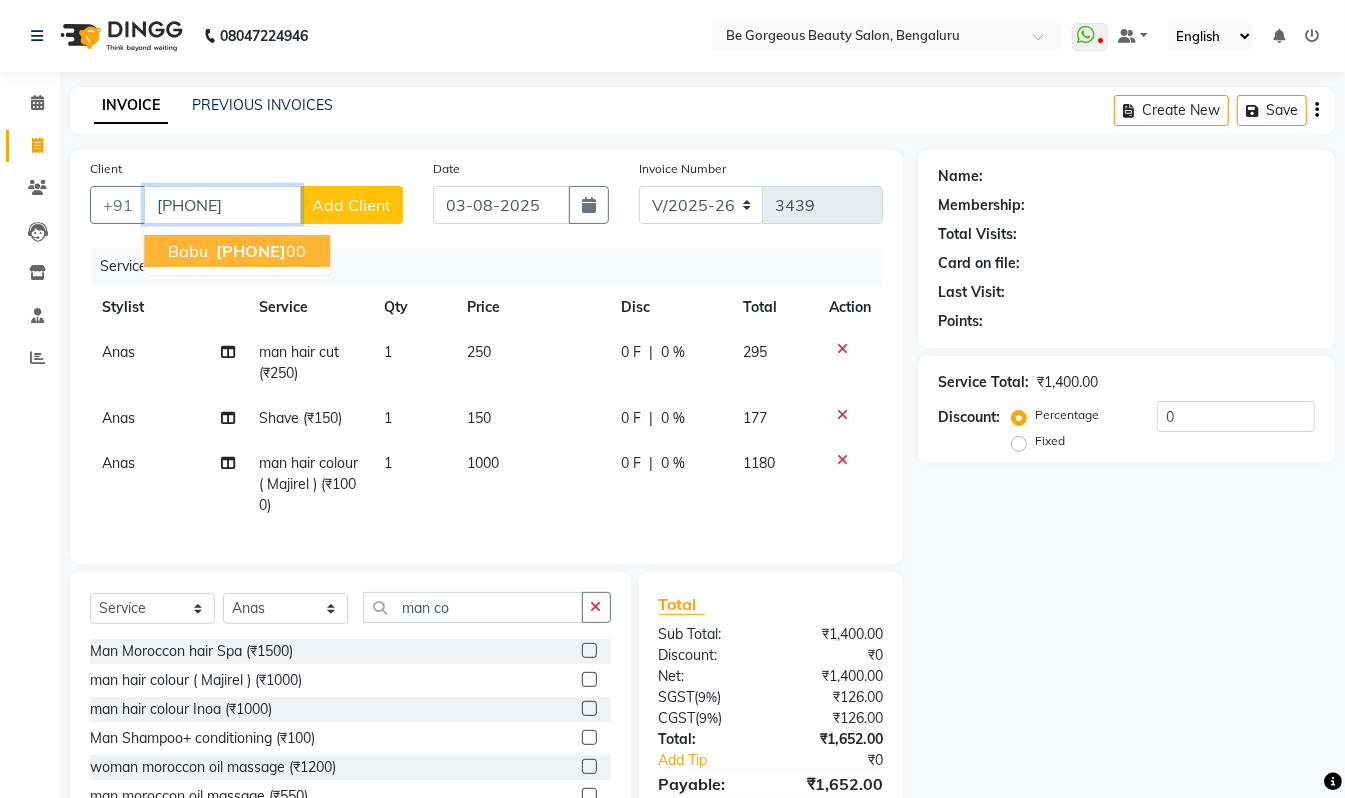 click on "97109022" at bounding box center (251, 251) 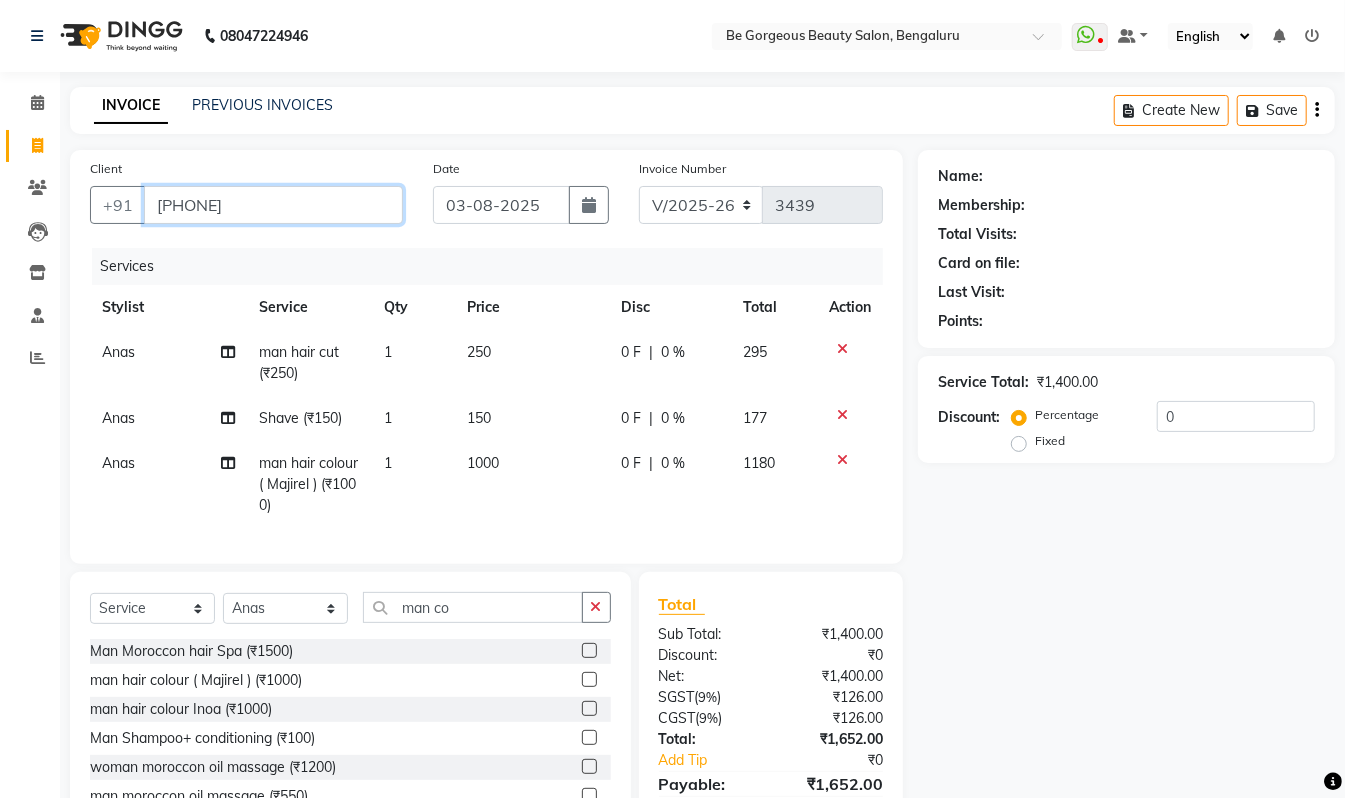 type on "[PHONE]" 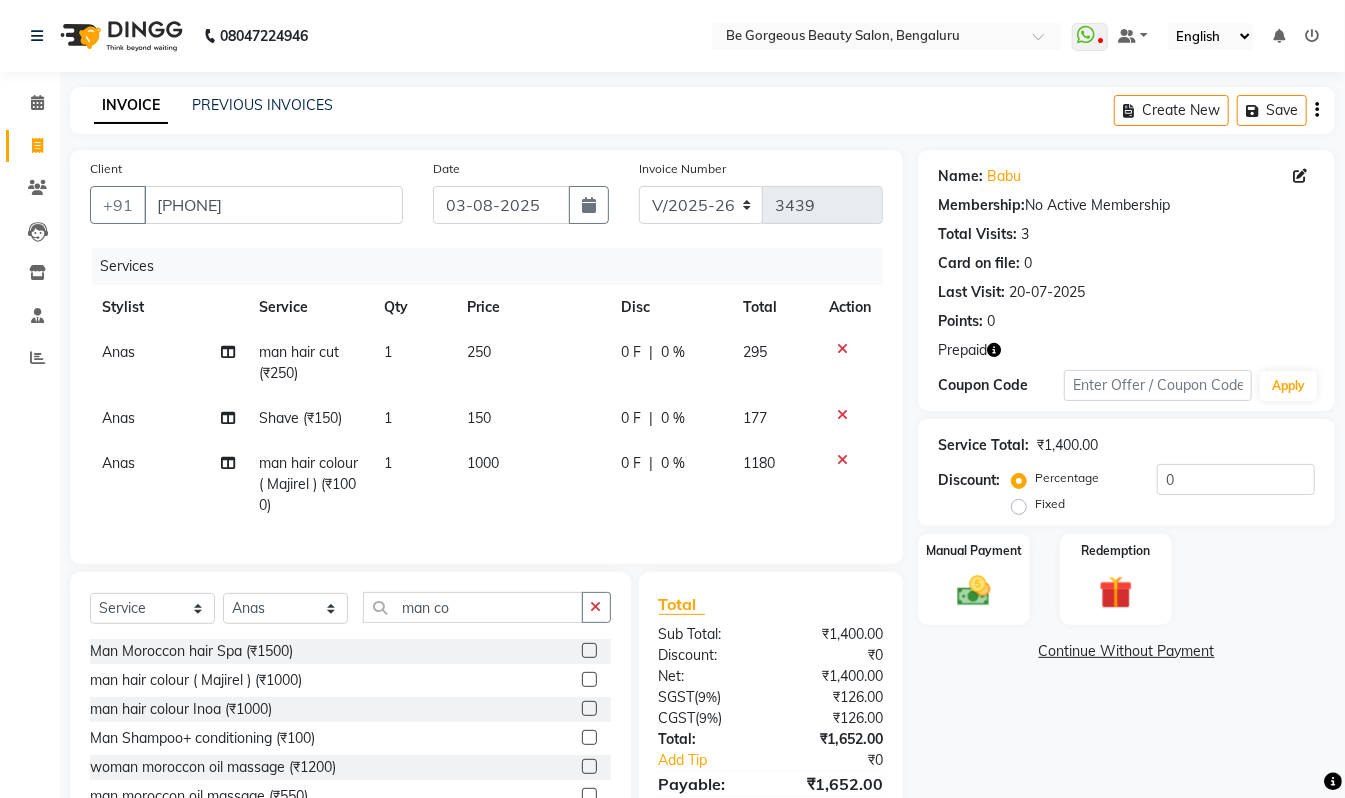 click 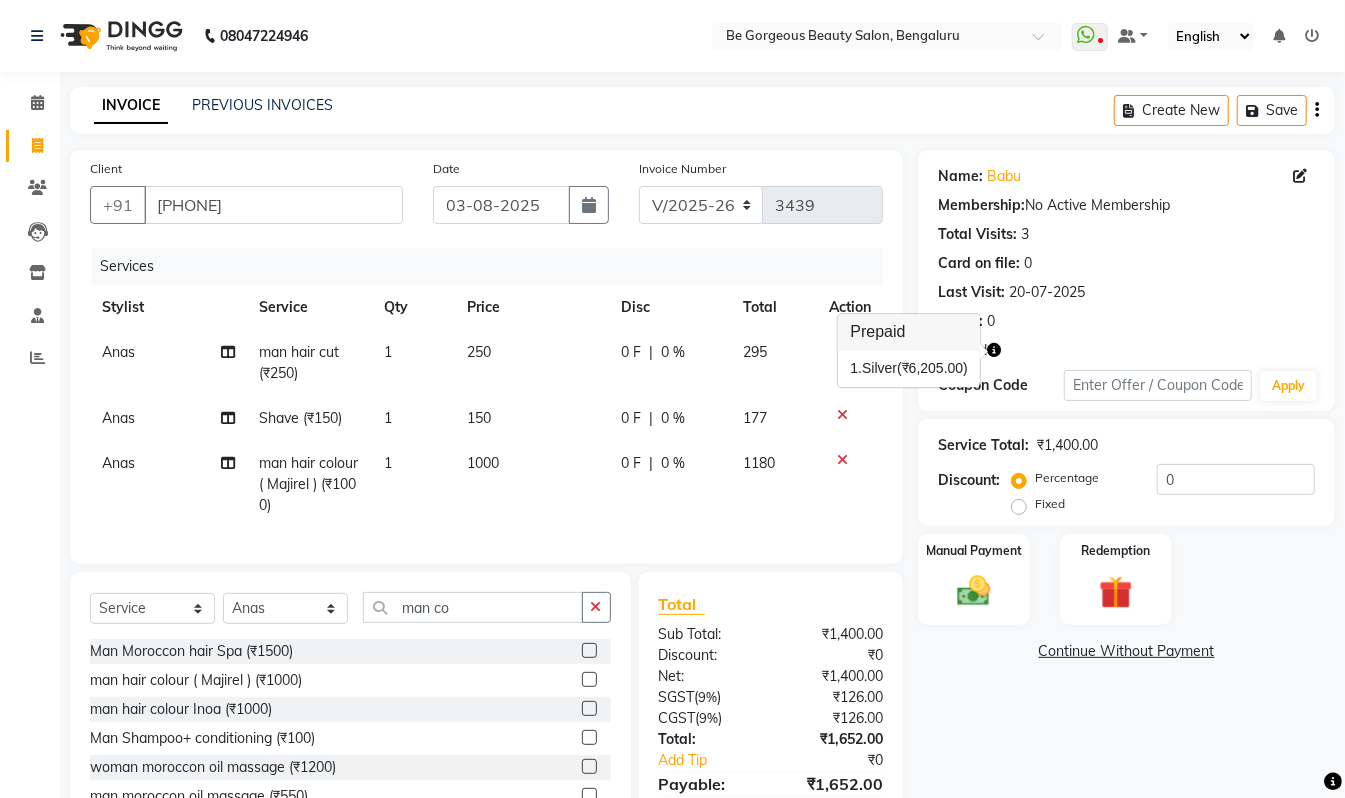 click on "1000" 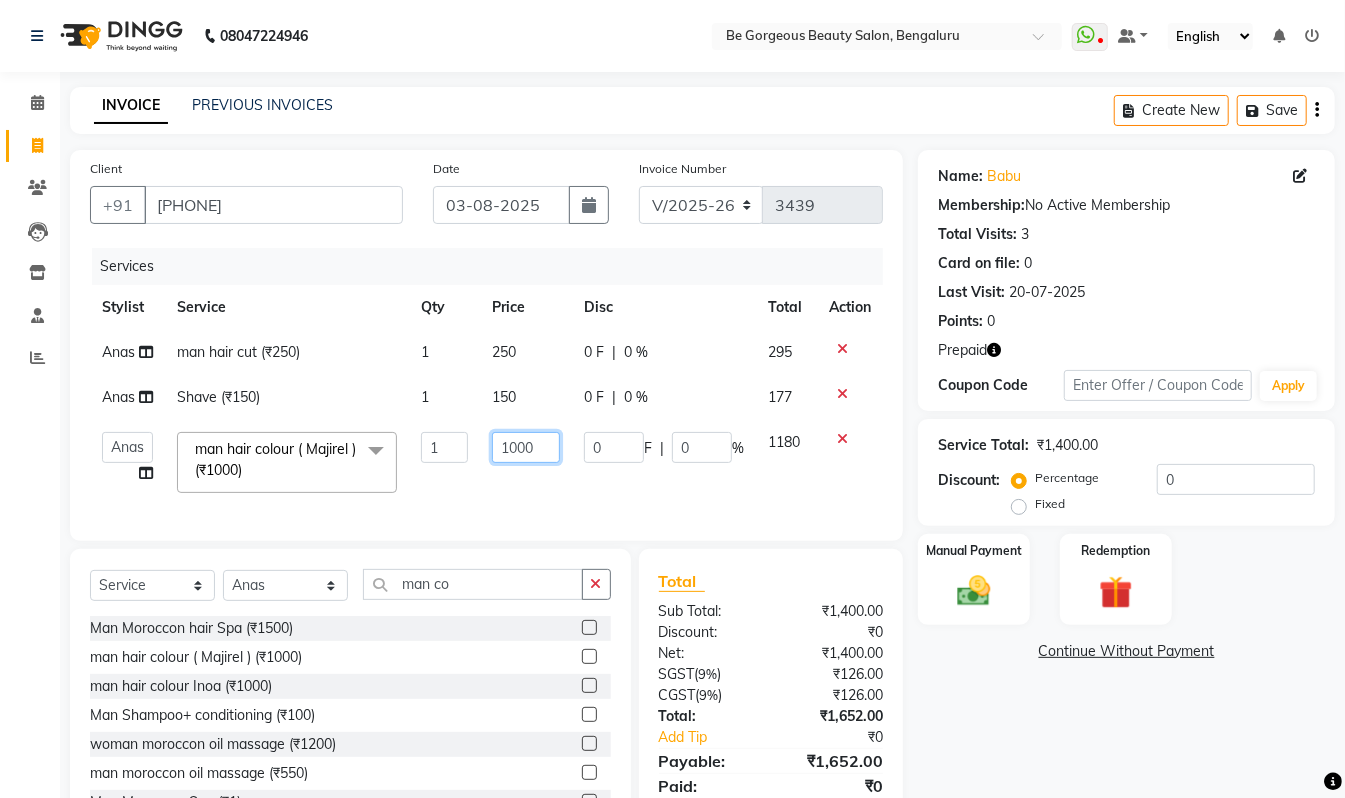 click on "1000" 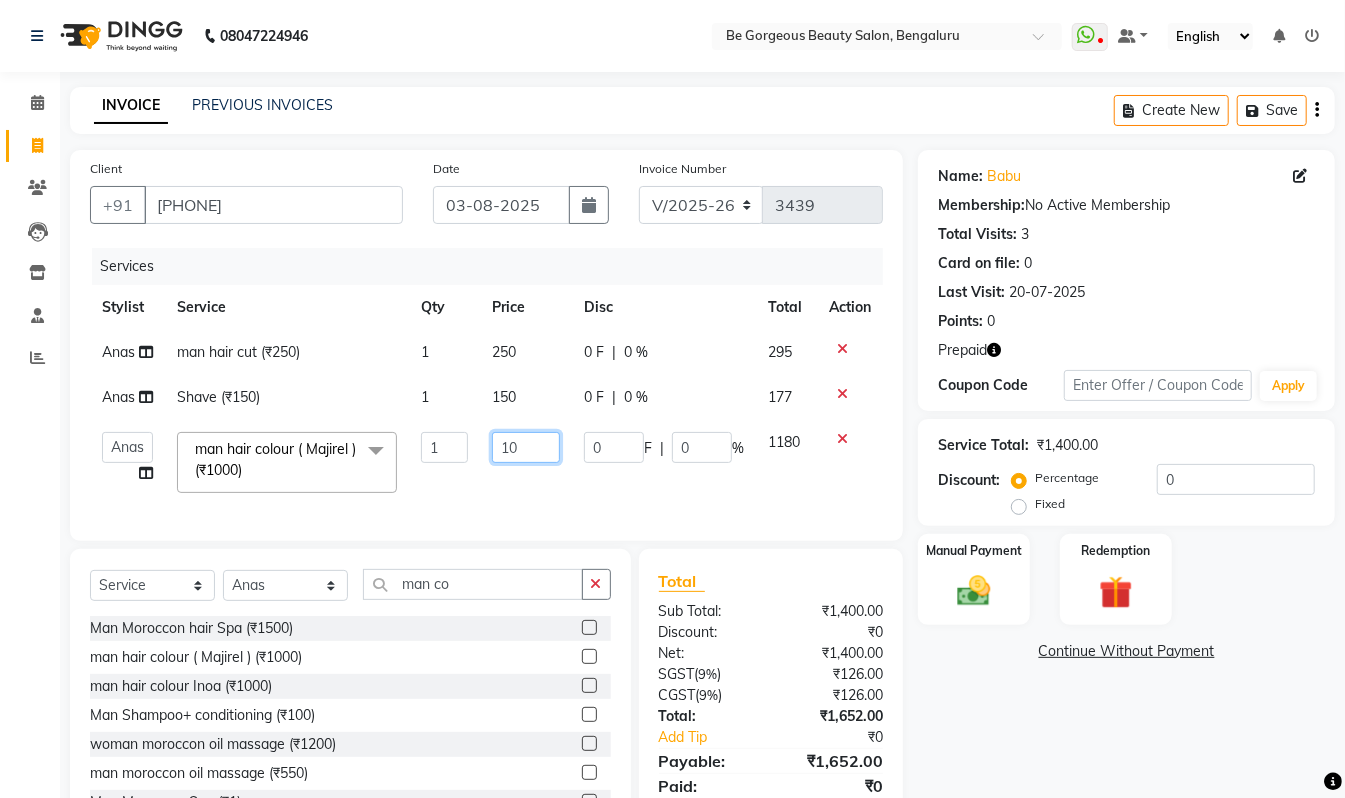 type on "1" 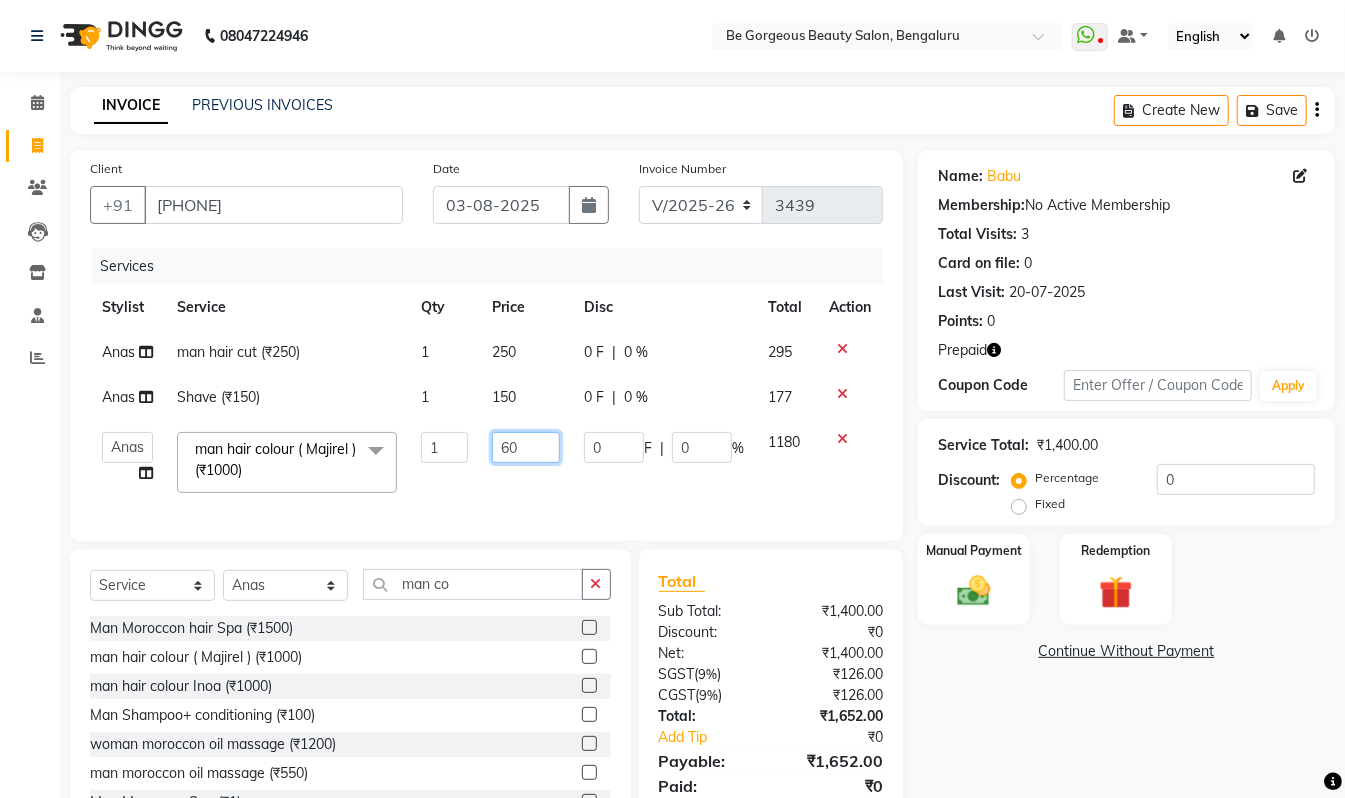 type on "600" 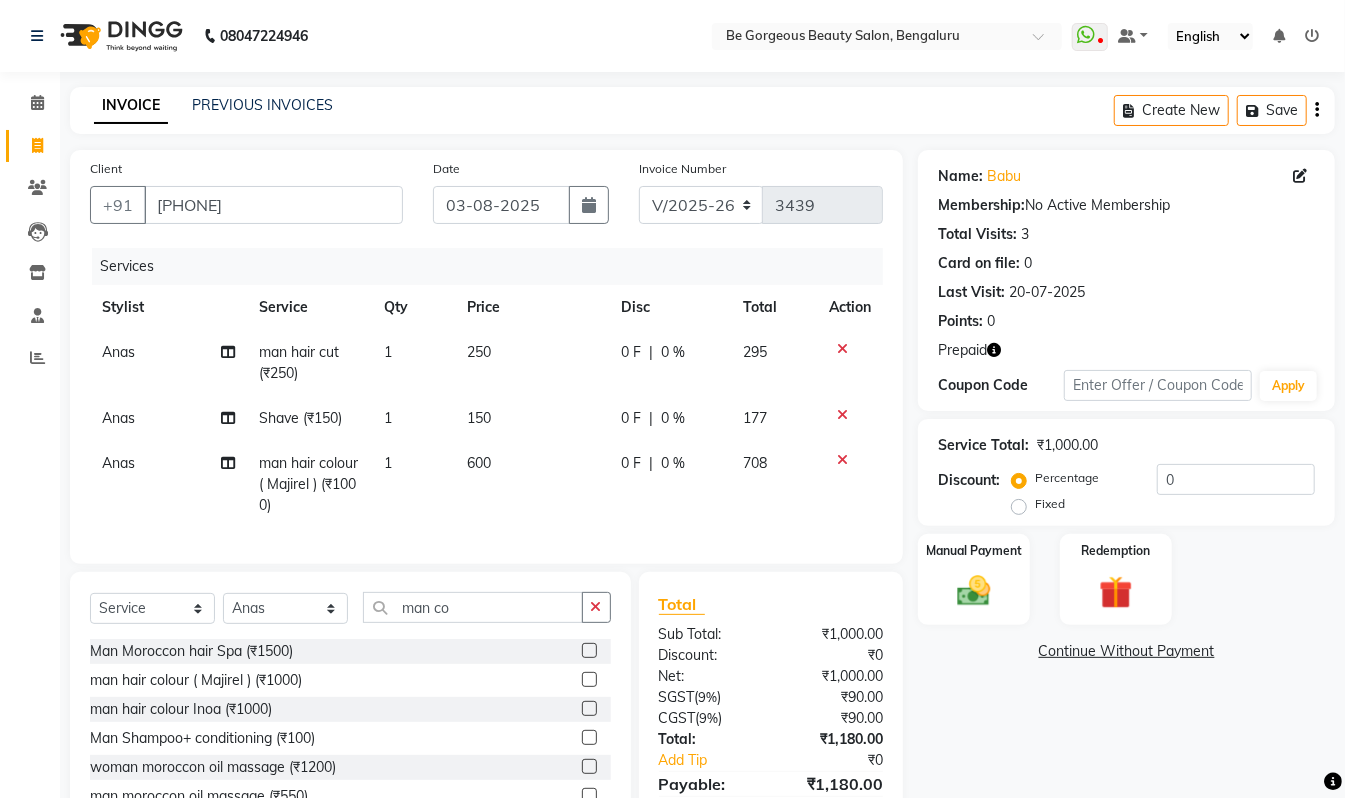 click on "Name: Babu  Membership:  No Active Membership  Total Visits:  3 Card on file:  0 Last Visit:   20-07-2025 Points:   0  Prepaid Coupon Code Apply Service Total:  ₹1,000.00  Discount:  Percentage   Fixed  0 Manual Payment Redemption  Continue Without Payment" 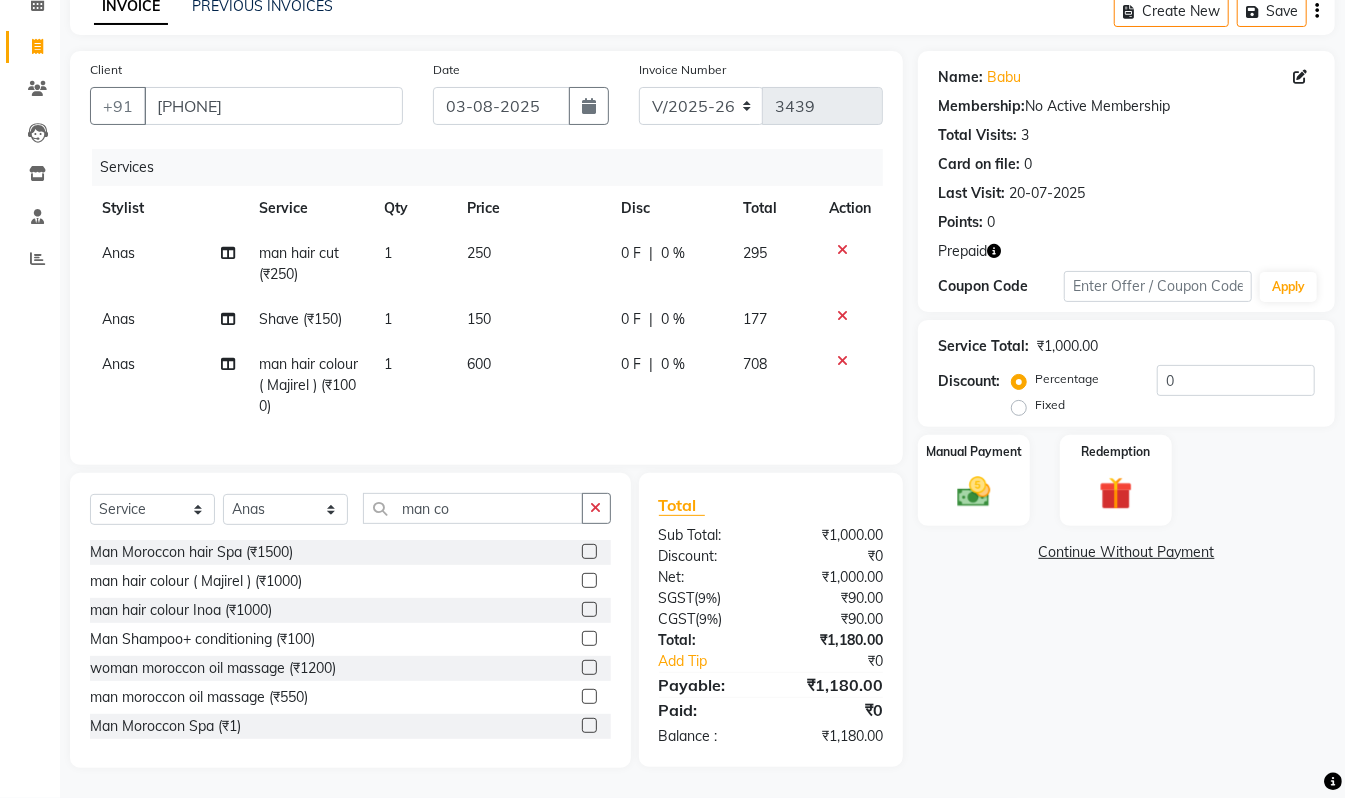 scroll, scrollTop: 118, scrollLeft: 0, axis: vertical 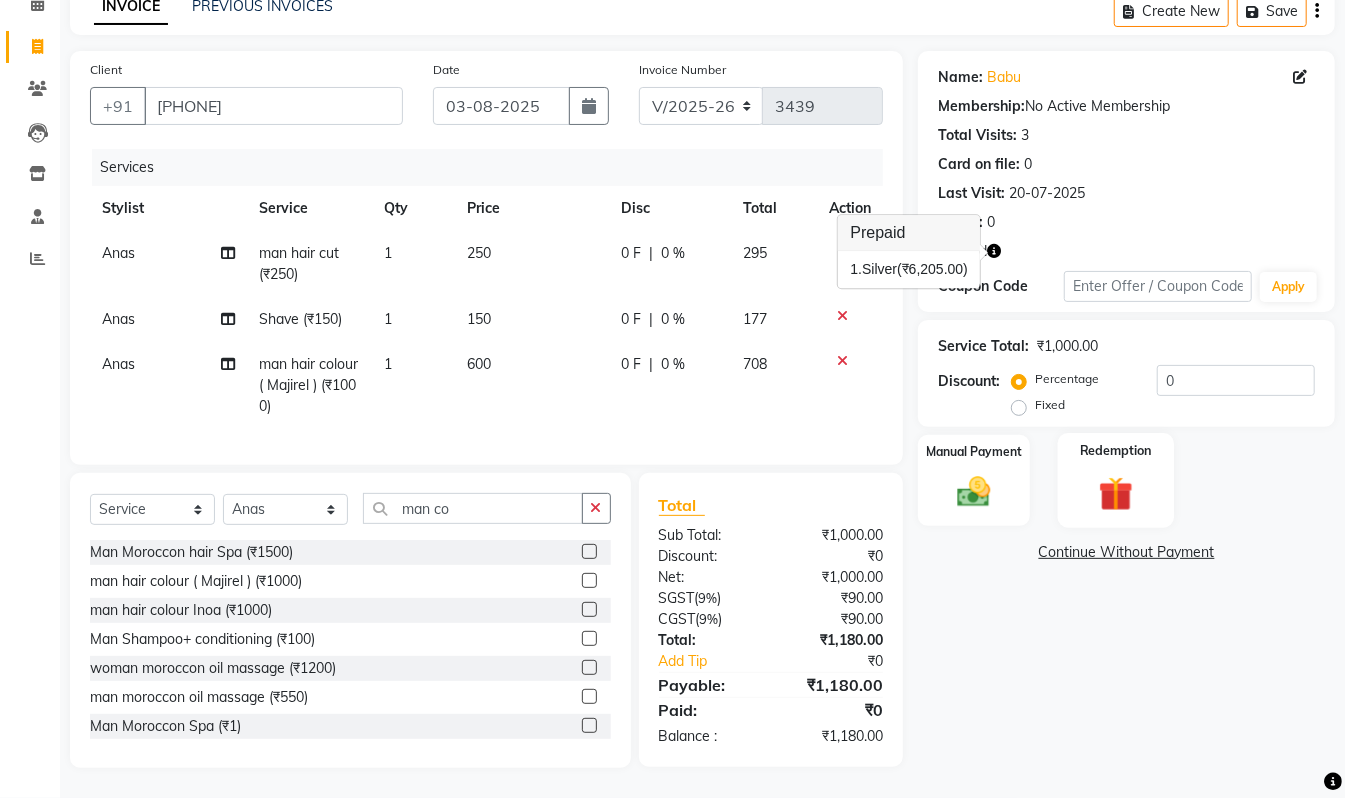 click on "Redemption" 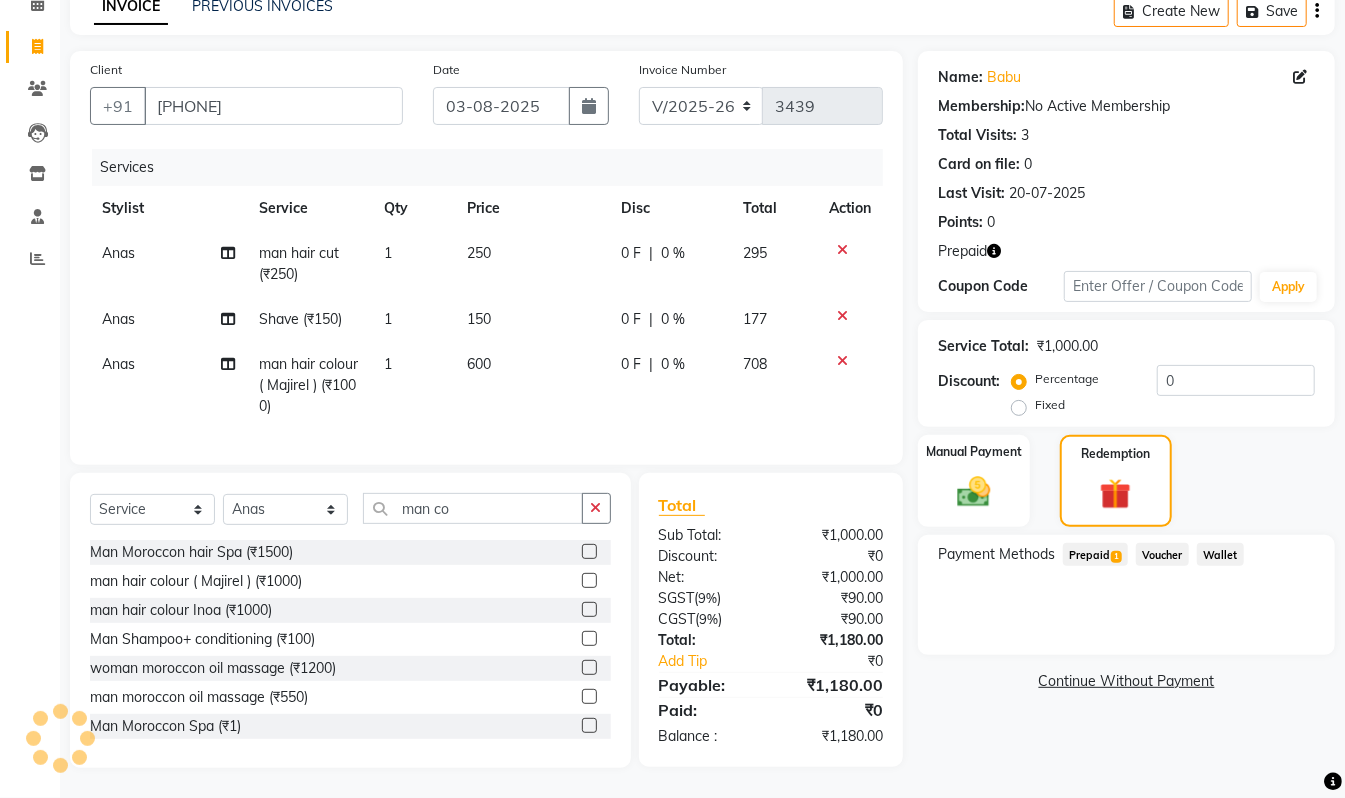 click on "Prepaid  1" 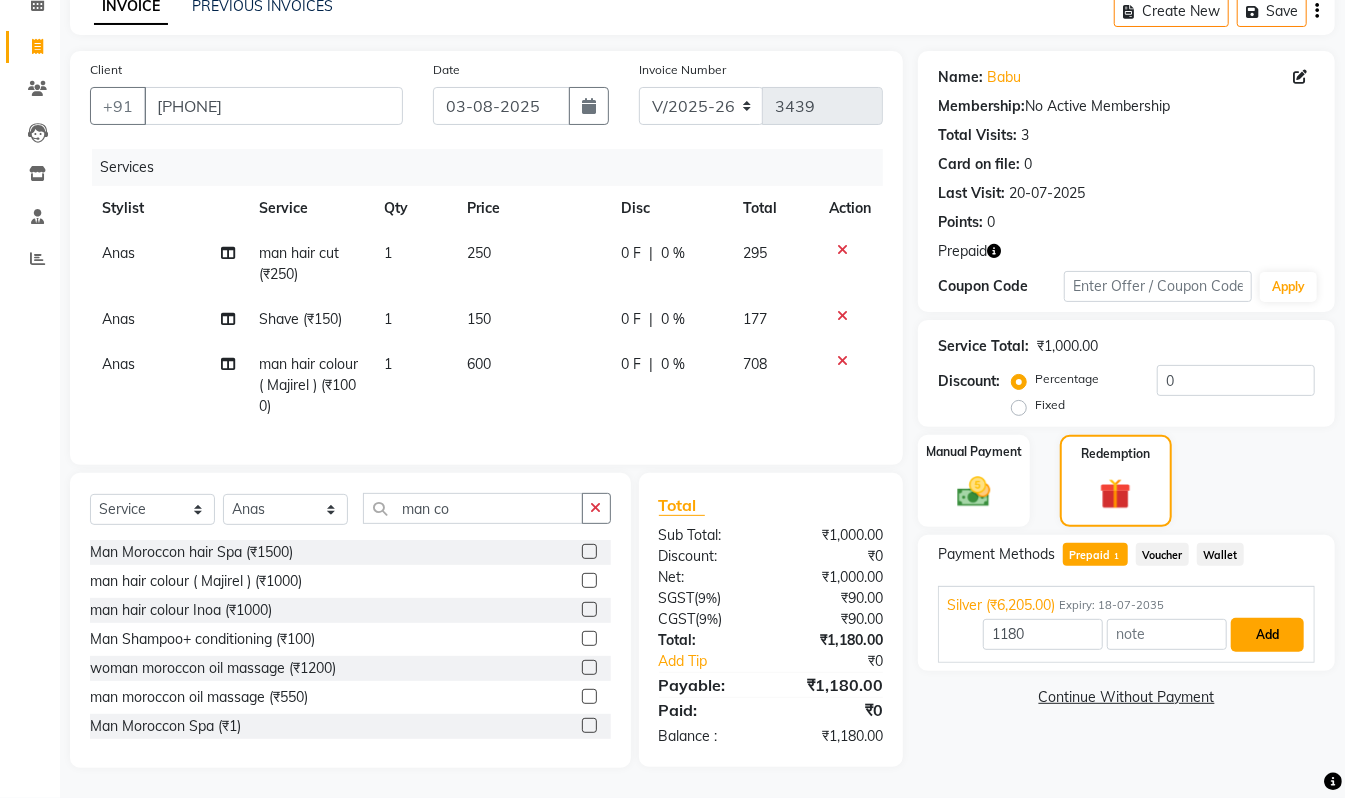 click on "Add" at bounding box center [1267, 635] 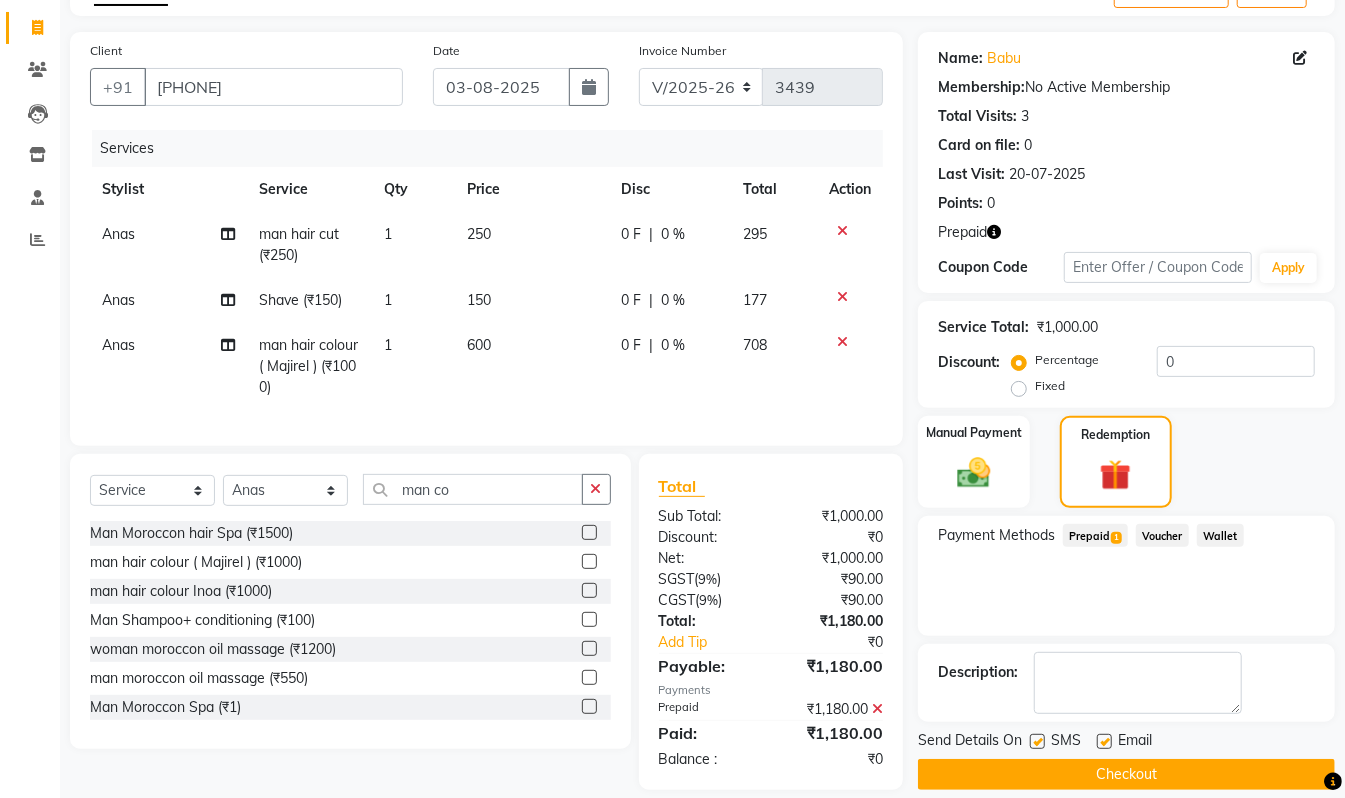 click on "Checkout" 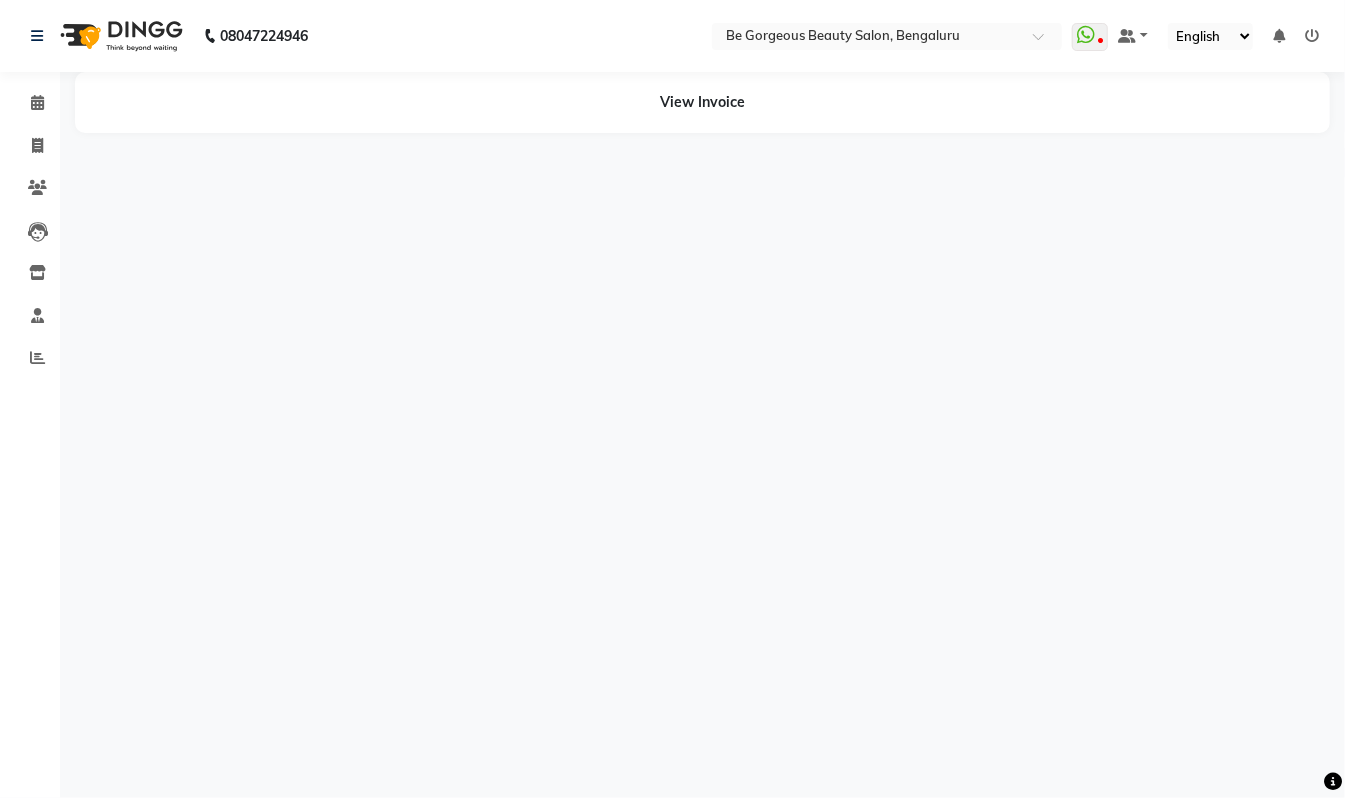 scroll, scrollTop: 0, scrollLeft: 0, axis: both 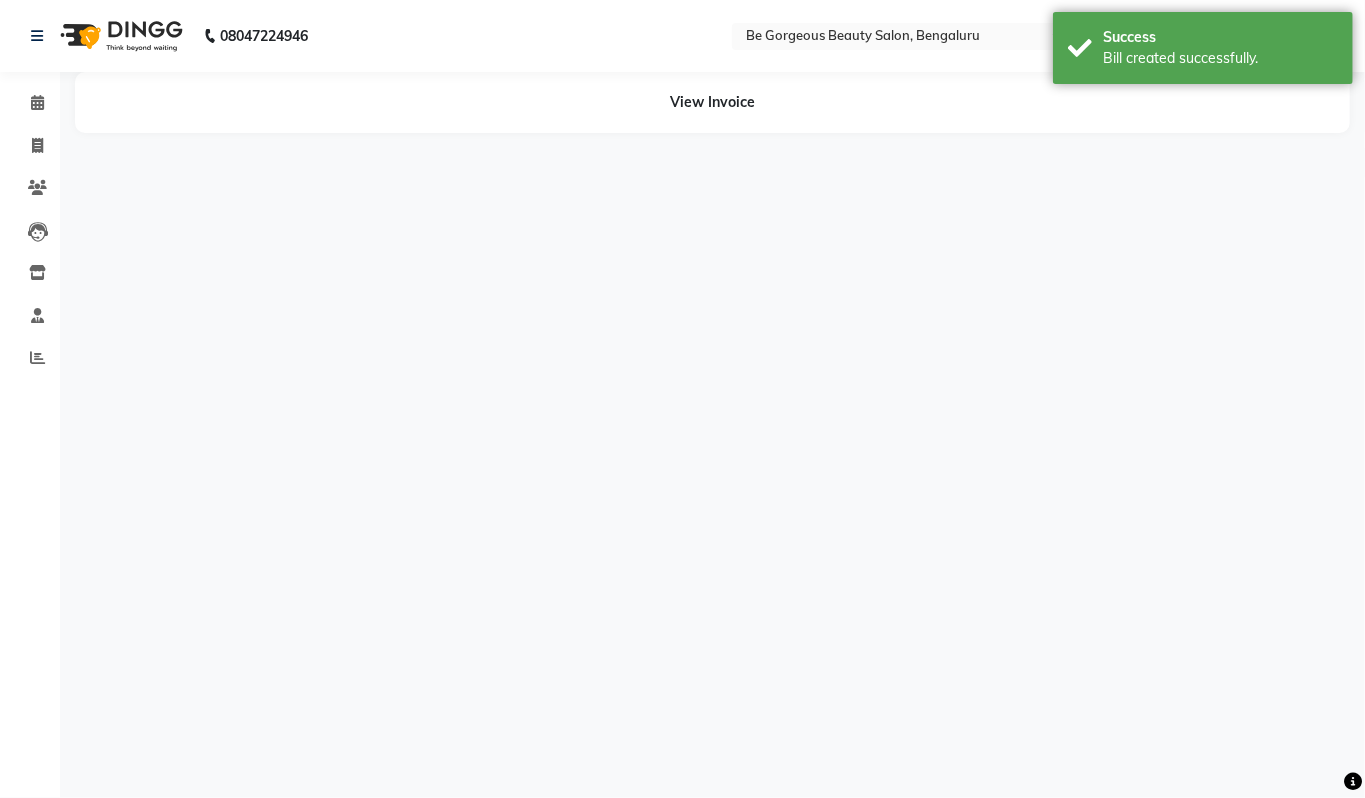 drag, startPoint x: 1364, startPoint y: 598, endPoint x: 1361, endPoint y: 804, distance: 206.02185 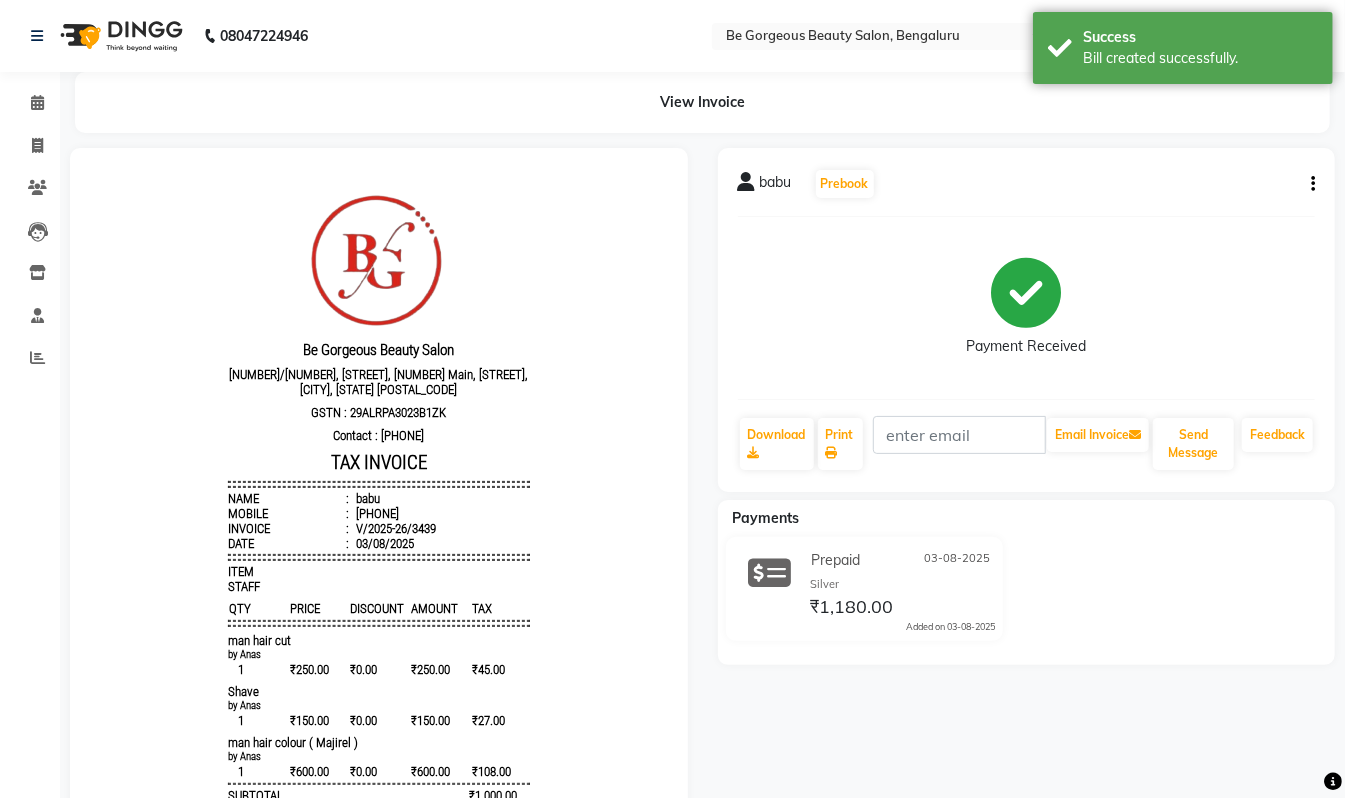 scroll, scrollTop: 0, scrollLeft: 0, axis: both 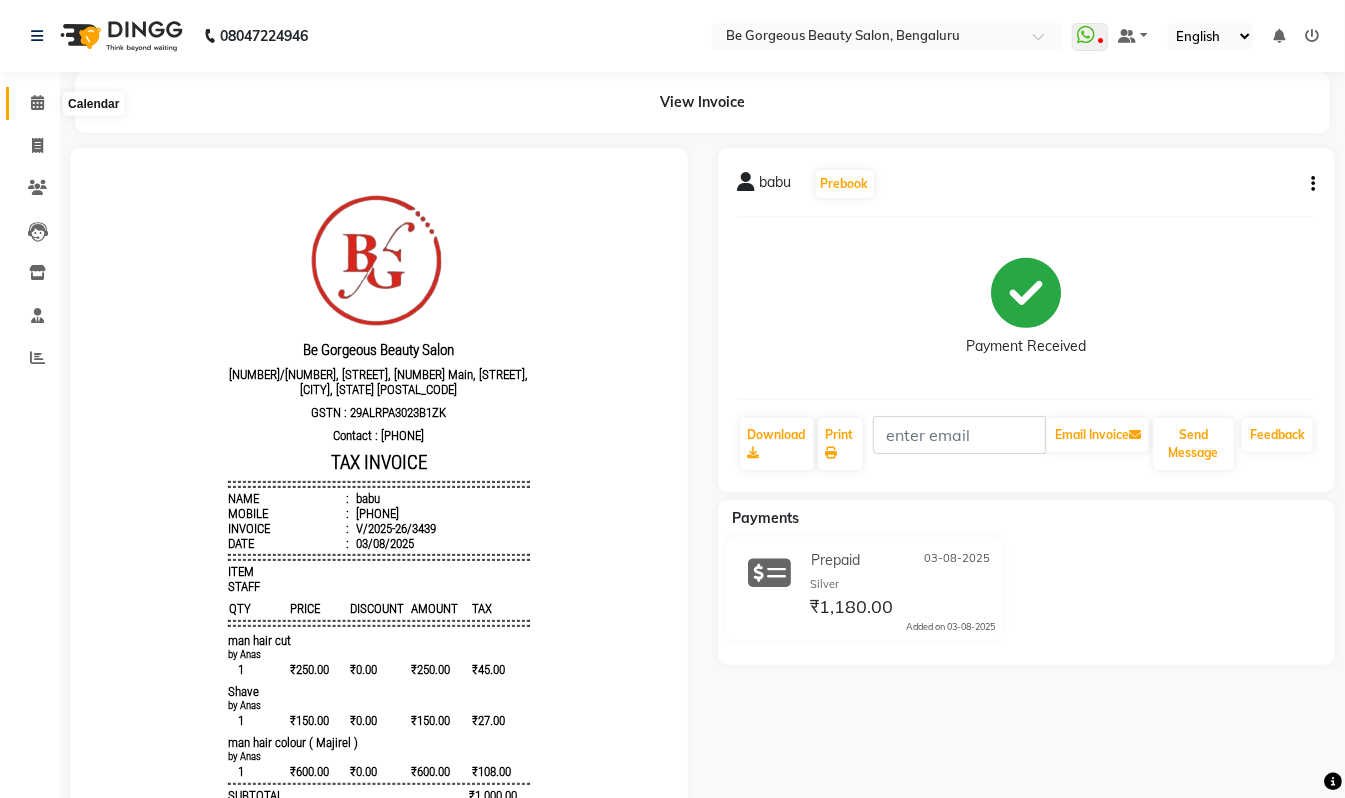 click 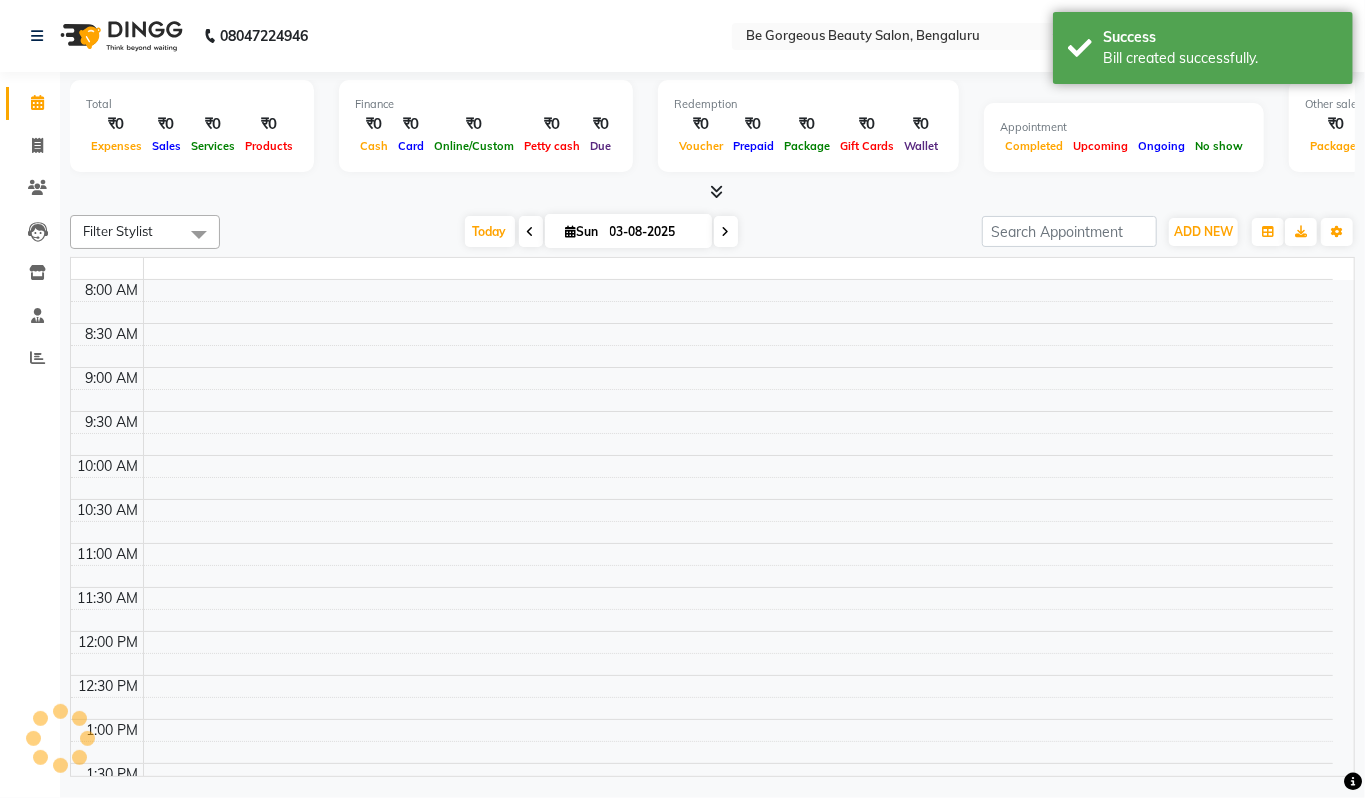 scroll, scrollTop: 0, scrollLeft: 0, axis: both 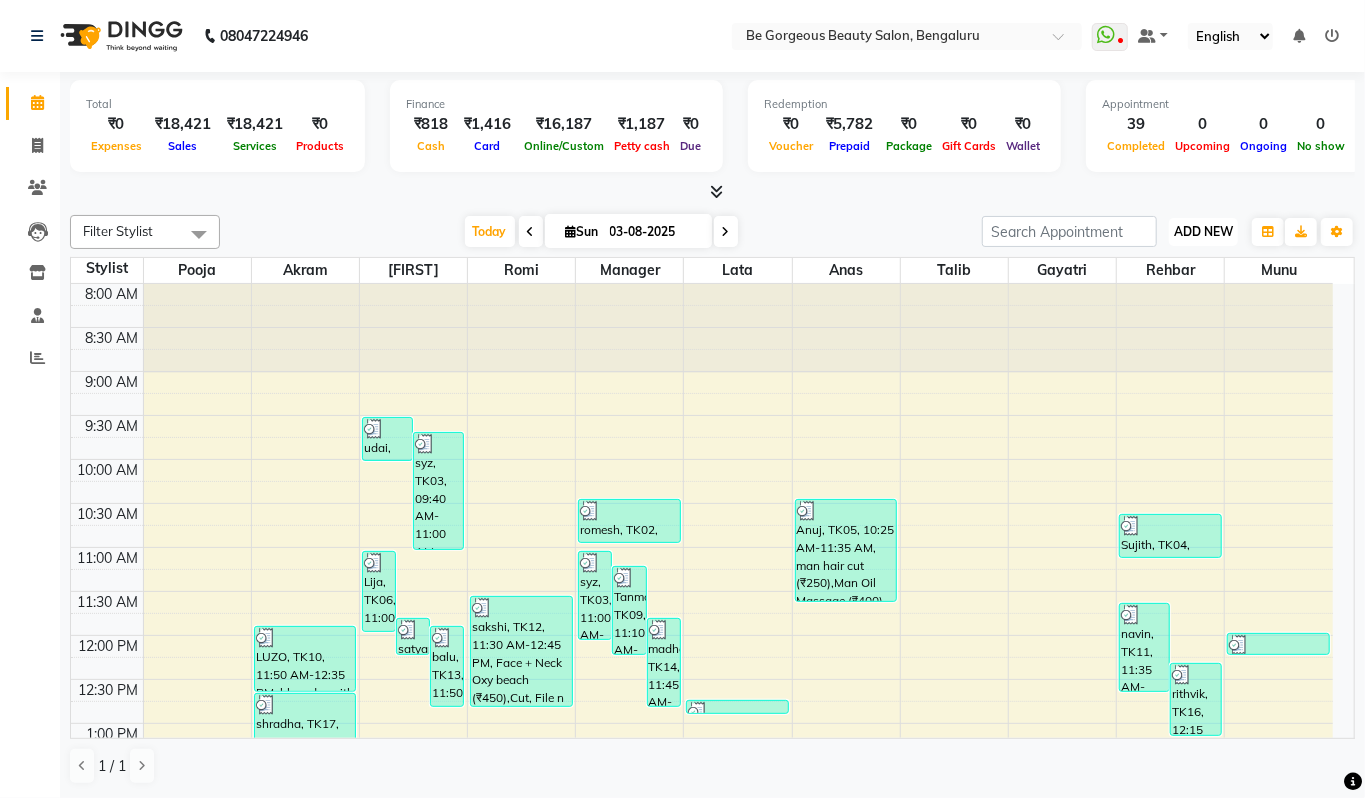 click on "ADD NEW" at bounding box center [1203, 231] 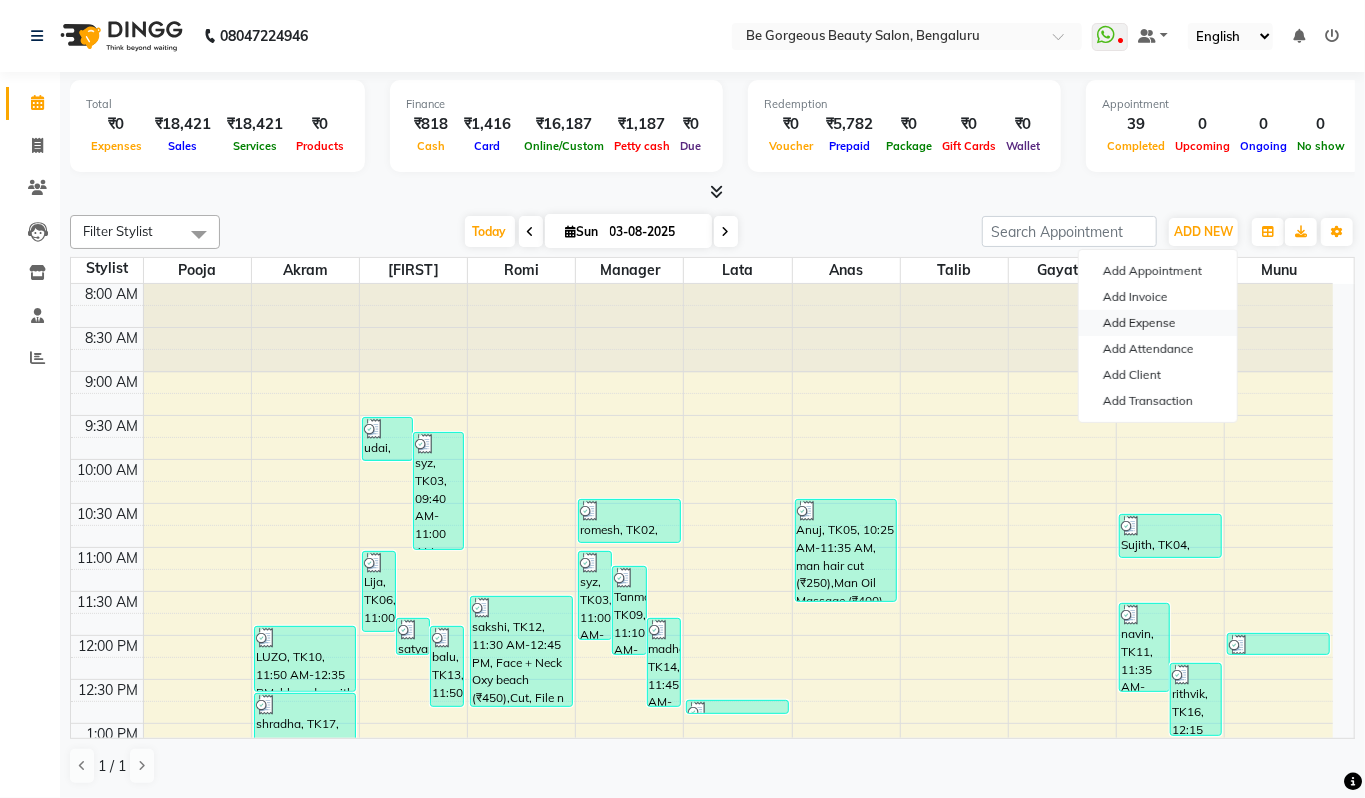 click on "Add Expense" at bounding box center [1158, 323] 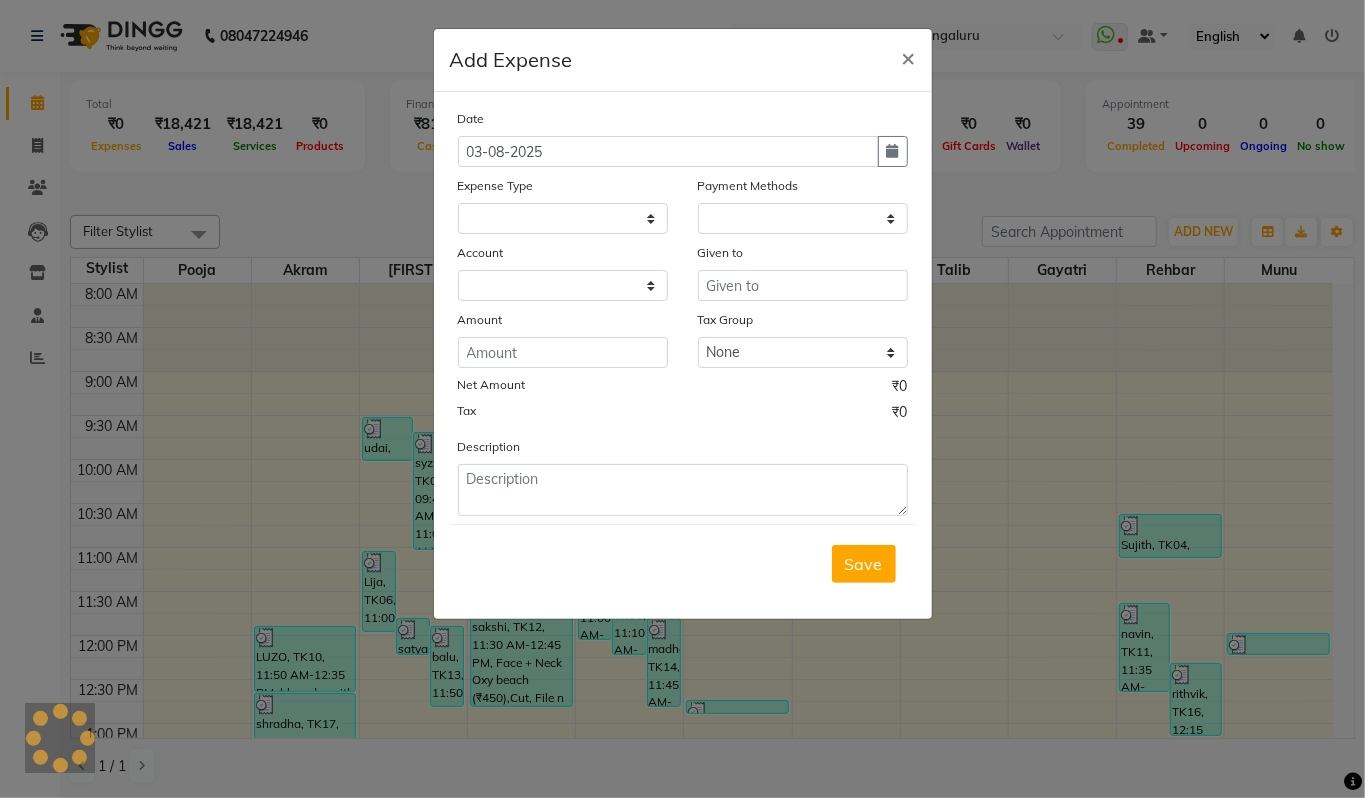 select on "1" 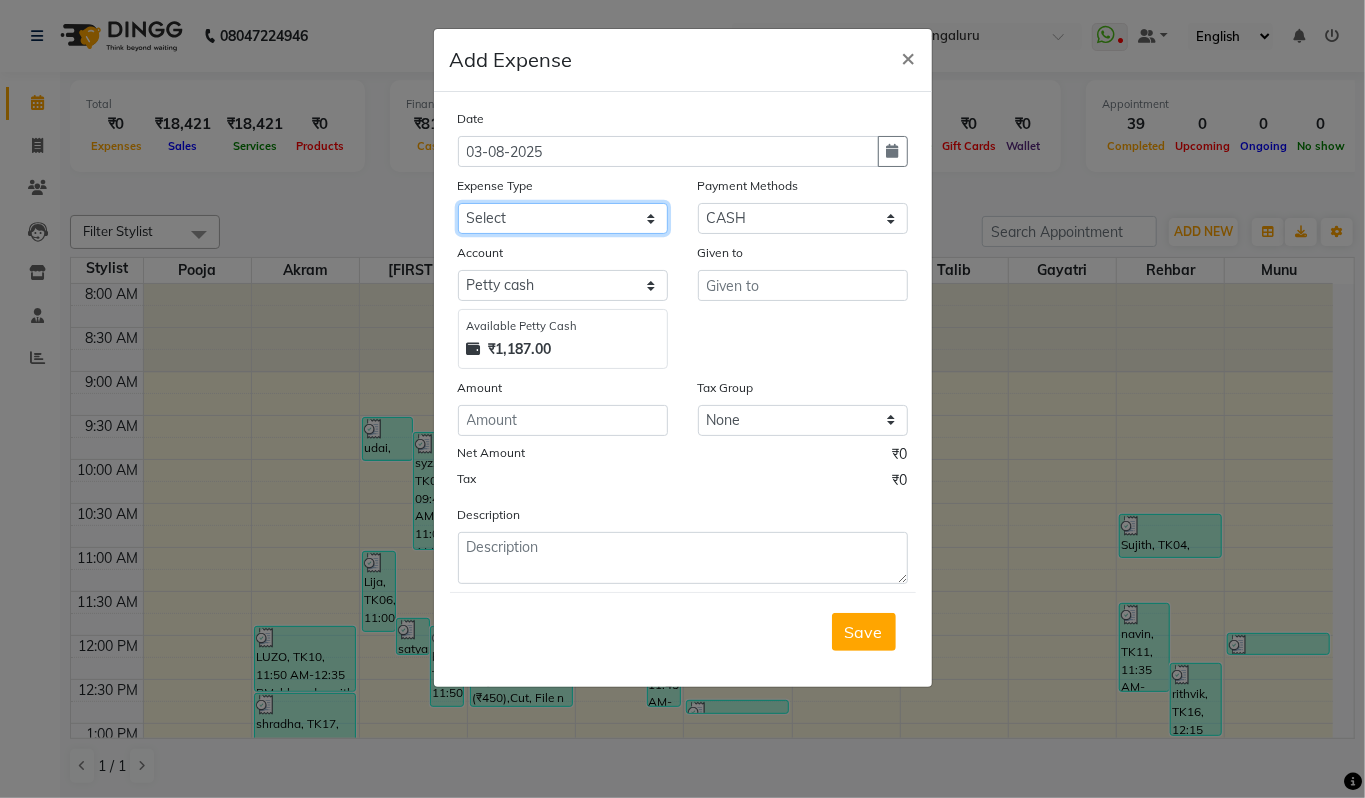 click on "Select Advance Salary Bank charges Car maintenance  Cash transfer to bank Cash transfer to hub Client Snacks Clinical charges Equipment Fuel Govt fee Incentive Insurance International purchase Loan Repayment Maintenance Marketing Miscellaneous MRA Other Pantry Product Rent Salary Staff Snacks Tax Tea & Refreshment Utilities" 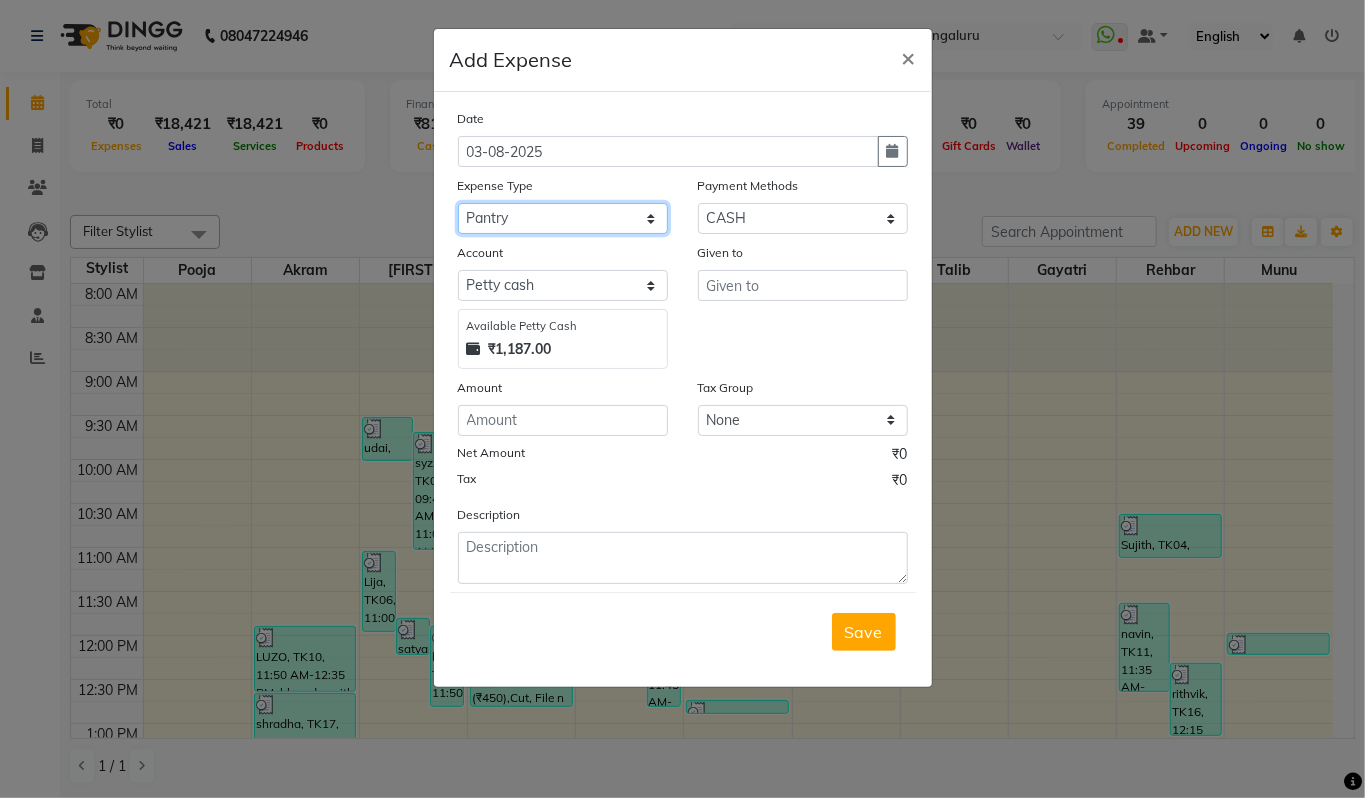 click on "Select Advance Salary Bank charges Car maintenance  Cash transfer to bank Cash transfer to hub Client Snacks Clinical charges Equipment Fuel Govt fee Incentive Insurance International purchase Loan Repayment Maintenance Marketing Miscellaneous MRA Other Pantry Product Rent Salary Staff Snacks Tax Tea & Refreshment Utilities" 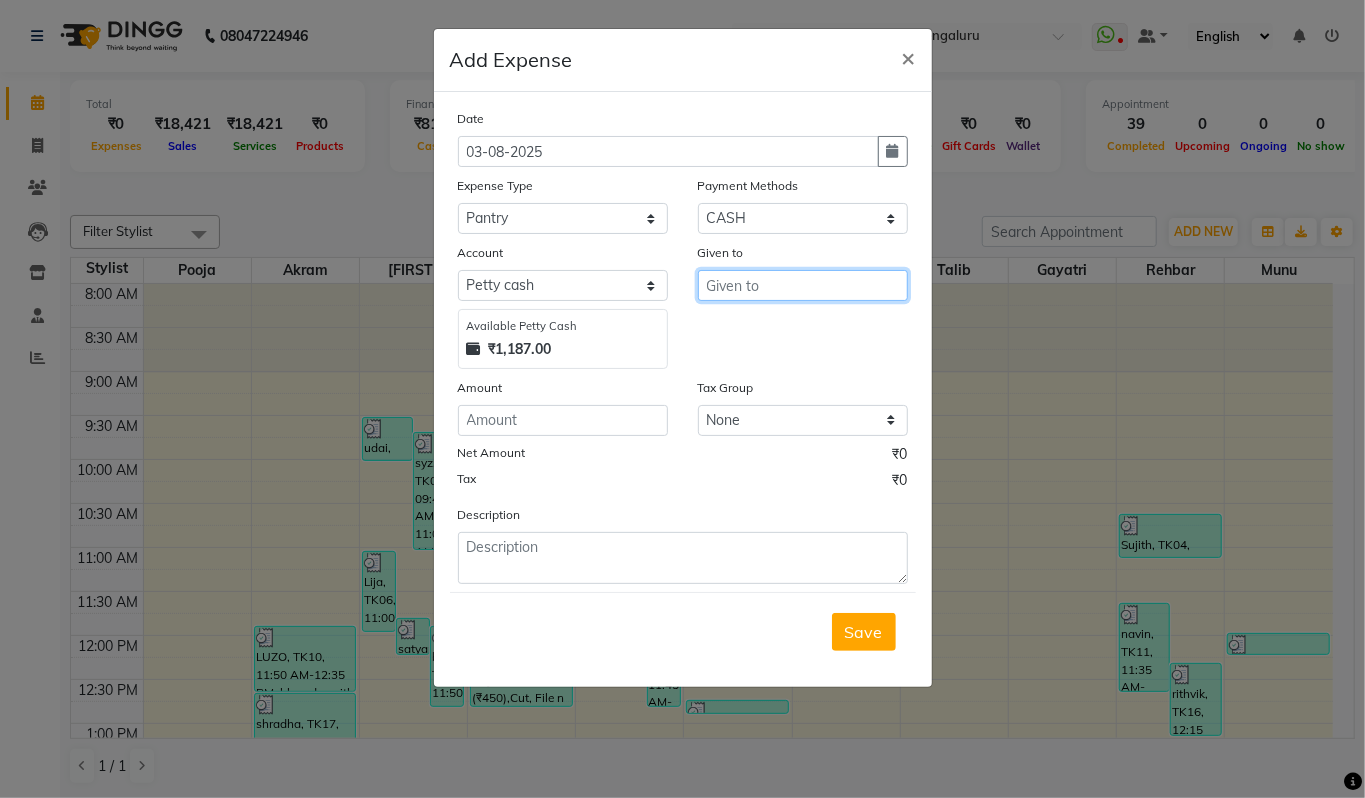 click at bounding box center [803, 285] 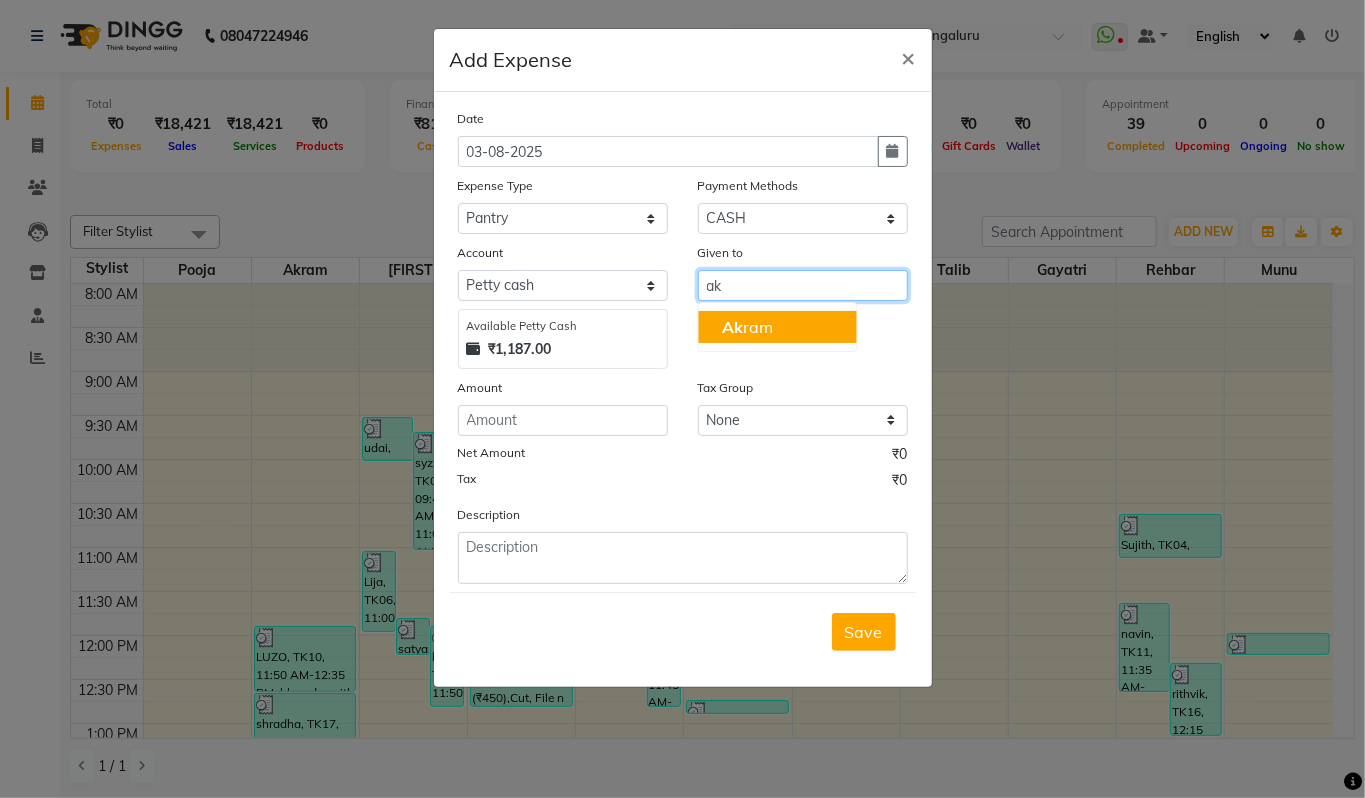 click on "Ak ram" at bounding box center (747, 327) 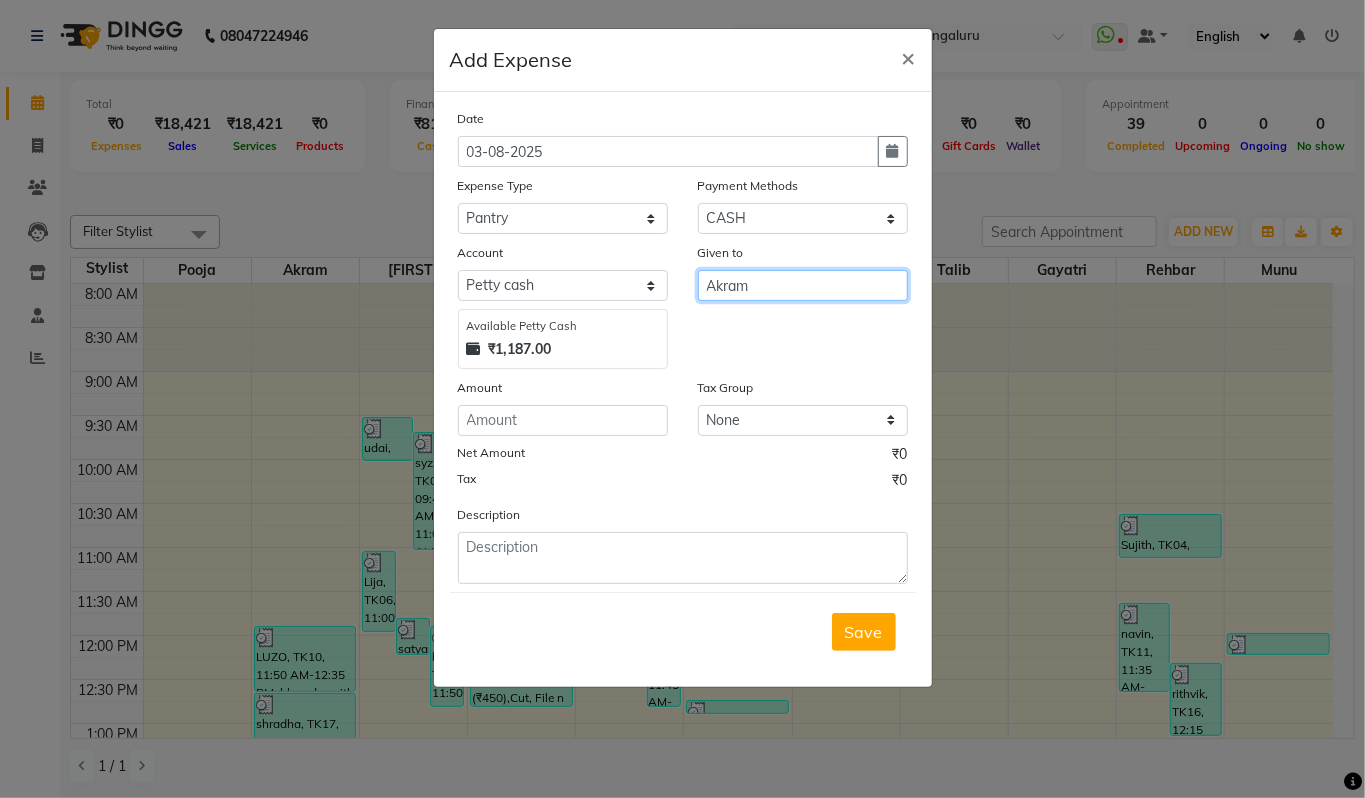 type on "Akram" 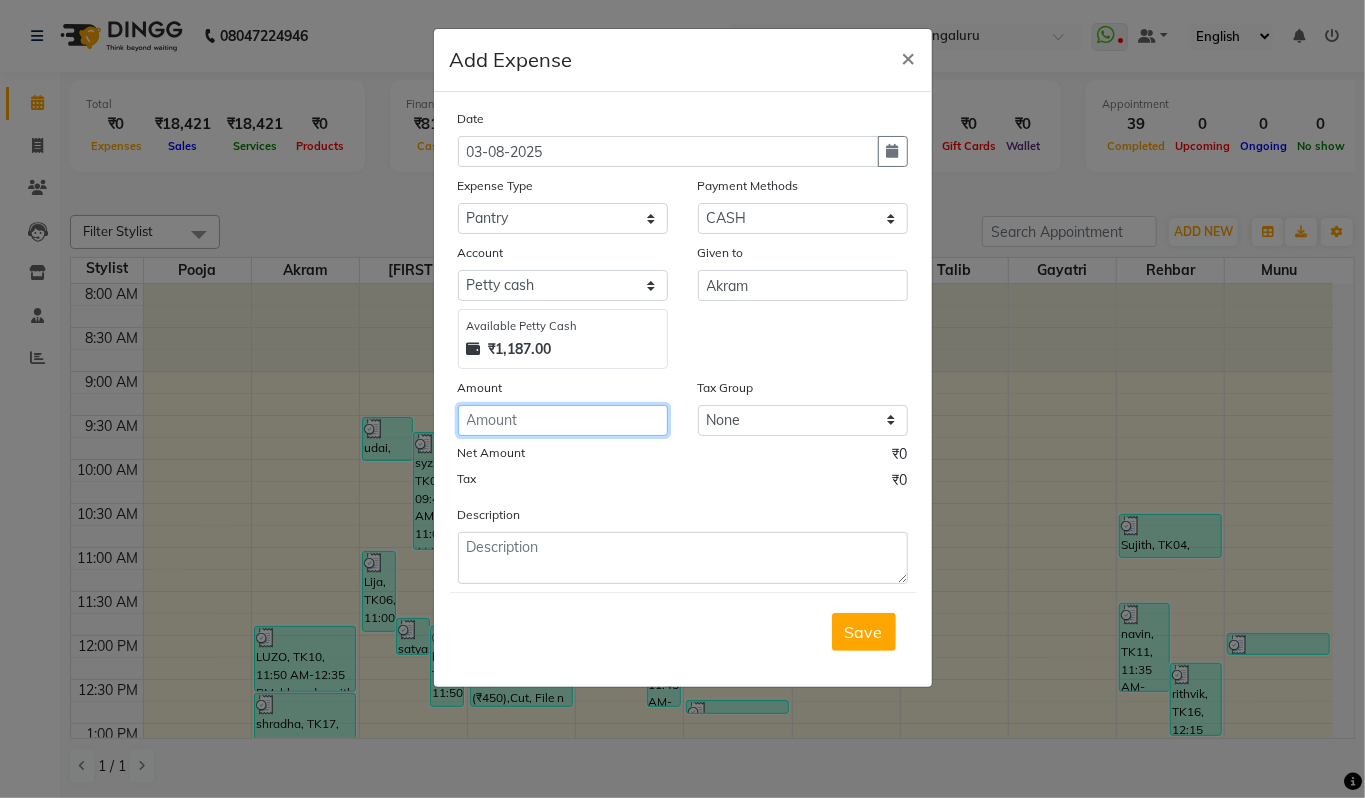 click 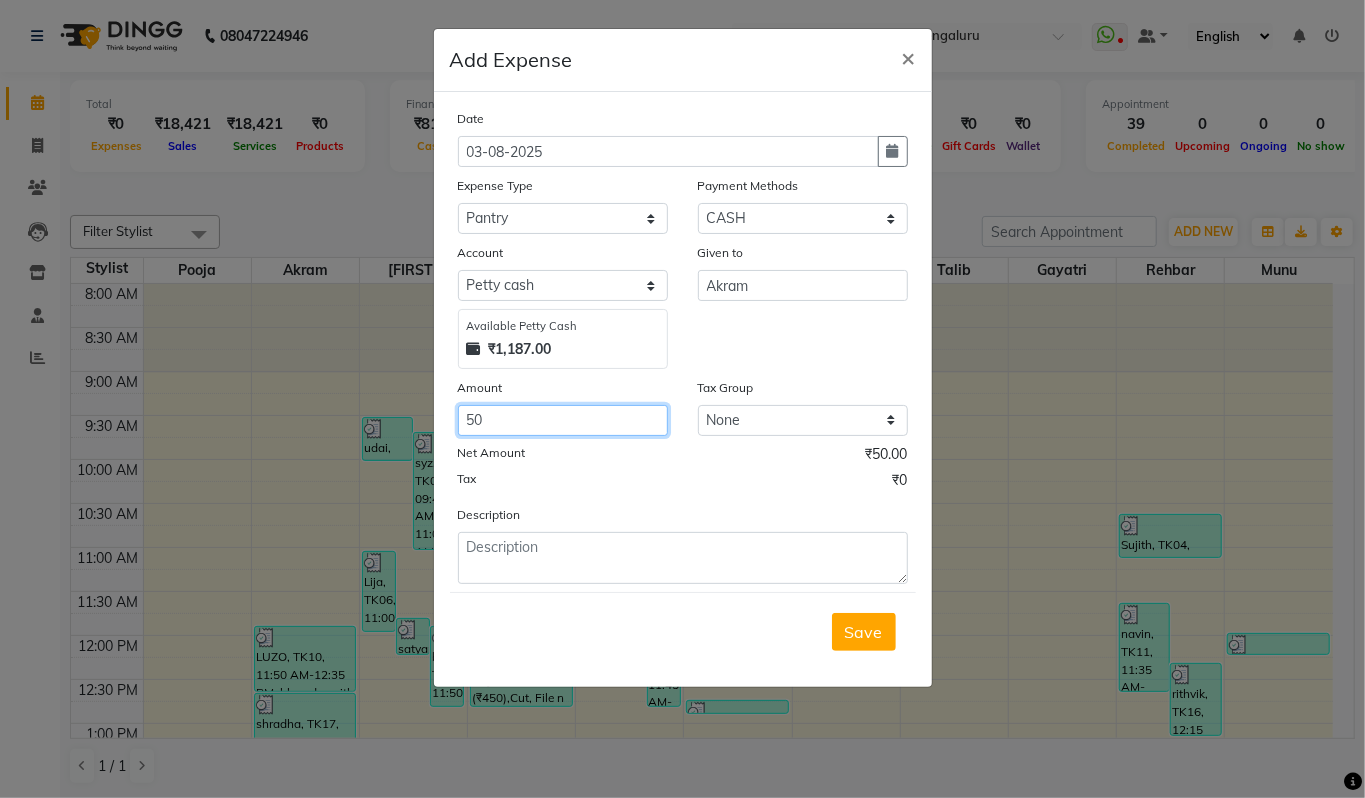 type on "50" 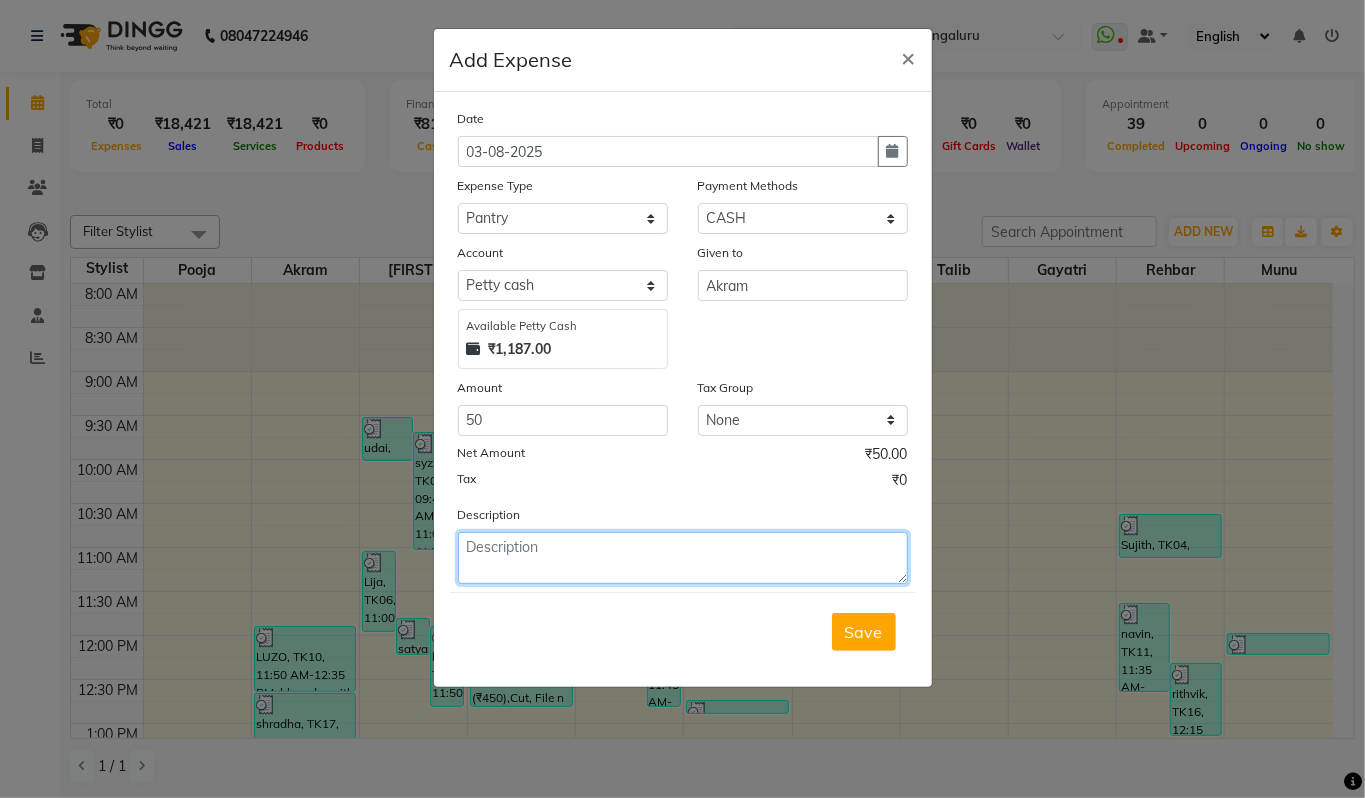 click 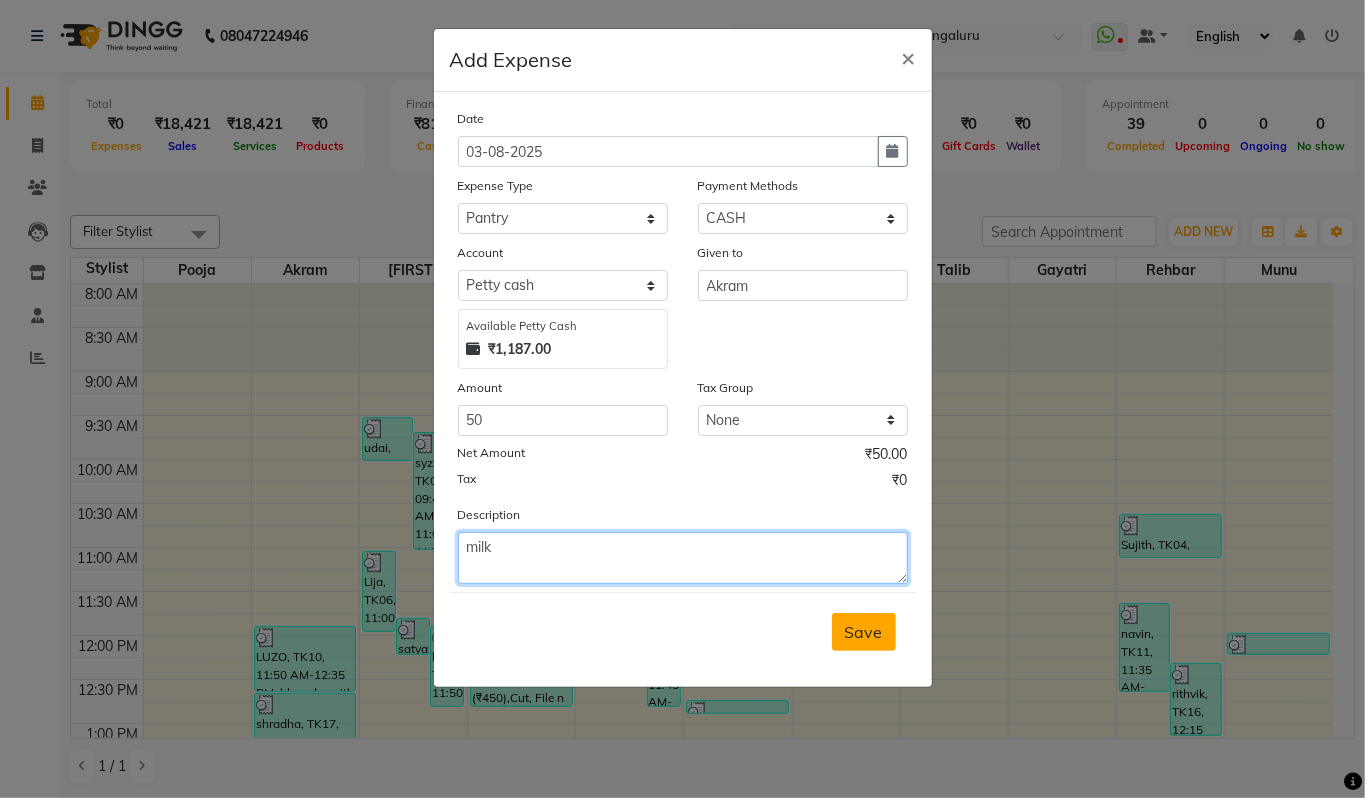 type on "milk" 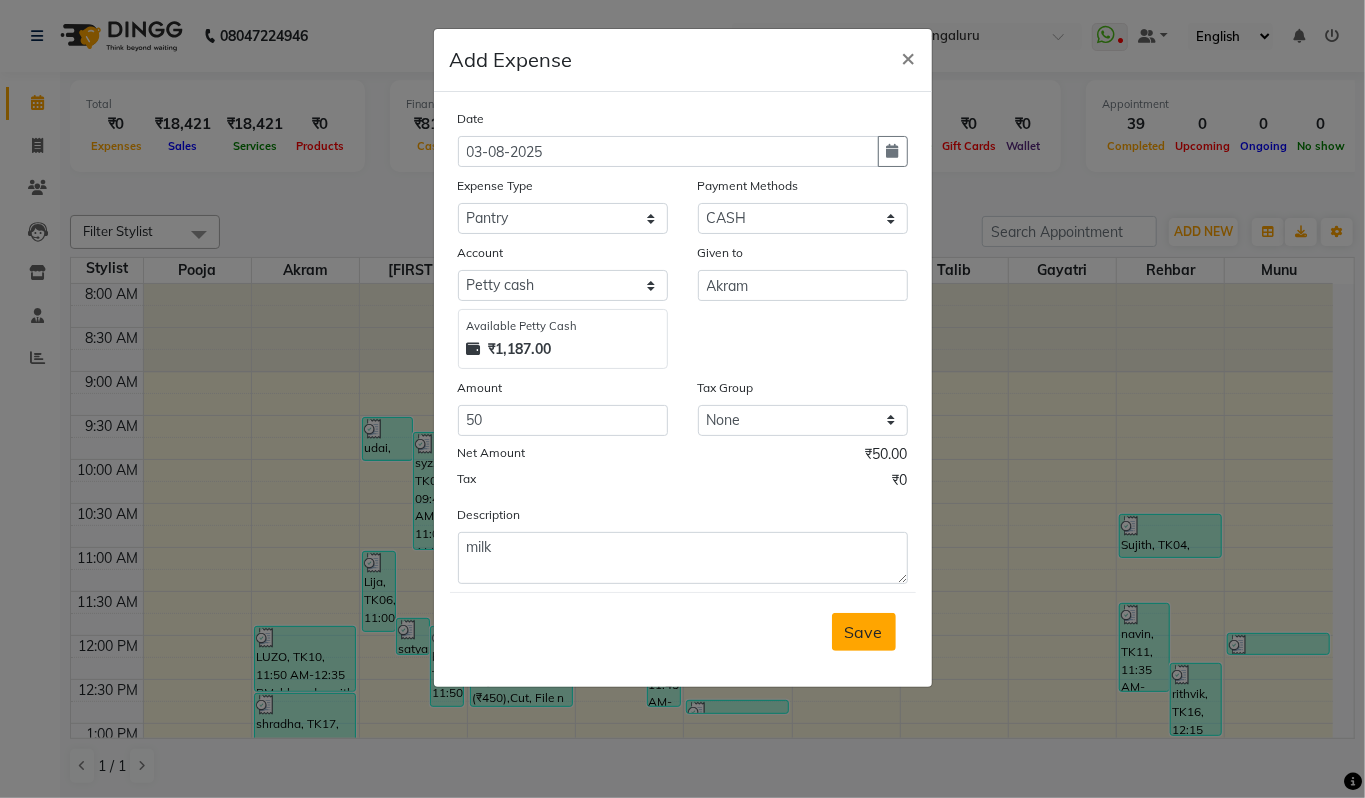 click on "Save" at bounding box center (864, 632) 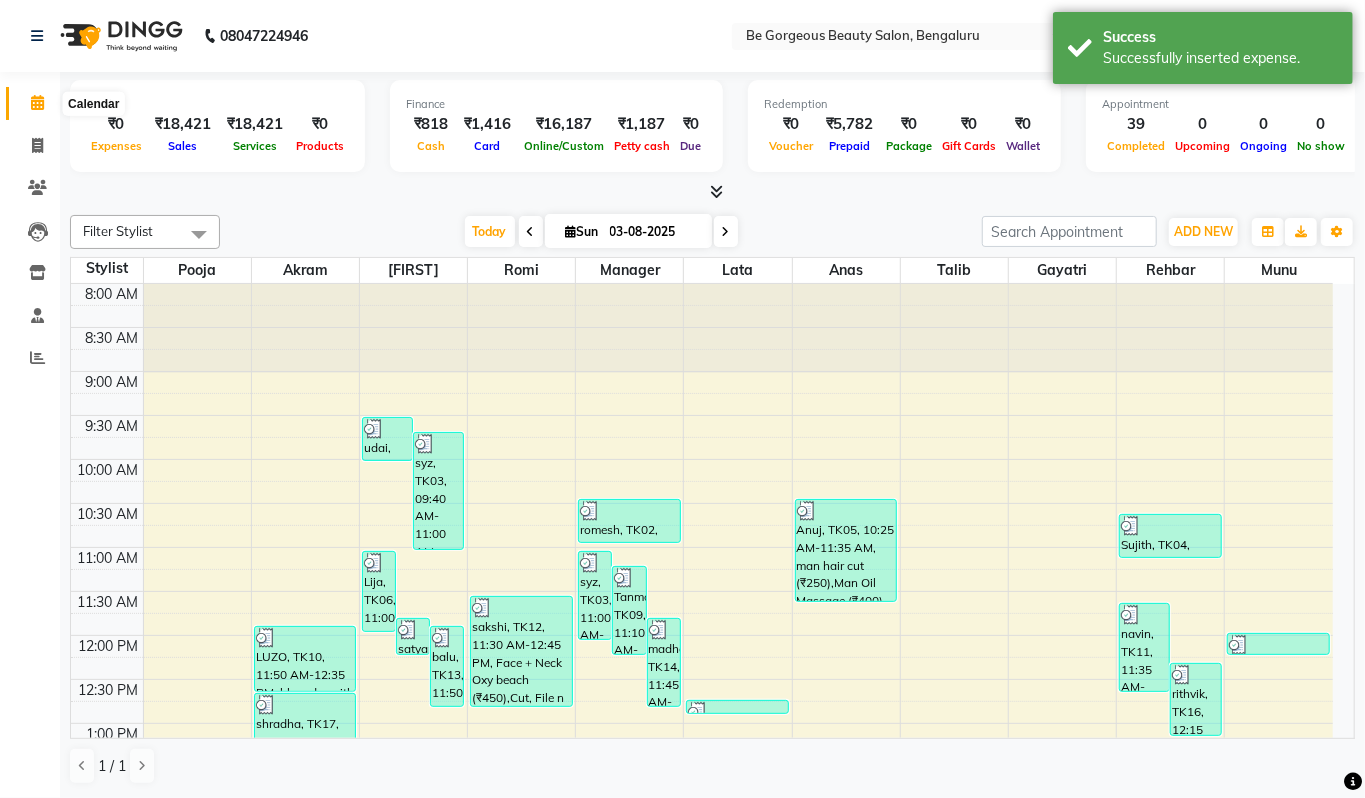 click 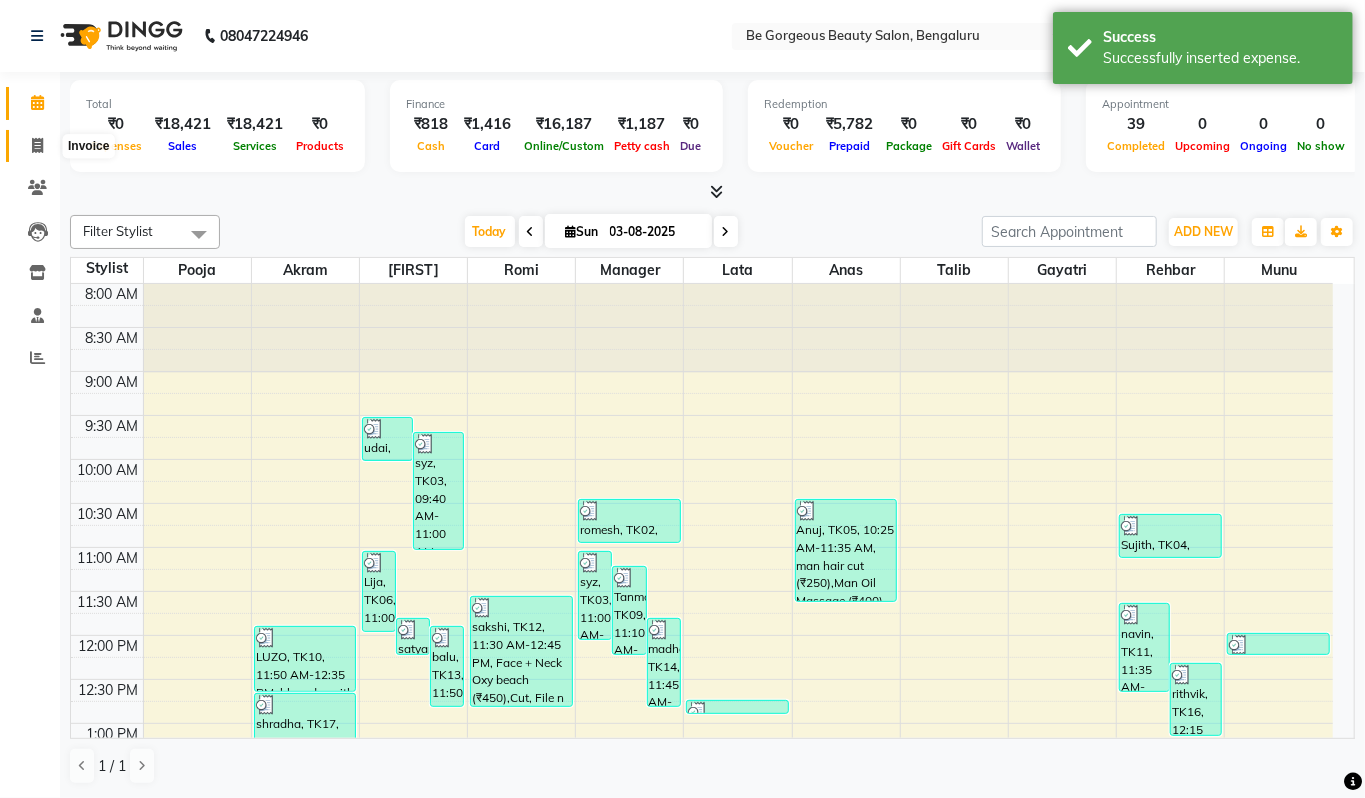 click 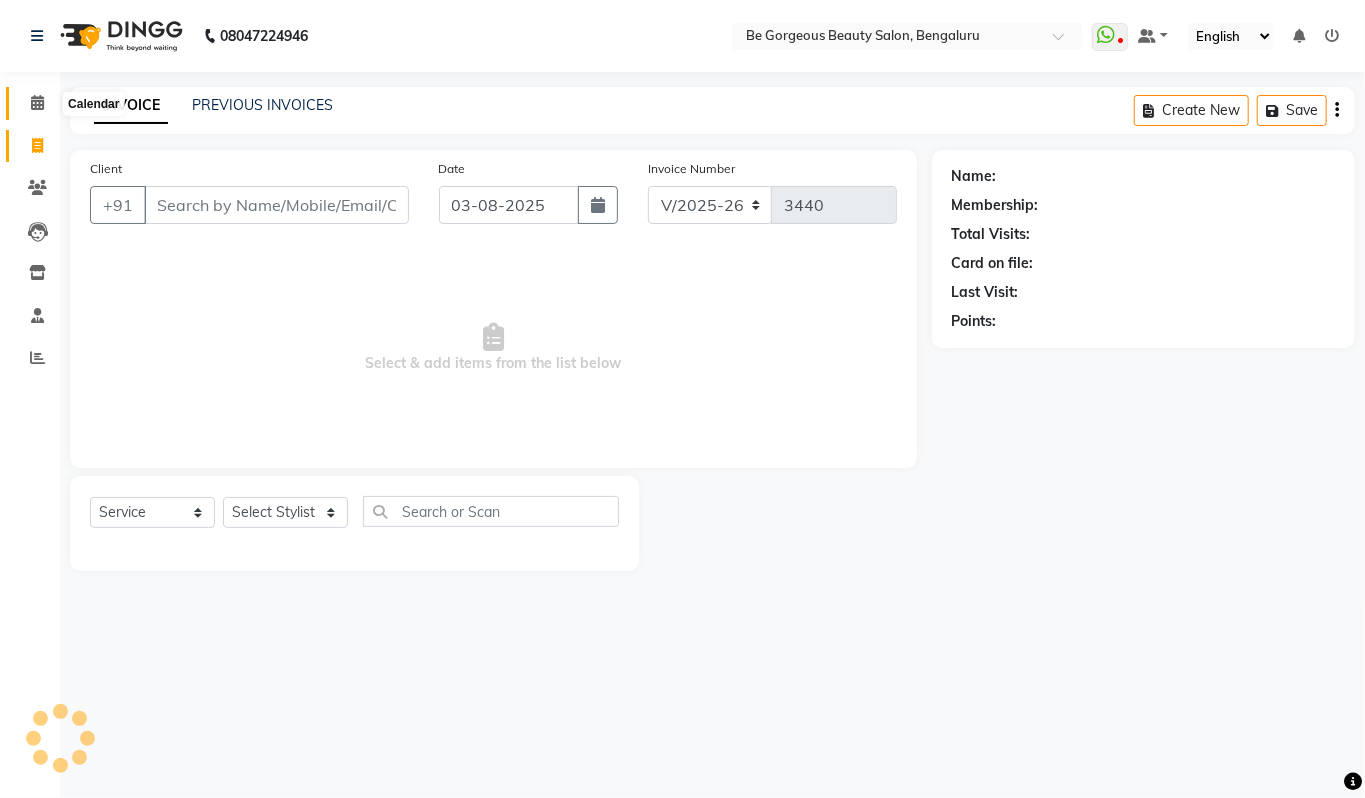 click 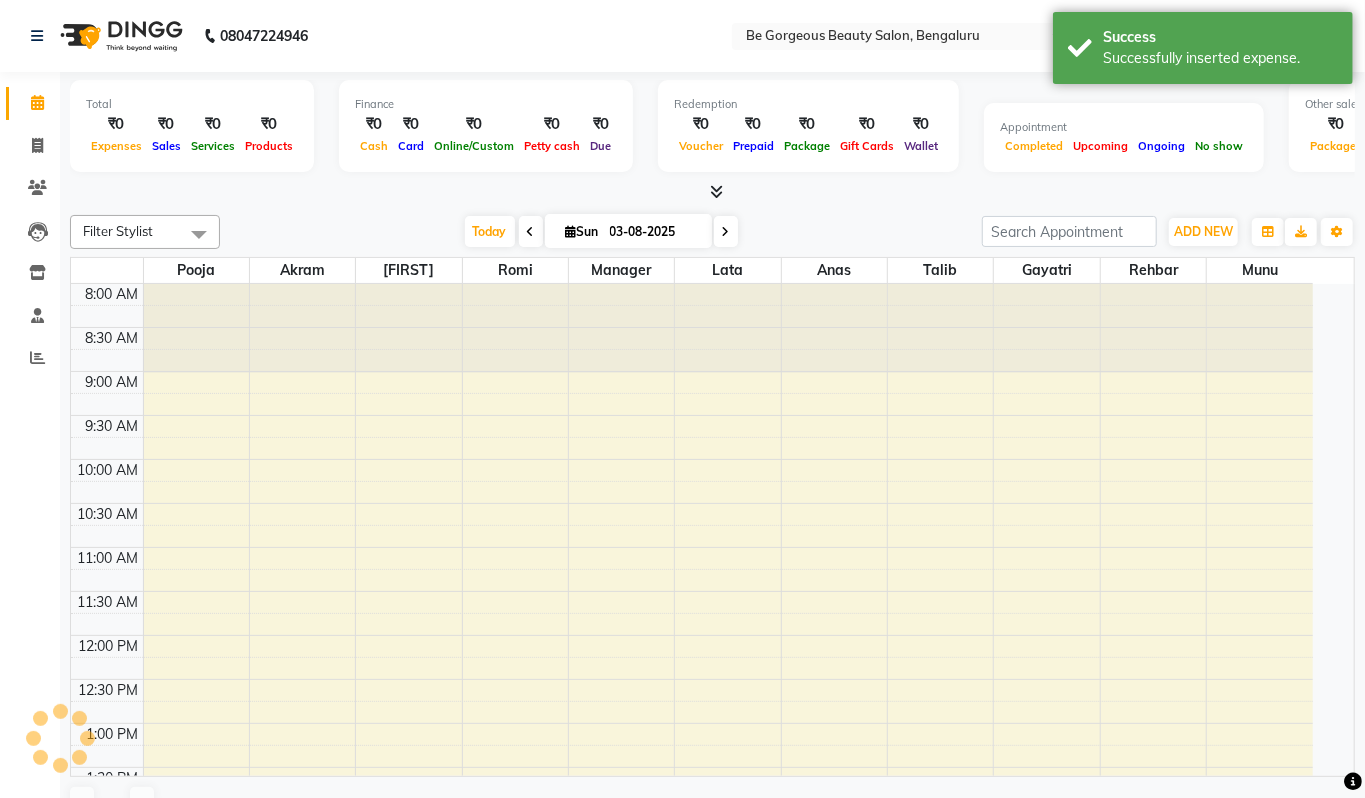 scroll, scrollTop: 0, scrollLeft: 0, axis: both 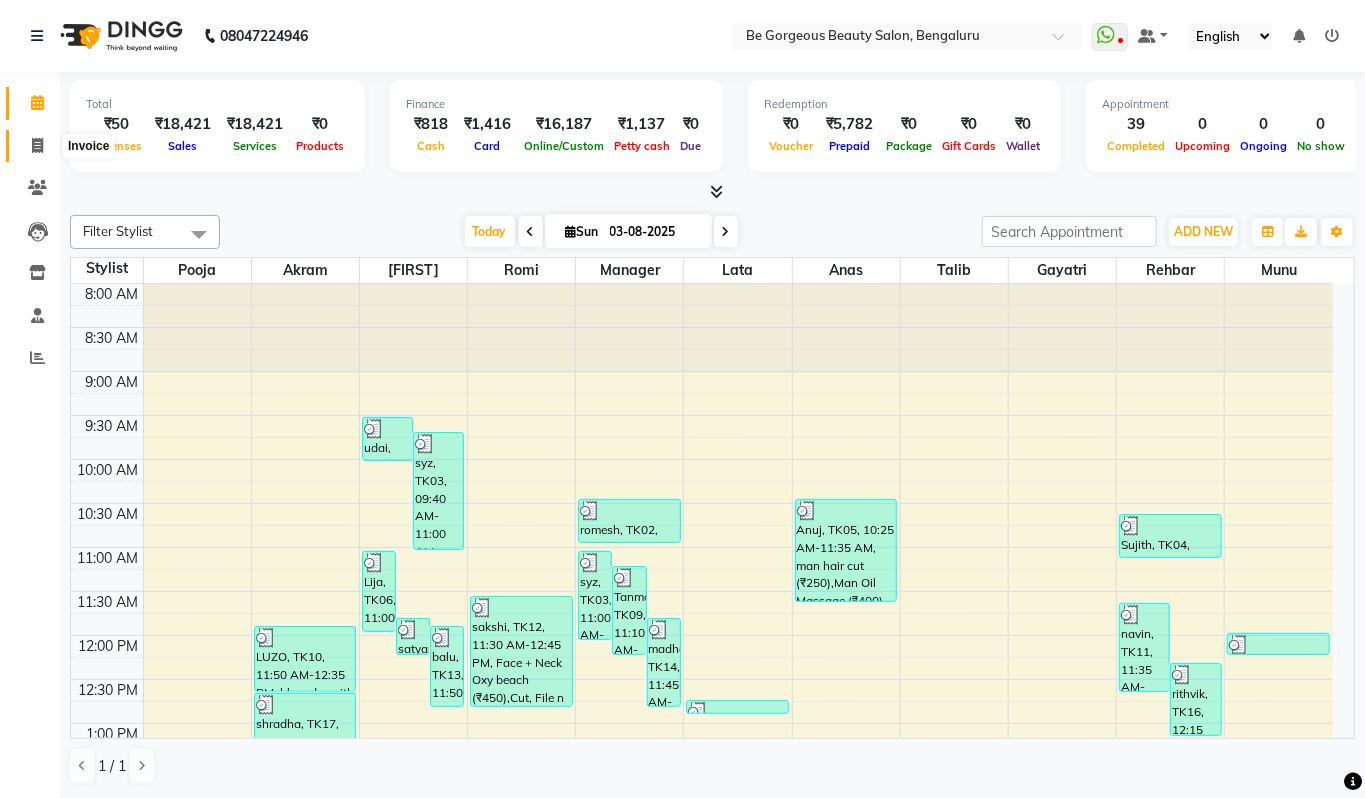 click 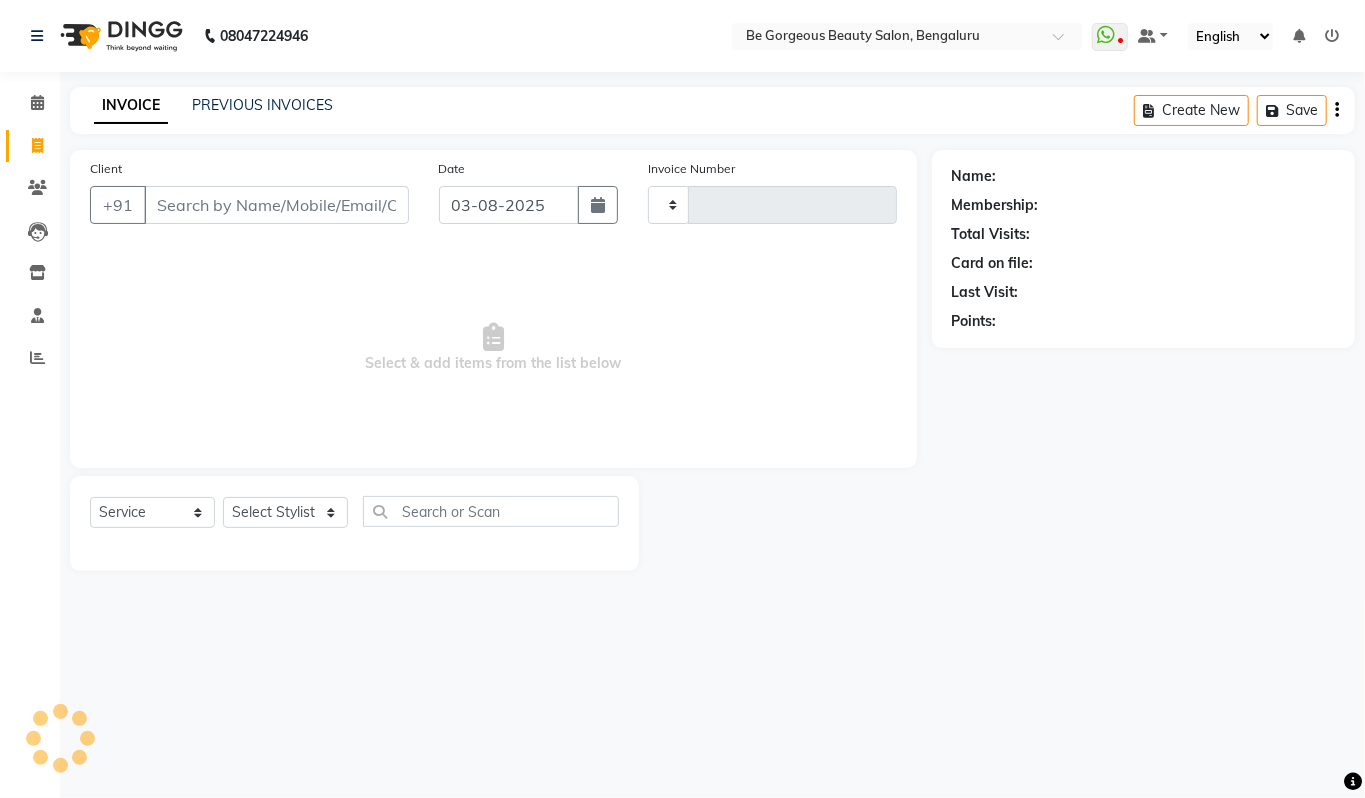 type on "3440" 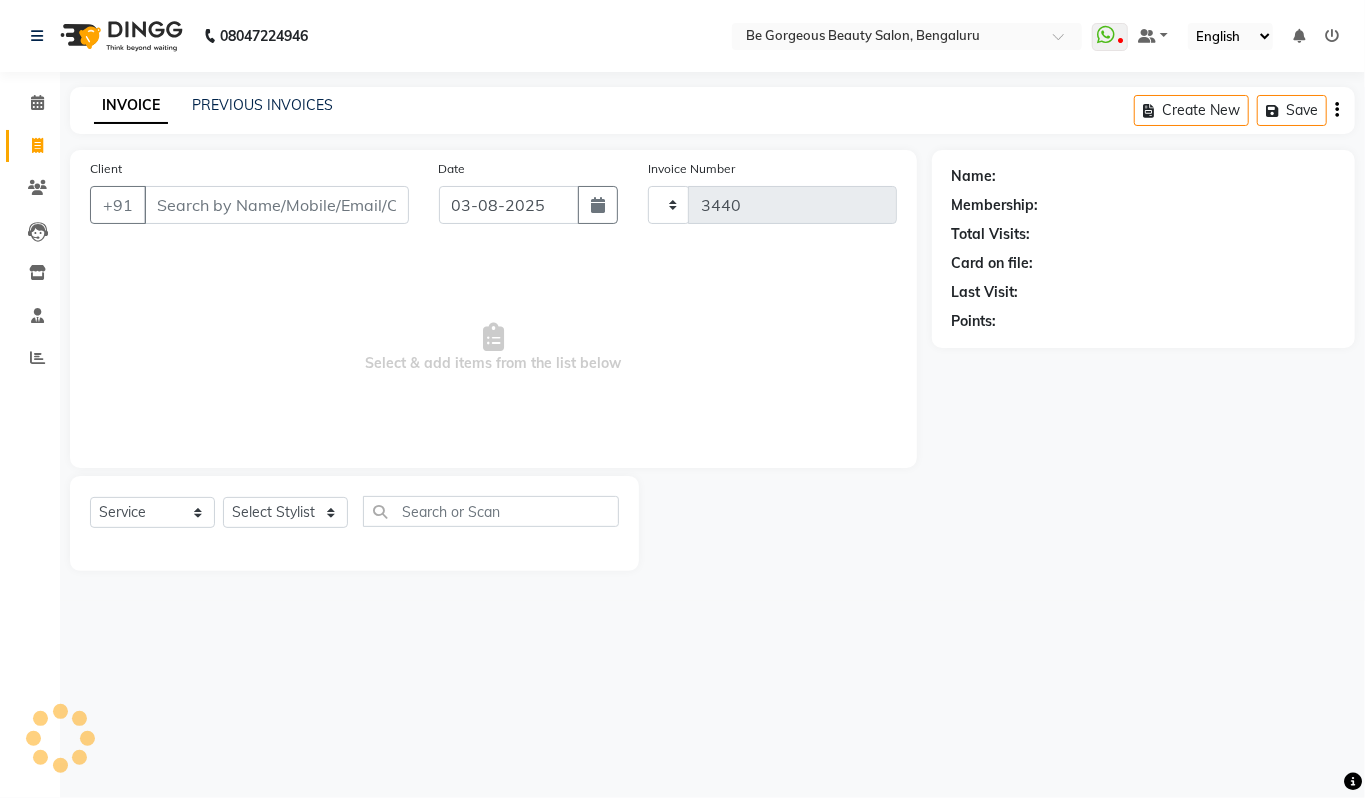 select on "5405" 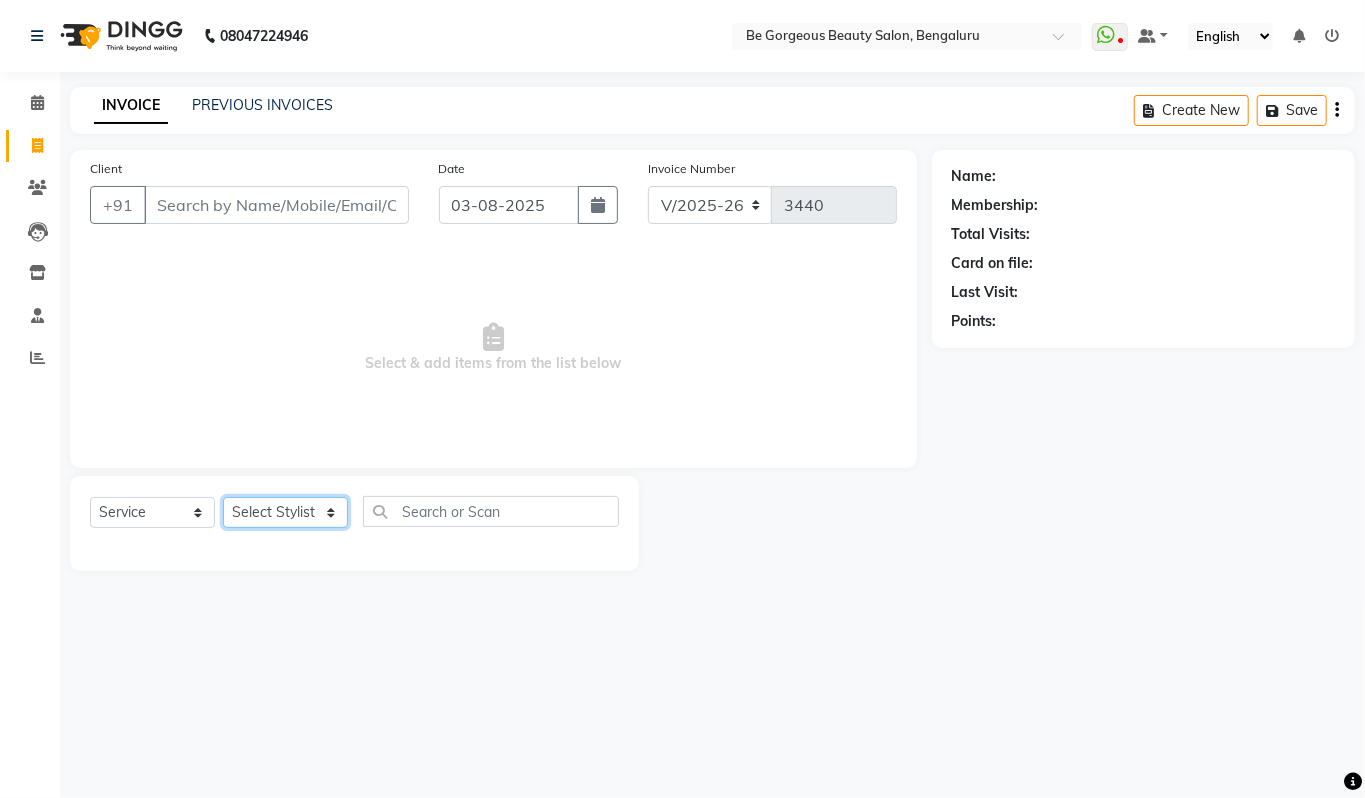 click on "Select Stylist" 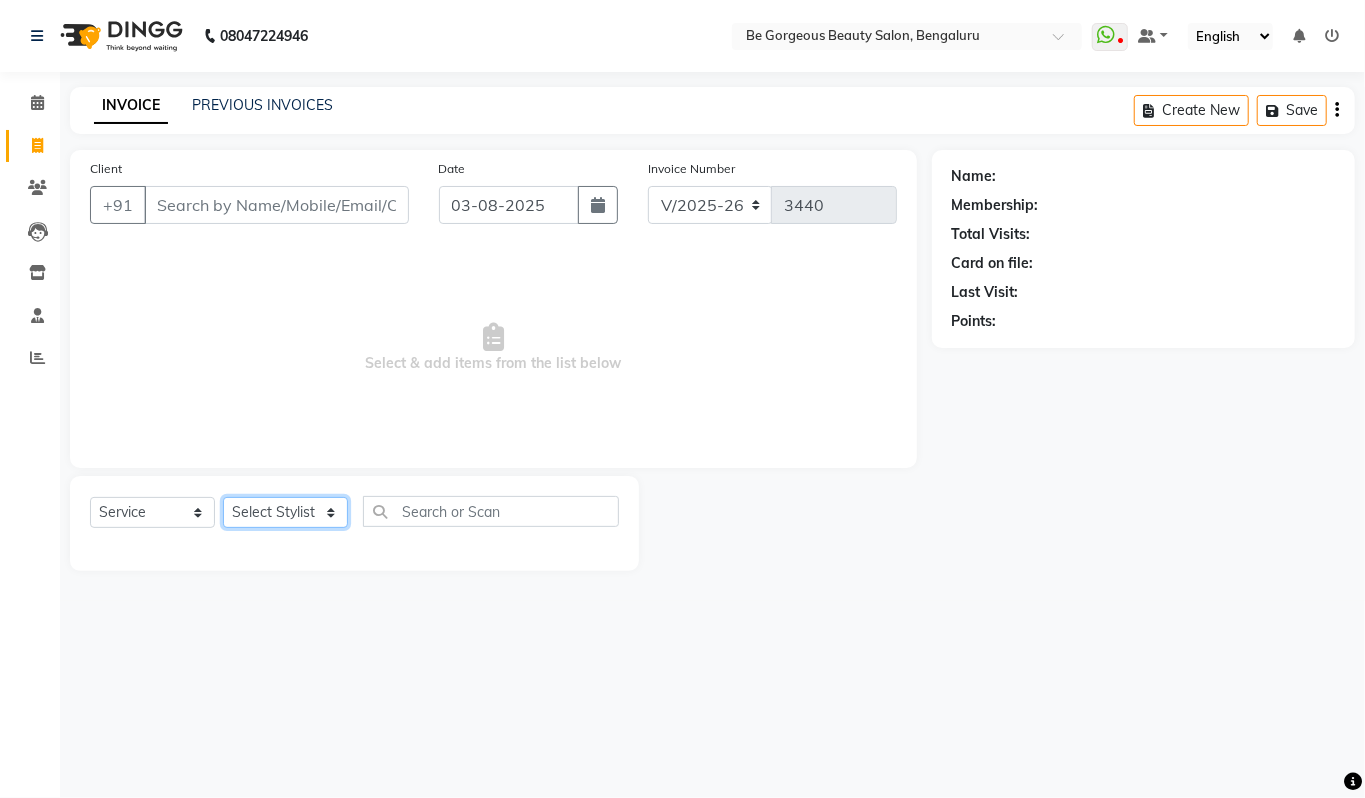 select on "47241" 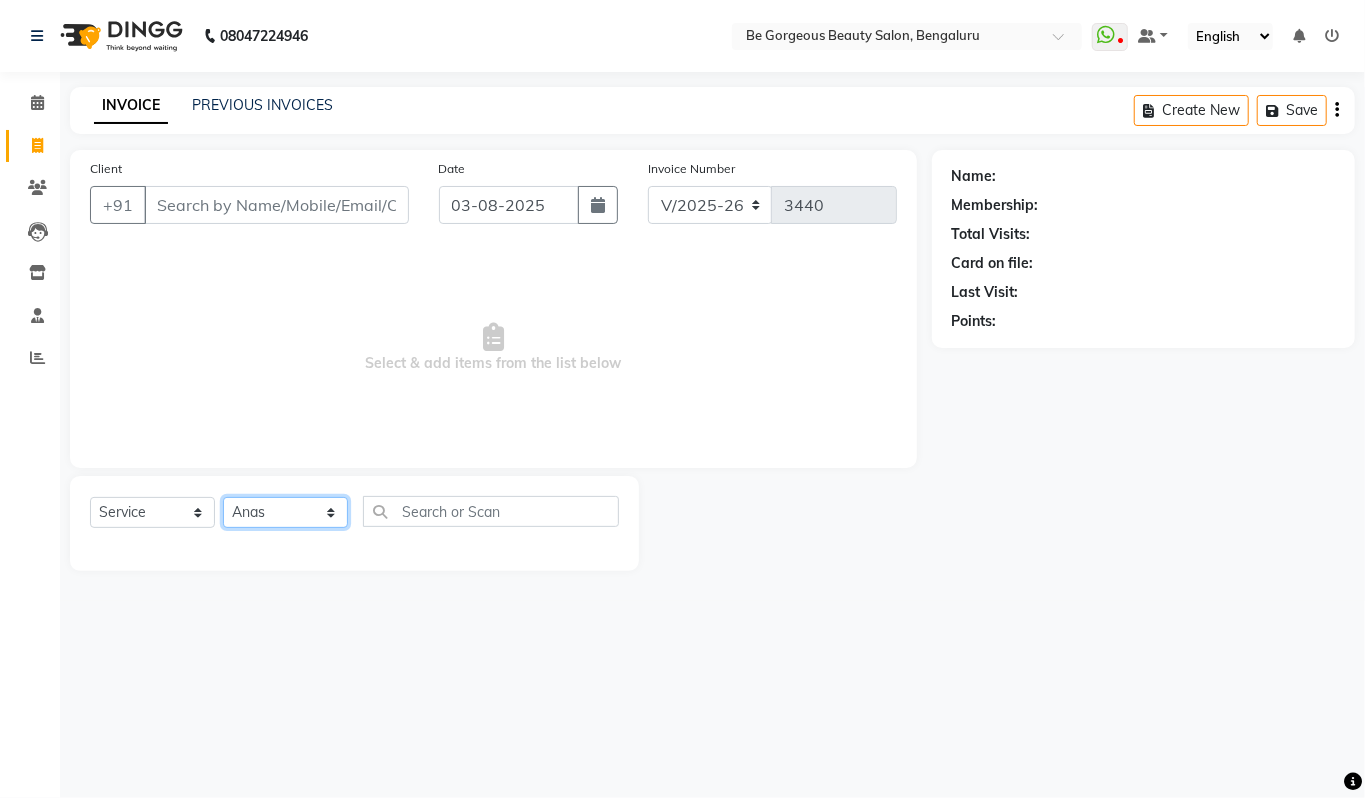 click on "Select Stylist Akram Anas Gayatri lata Manager Munu Pooja Rehbar Romi Talib Wajid" 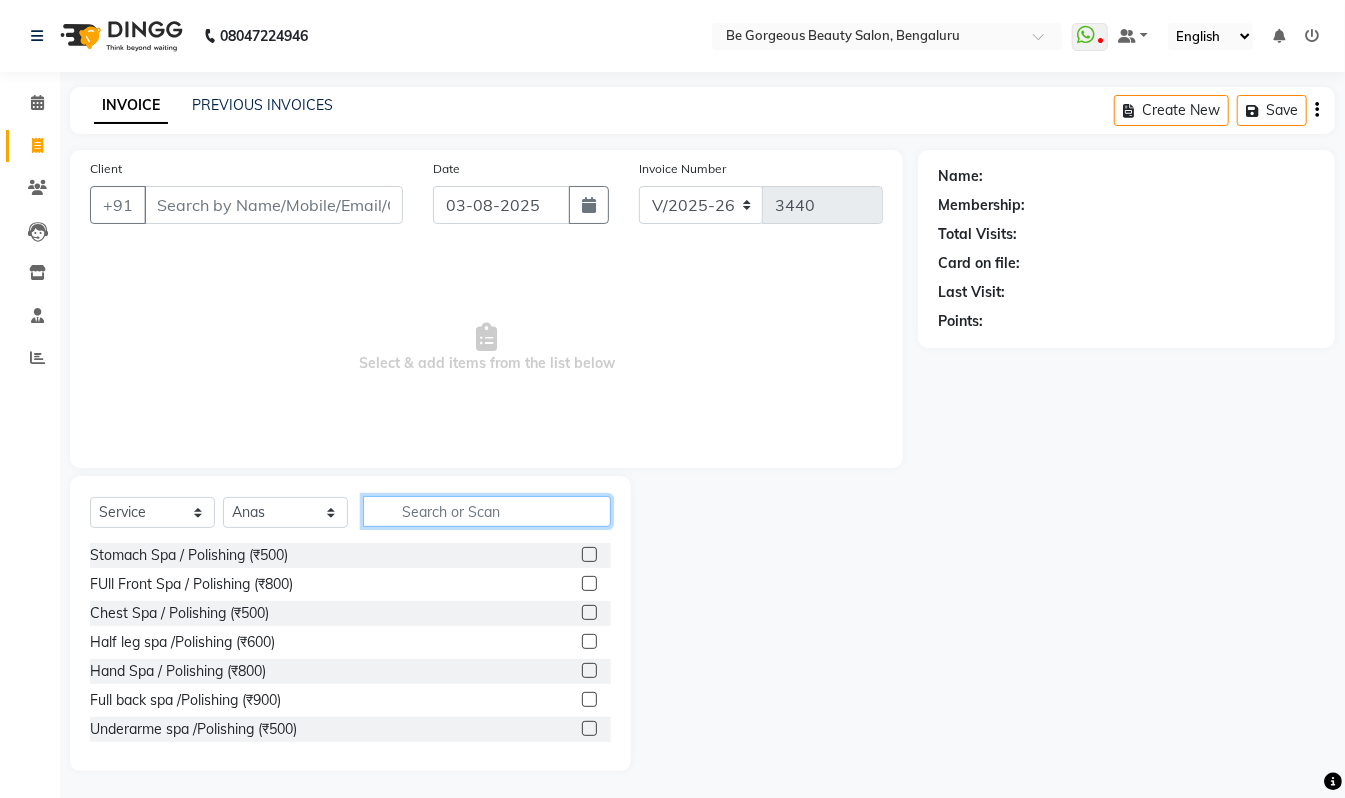 click 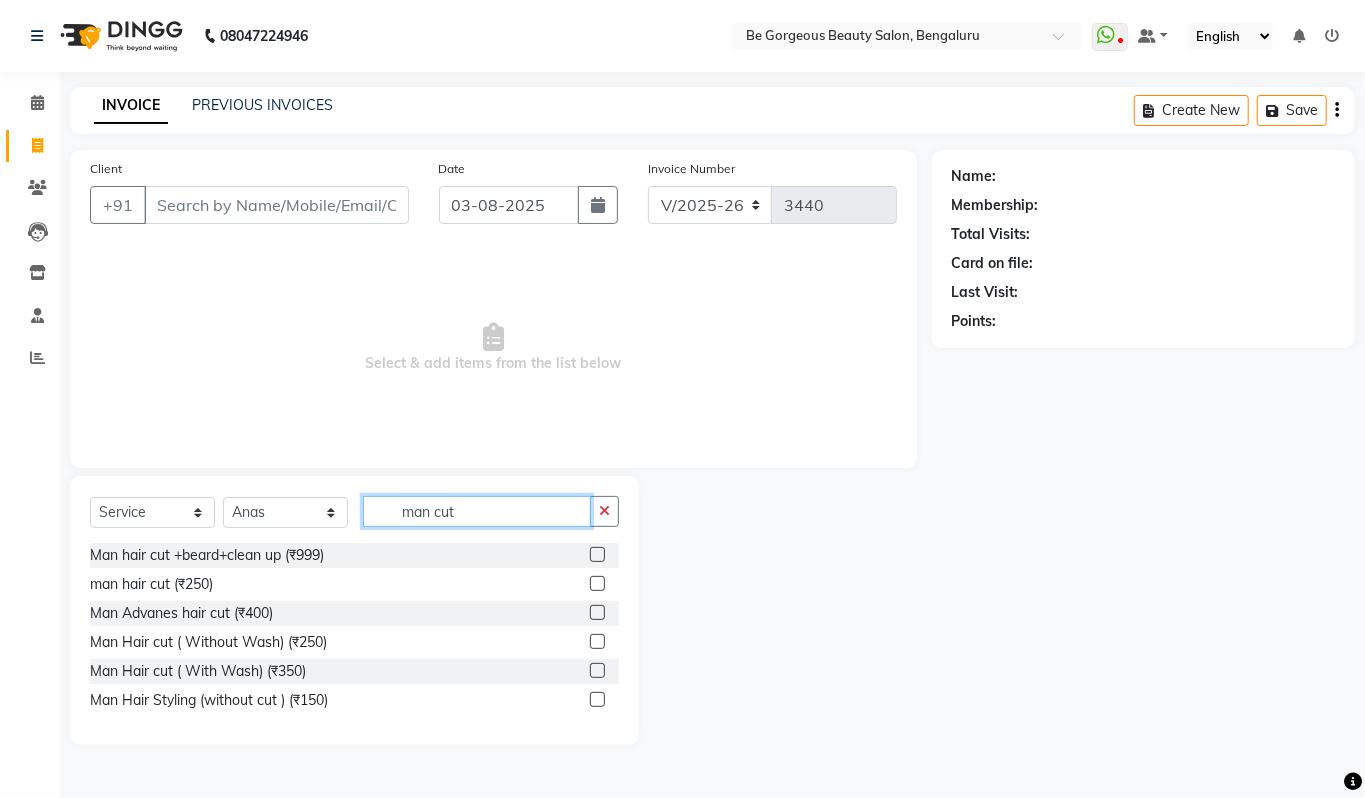 type on "man cut" 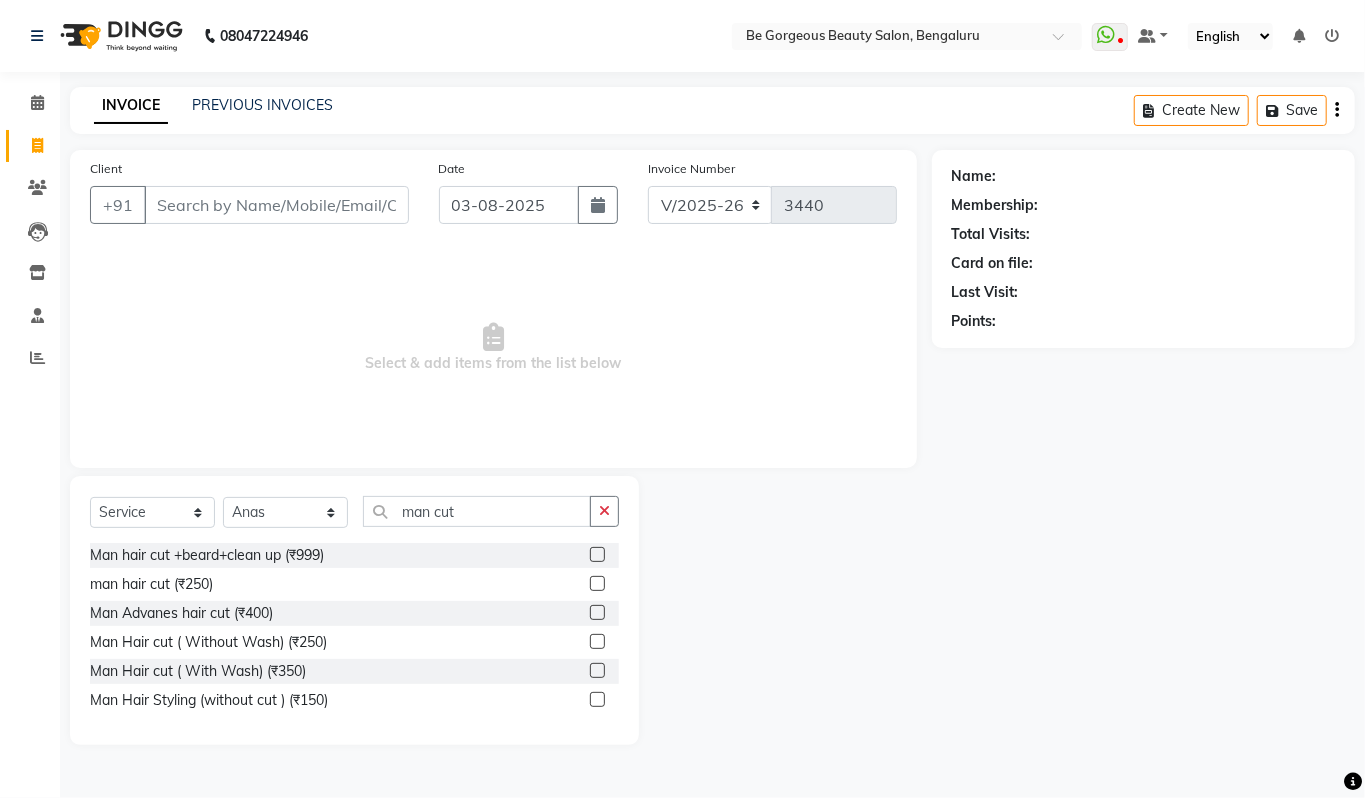click 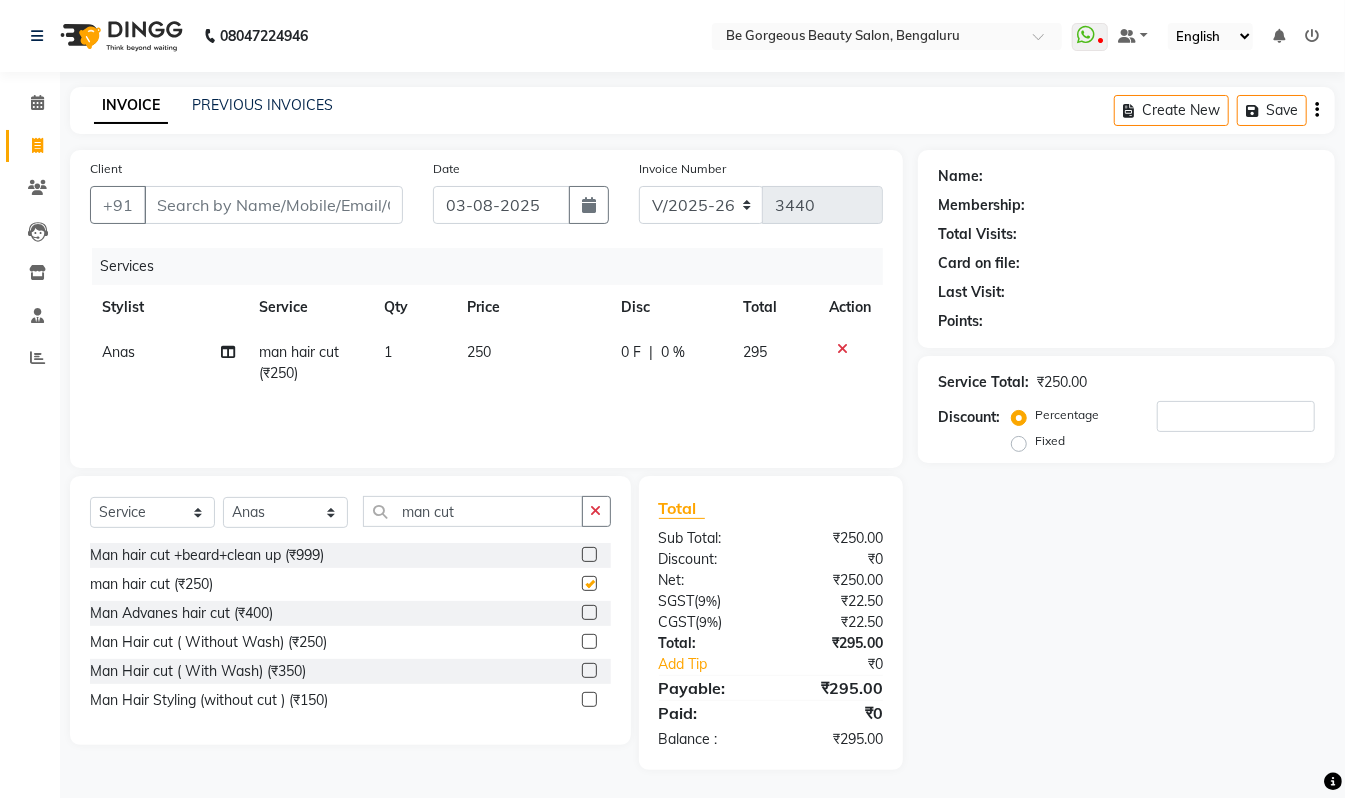 checkbox on "false" 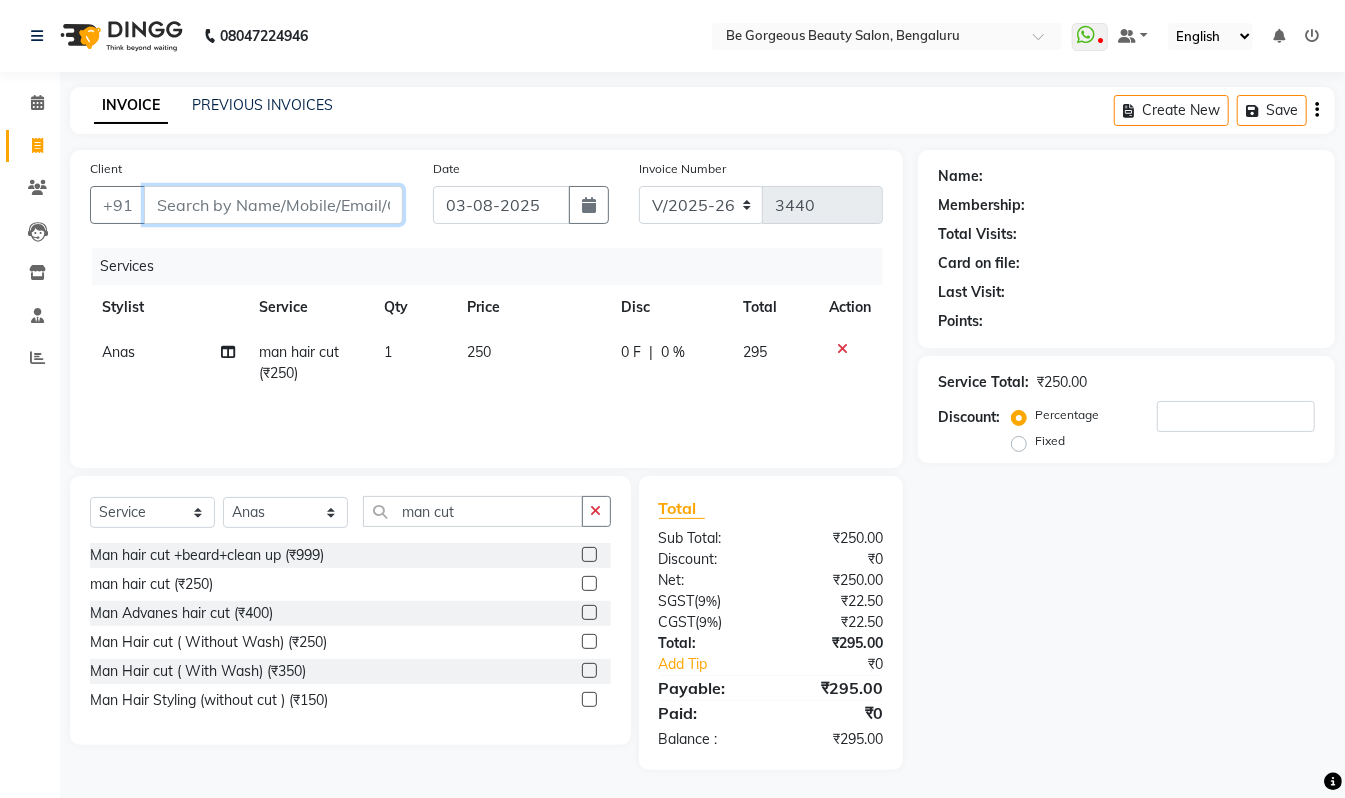 click on "Client" at bounding box center (273, 205) 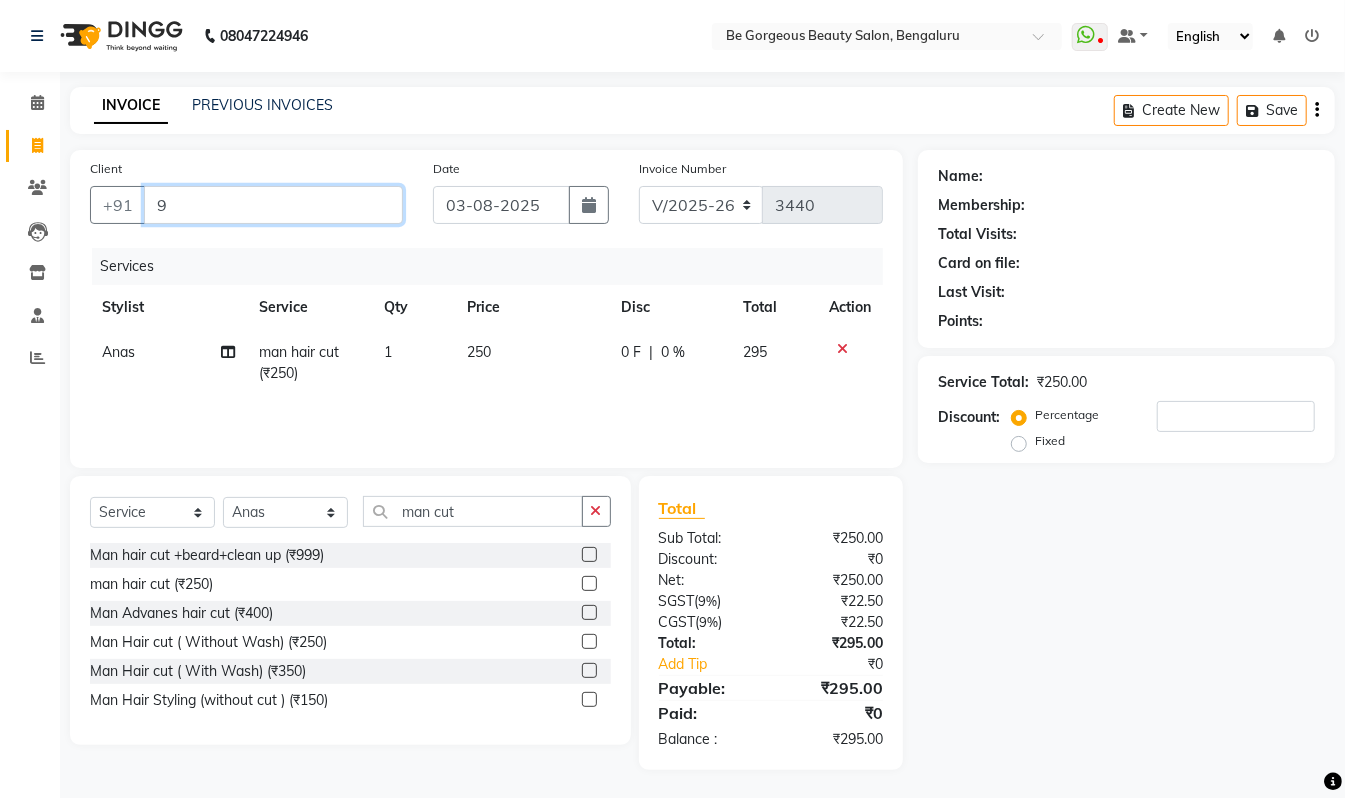 type on "0" 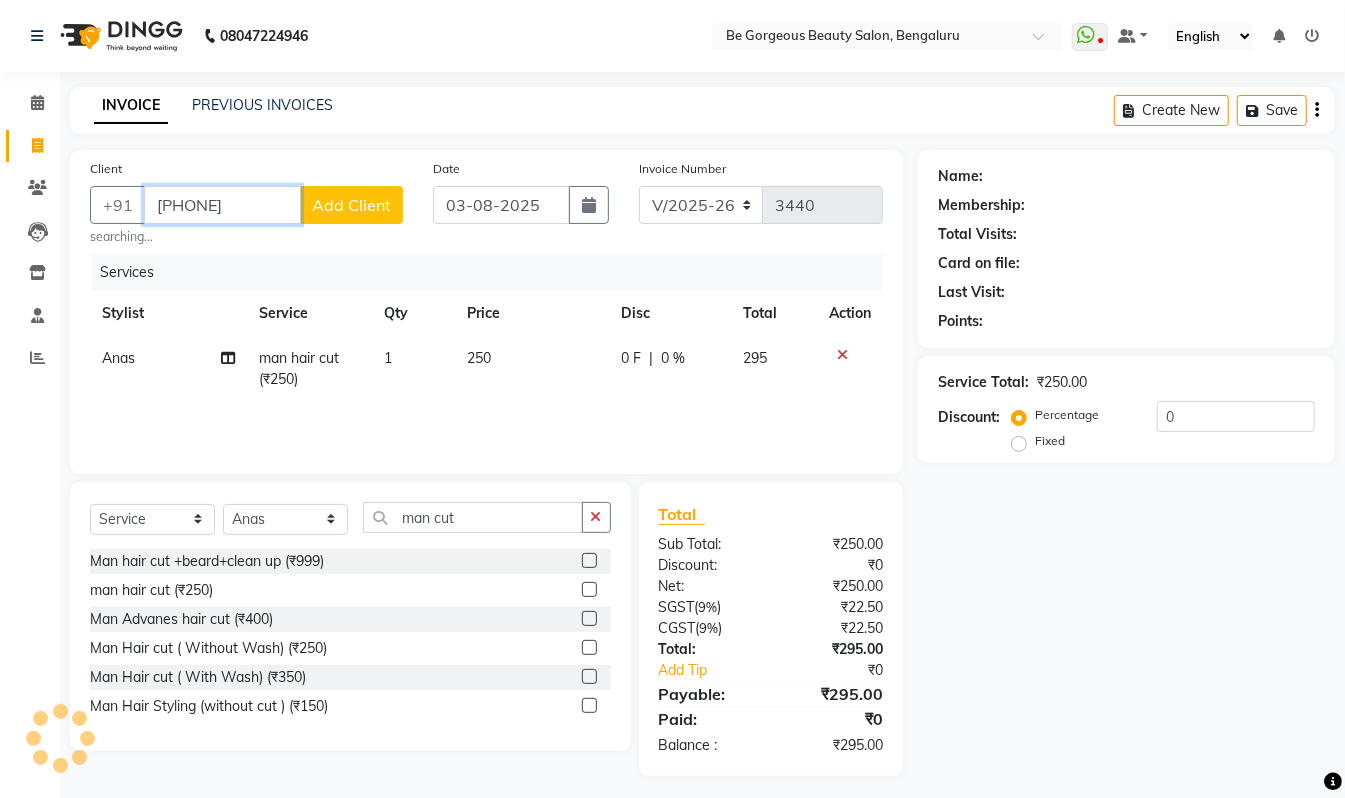 type on "[PHONE]" 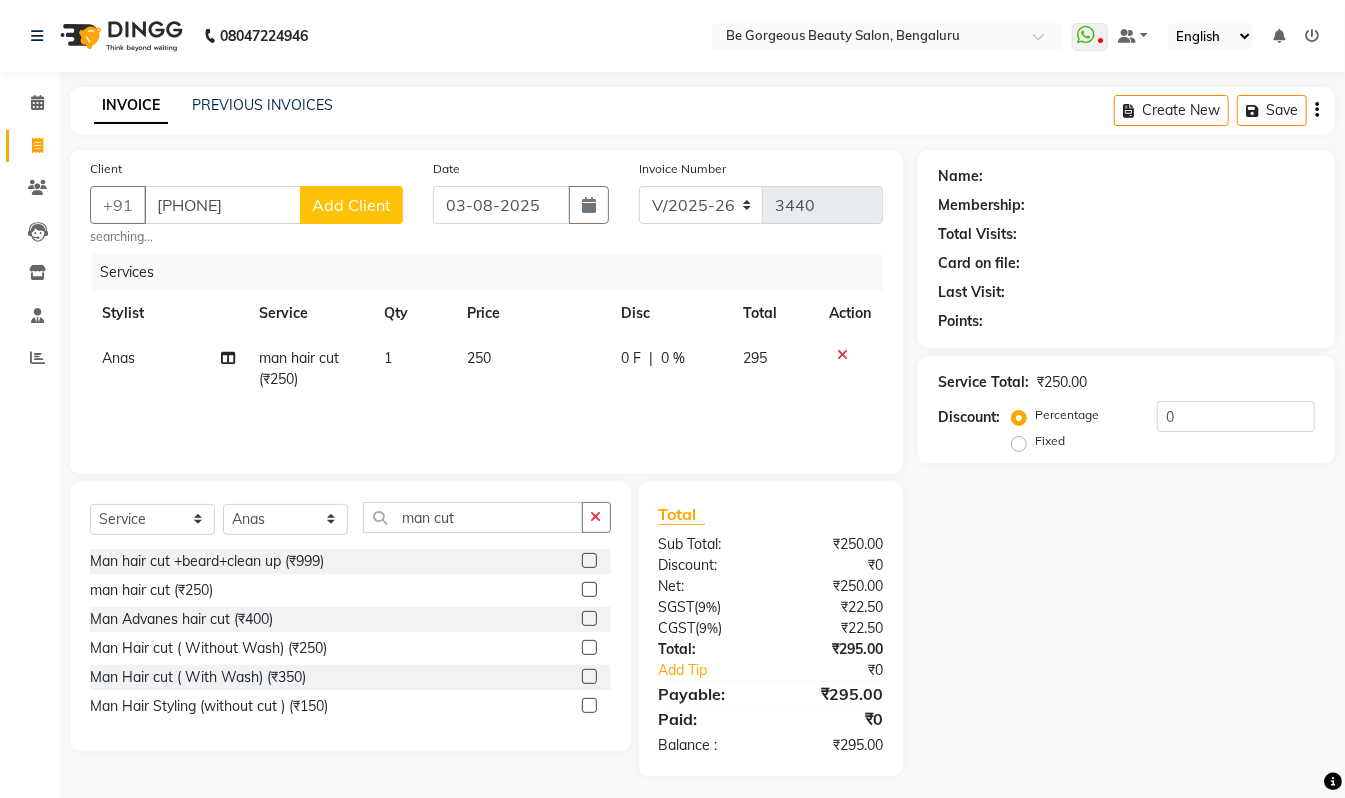 click on "Add Client" 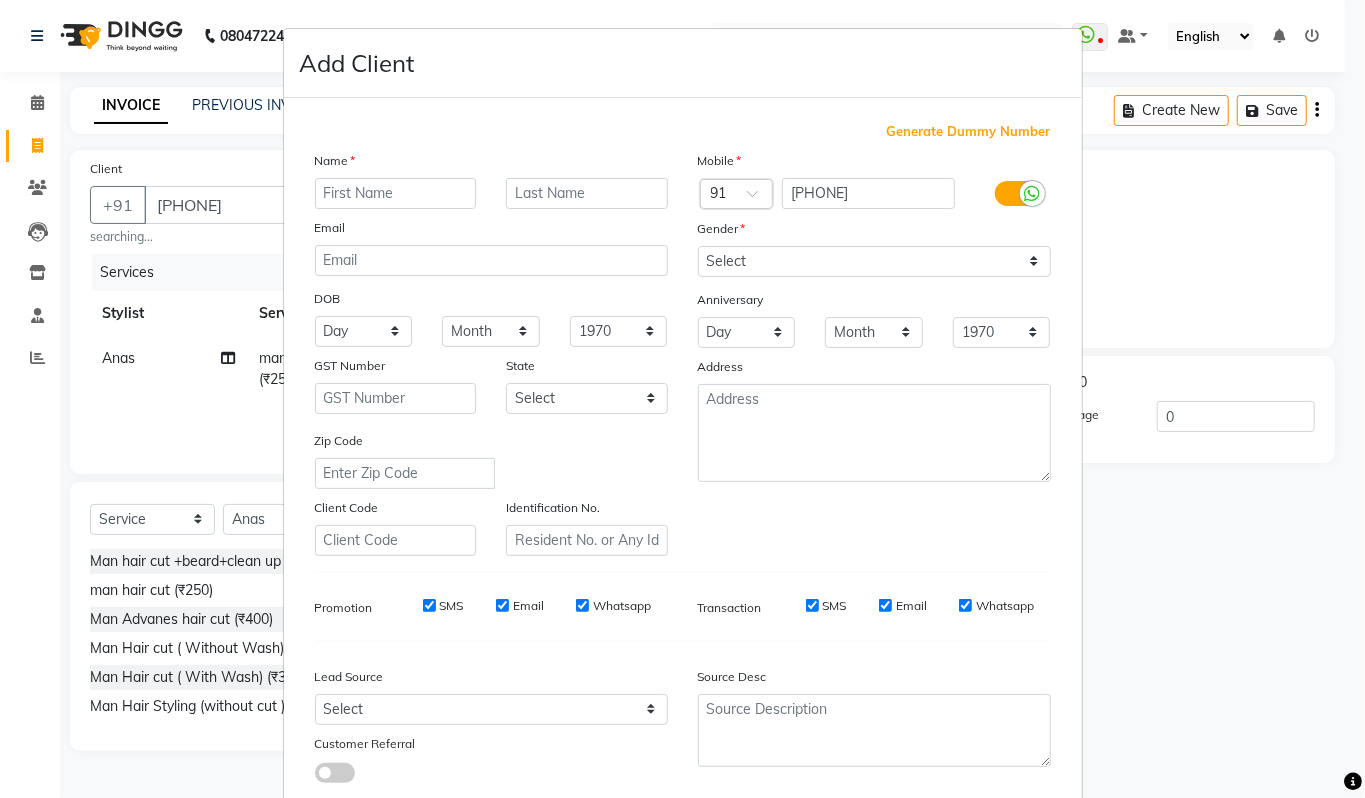 click at bounding box center (396, 193) 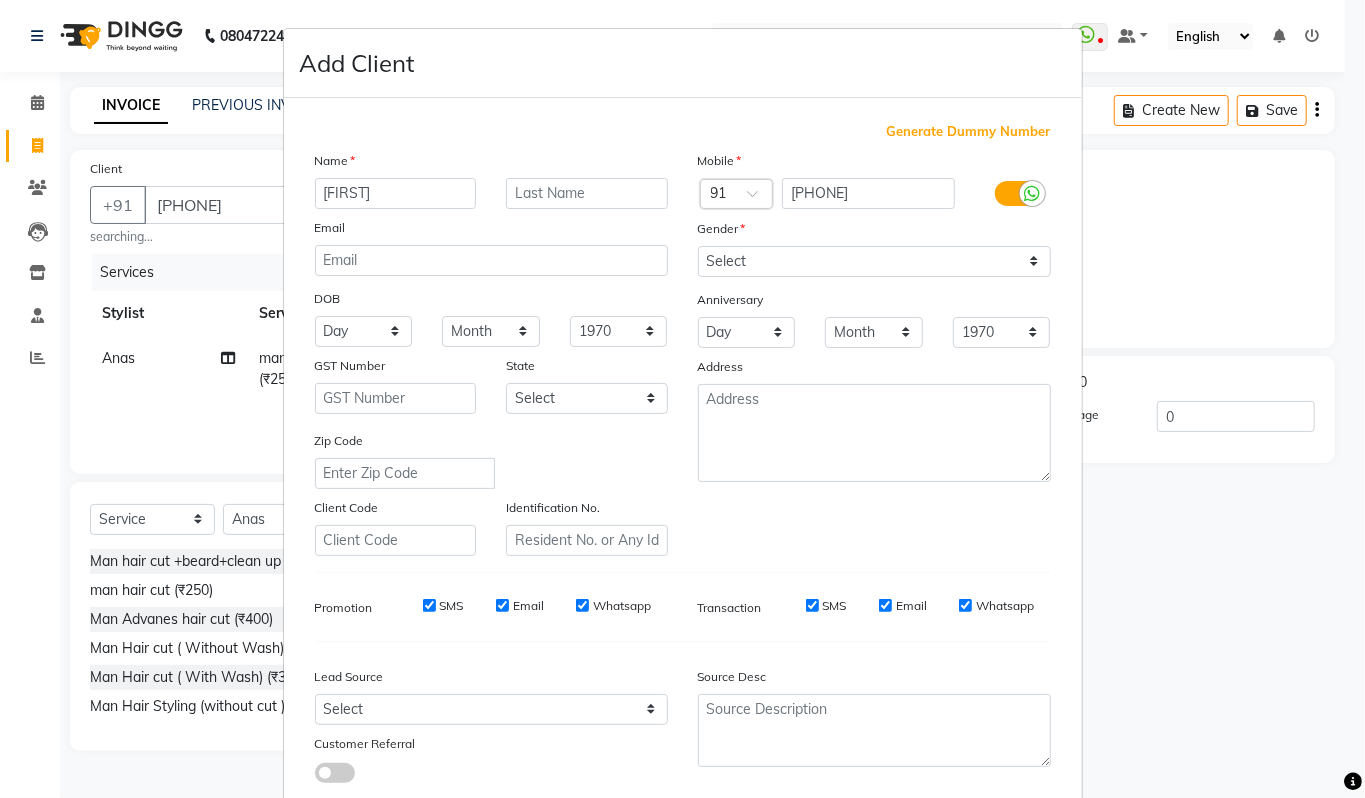 type on "[FIRST]" 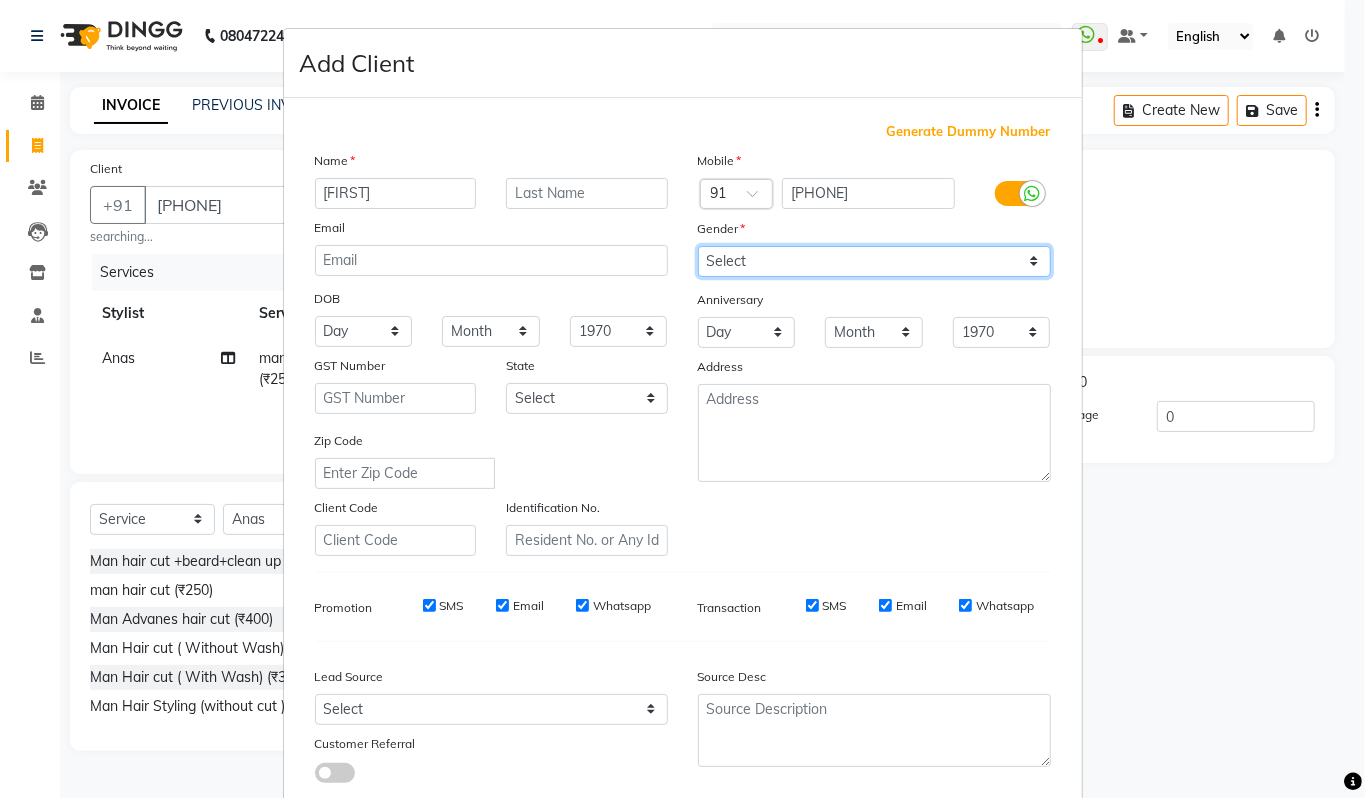 click on "Select Male Female Other Prefer Not To Say" at bounding box center (874, 261) 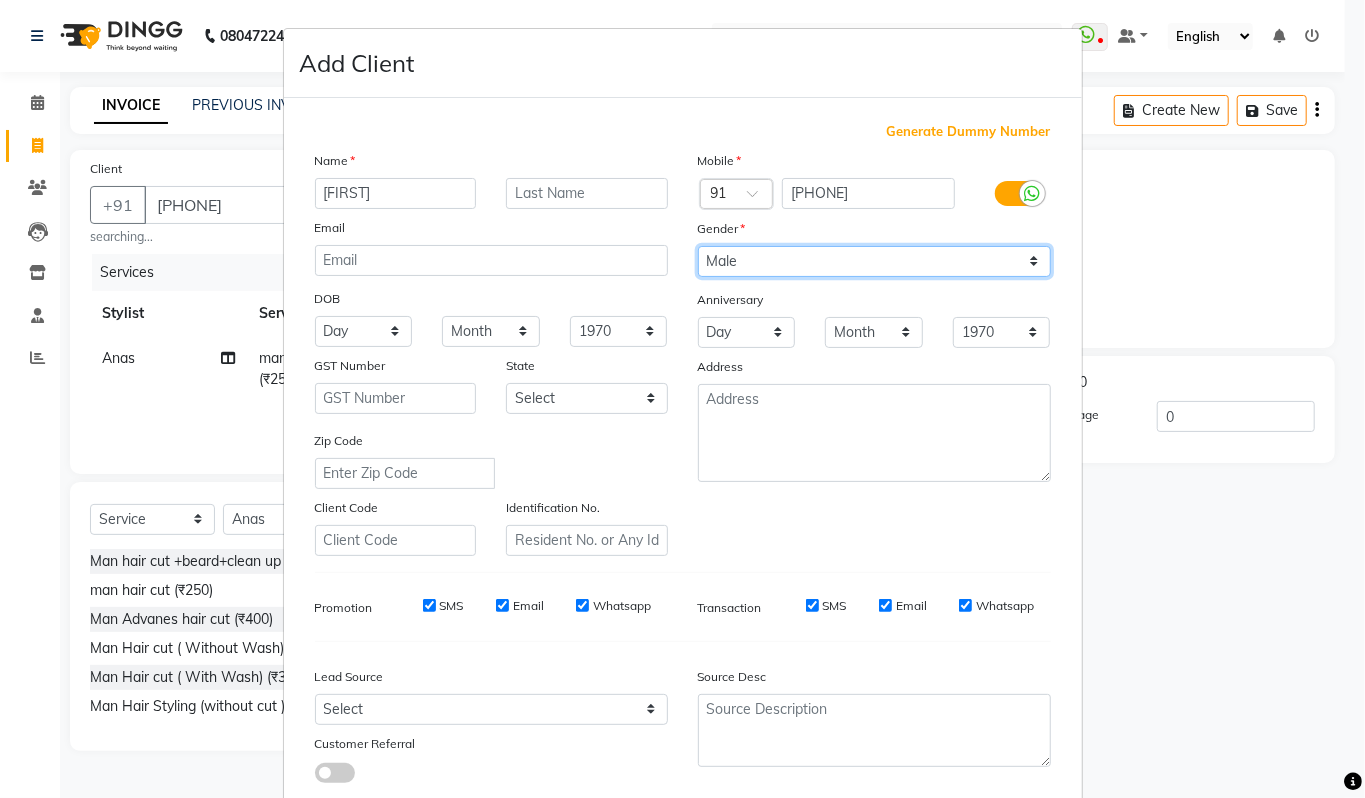 click on "Select Male Female Other Prefer Not To Say" at bounding box center (874, 261) 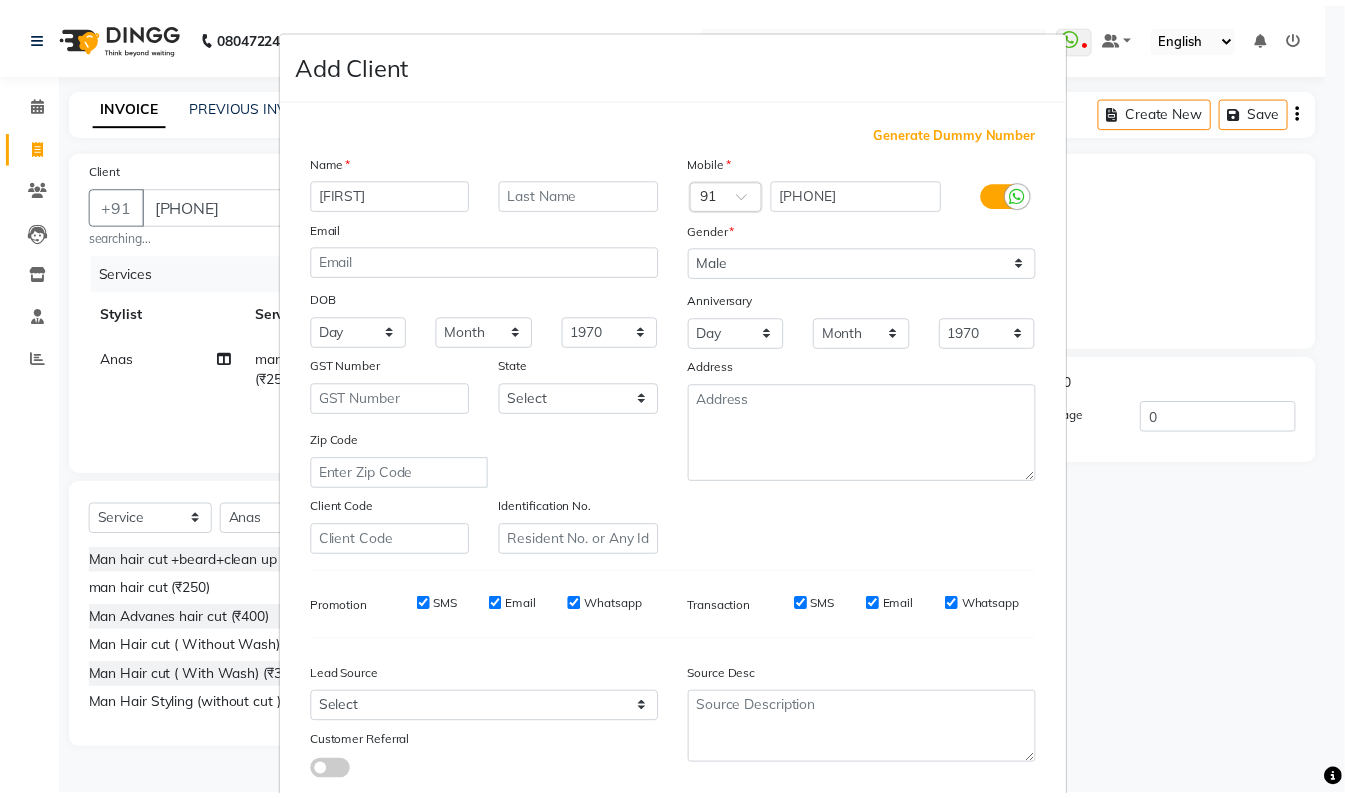 scroll, scrollTop: 120, scrollLeft: 0, axis: vertical 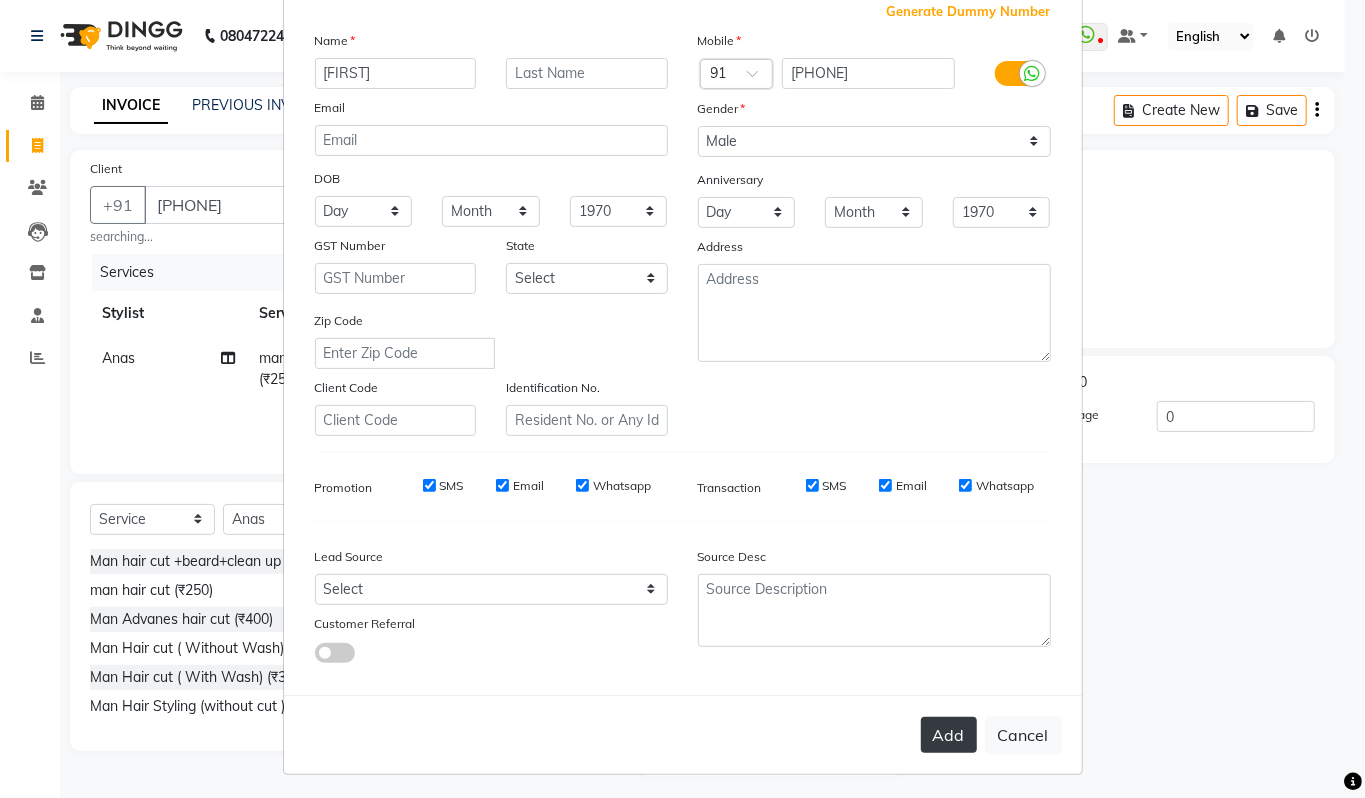 click on "Add" at bounding box center [949, 735] 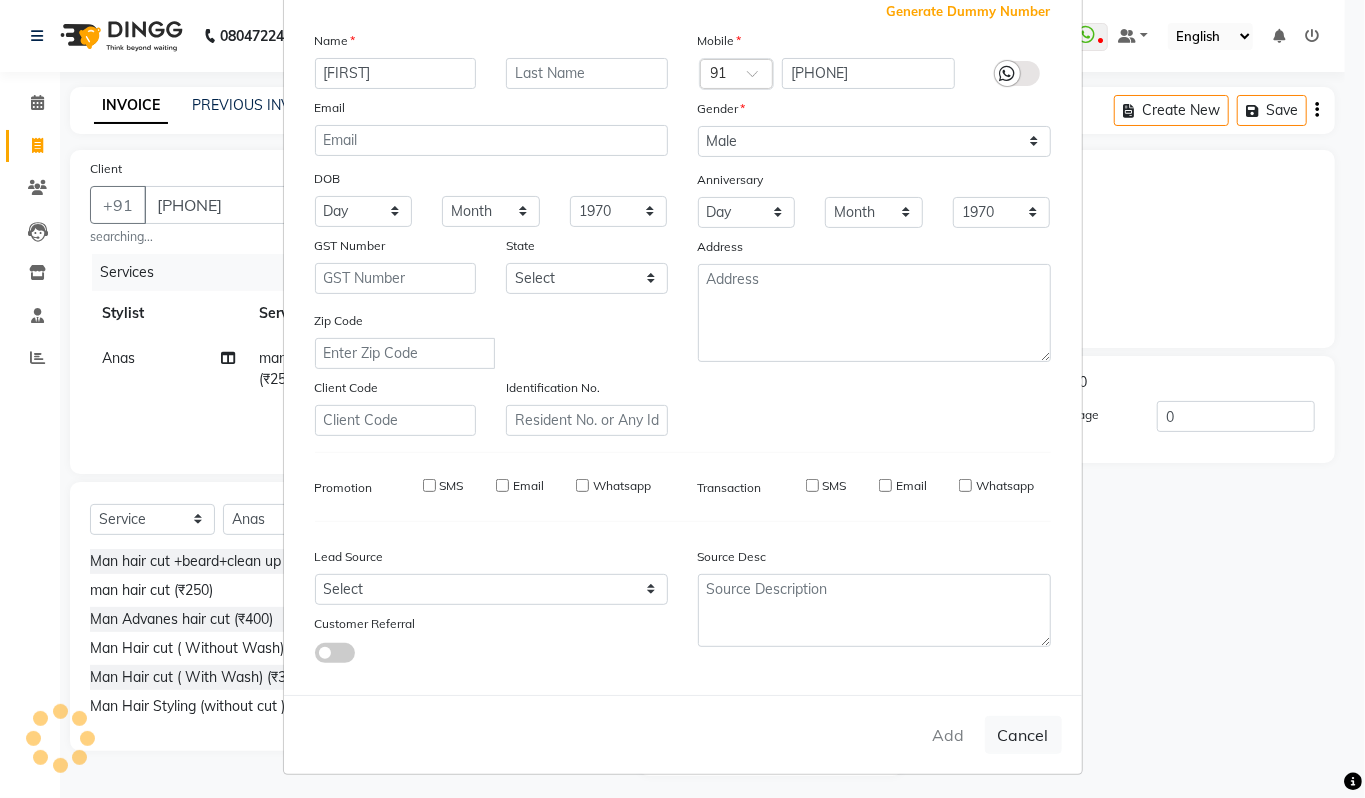 type 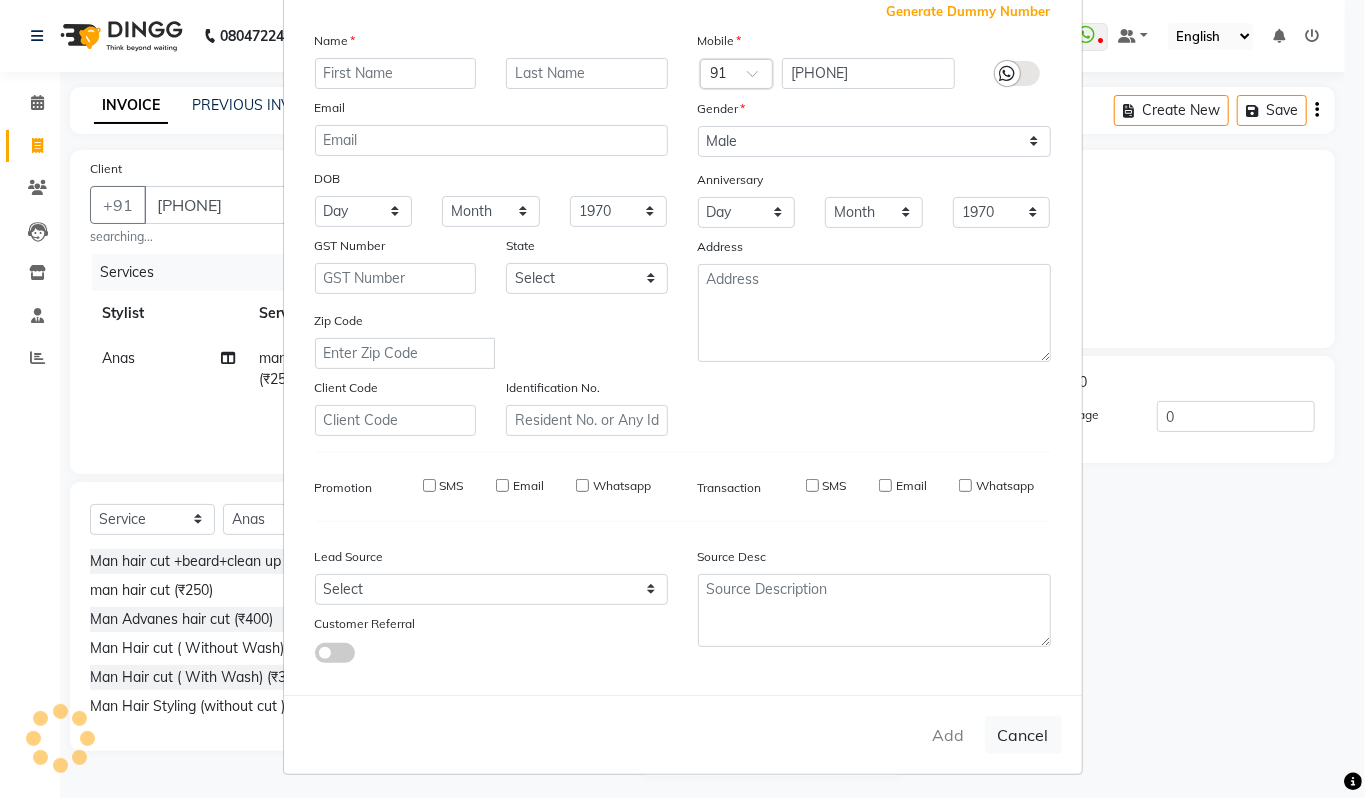 select 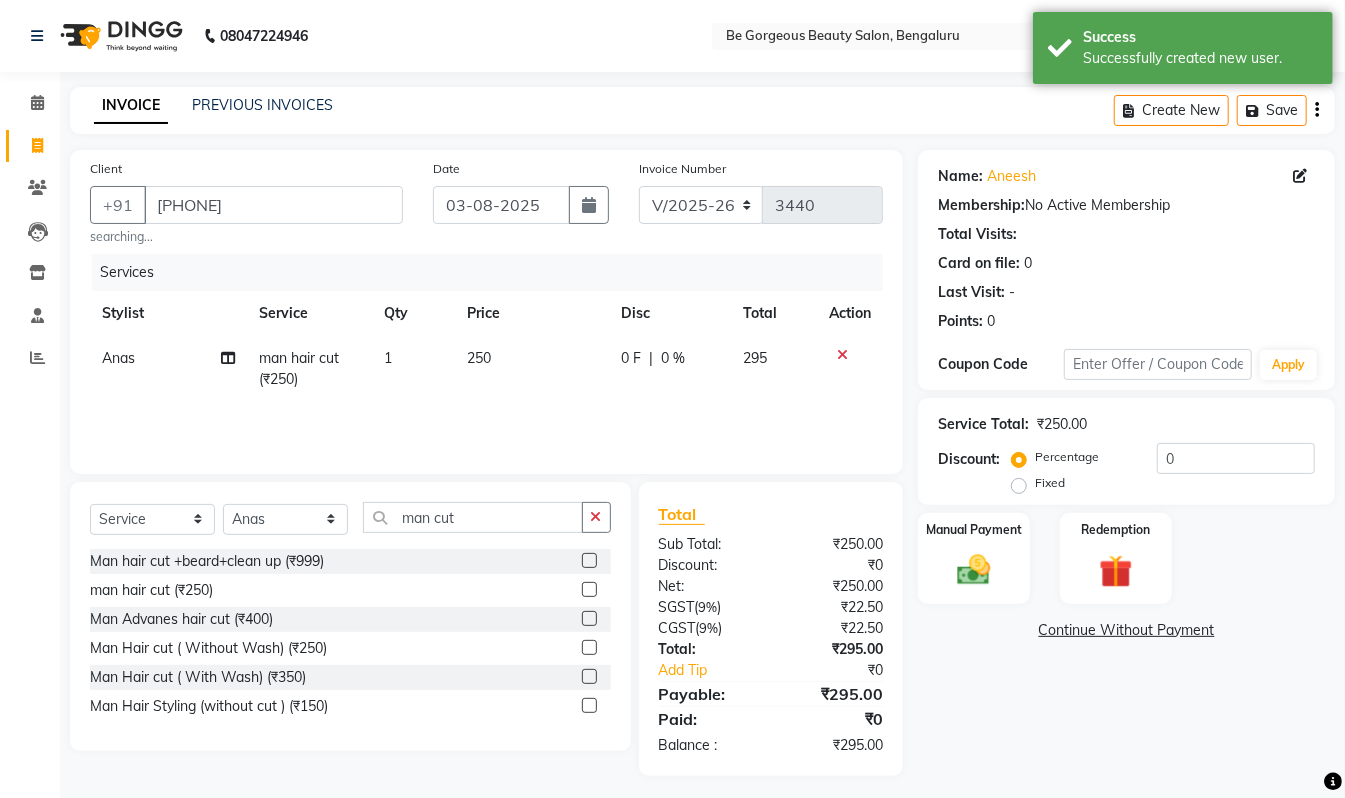 scroll, scrollTop: 9, scrollLeft: 0, axis: vertical 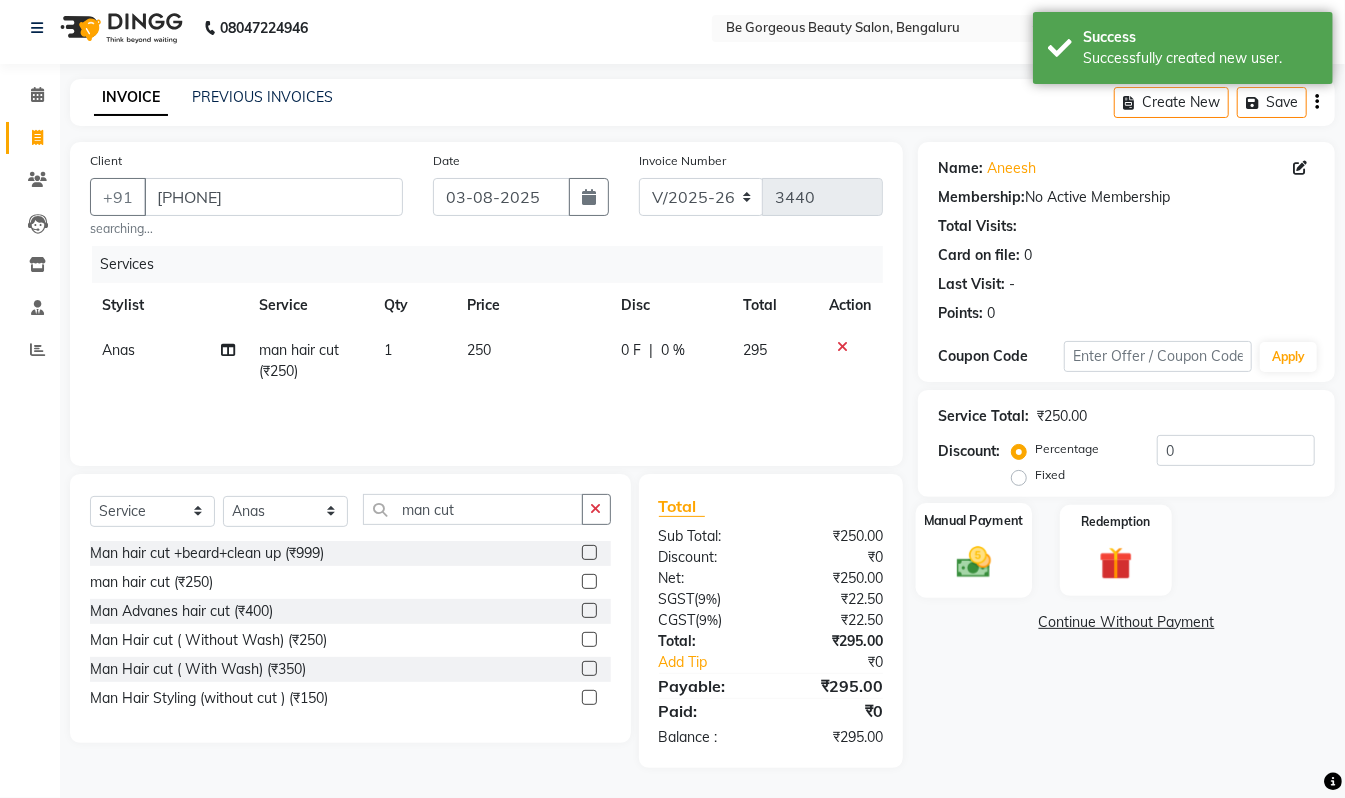click 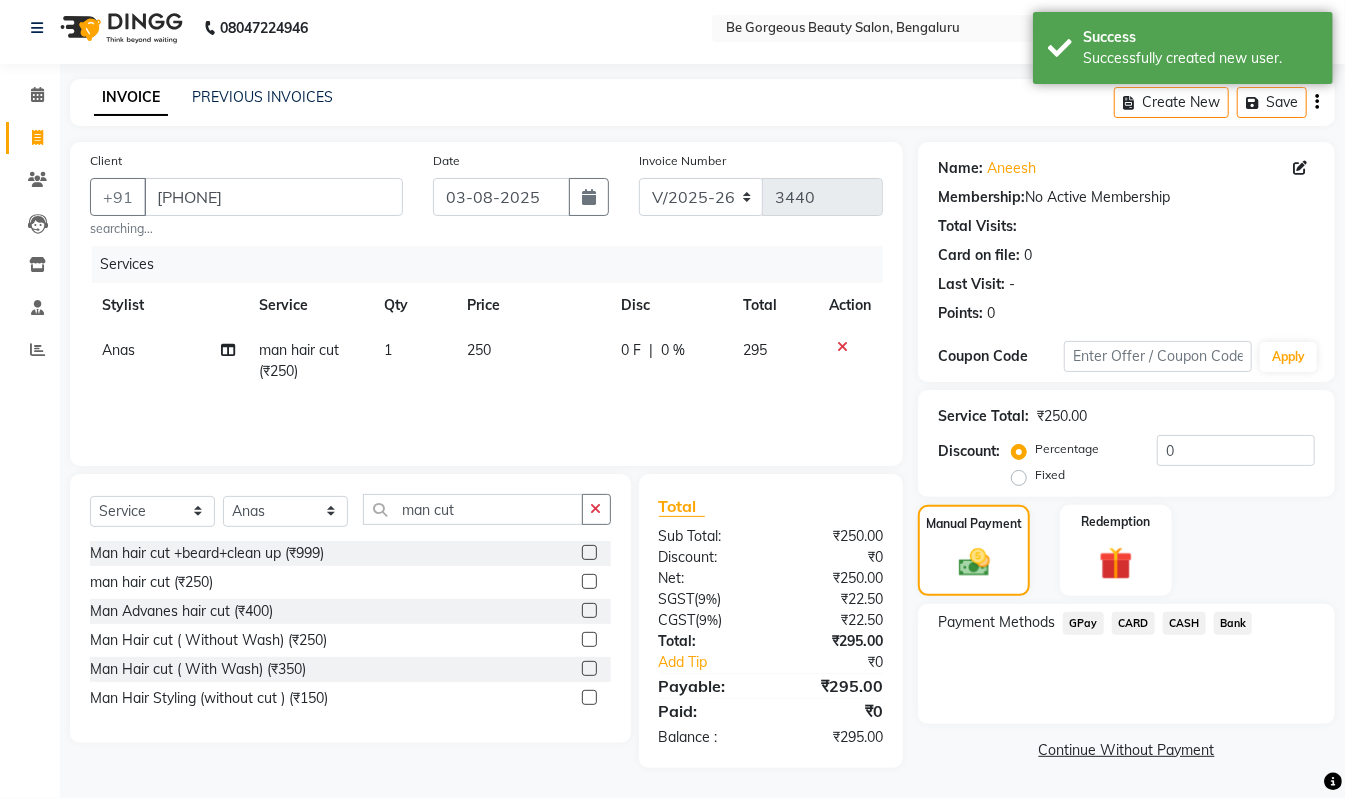 click on "GPay" 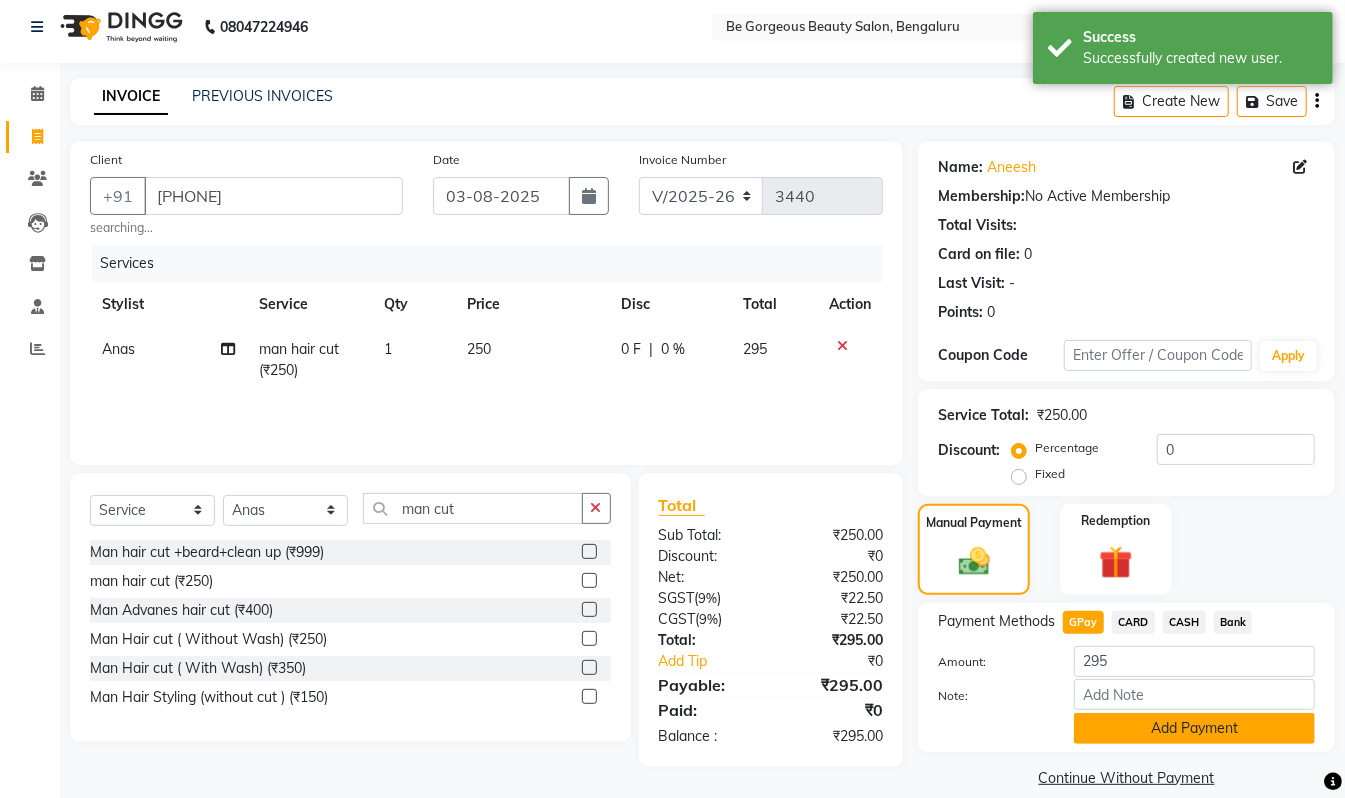 click on "Add Payment" 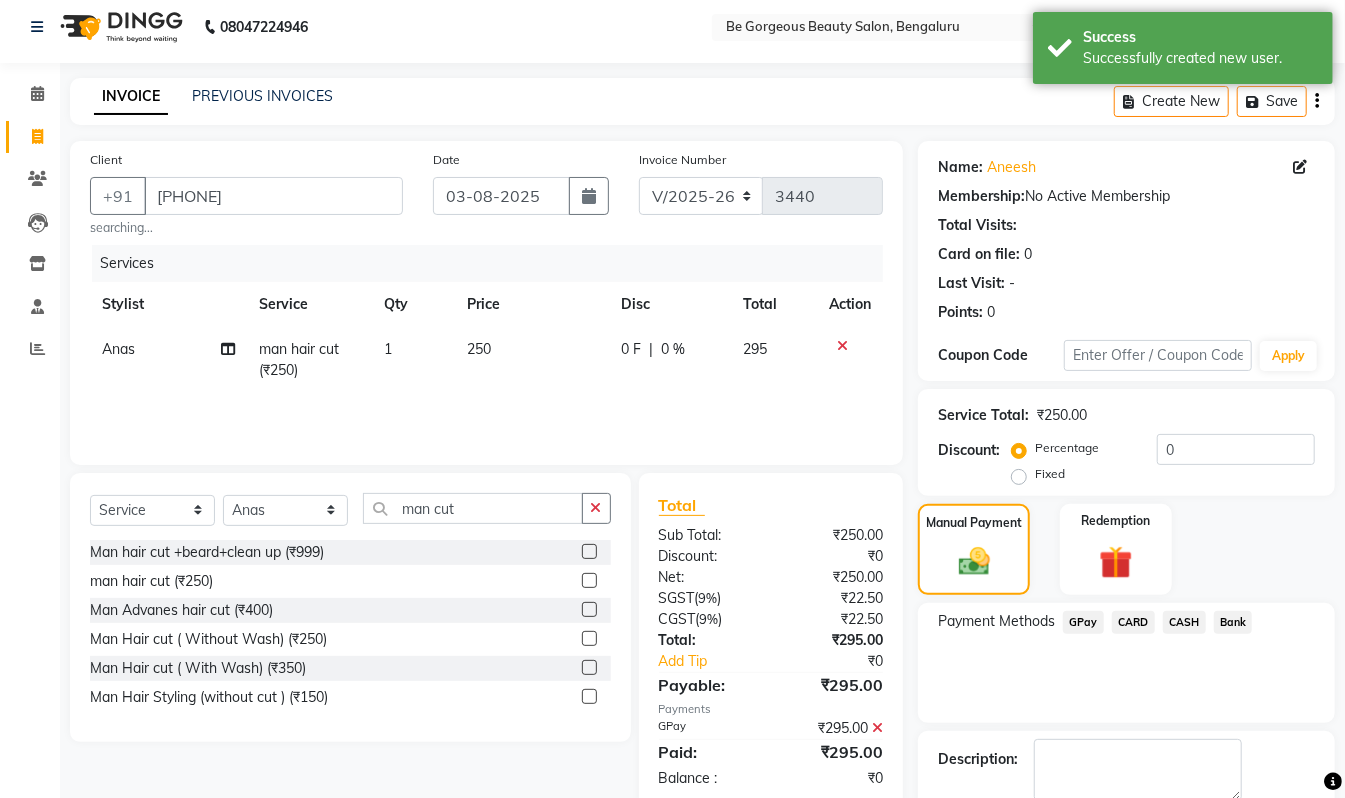 scroll, scrollTop: 118, scrollLeft: 0, axis: vertical 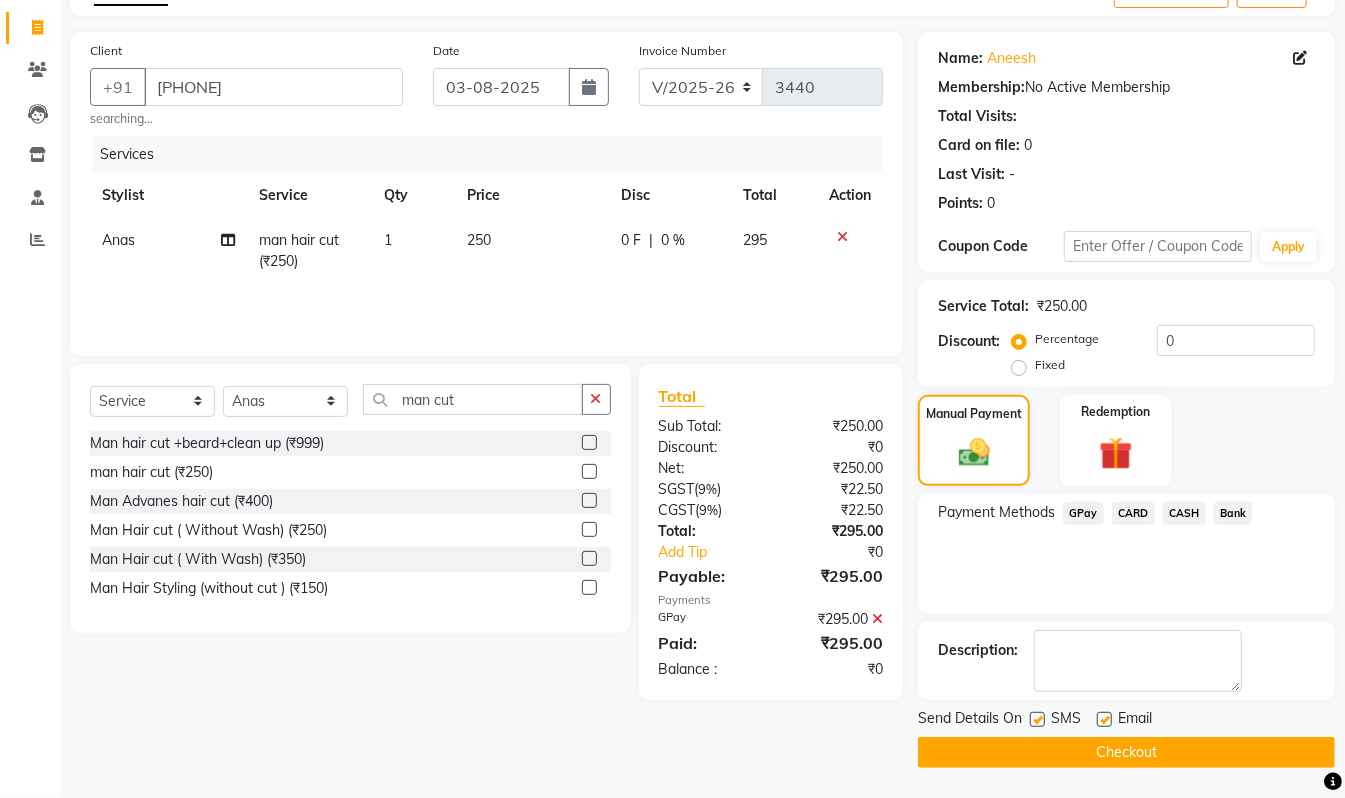 click on "Checkout" 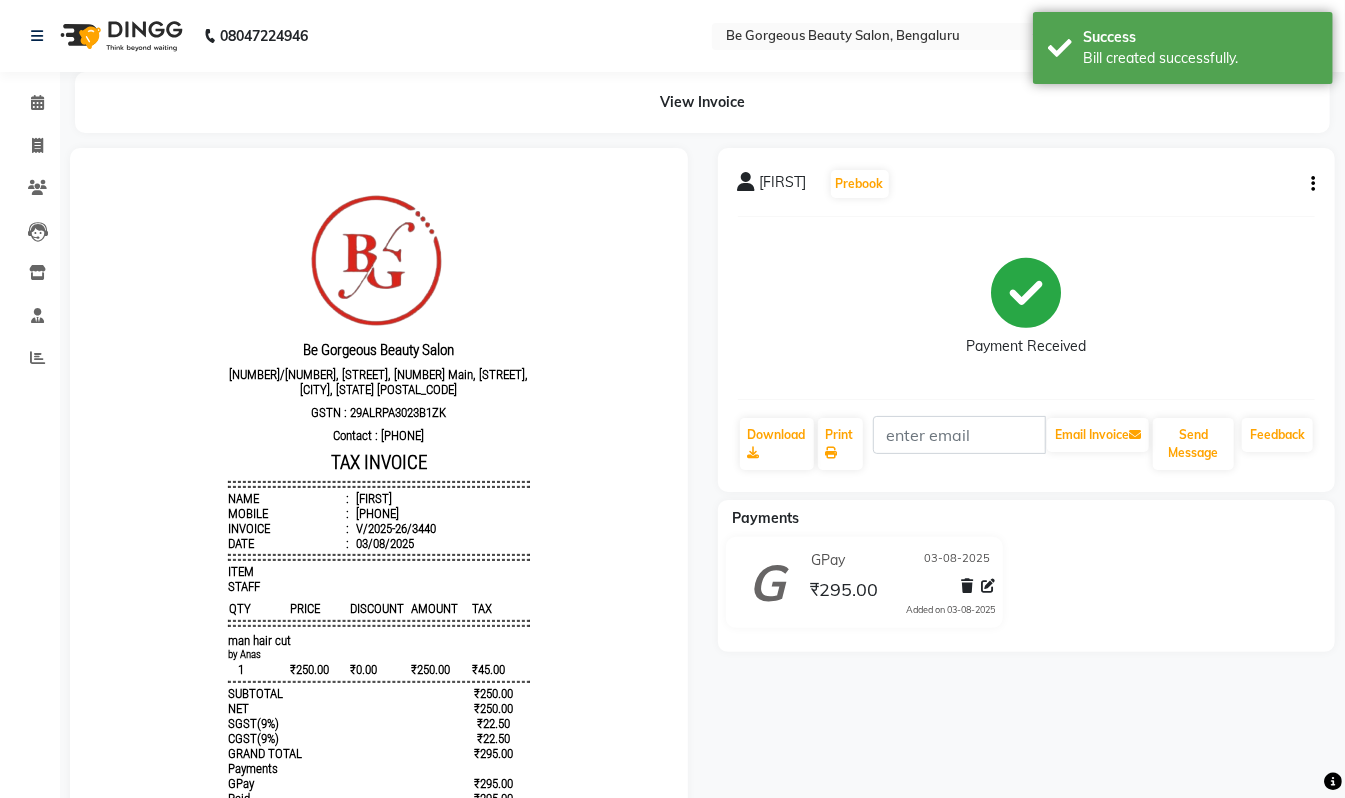 scroll, scrollTop: 0, scrollLeft: 0, axis: both 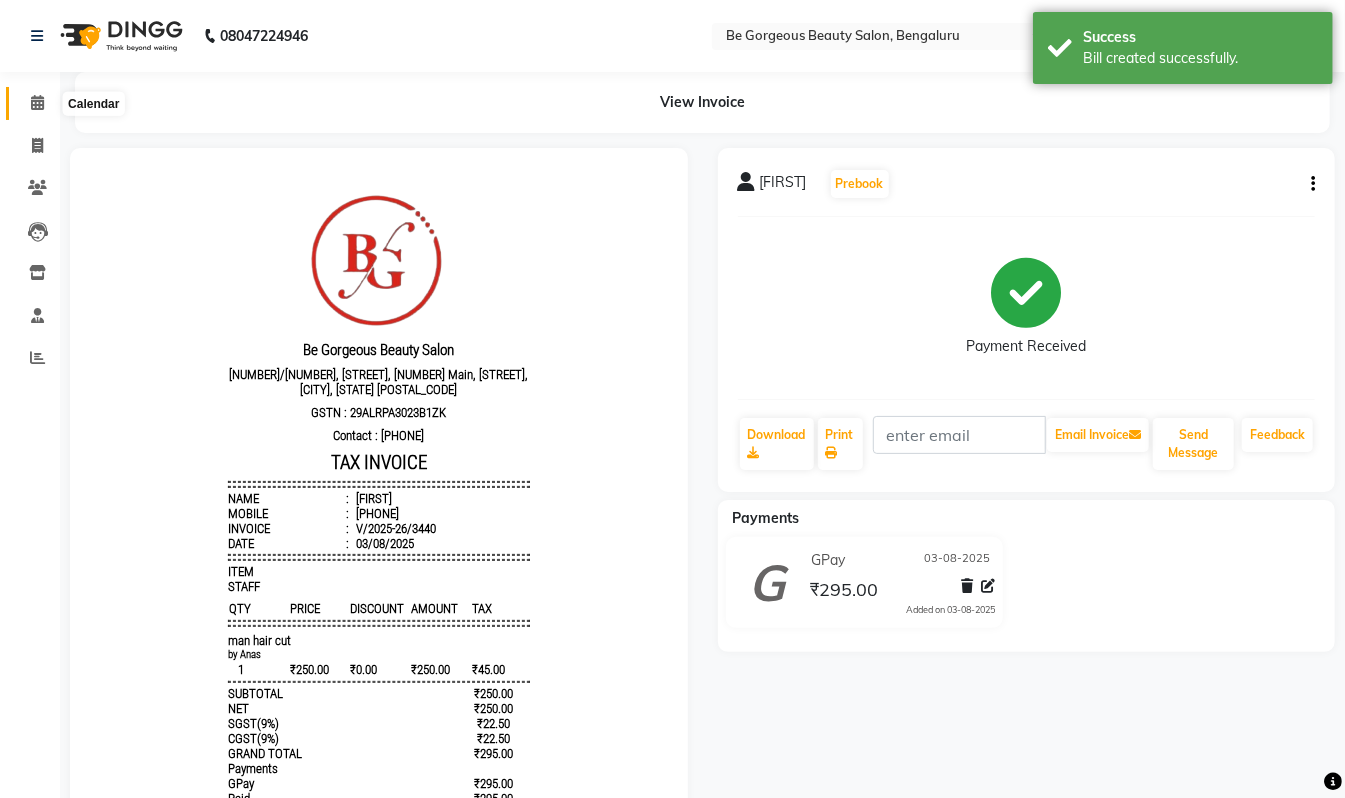 click 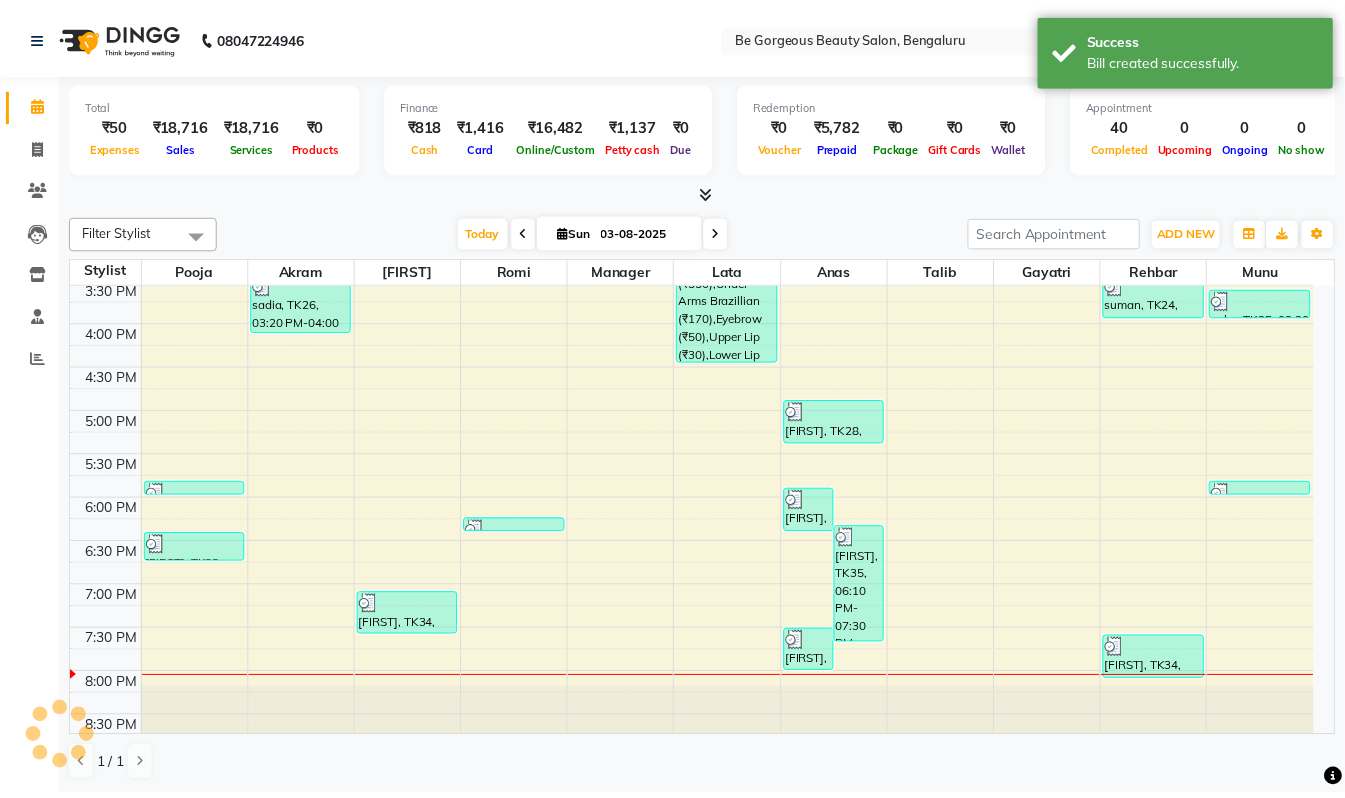 scroll, scrollTop: 0, scrollLeft: 0, axis: both 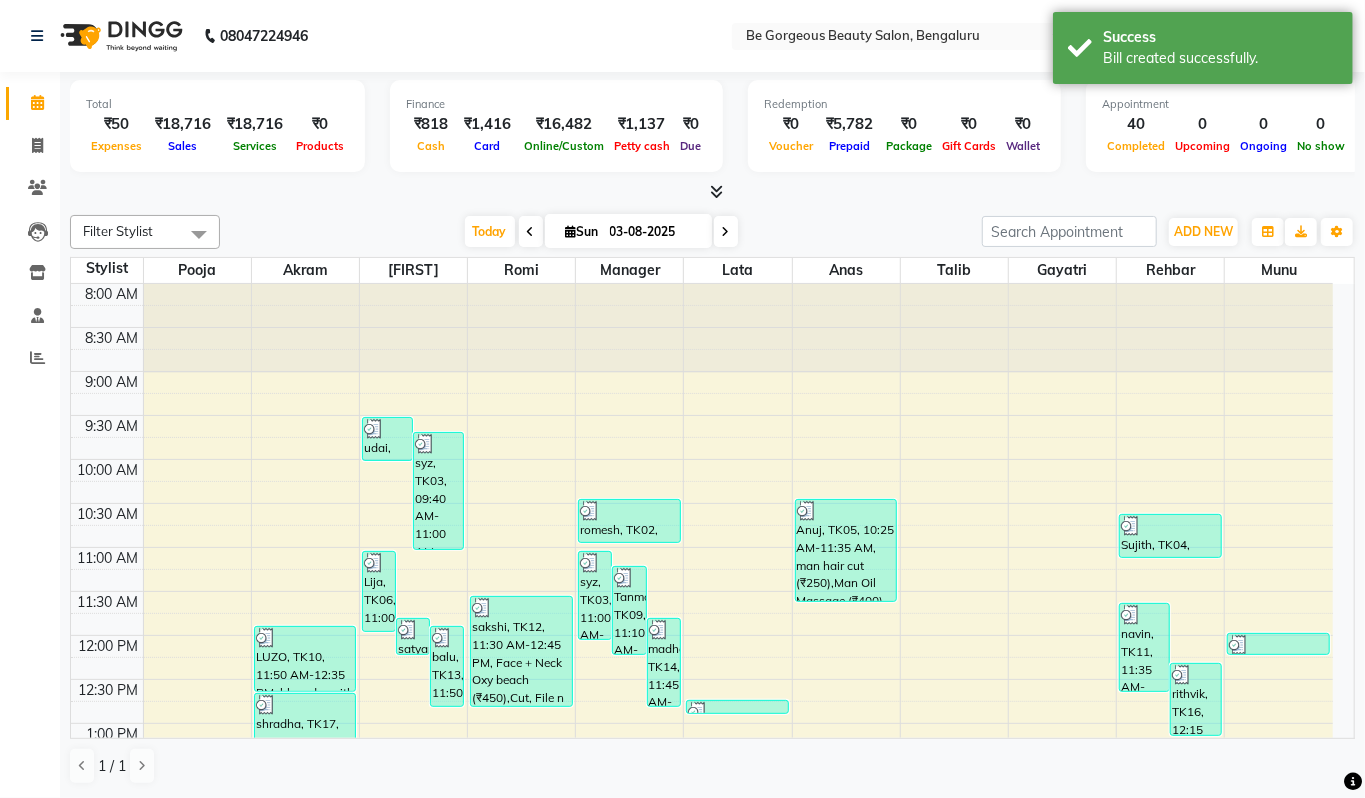 click at bounding box center (716, 191) 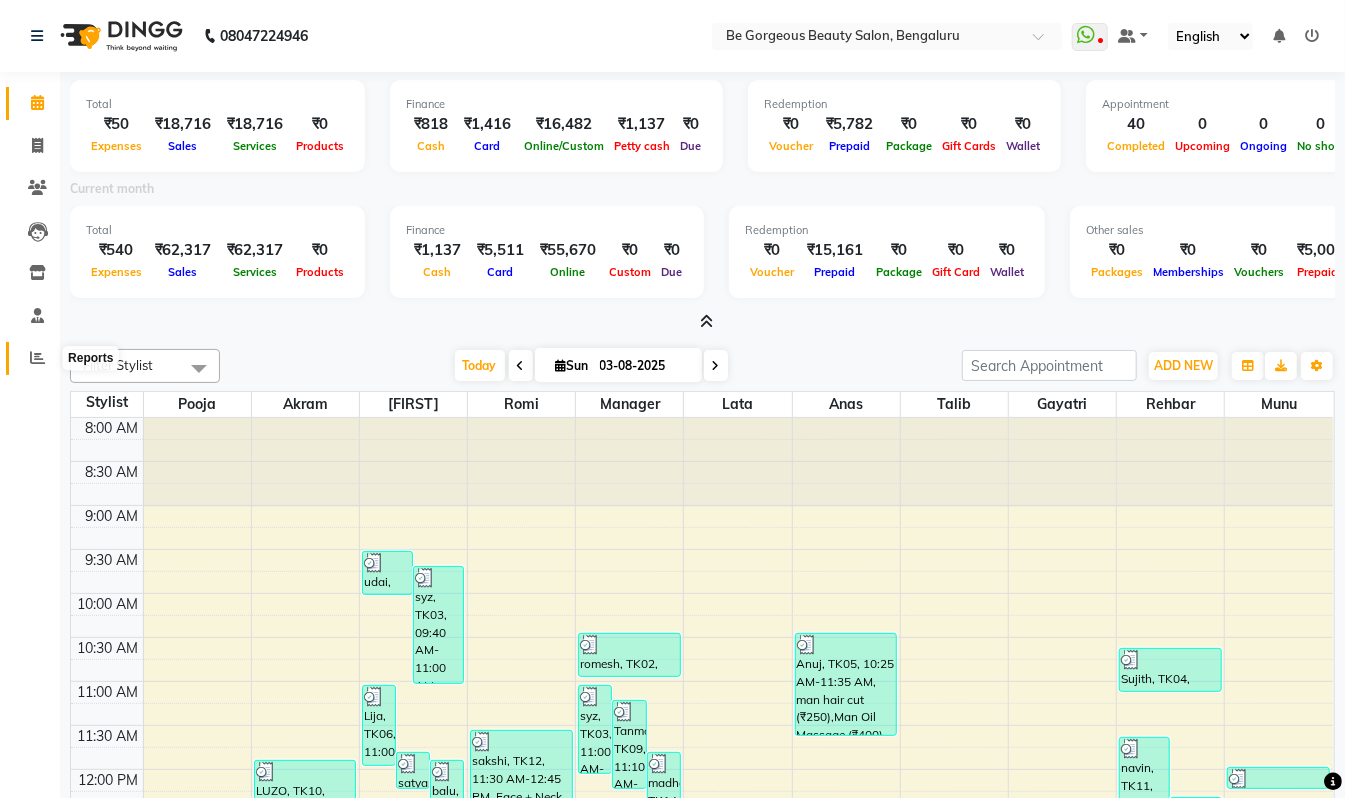 drag, startPoint x: 30, startPoint y: 364, endPoint x: 46, endPoint y: 357, distance: 17.464249 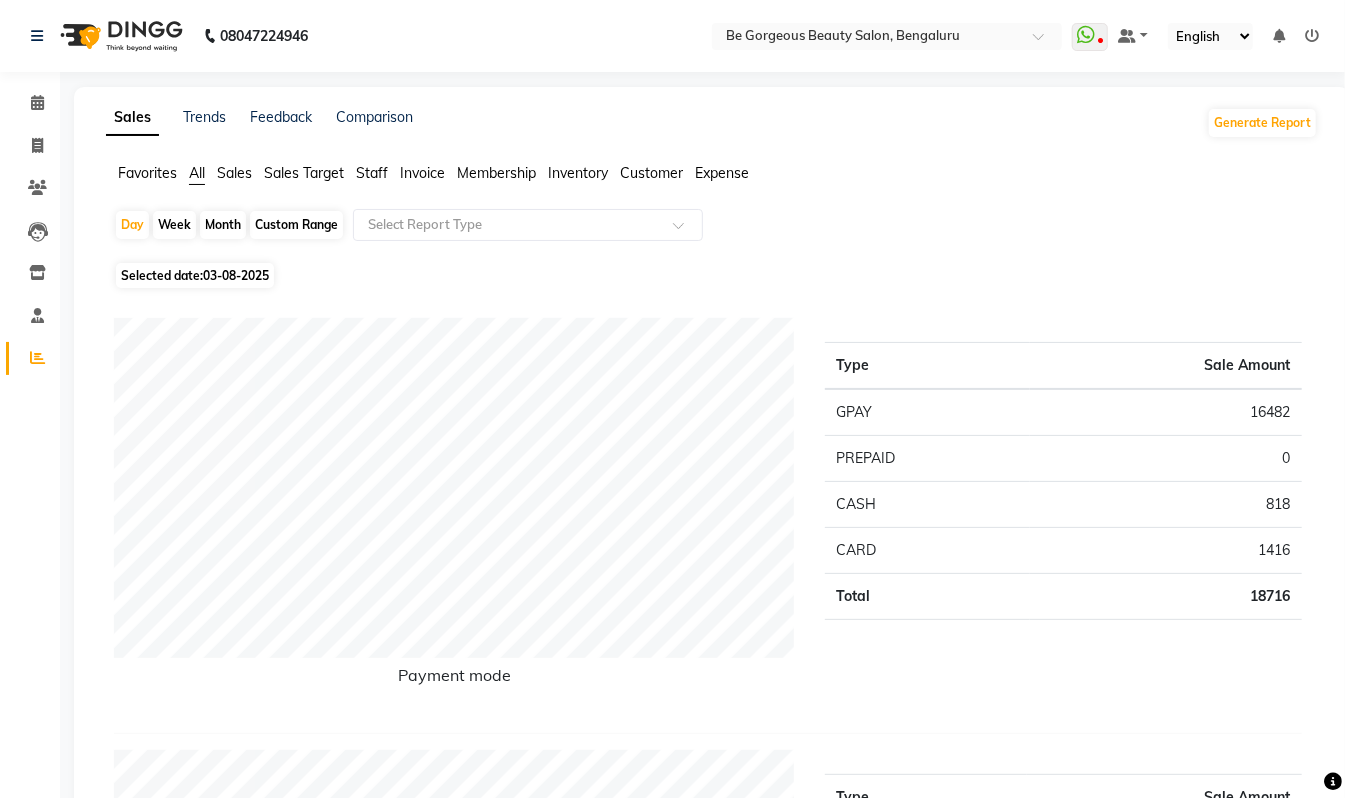 click on "Staff" 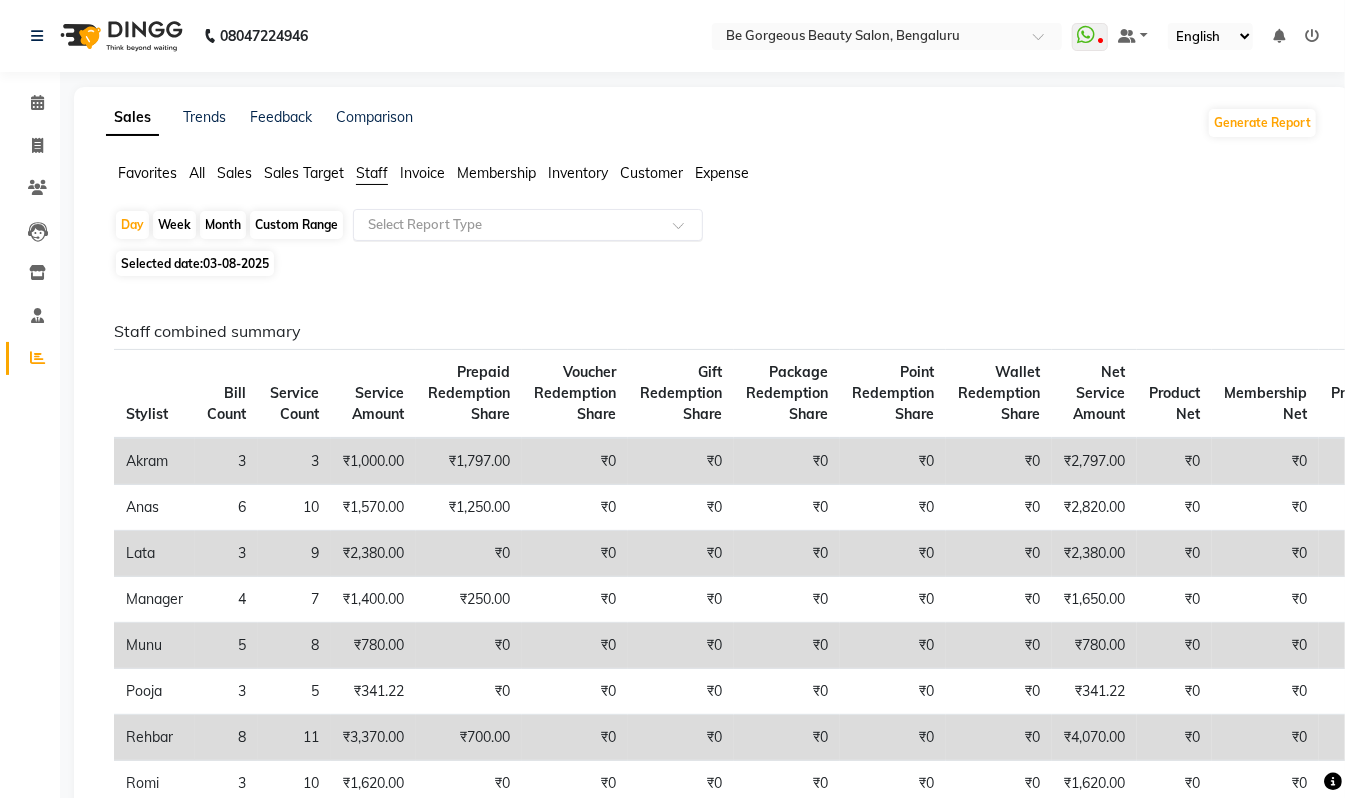 click on "Select Report Type" 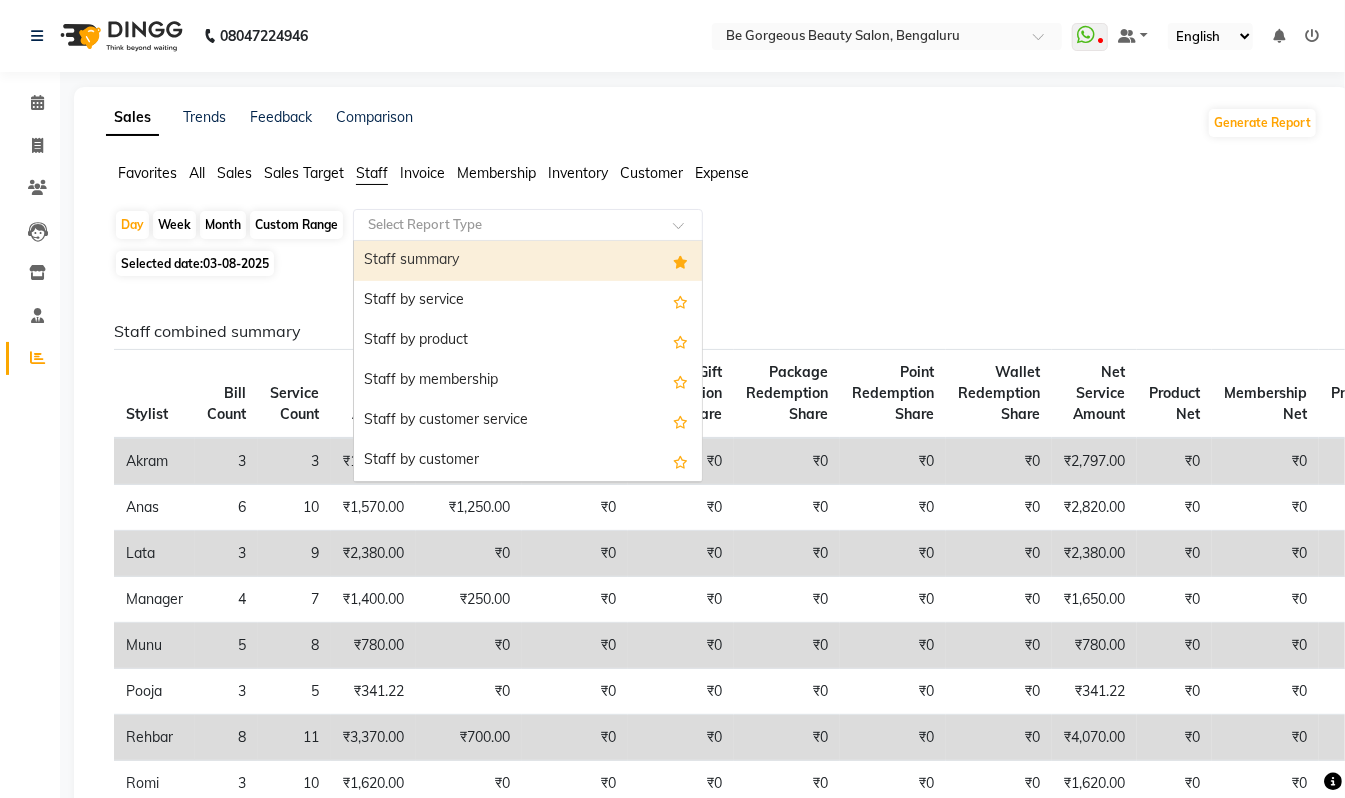 click on "Staff summary" at bounding box center (528, 261) 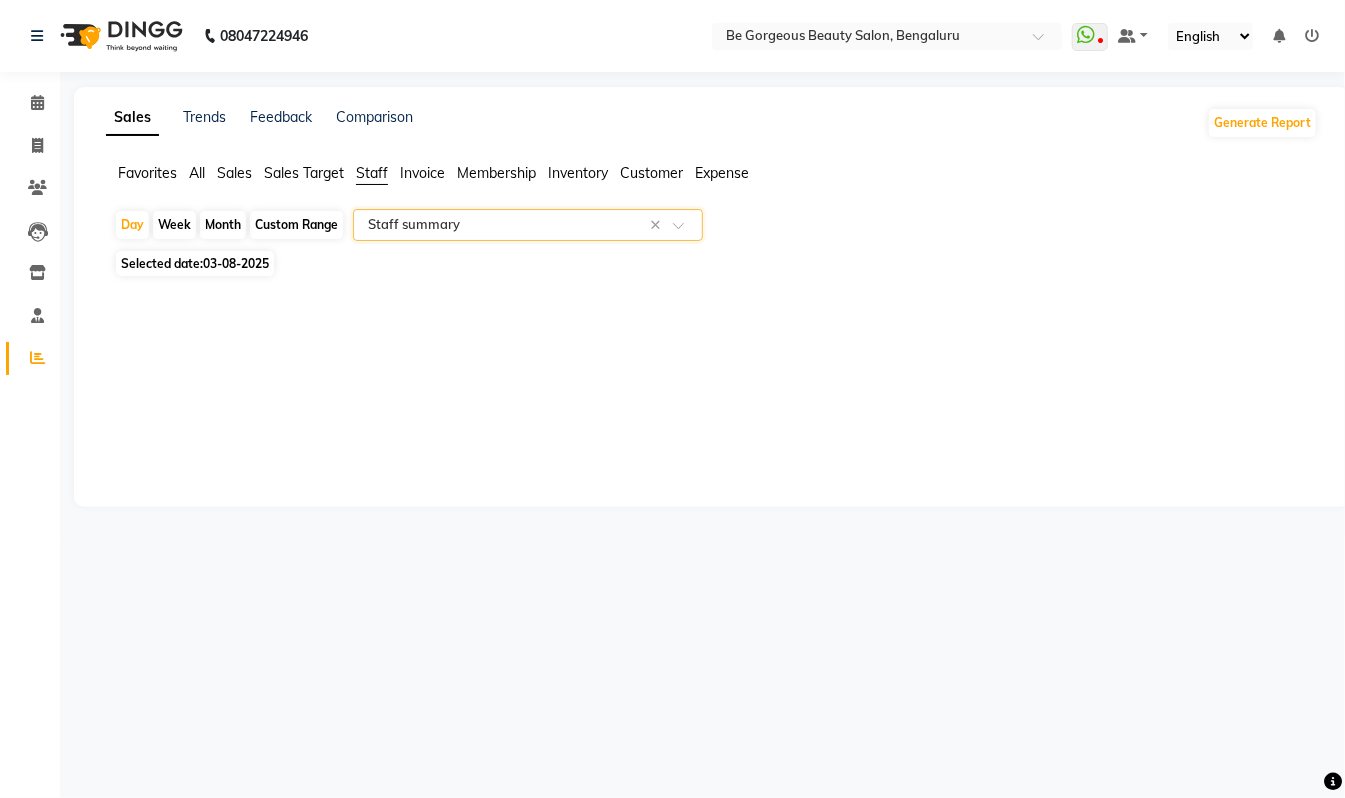 select on "csv" 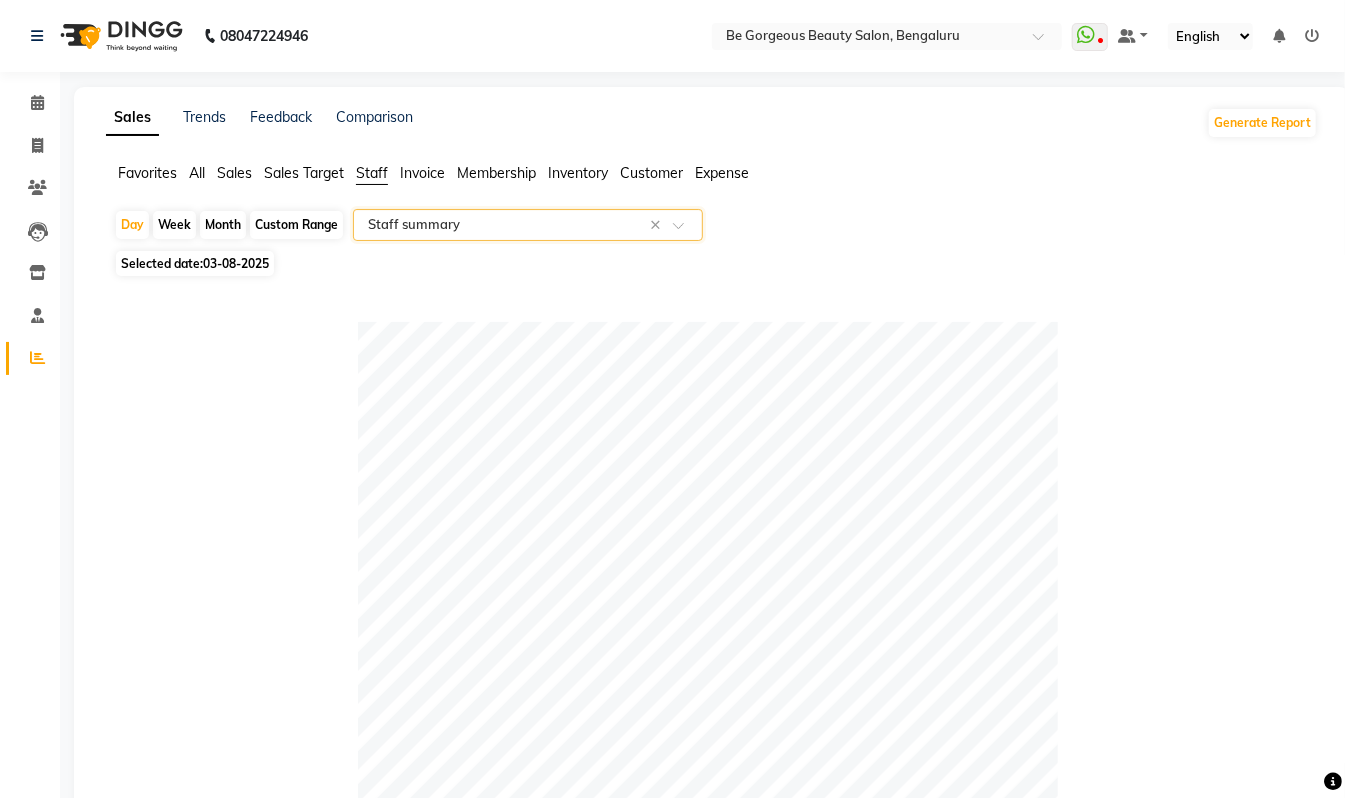 scroll, scrollTop: 421, scrollLeft: 0, axis: vertical 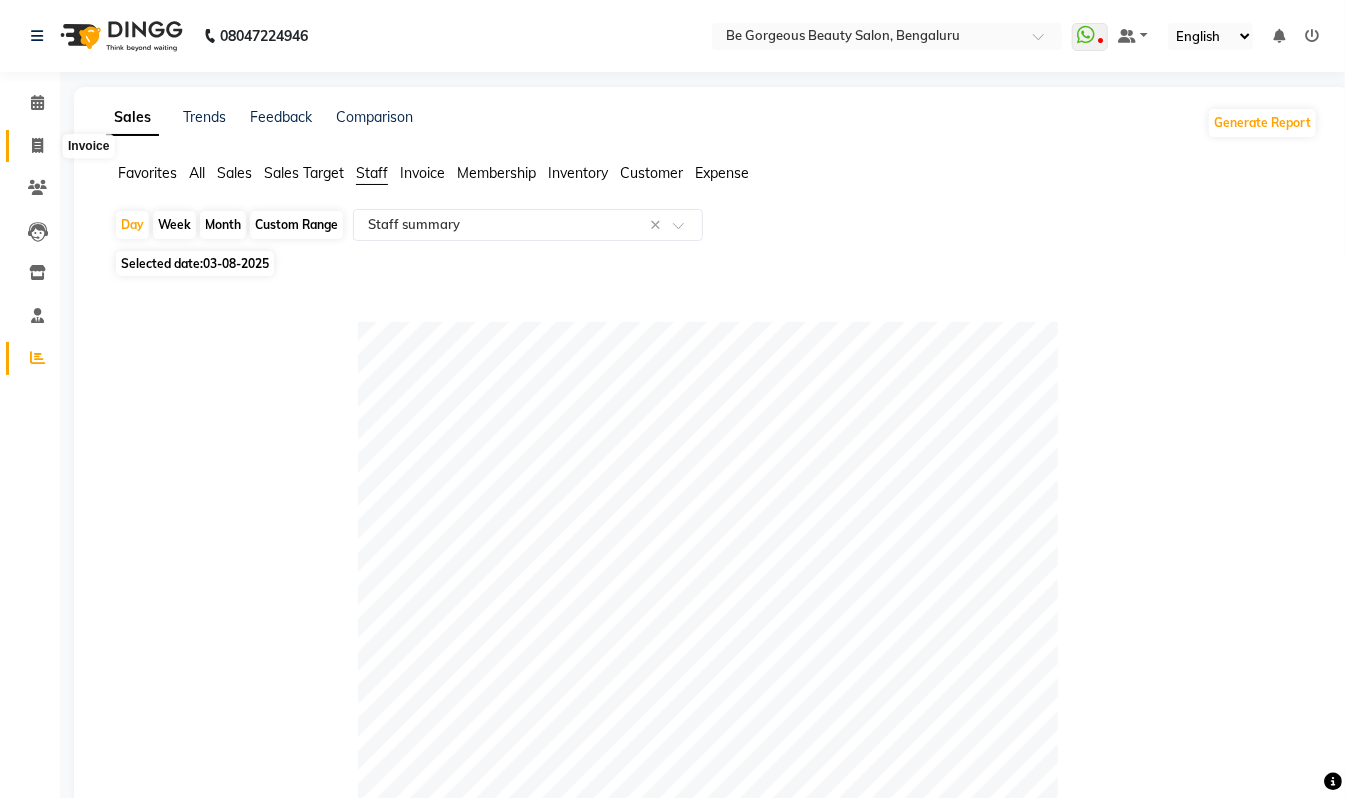 click 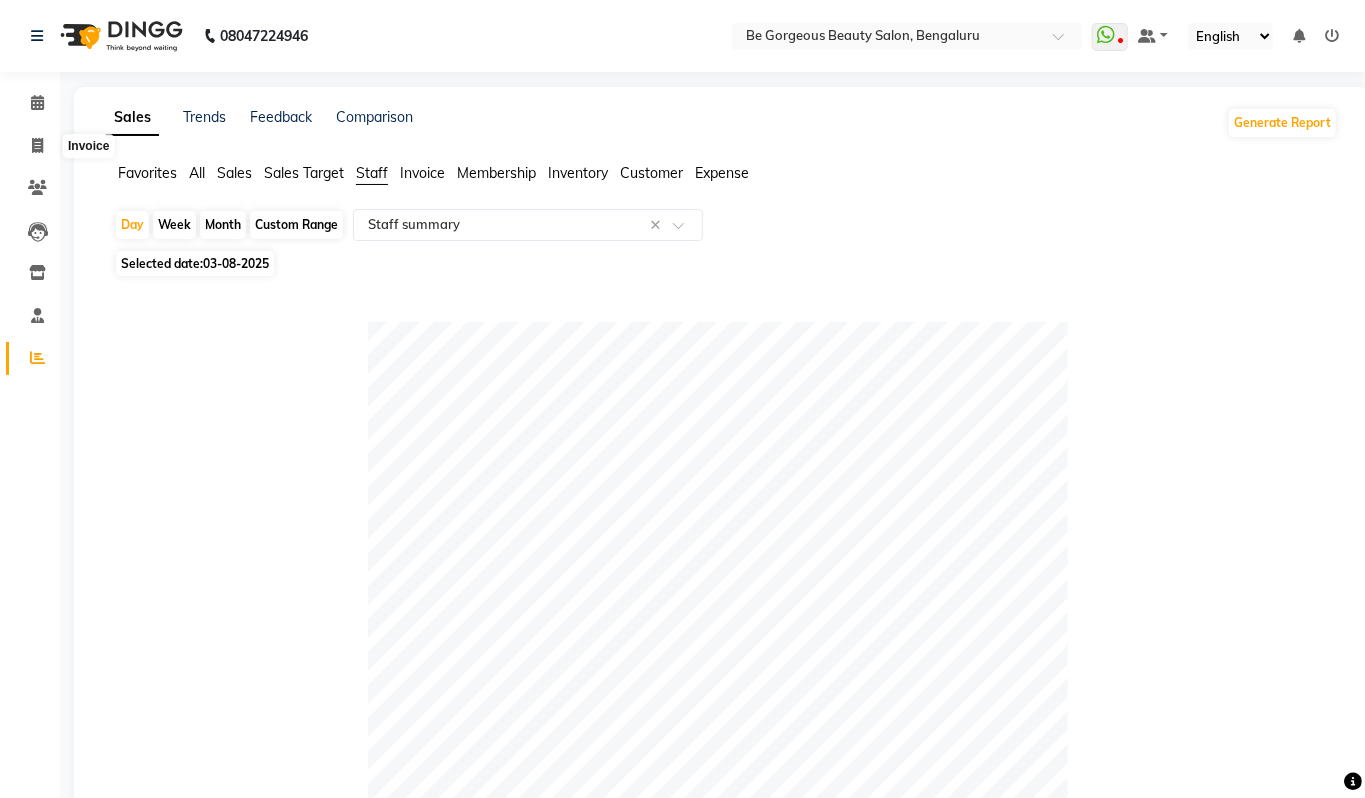 select on "service" 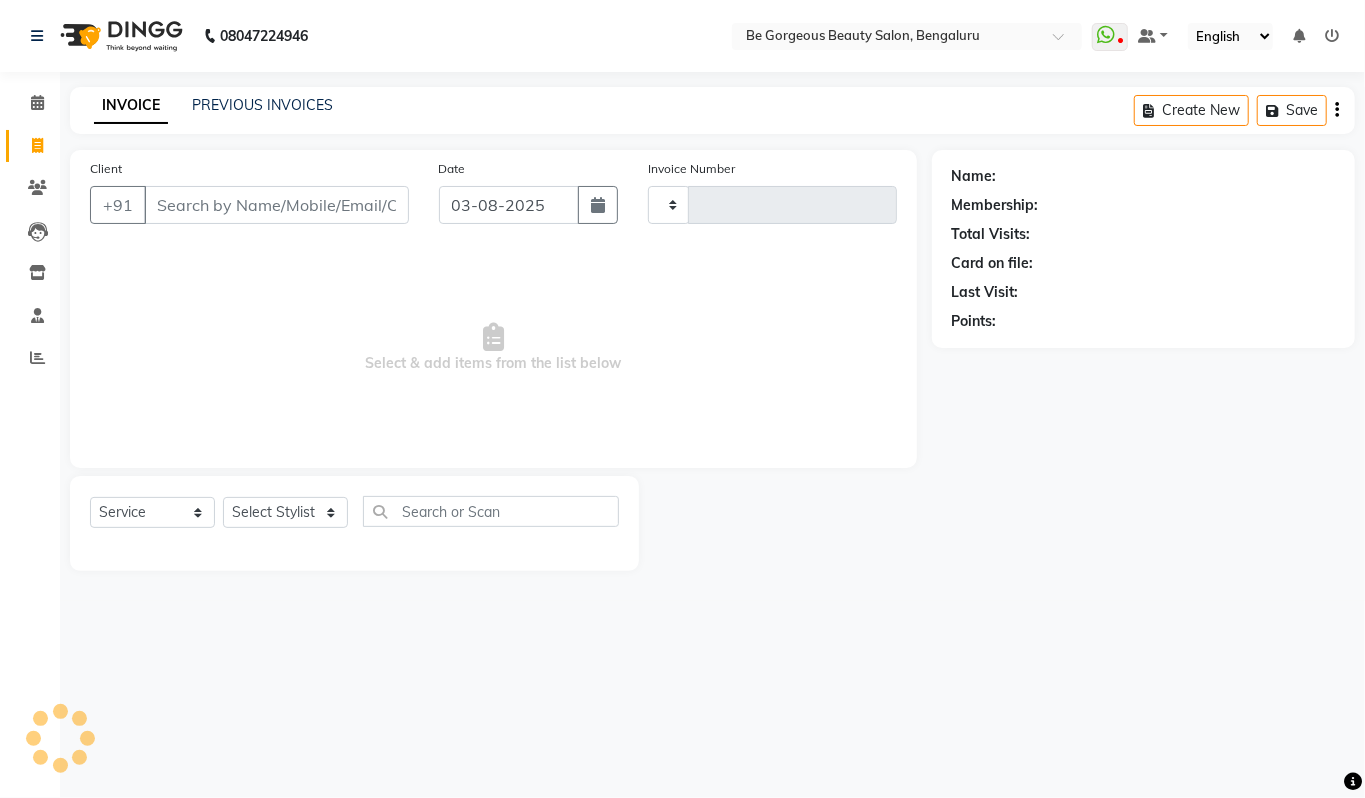 type on "3441" 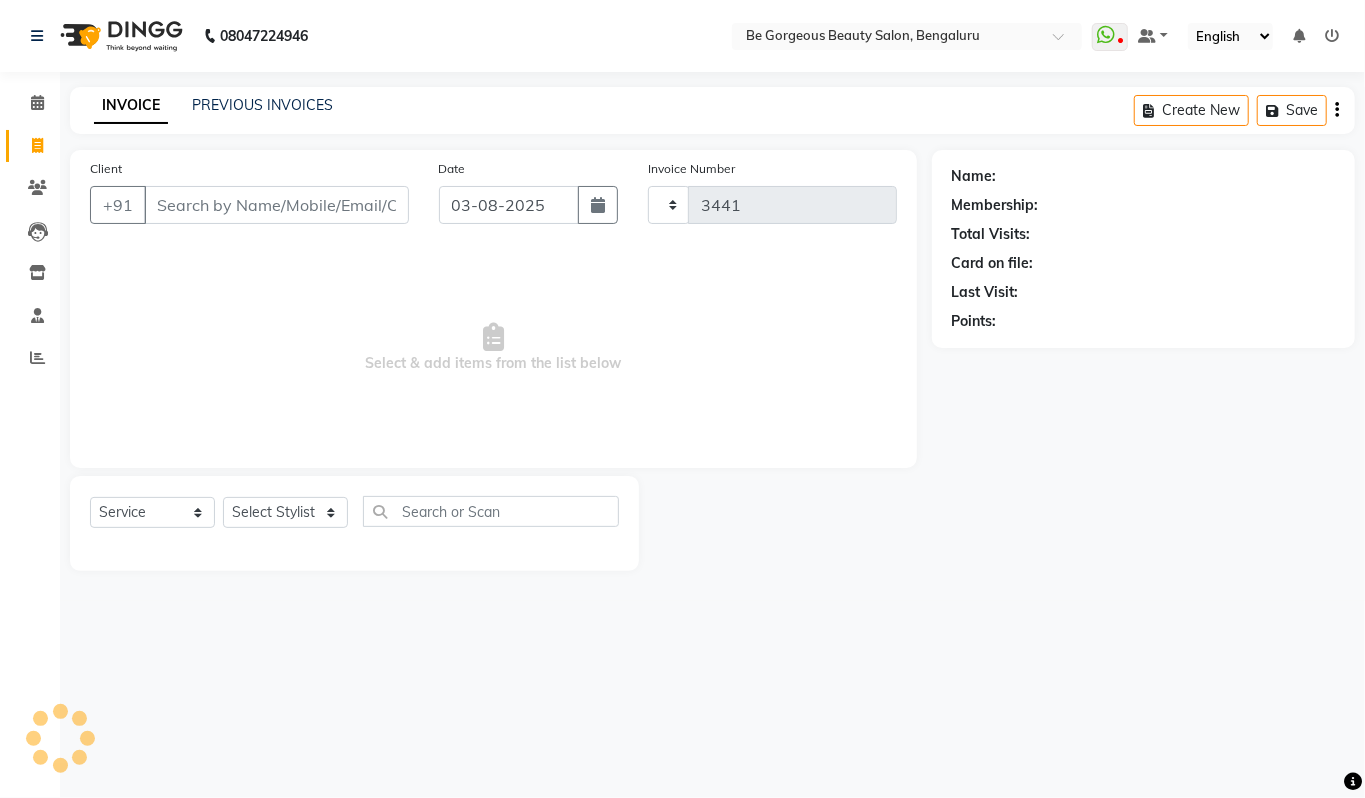 select on "5405" 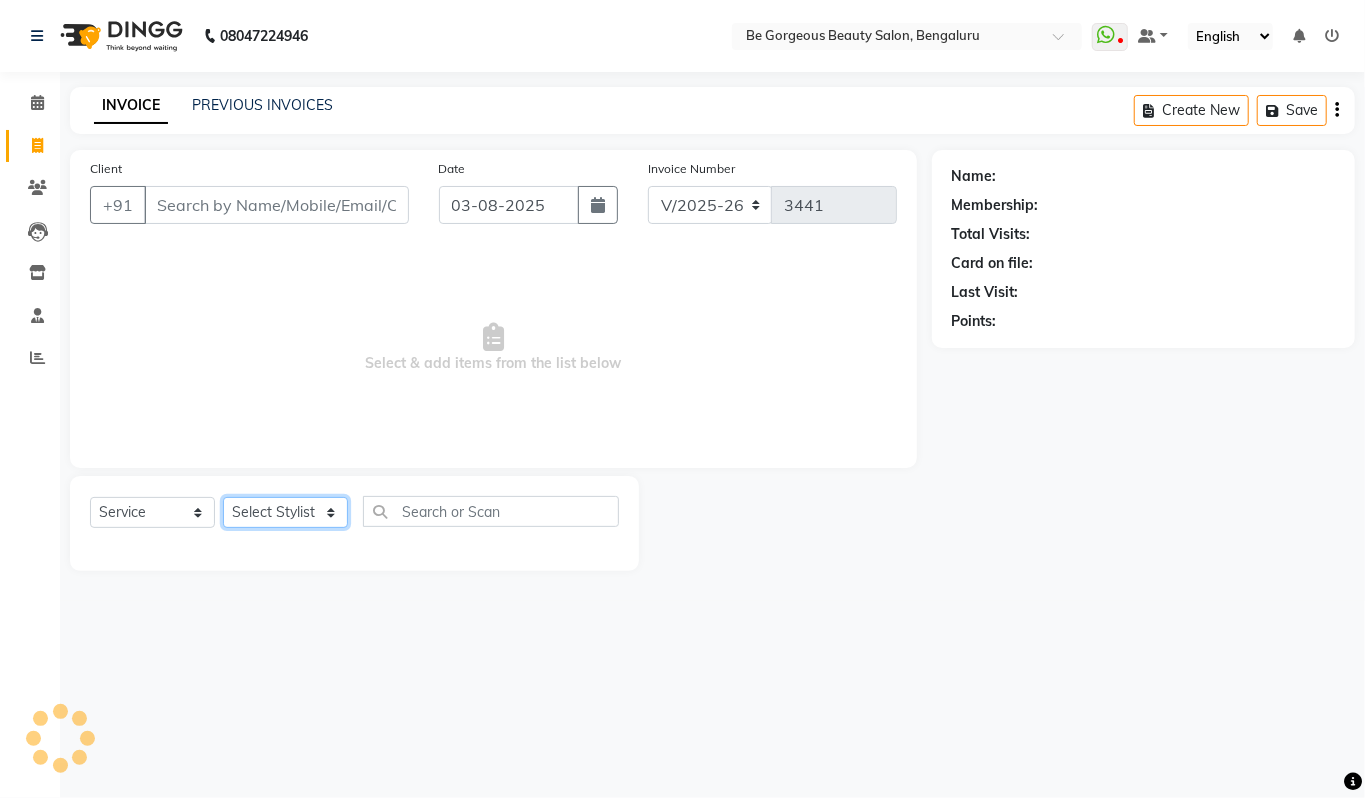 click on "Select Stylist" 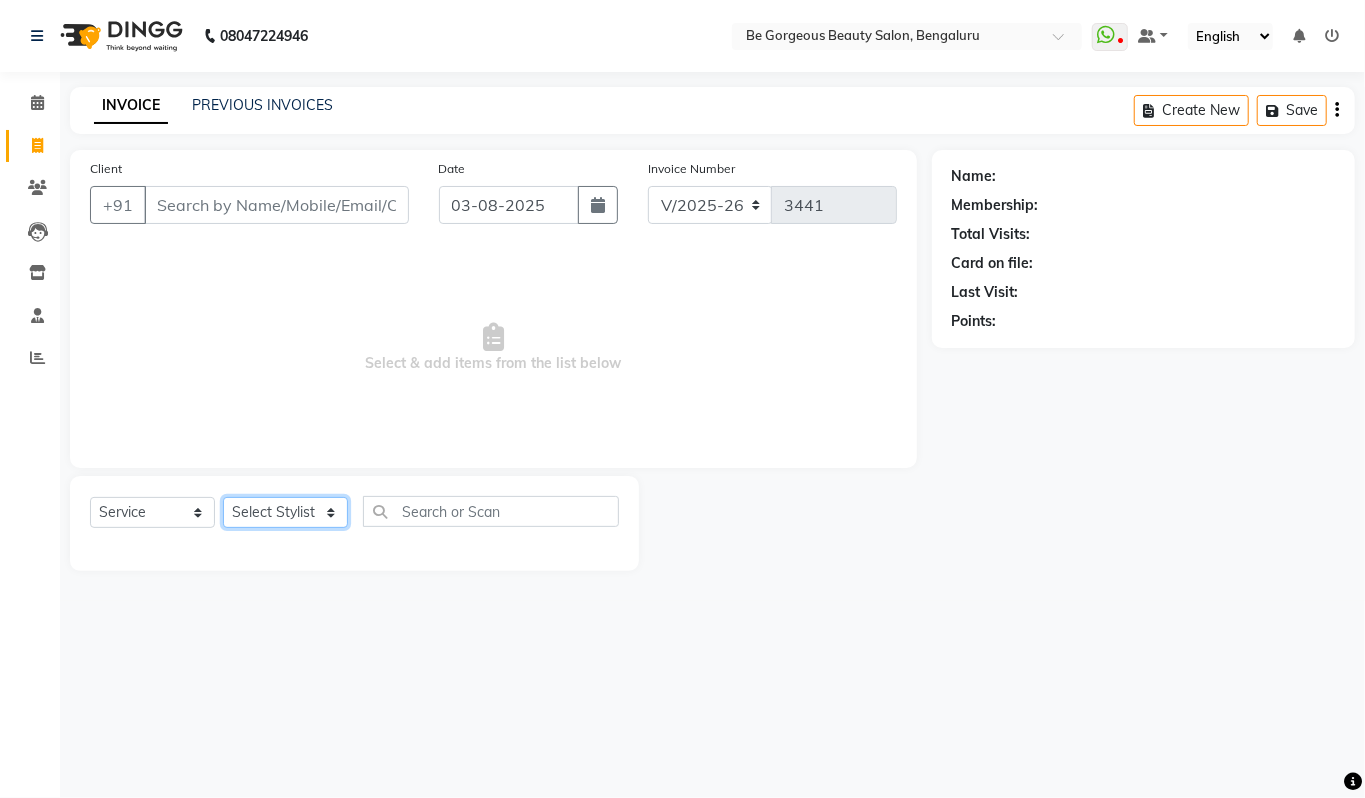 select on "83189" 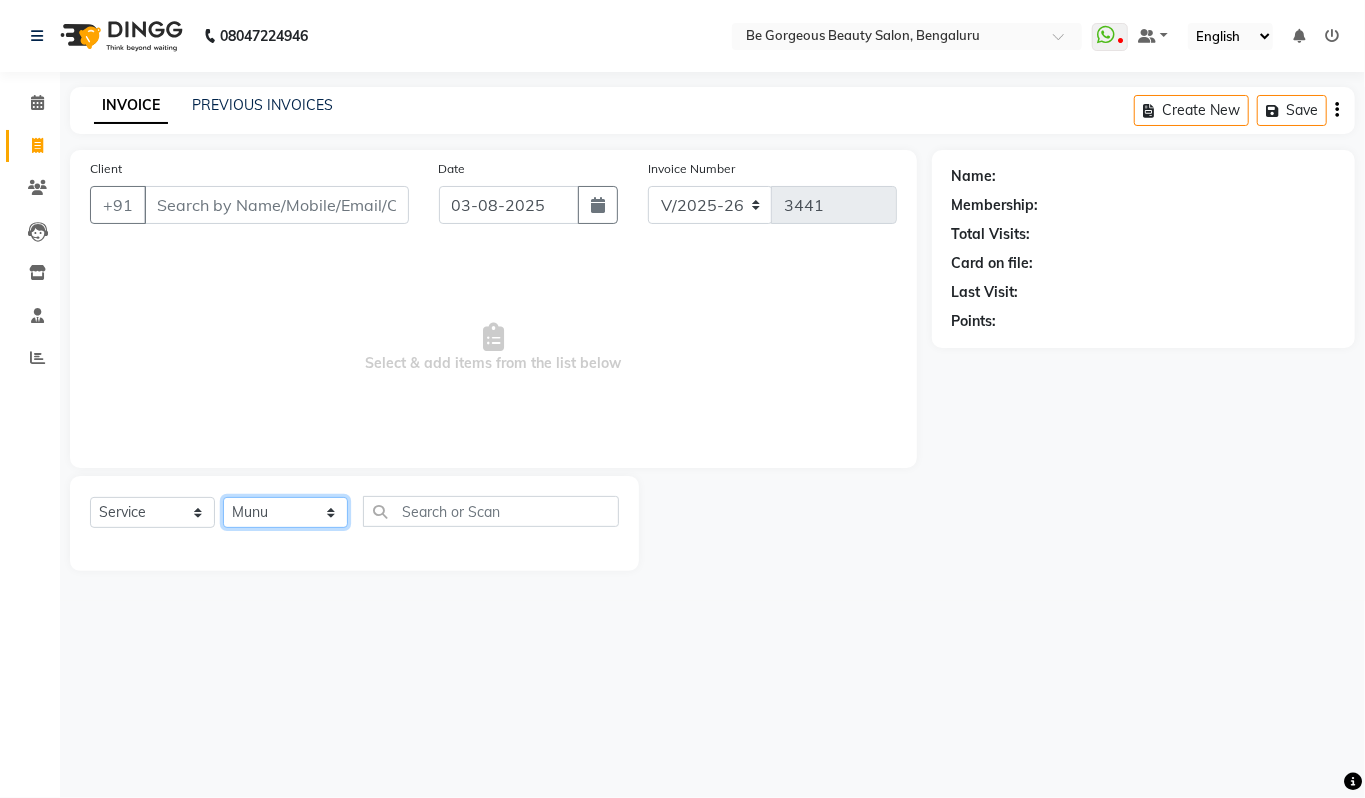 click on "Select Stylist Akram Anas Gayatri lata Manager Munu Pooja Rehbar Romi Talib Wajid" 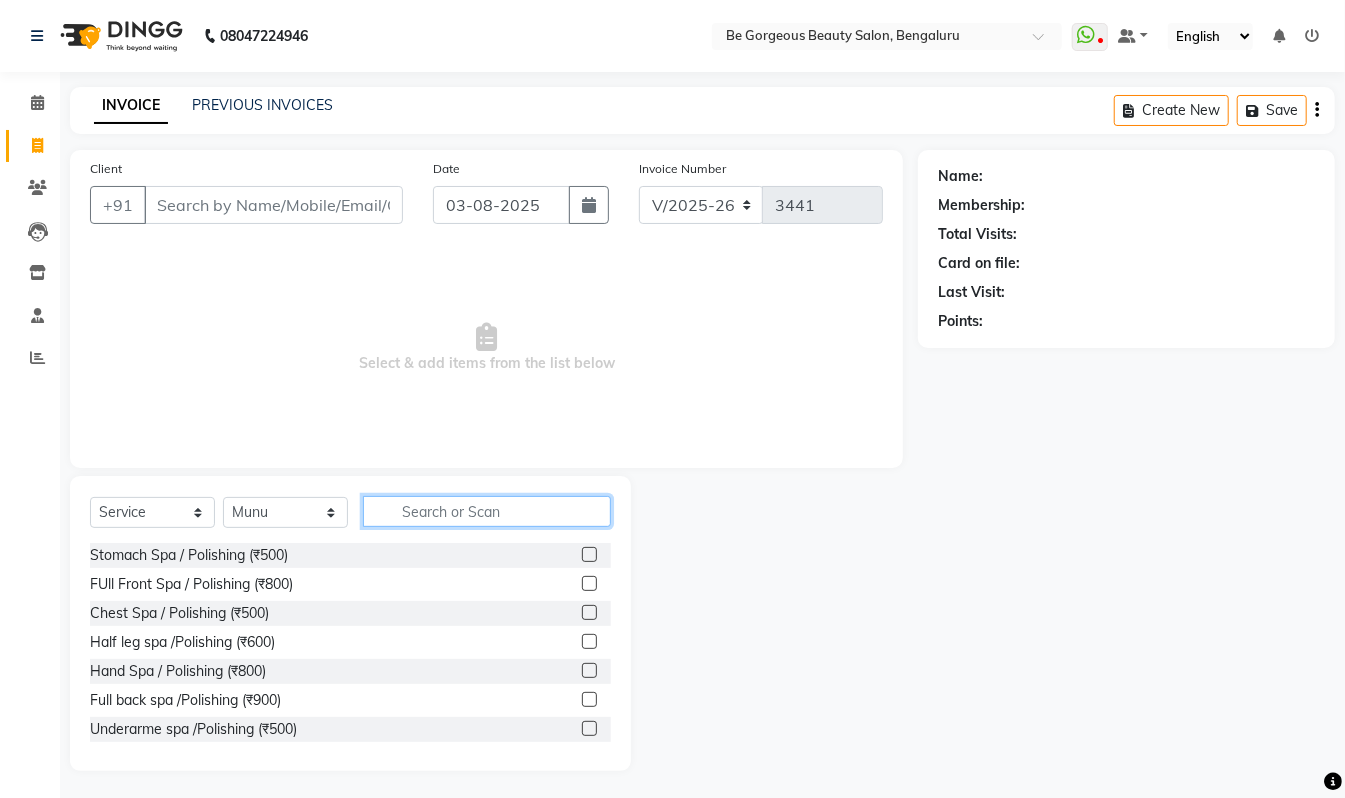 click 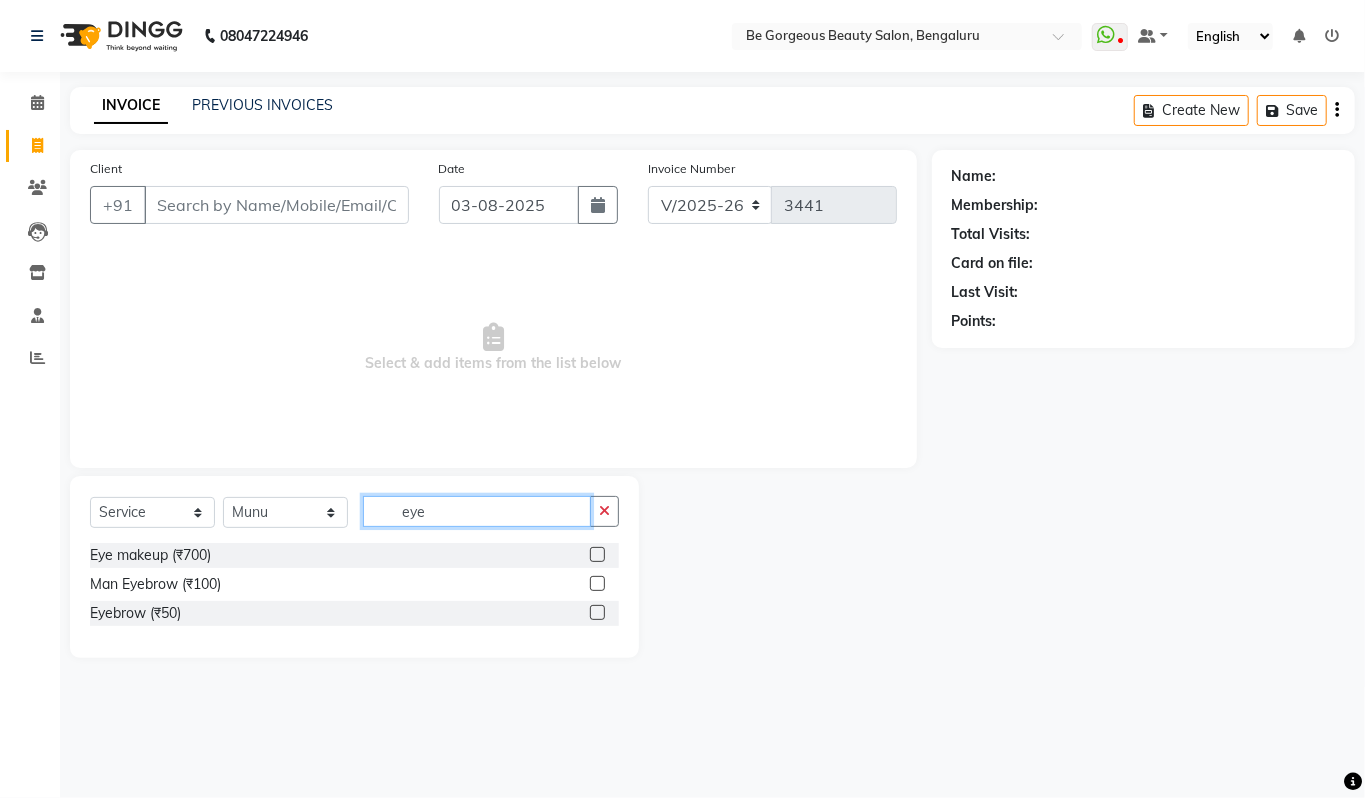 type on "eye" 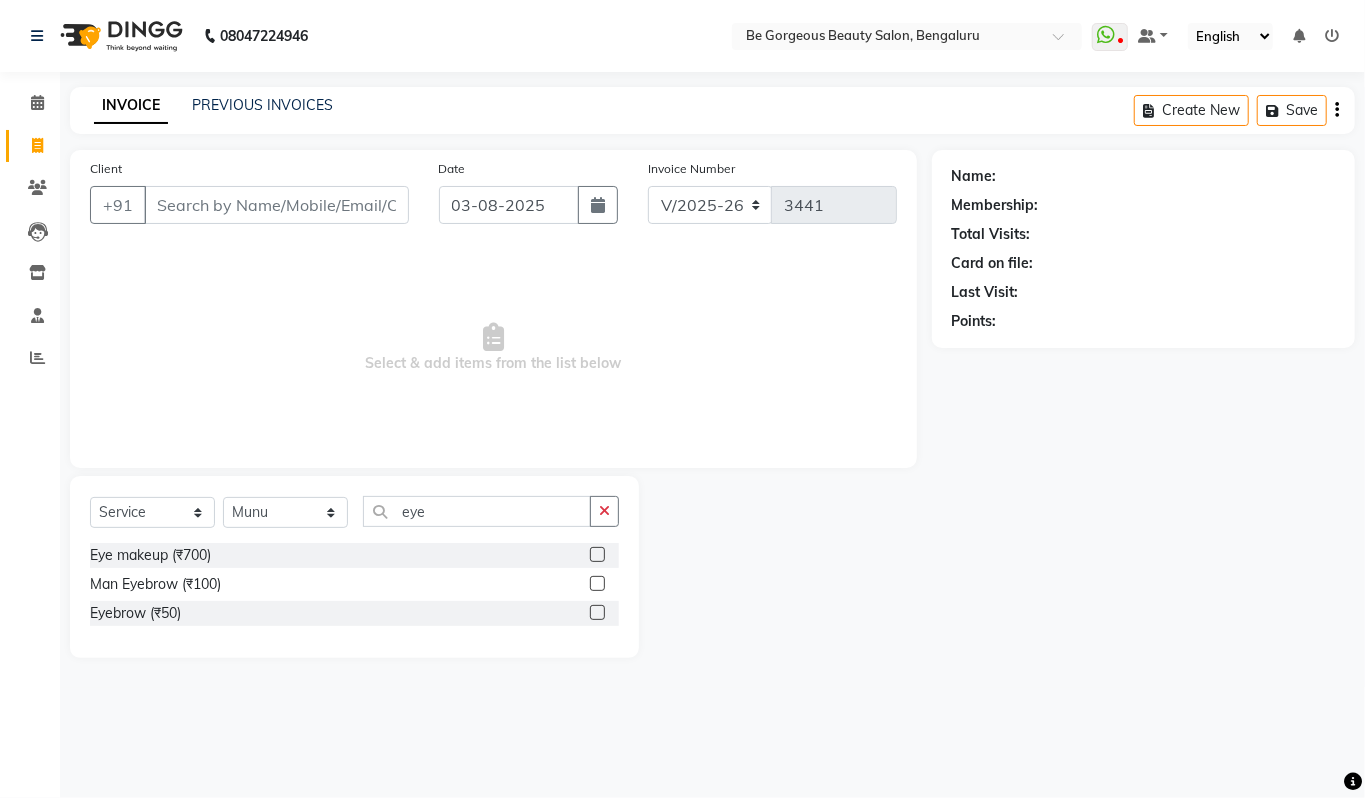 click 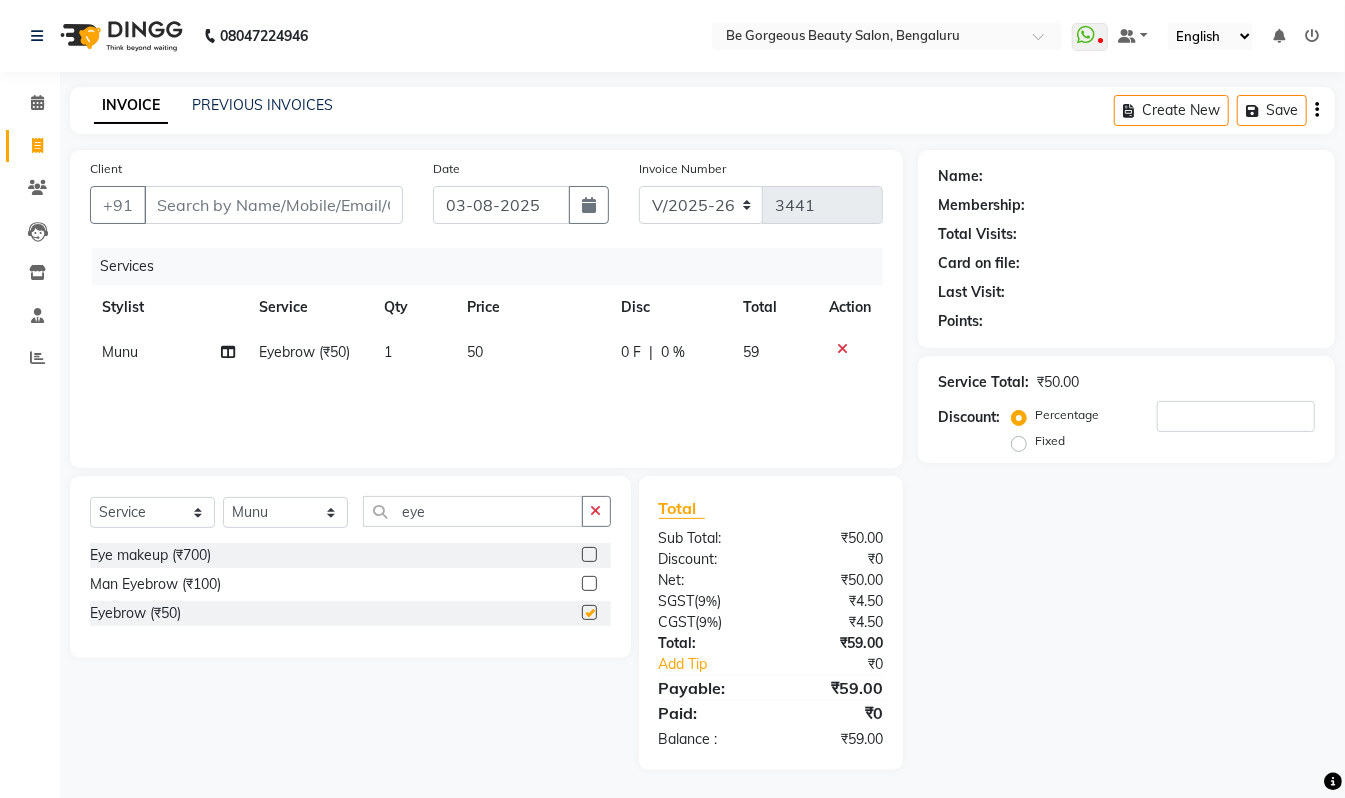 checkbox on "false" 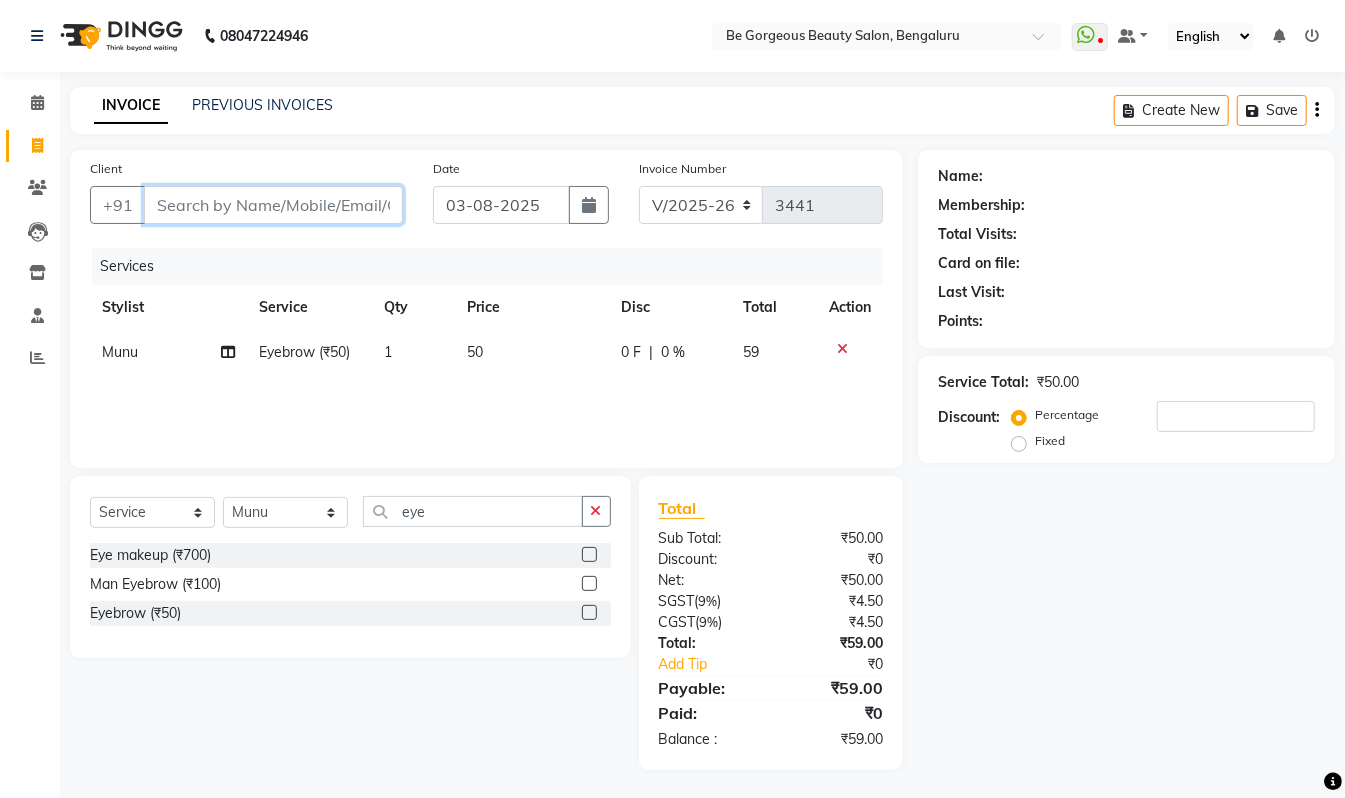 click on "Client" at bounding box center (273, 205) 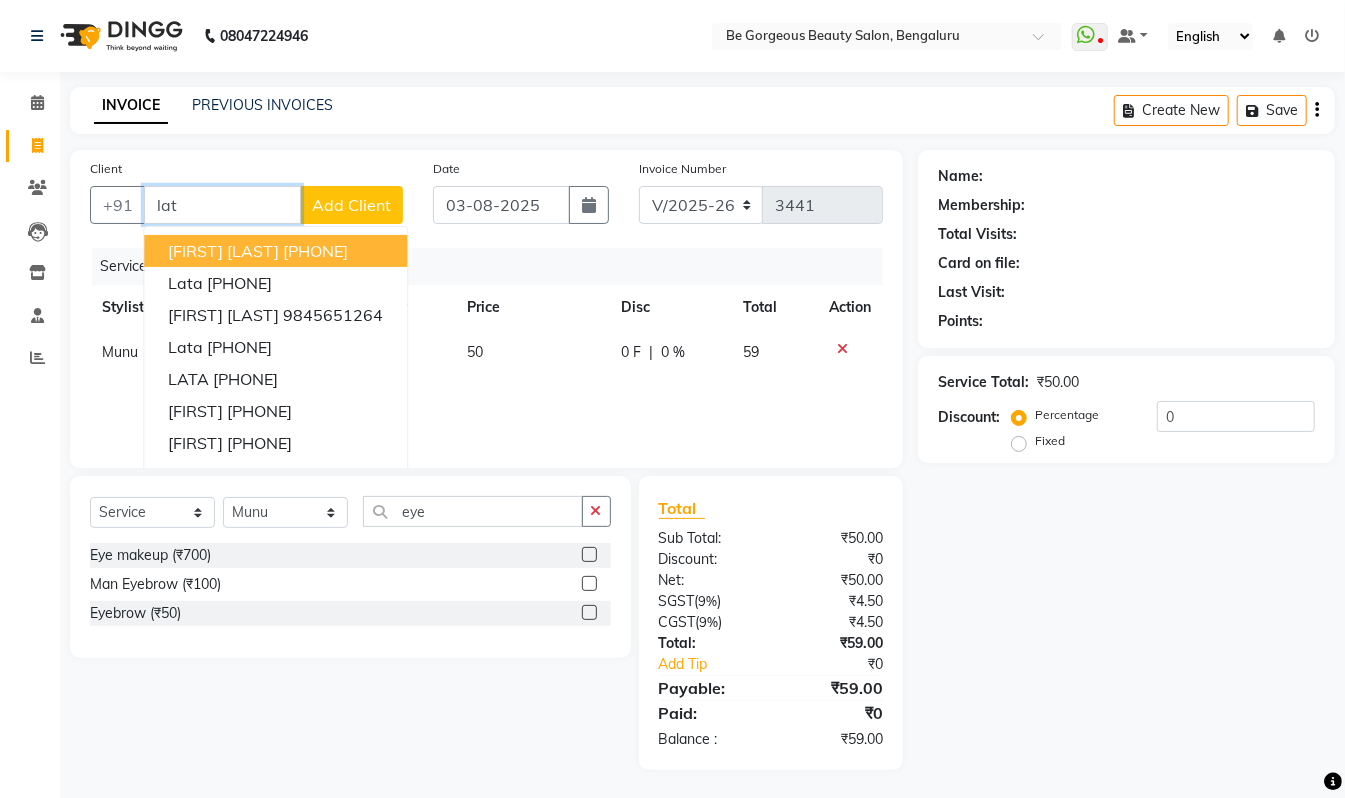 click on "Lata Agarwal" at bounding box center (223, 251) 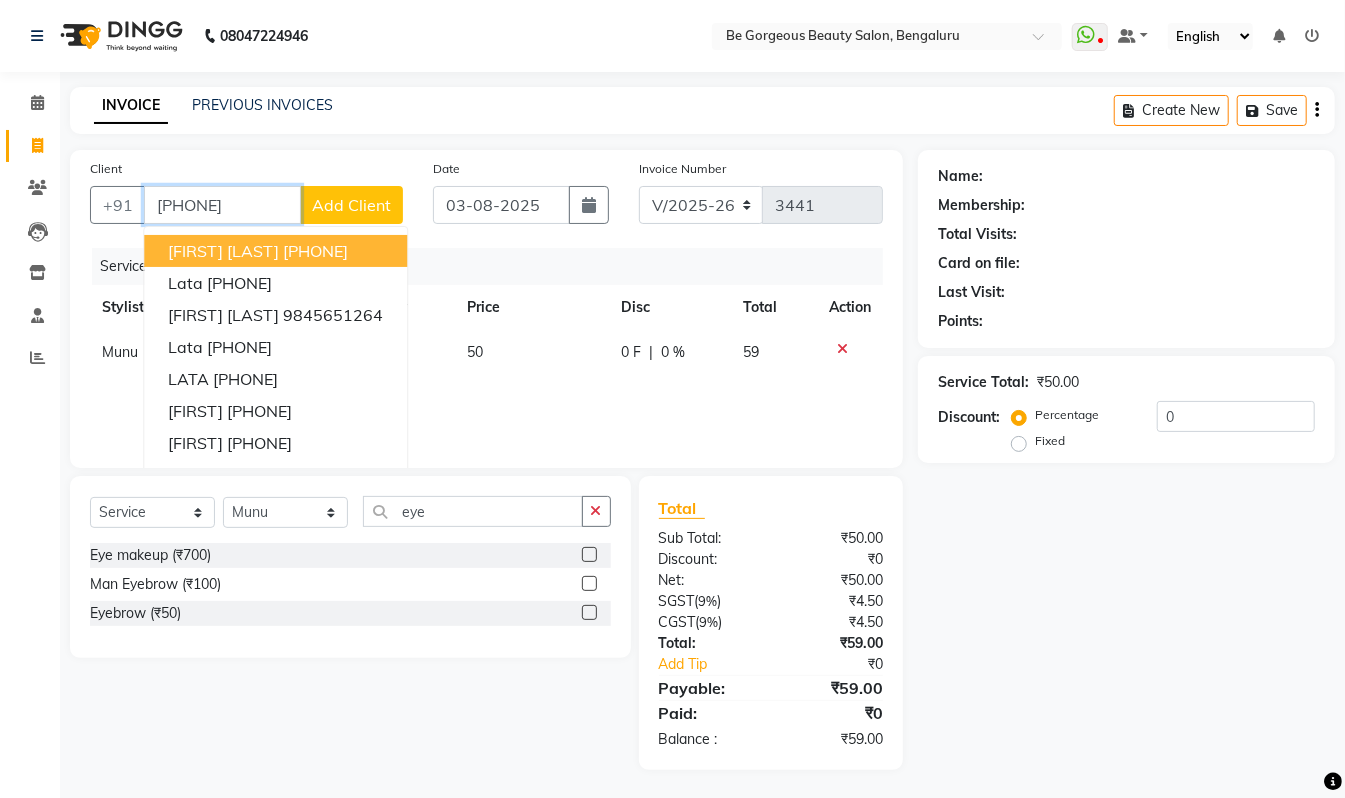 type on "[PHONE]" 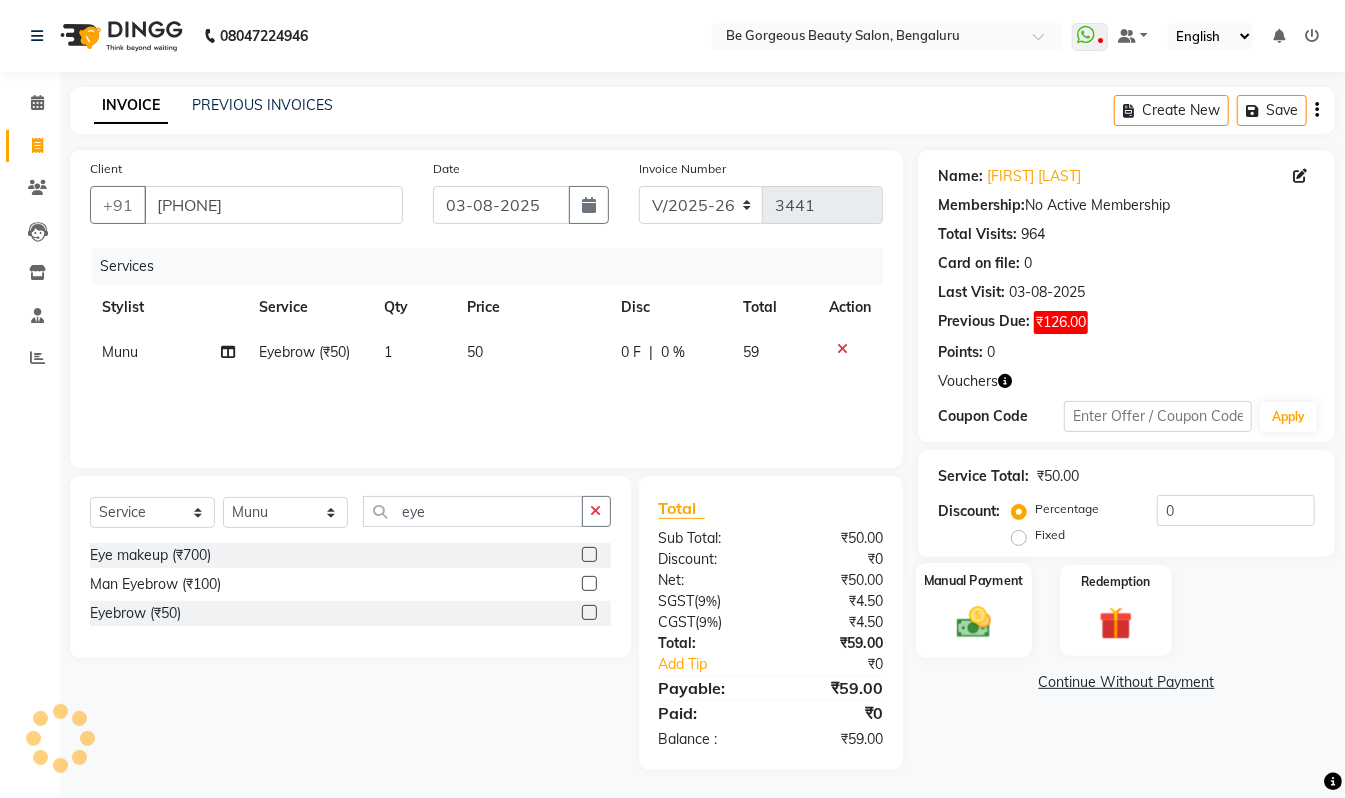click on "Manual Payment" 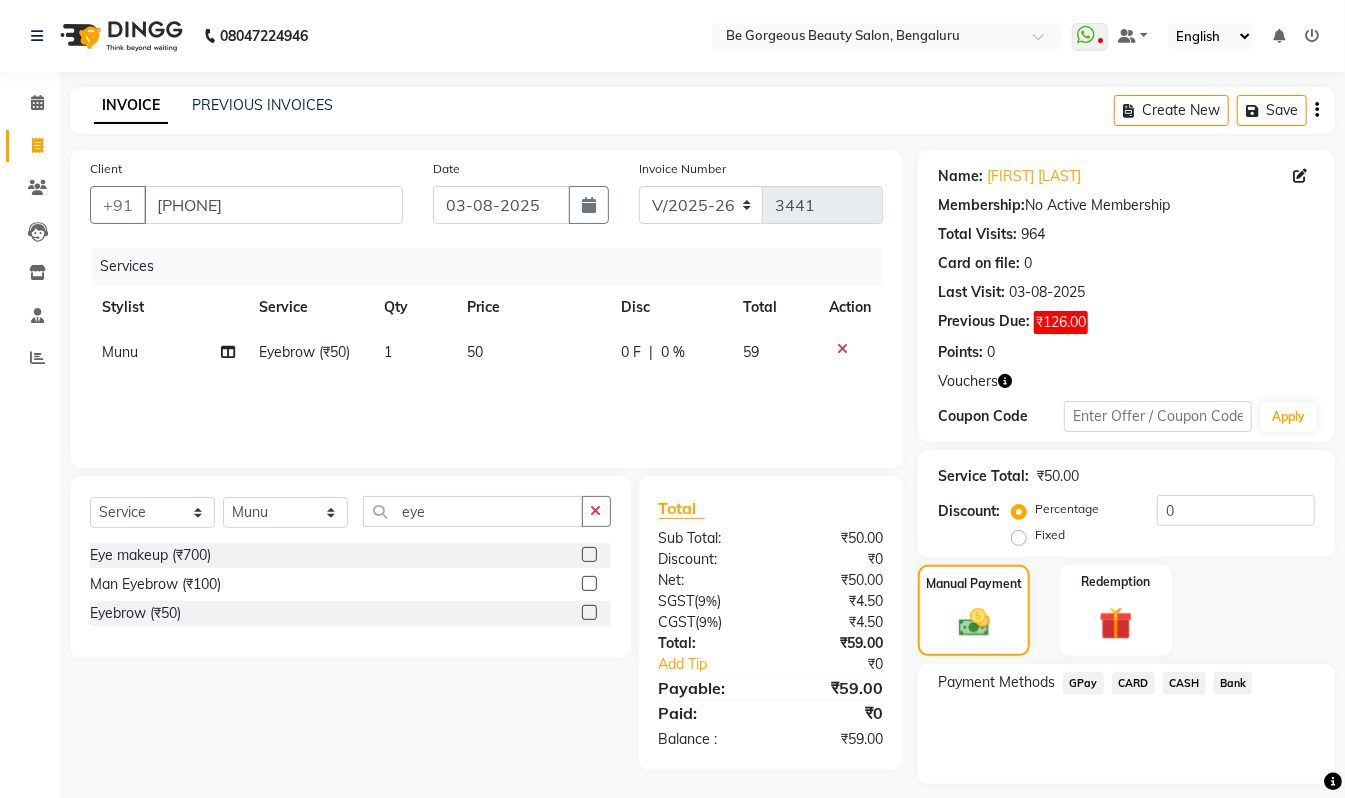 click on "GPay" 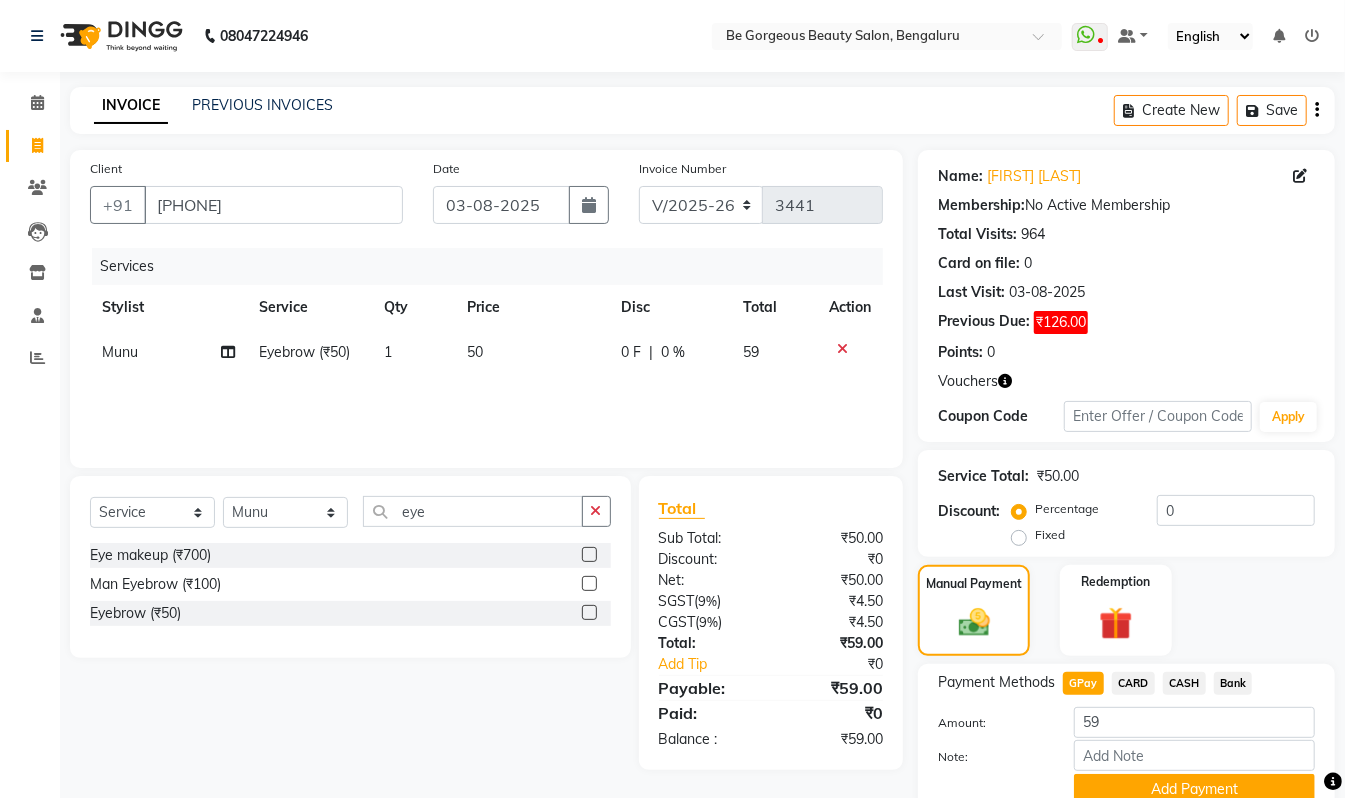 scroll, scrollTop: 86, scrollLeft: 0, axis: vertical 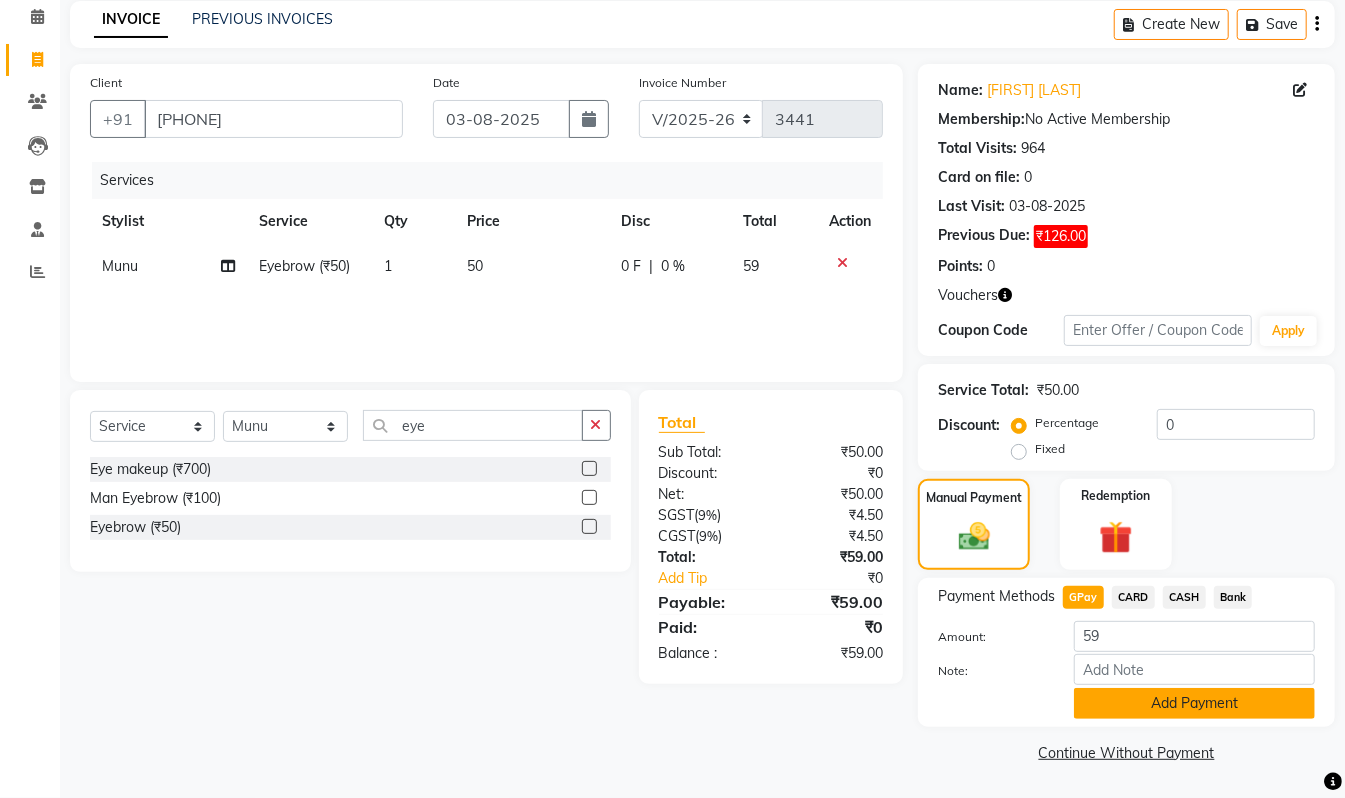 click on "Add Payment" 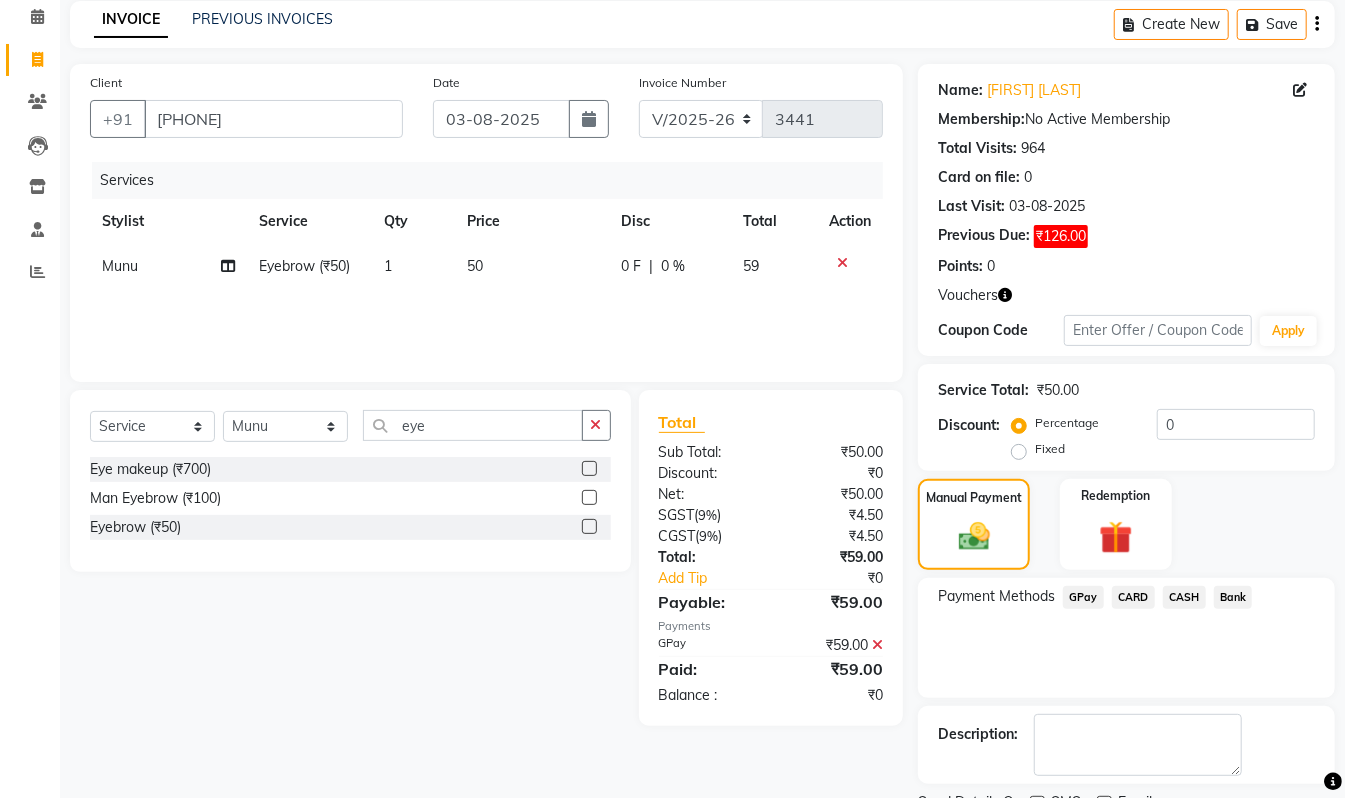 scroll, scrollTop: 162, scrollLeft: 0, axis: vertical 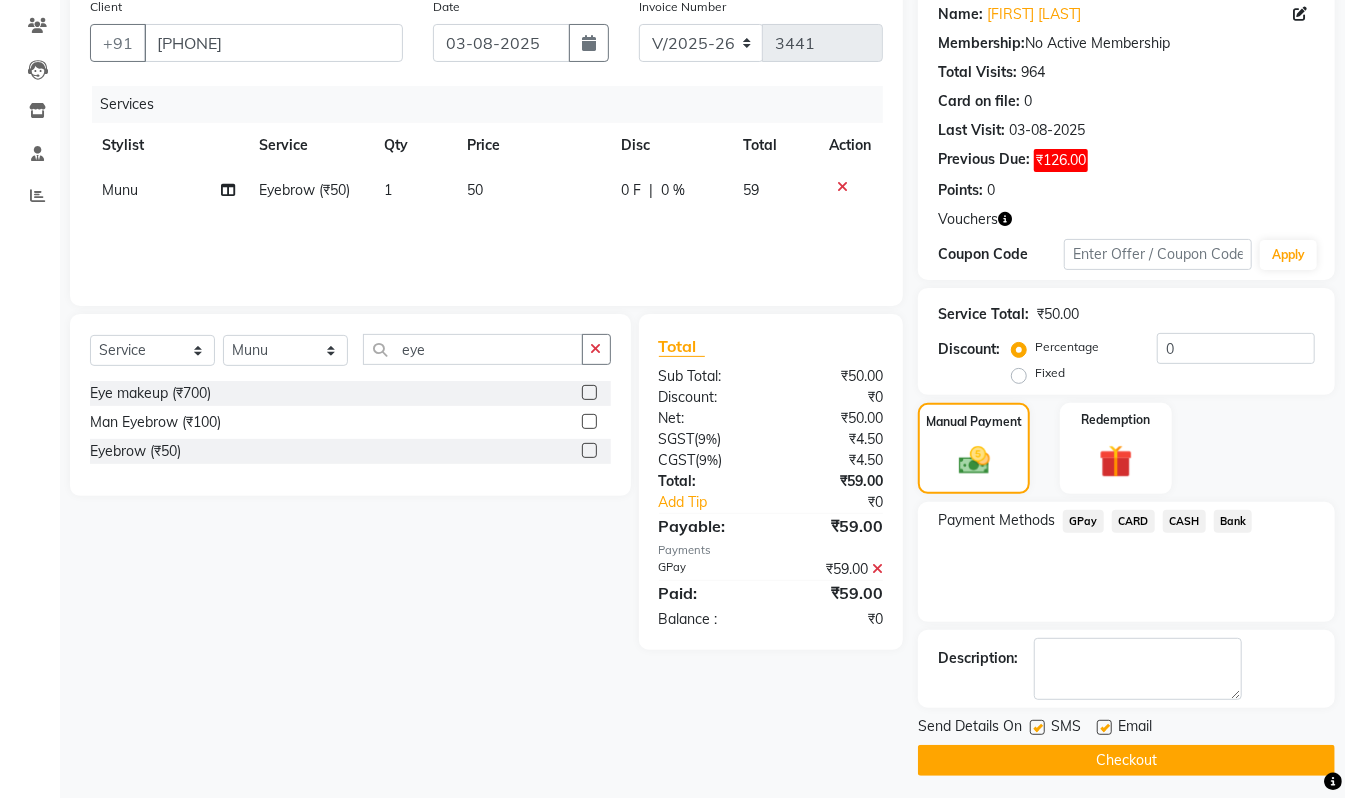 click on "Checkout" 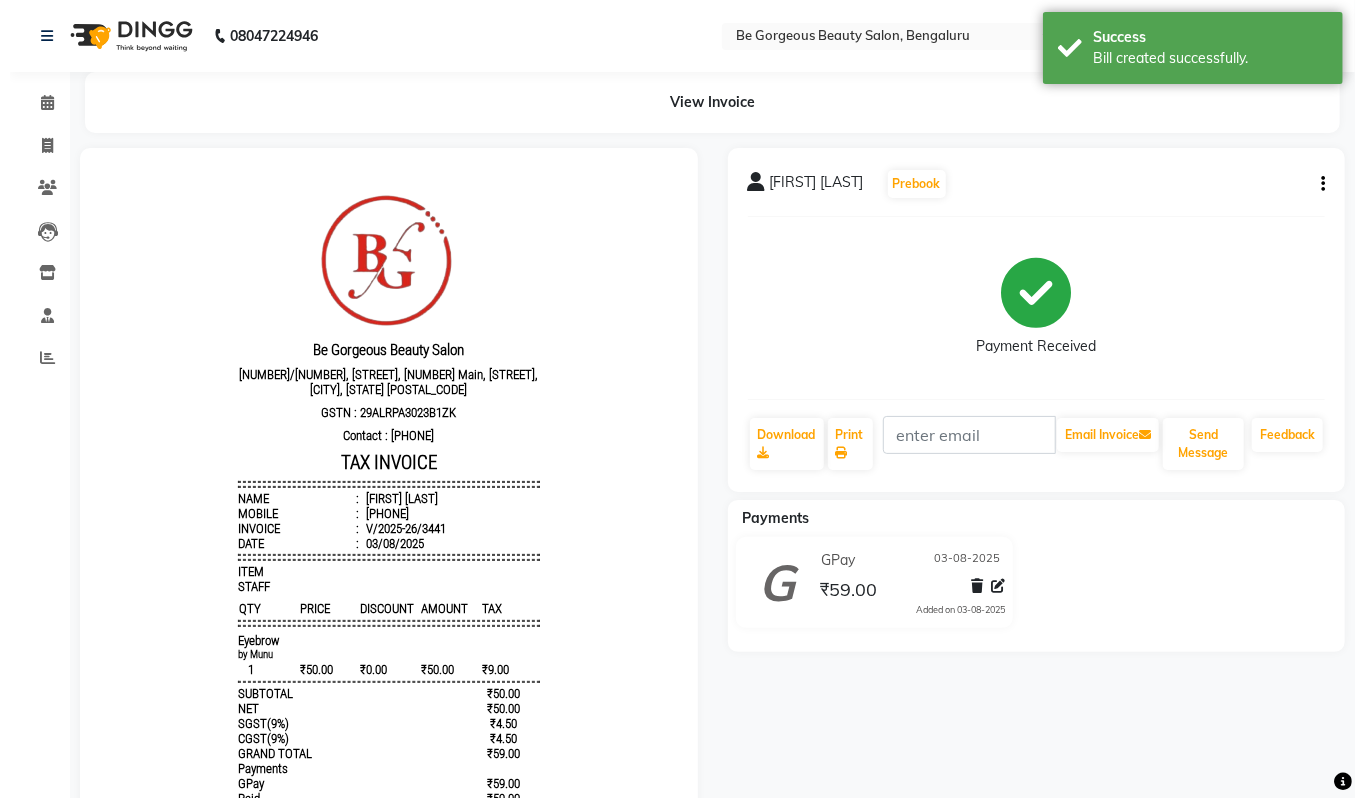 scroll, scrollTop: 0, scrollLeft: 0, axis: both 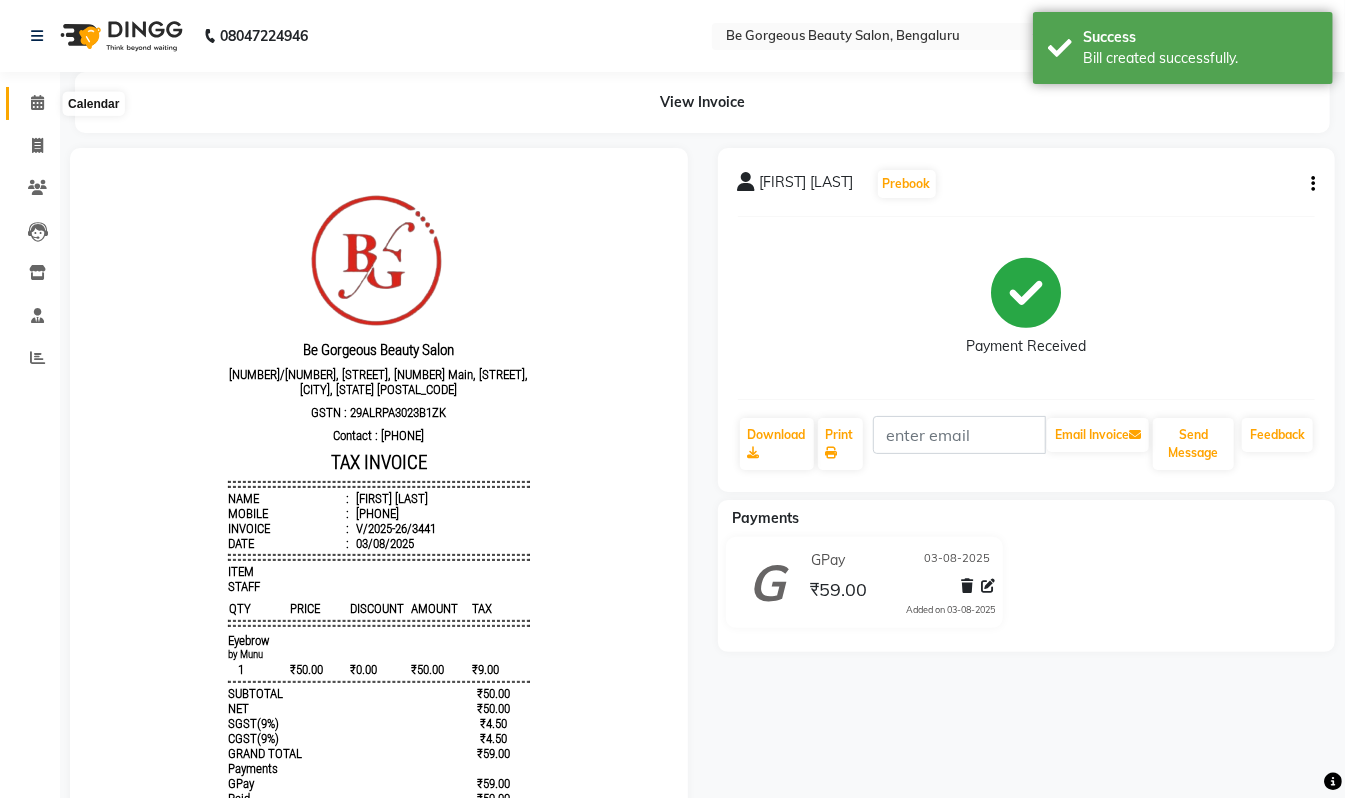 click 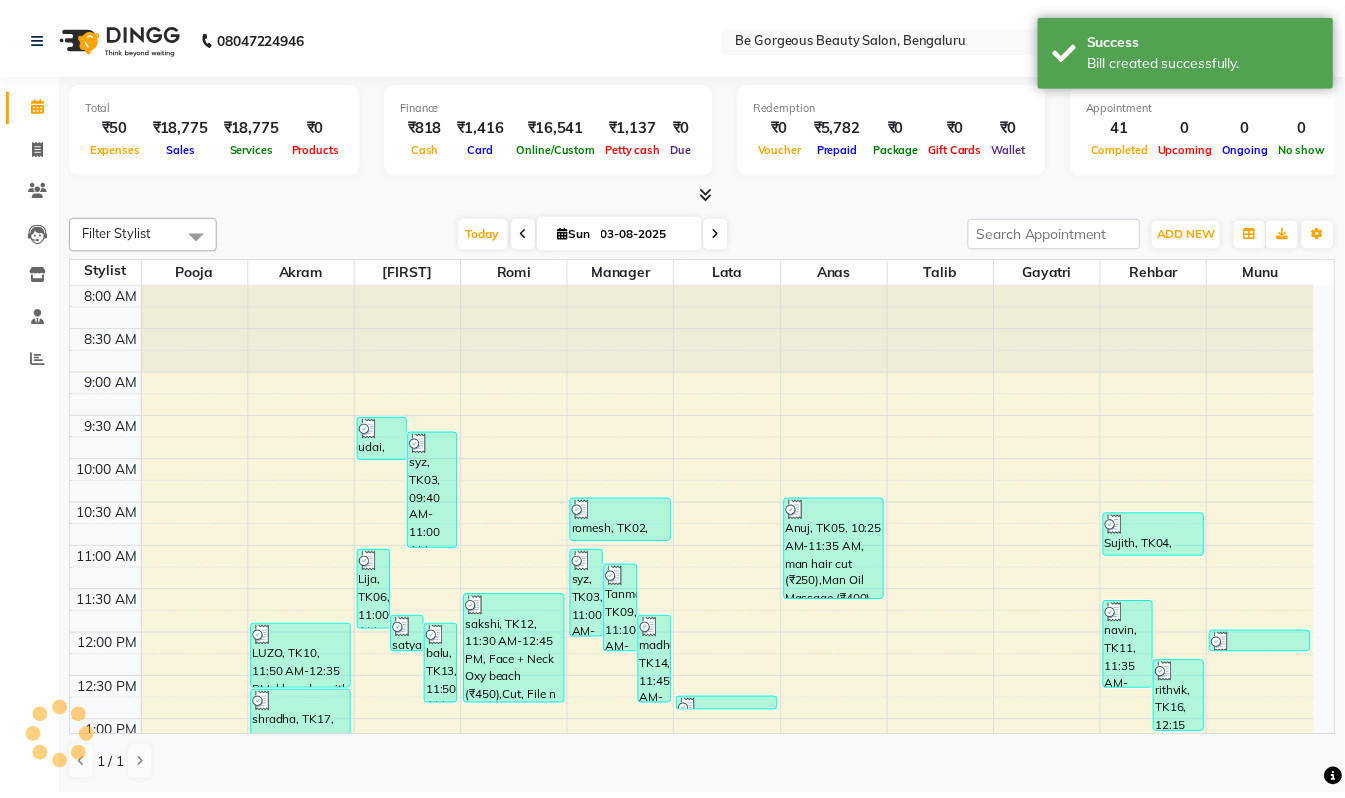 scroll, scrollTop: 0, scrollLeft: 0, axis: both 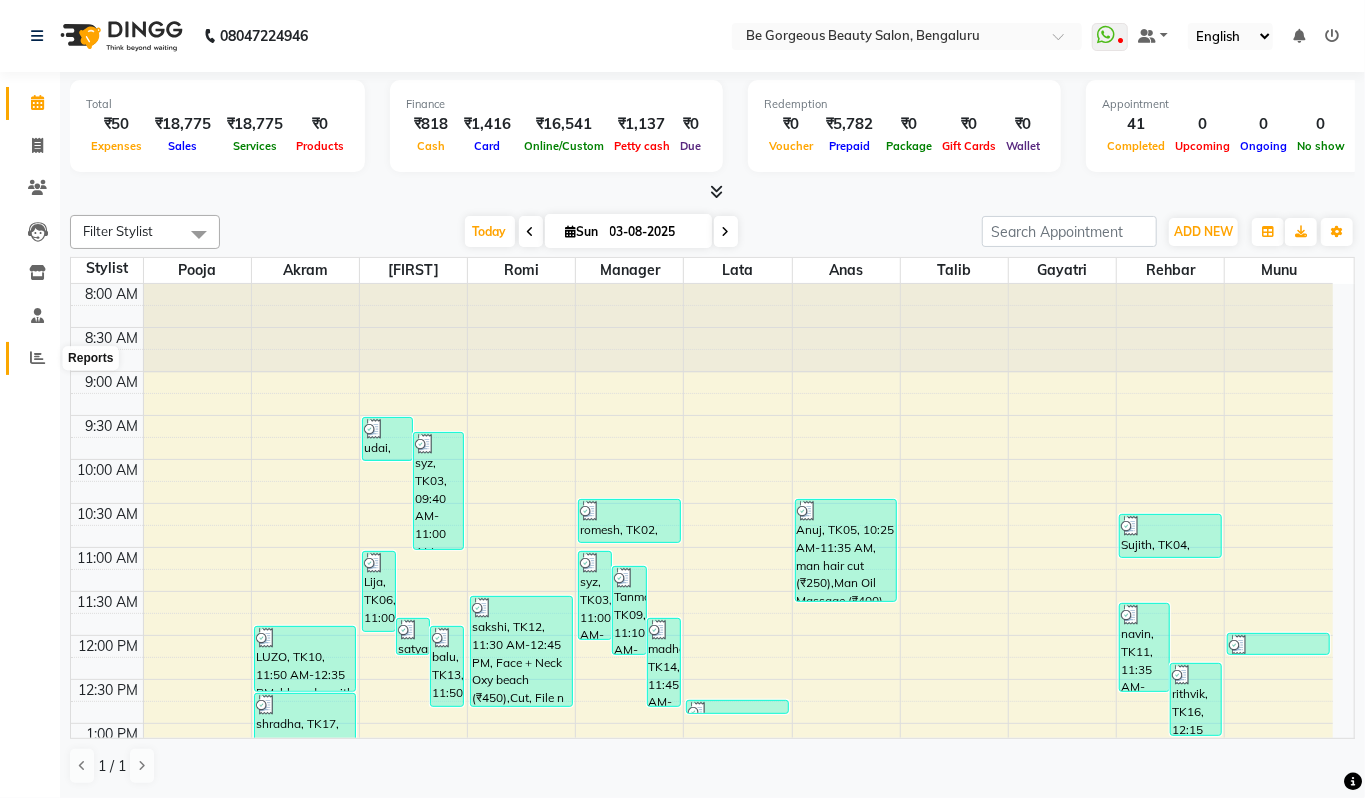 click 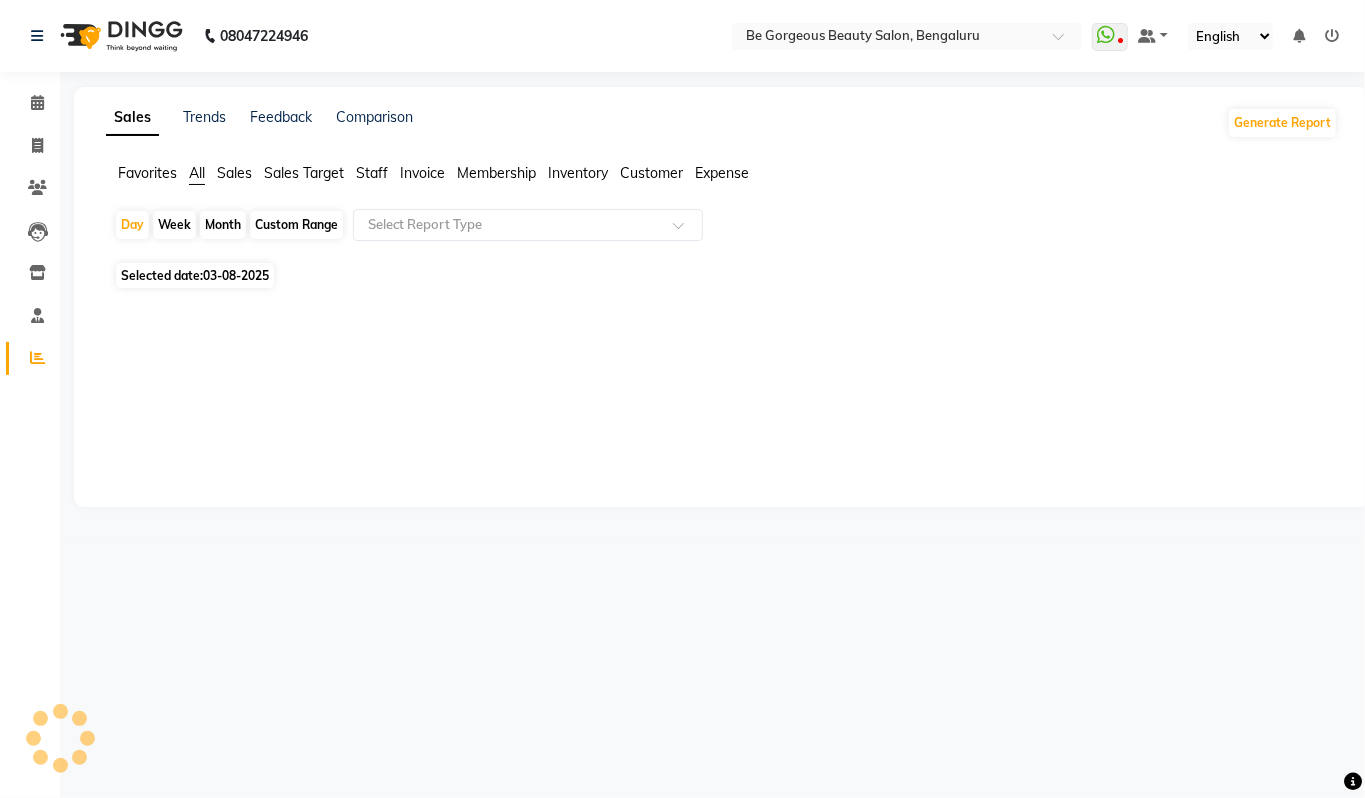click on "Staff" 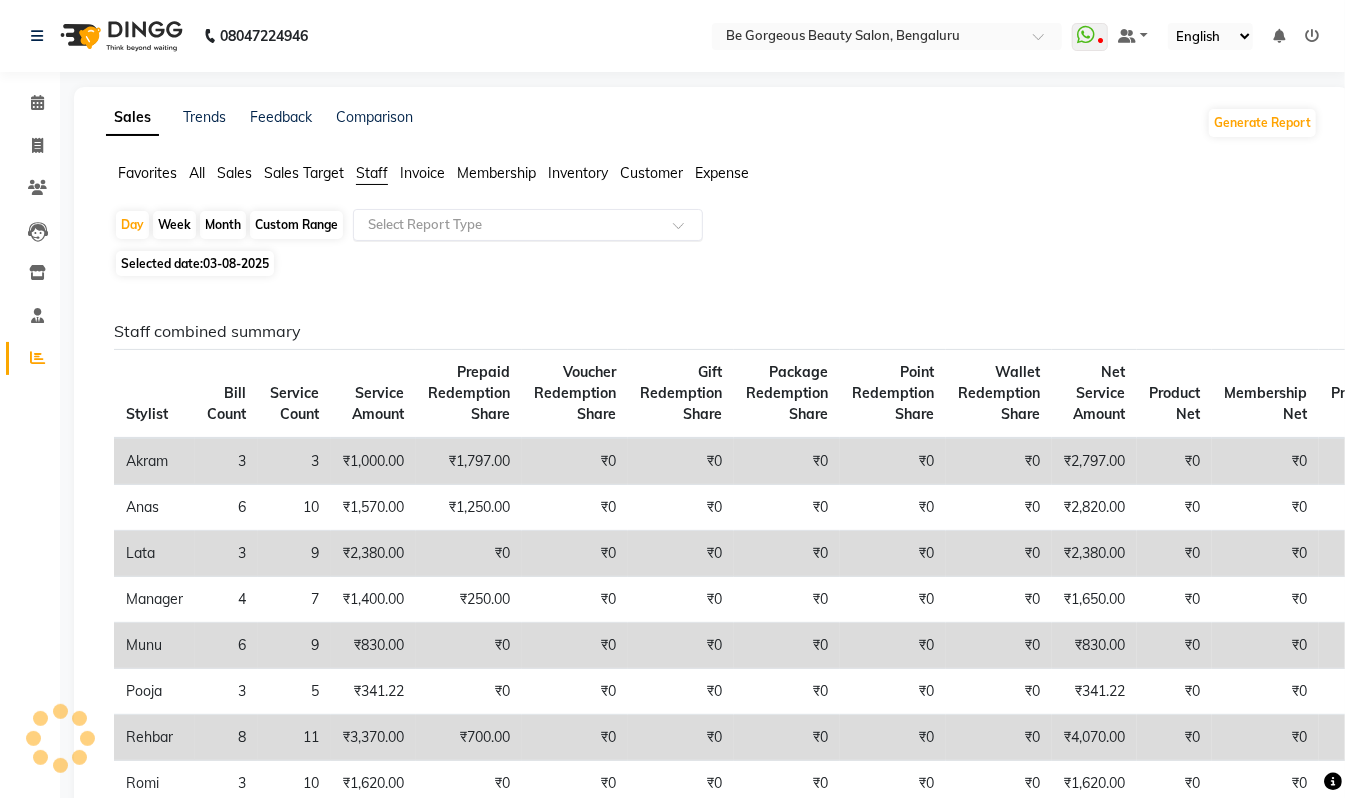 click 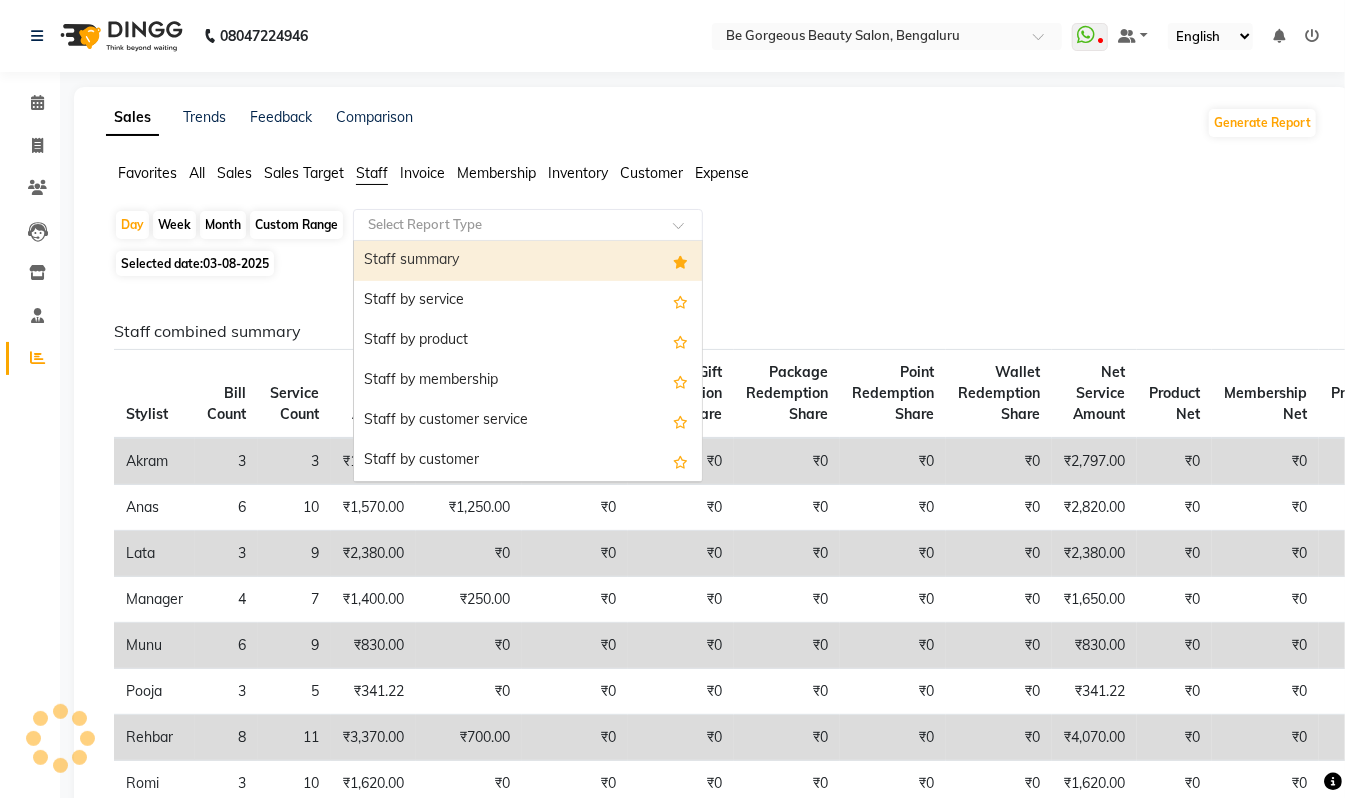 click on "Staff summary" at bounding box center [528, 261] 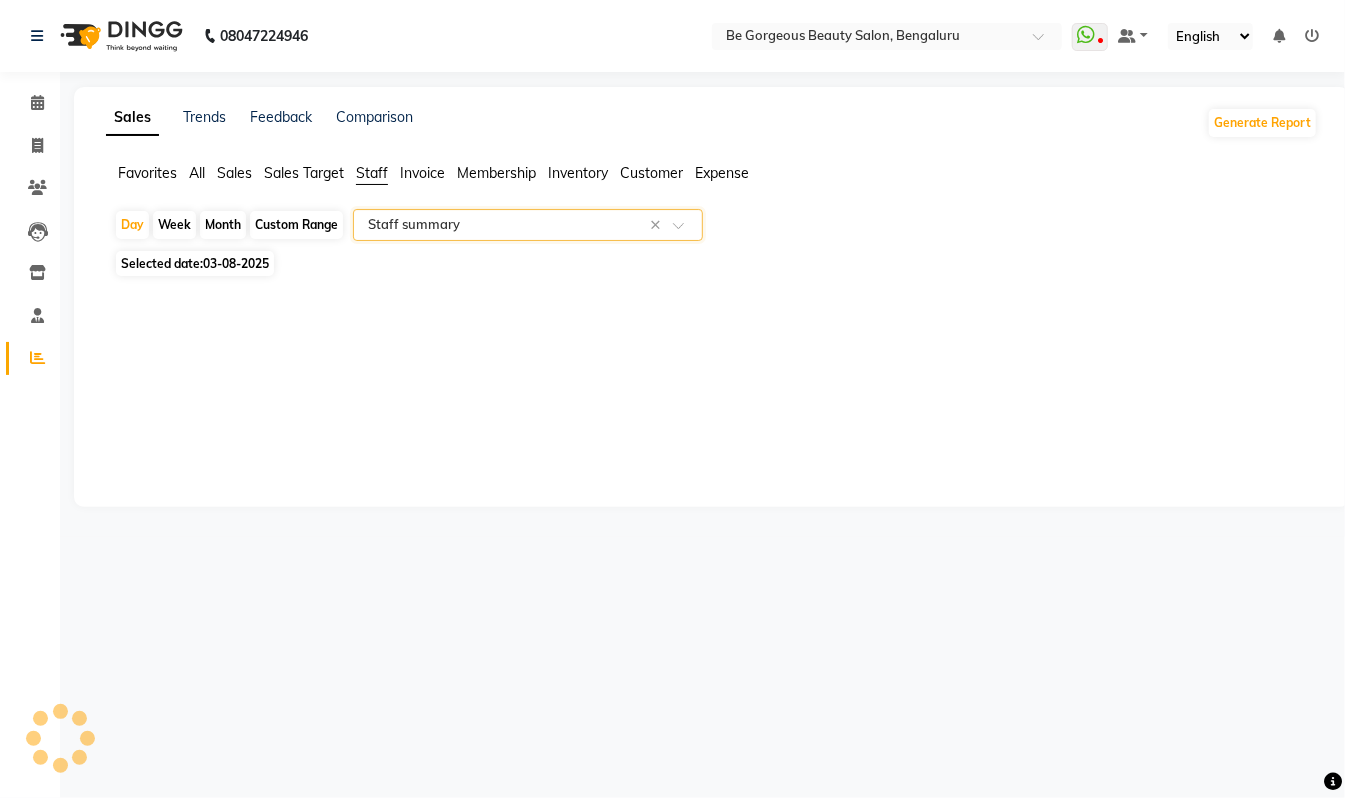 select on "csv" 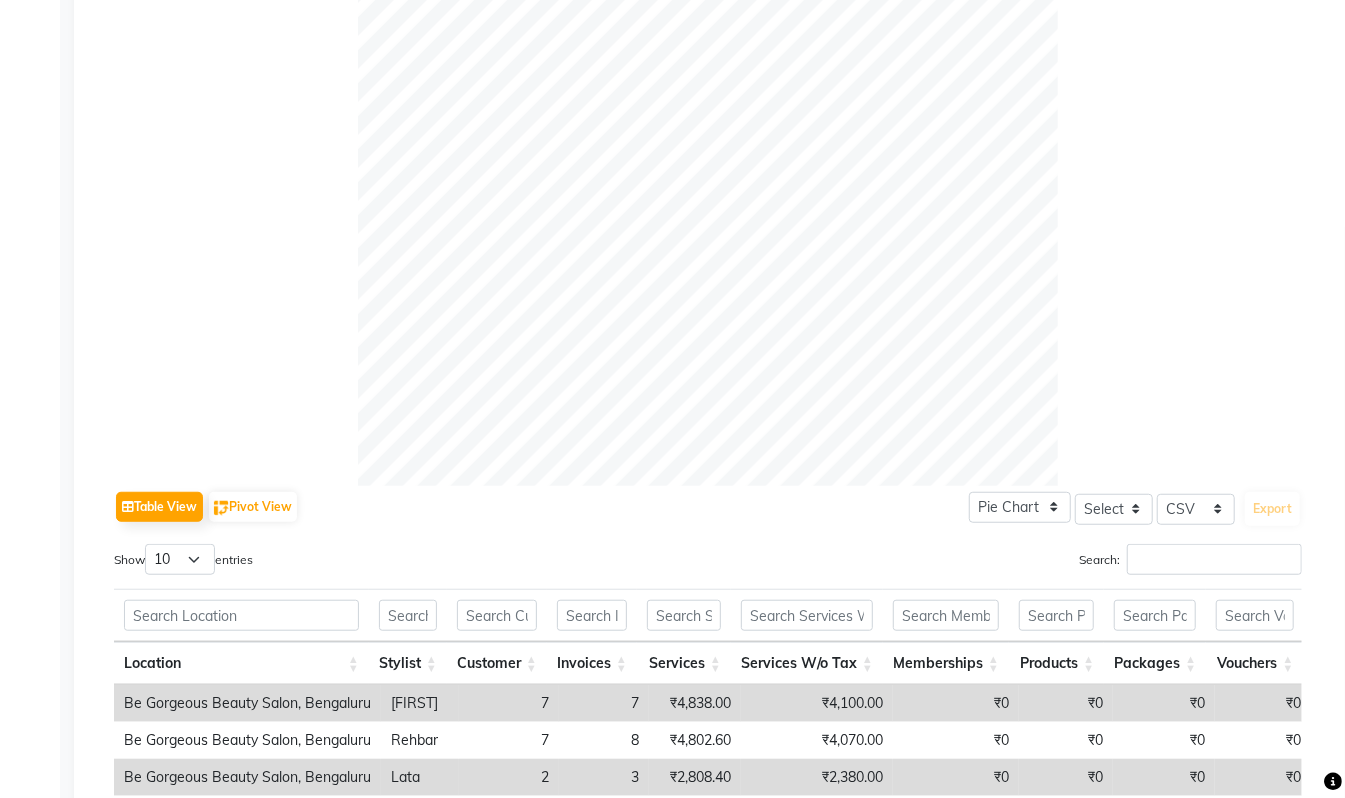 scroll, scrollTop: 552, scrollLeft: 0, axis: vertical 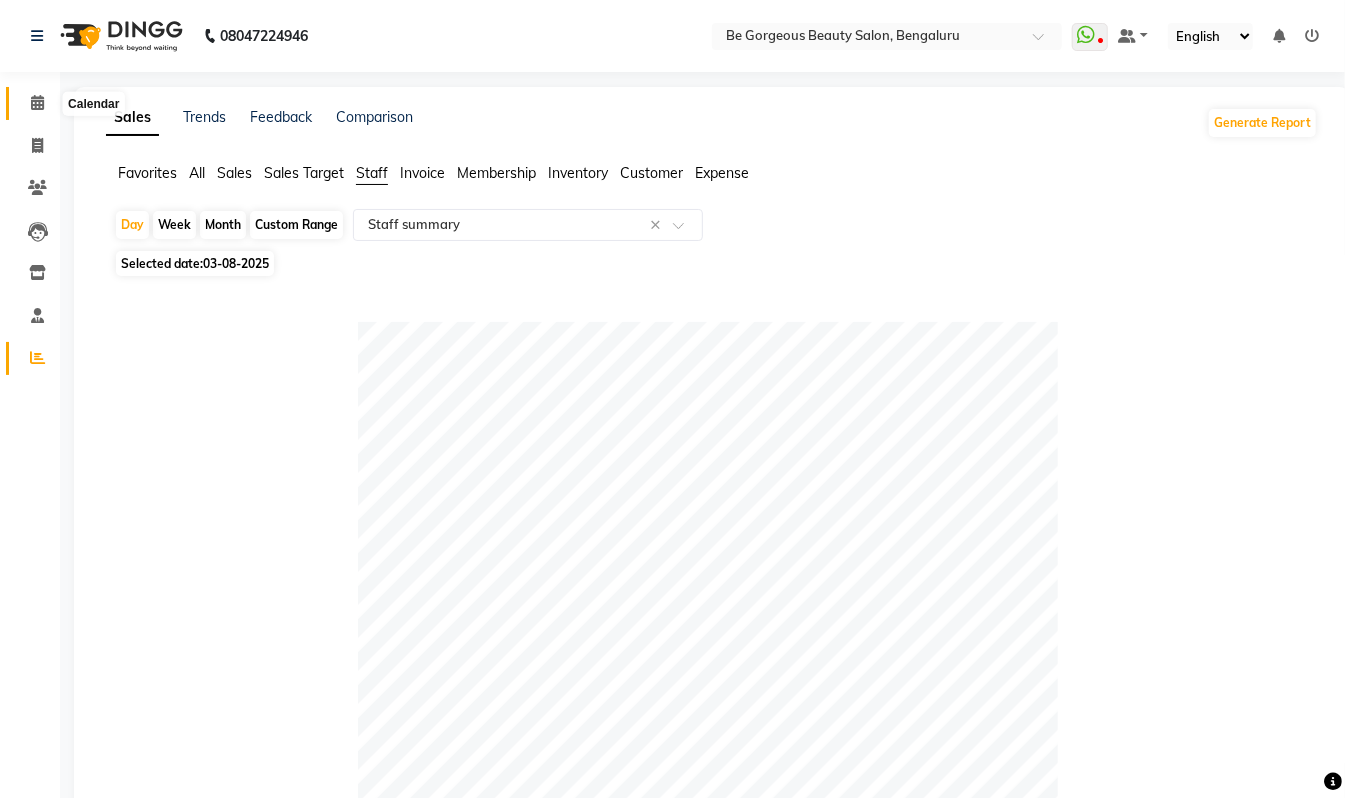 click 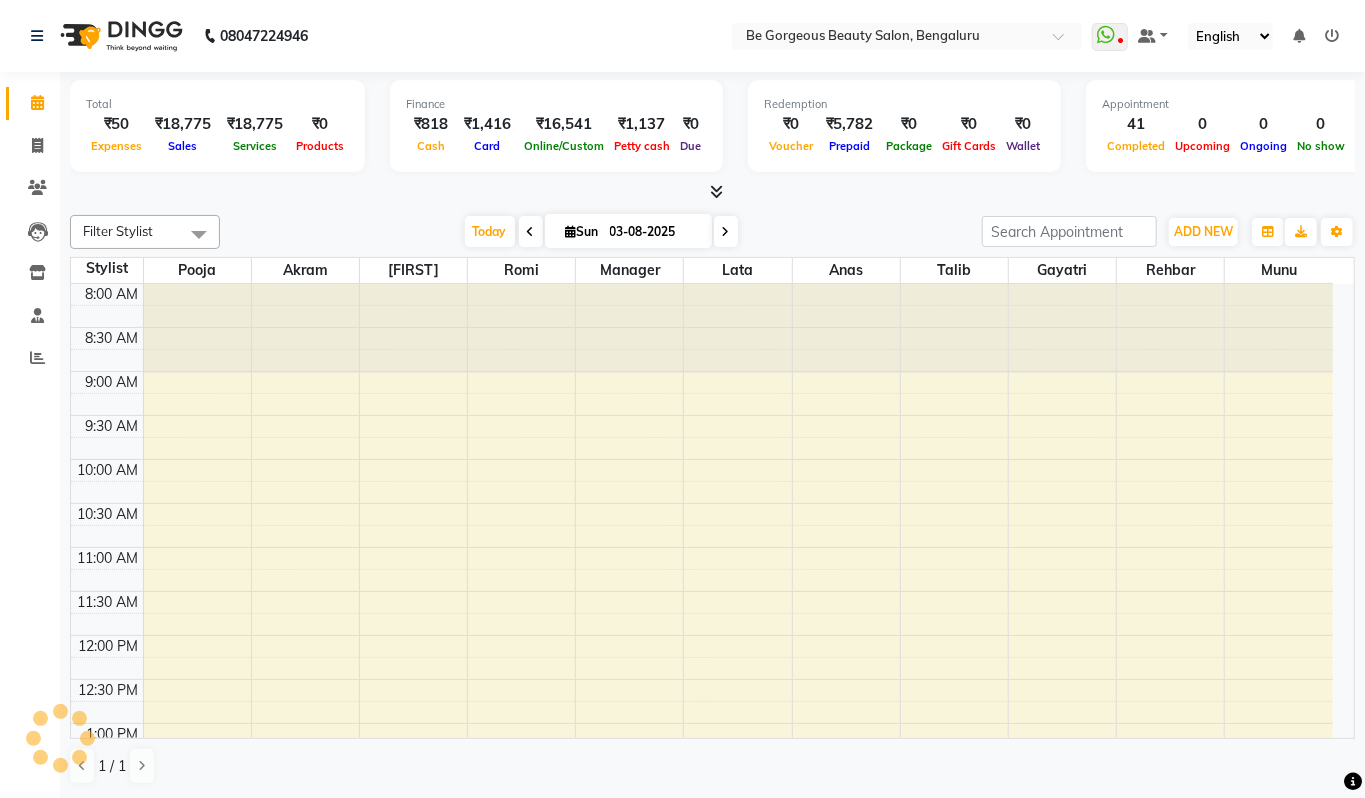 scroll, scrollTop: 0, scrollLeft: 0, axis: both 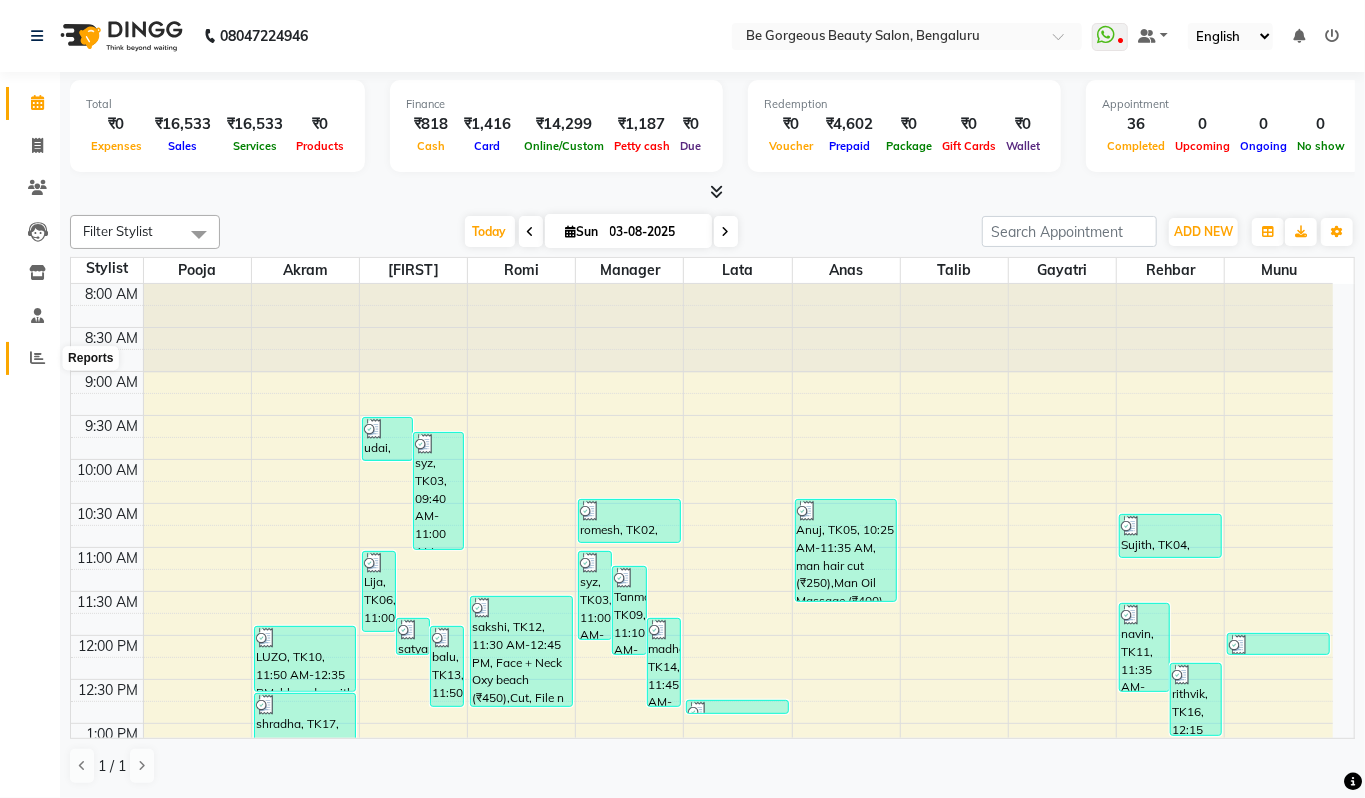 click 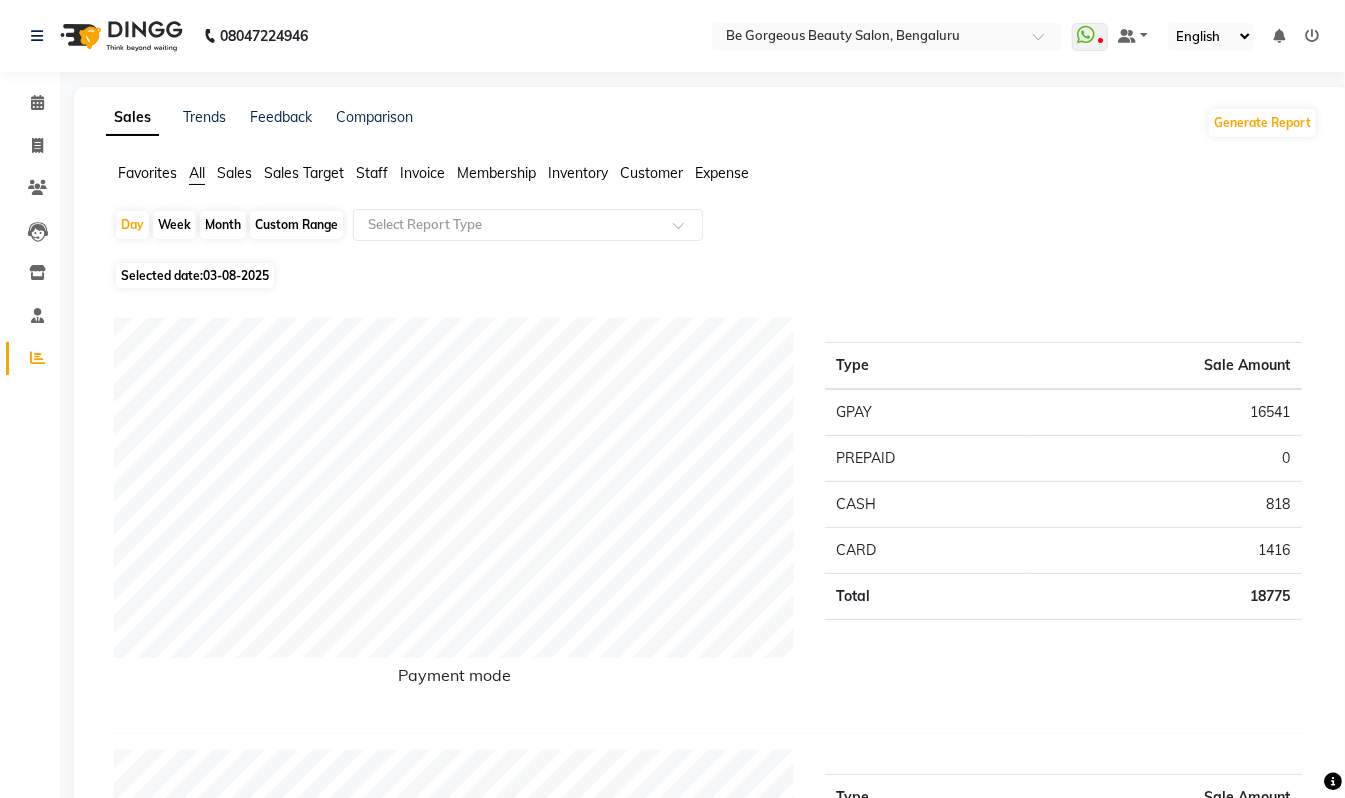 click on "Staff" 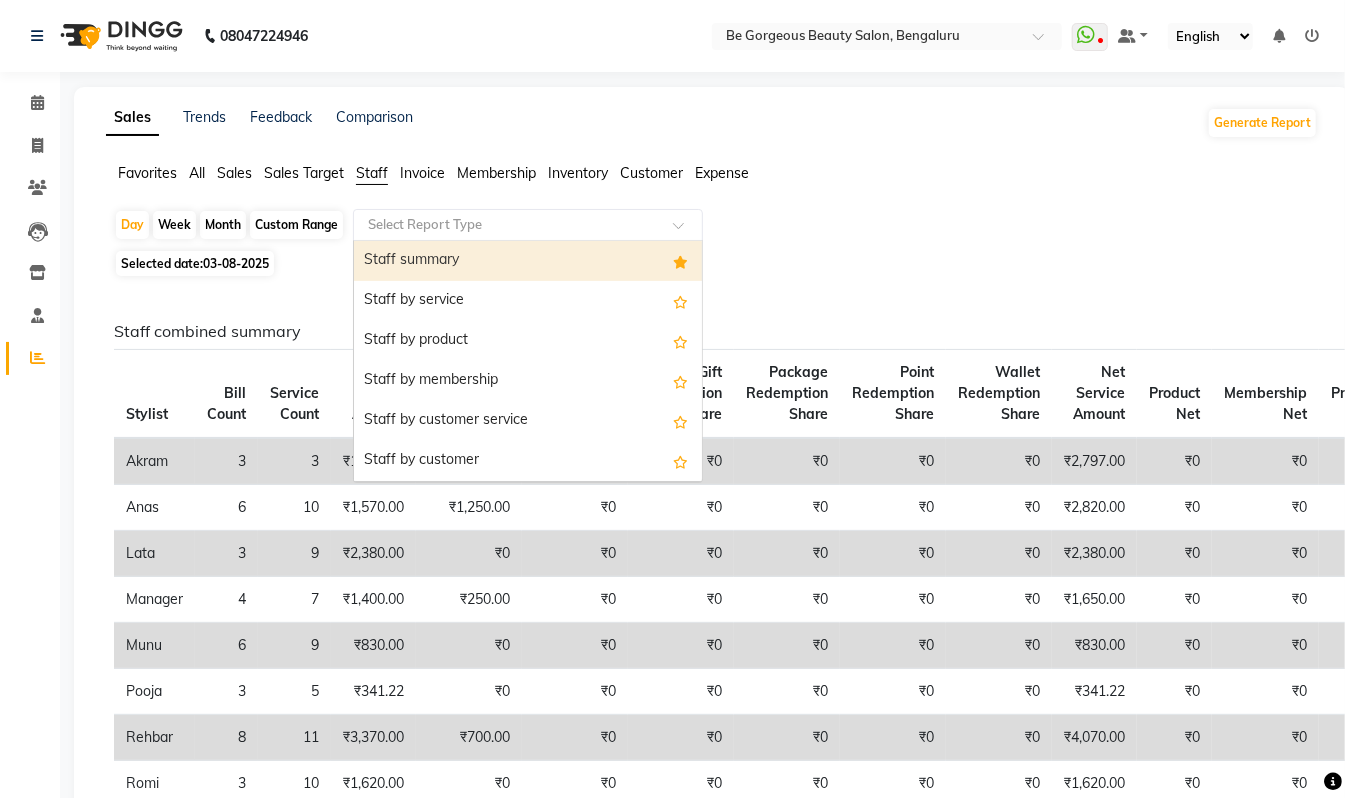 click 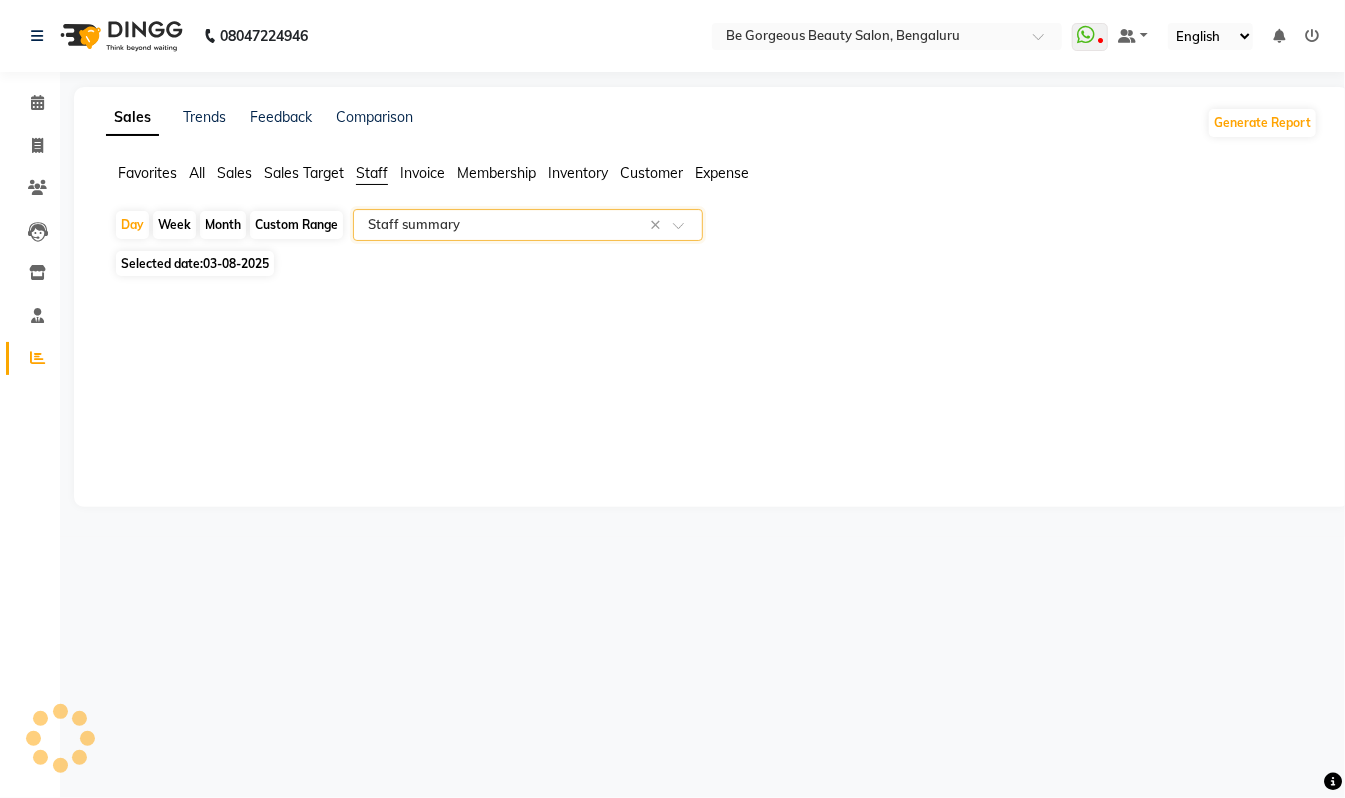 select on "csv" 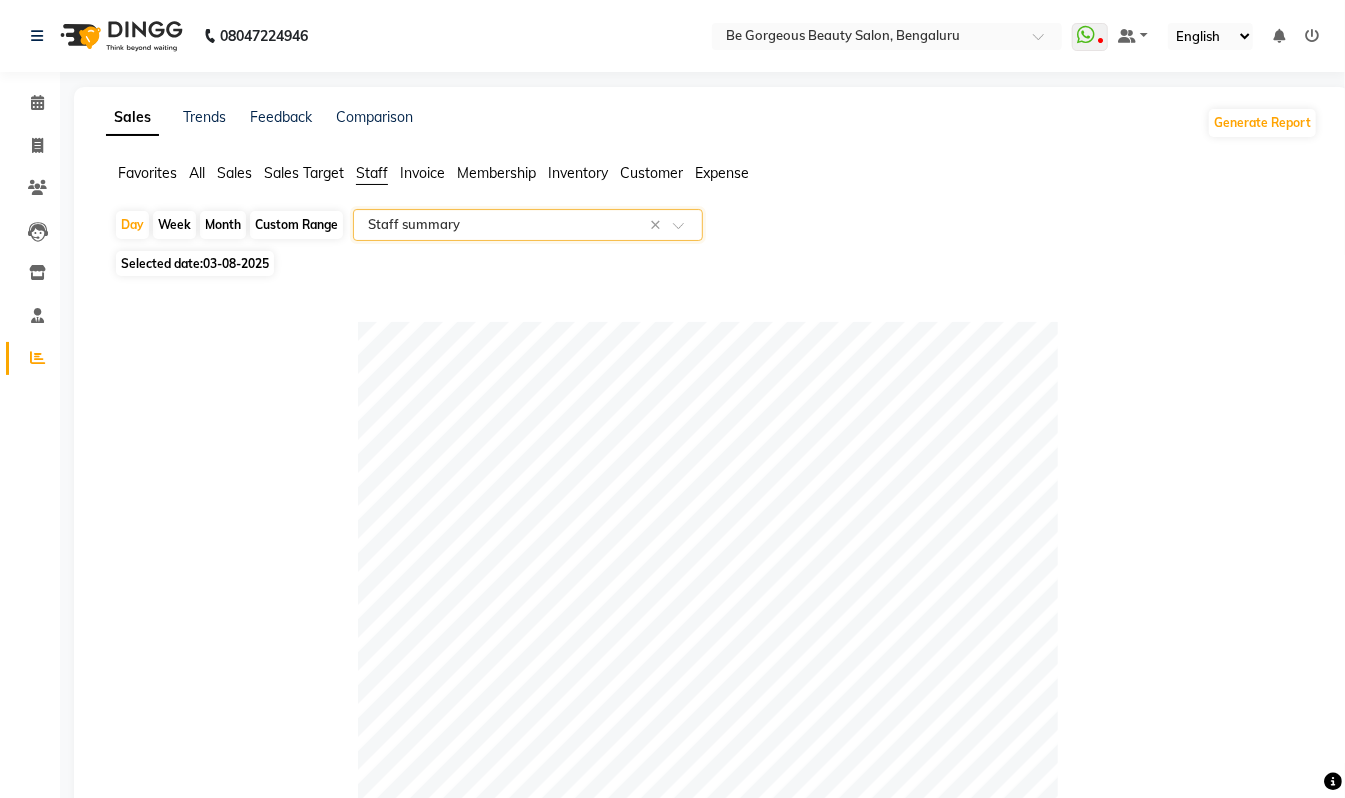 scroll, scrollTop: 698, scrollLeft: 0, axis: vertical 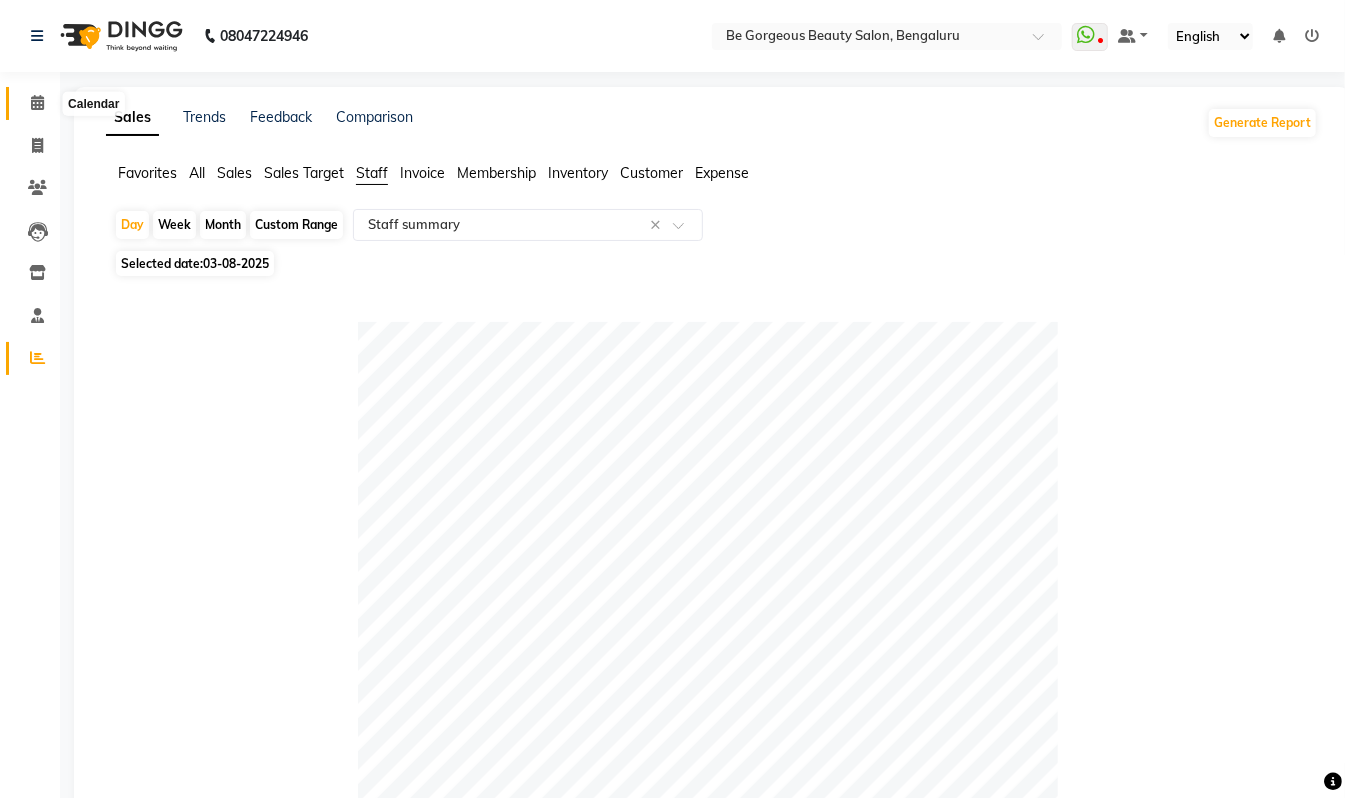 click 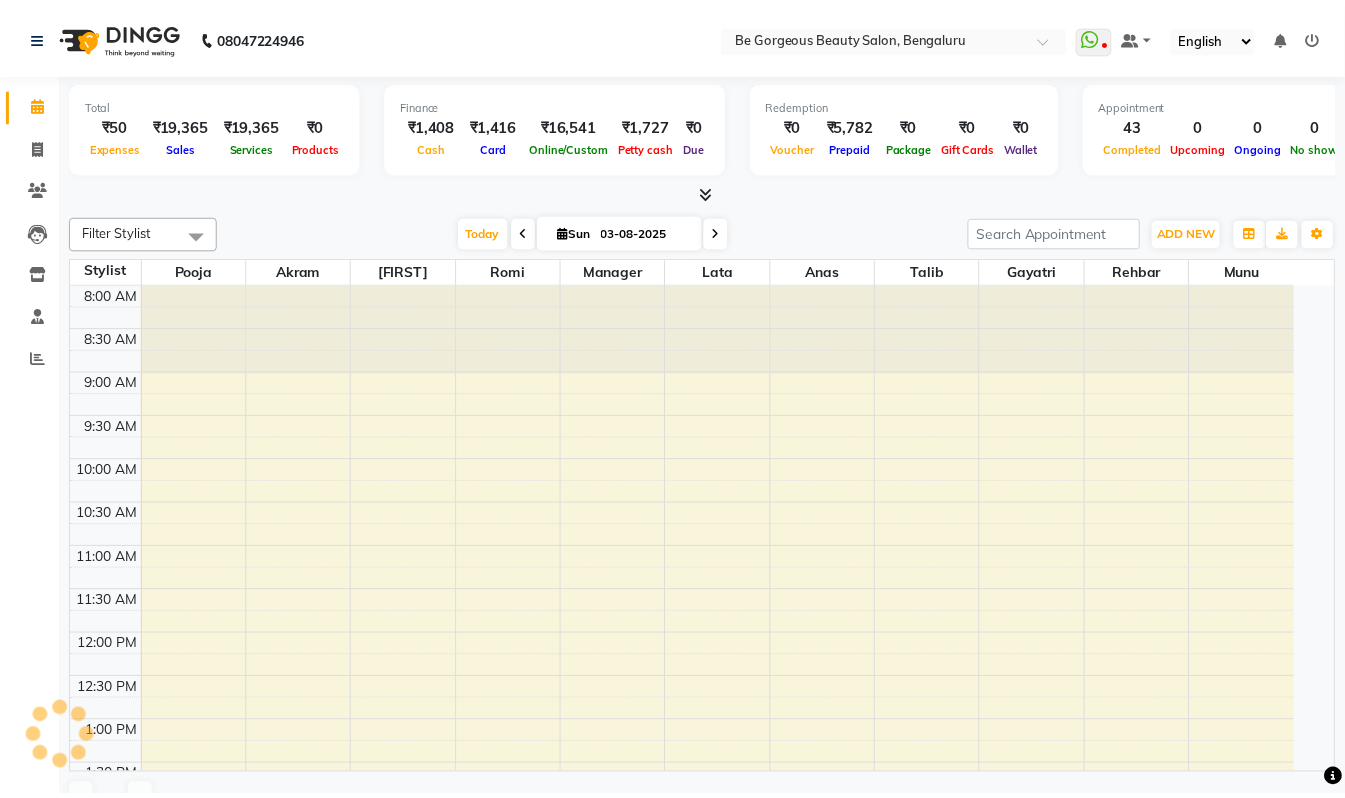 scroll, scrollTop: 0, scrollLeft: 0, axis: both 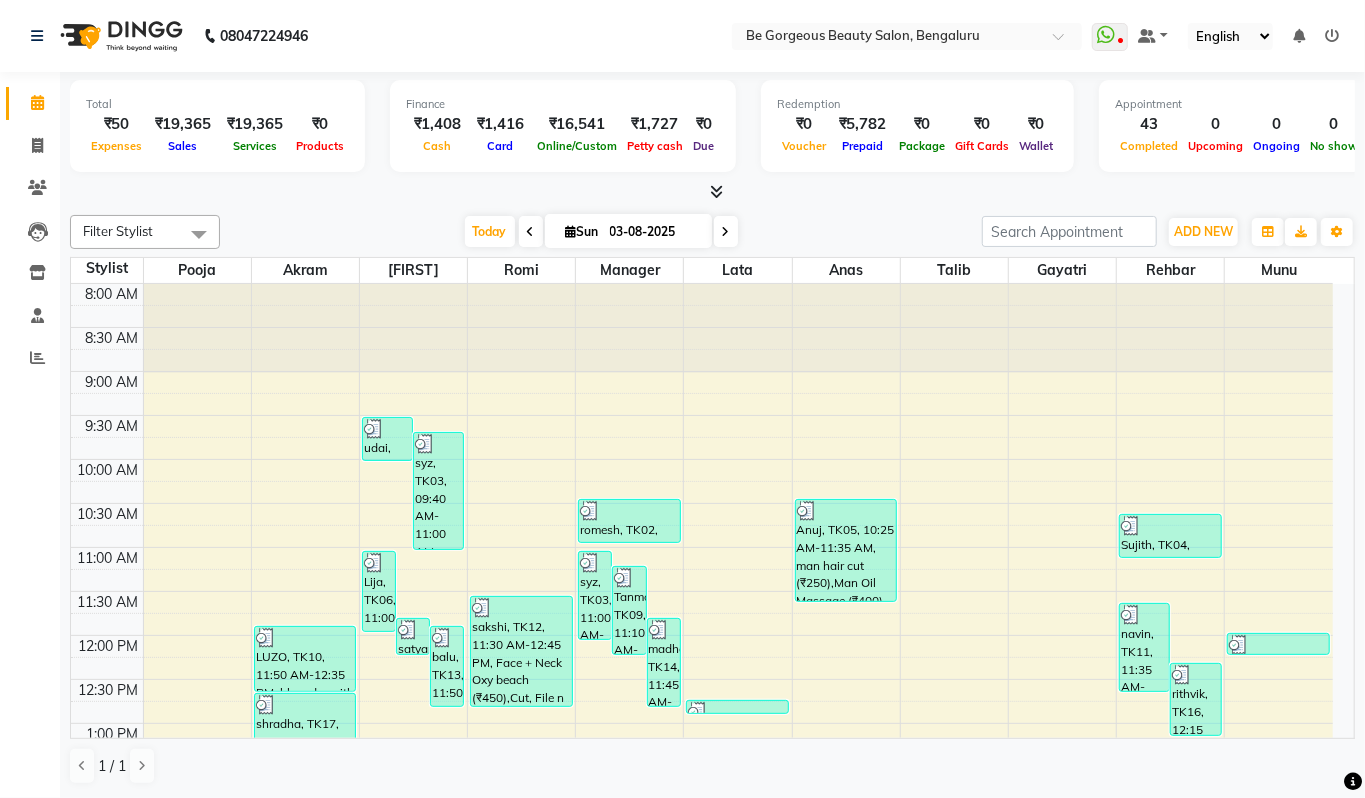 click at bounding box center [716, 191] 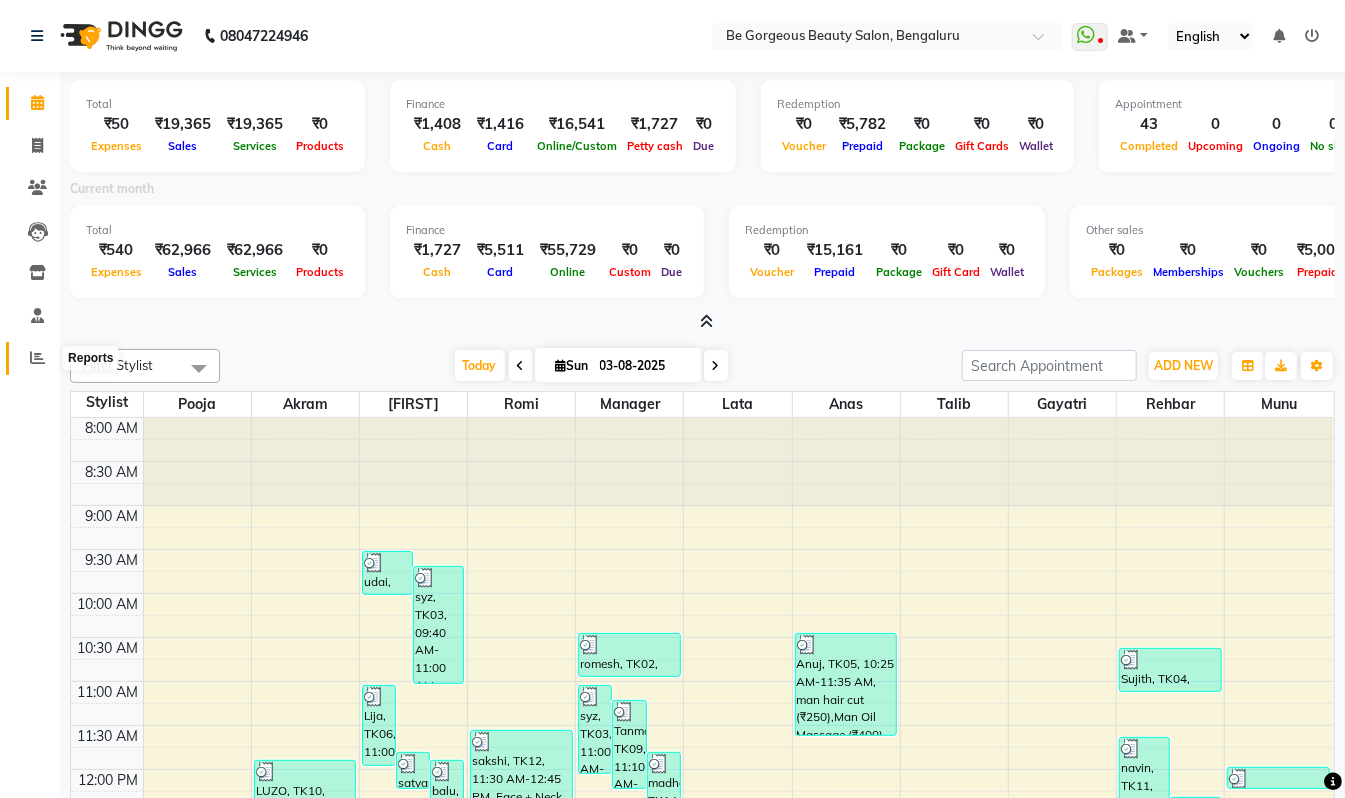 click 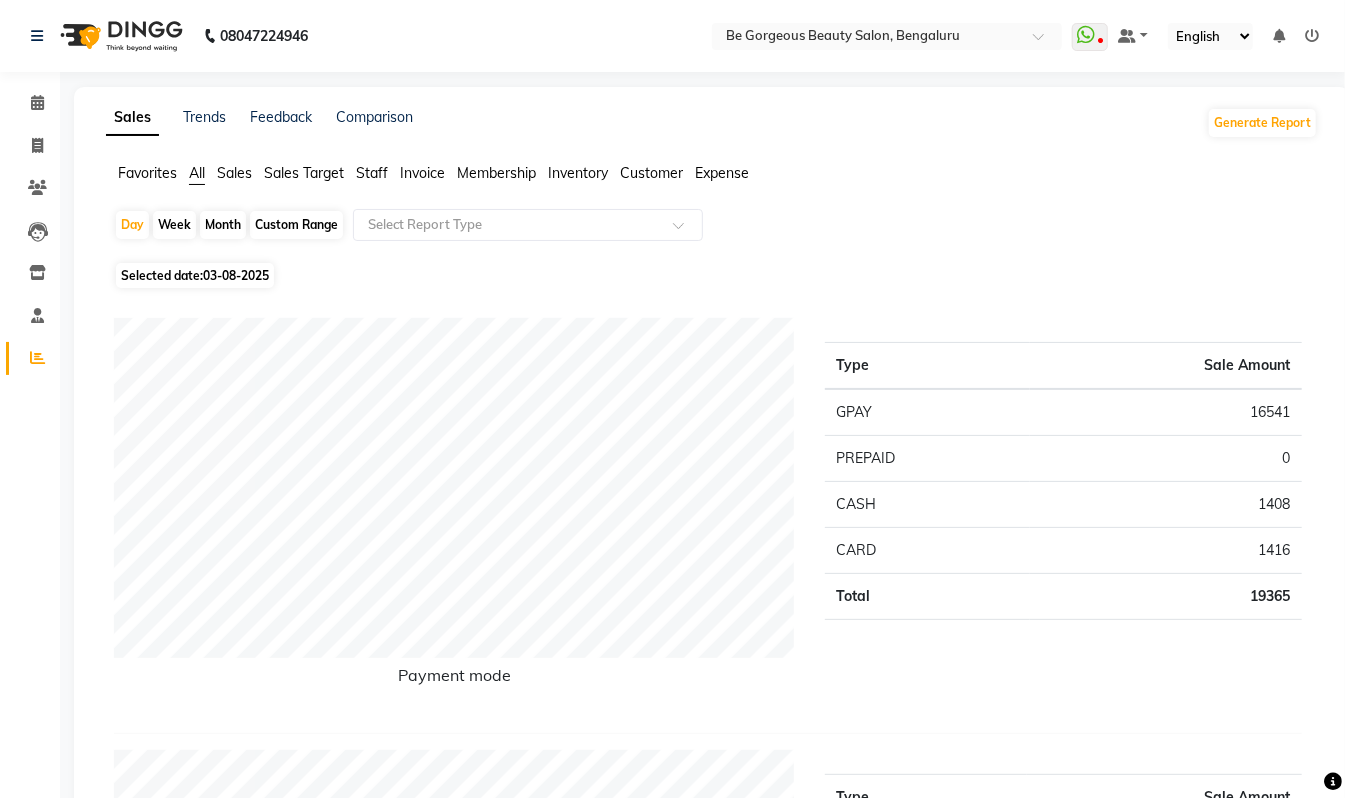 click on "Staff" 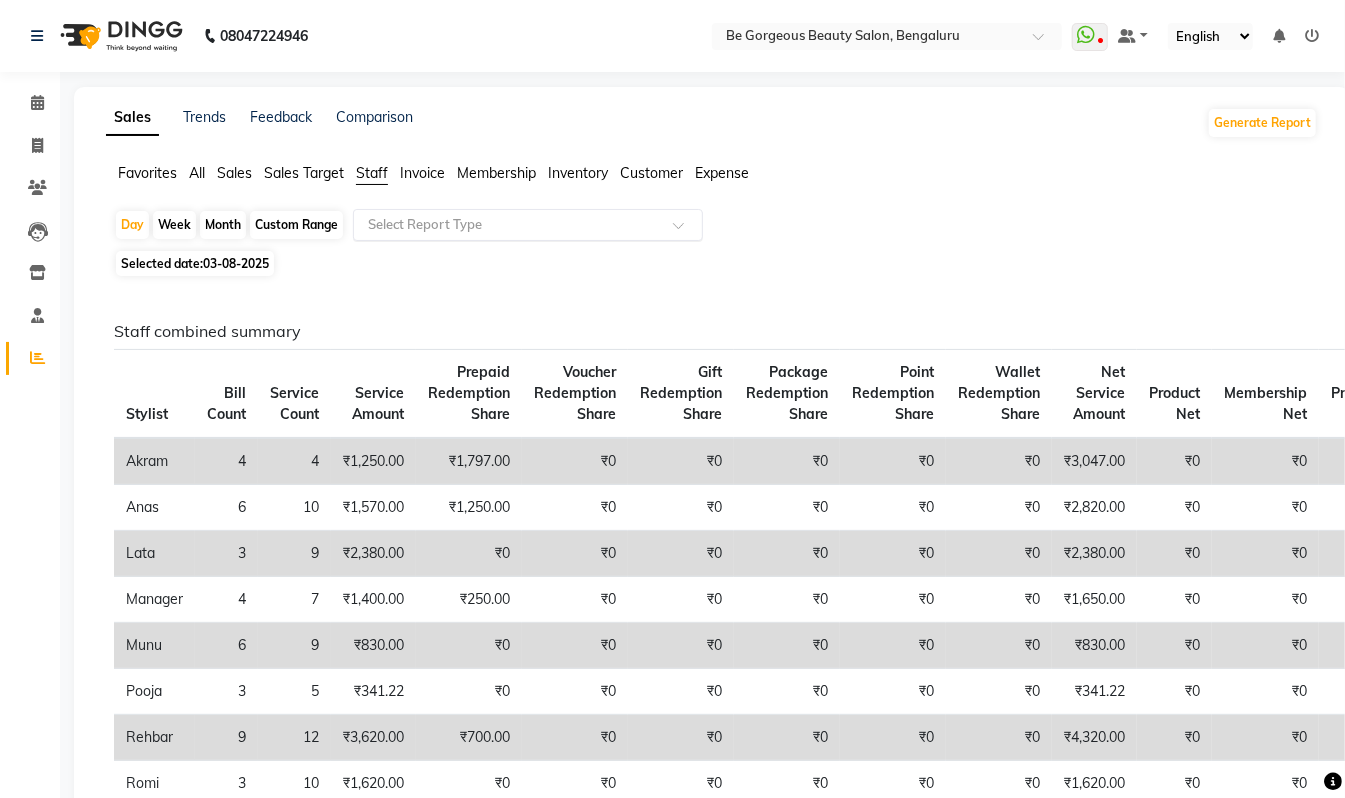 click 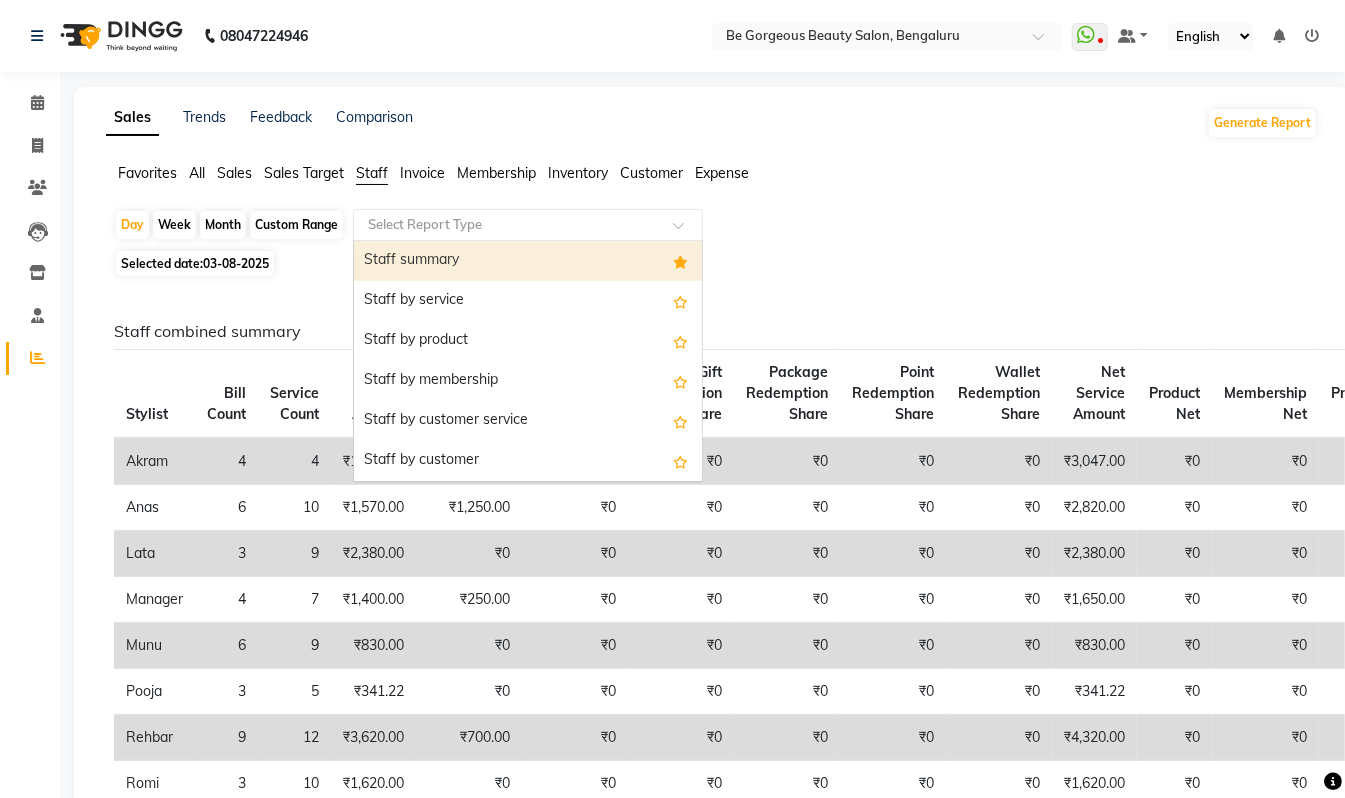 click on "Staff summary" at bounding box center [528, 261] 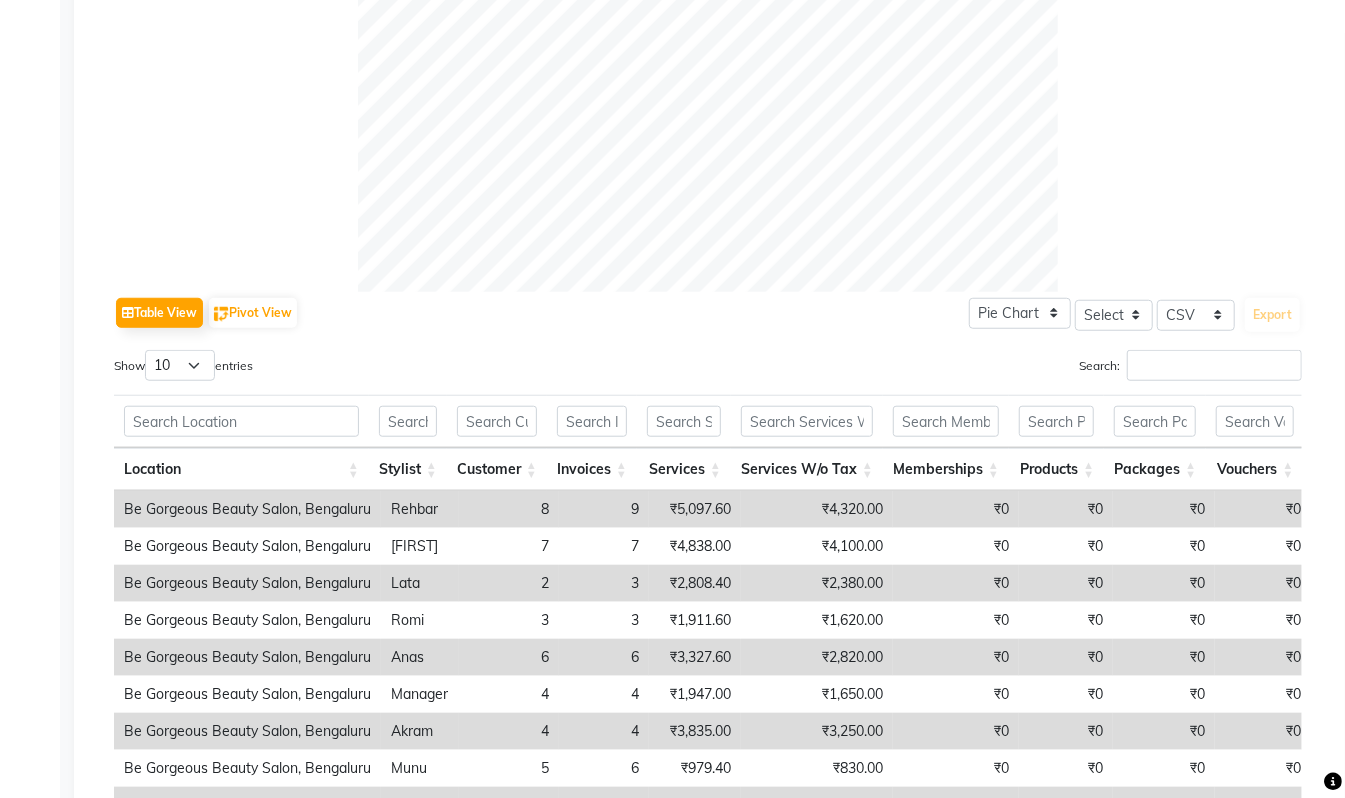 scroll, scrollTop: 912, scrollLeft: 0, axis: vertical 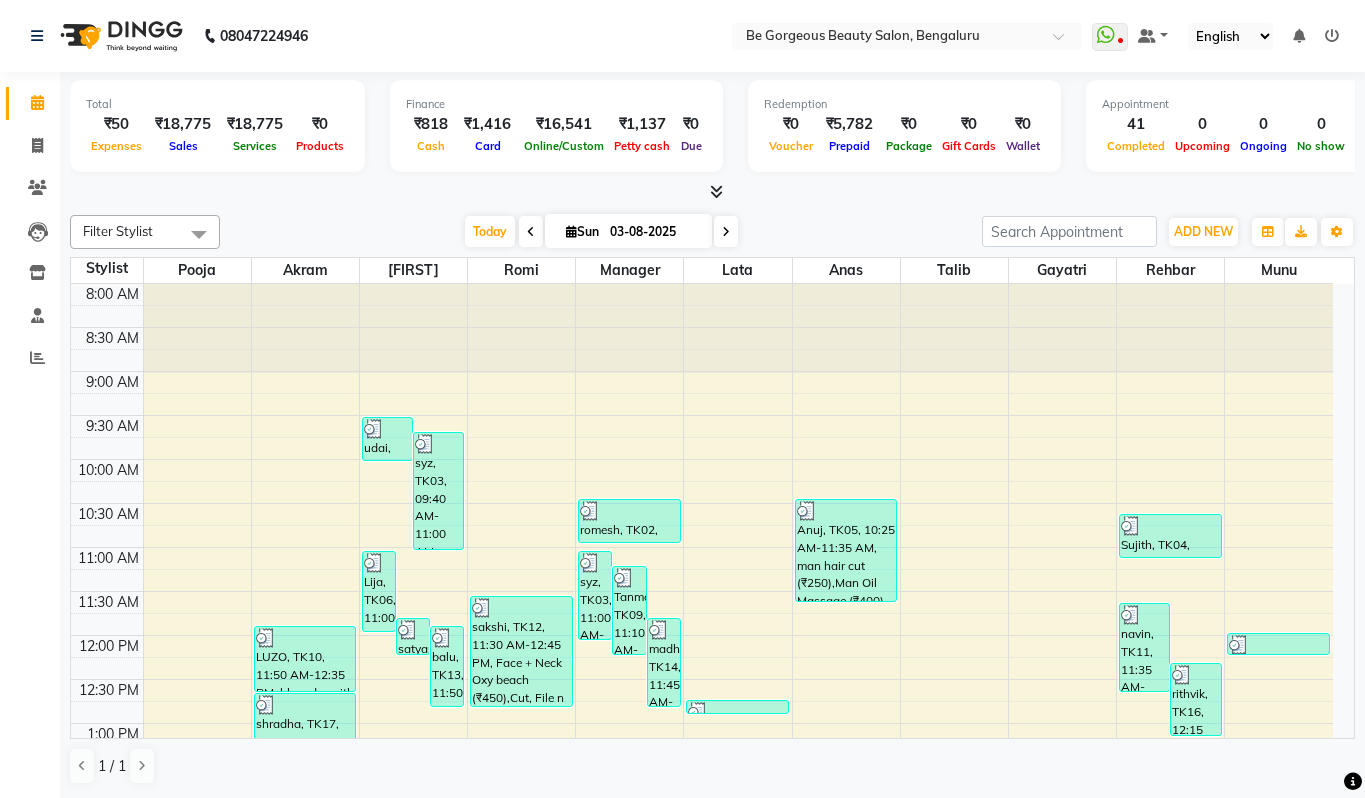 click on "Invoice" 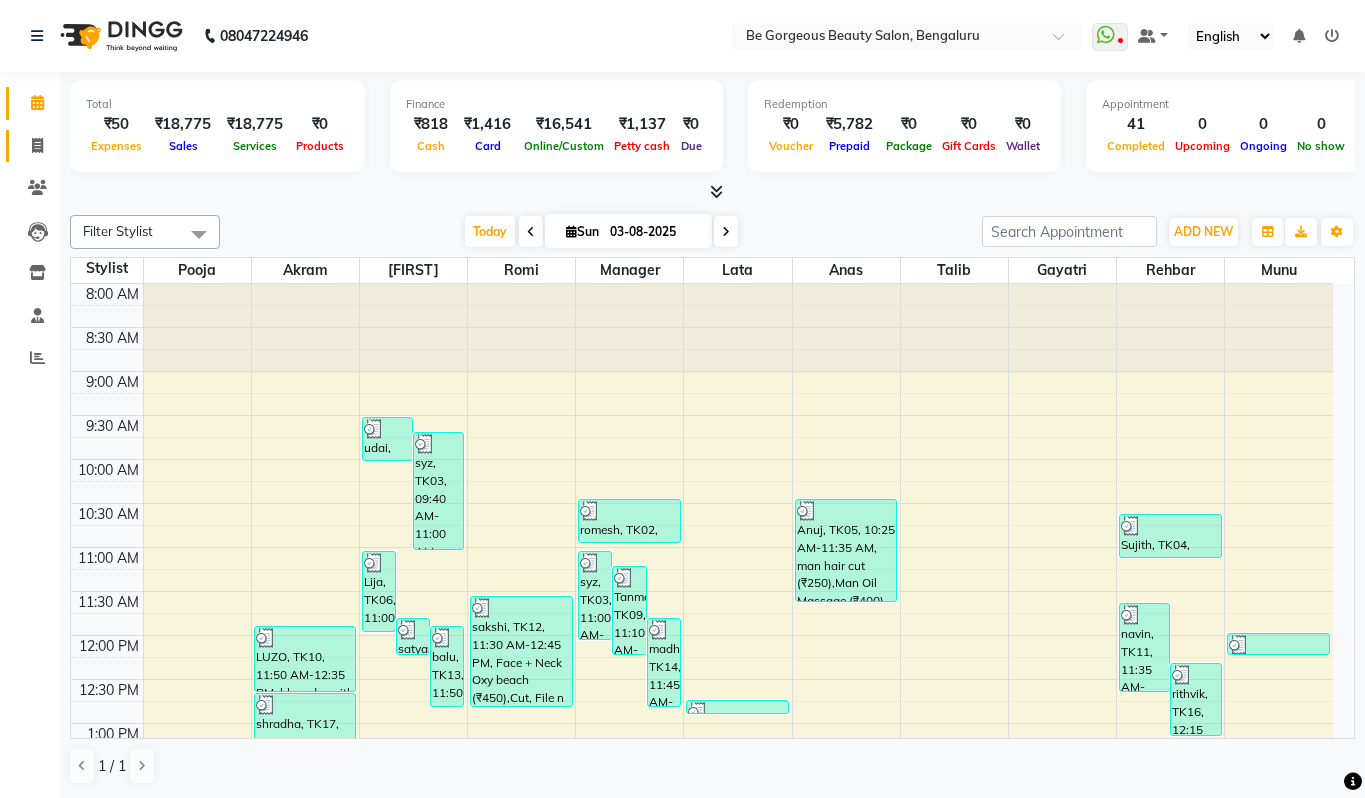 scroll, scrollTop: 0, scrollLeft: 0, axis: both 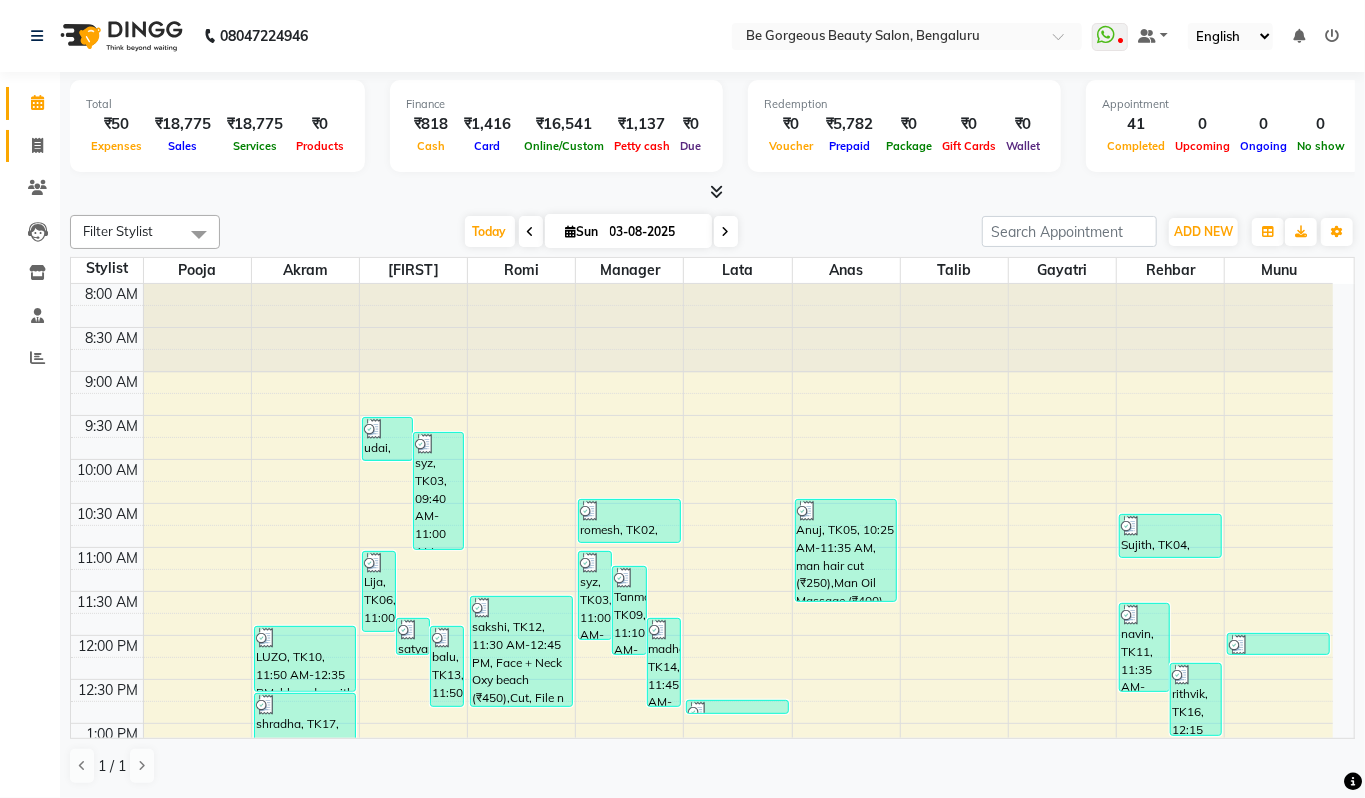 select on "5405" 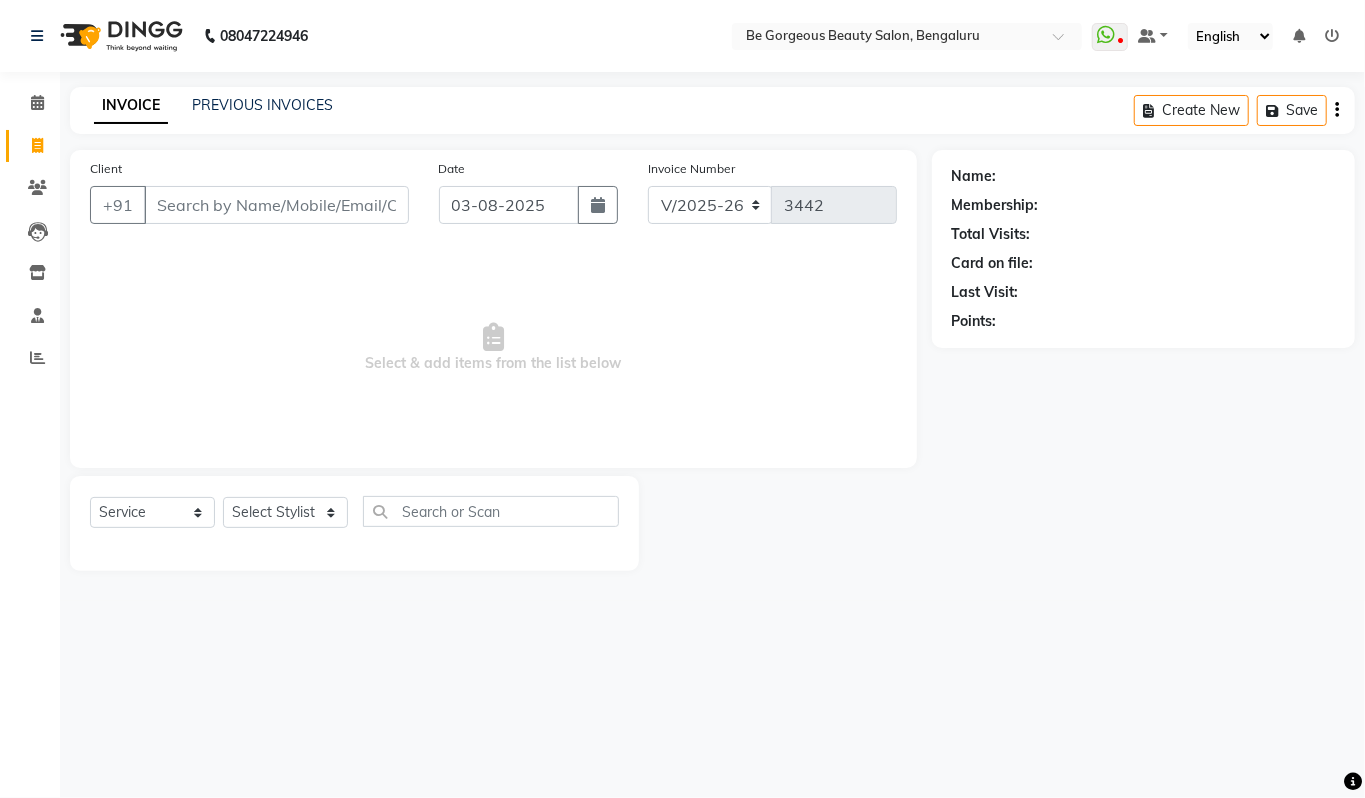 click on "Client" at bounding box center (276, 205) 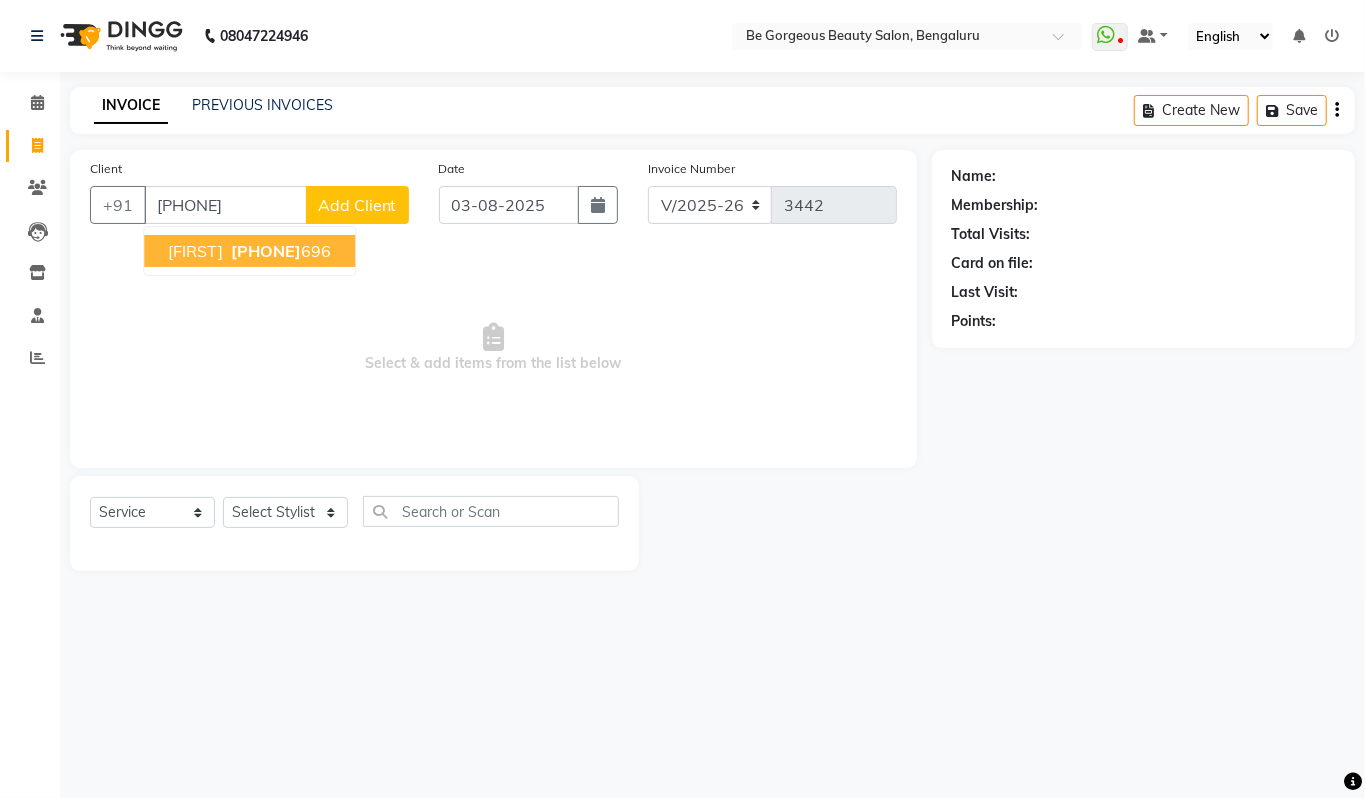 click on "[PHONE]" at bounding box center [279, 251] 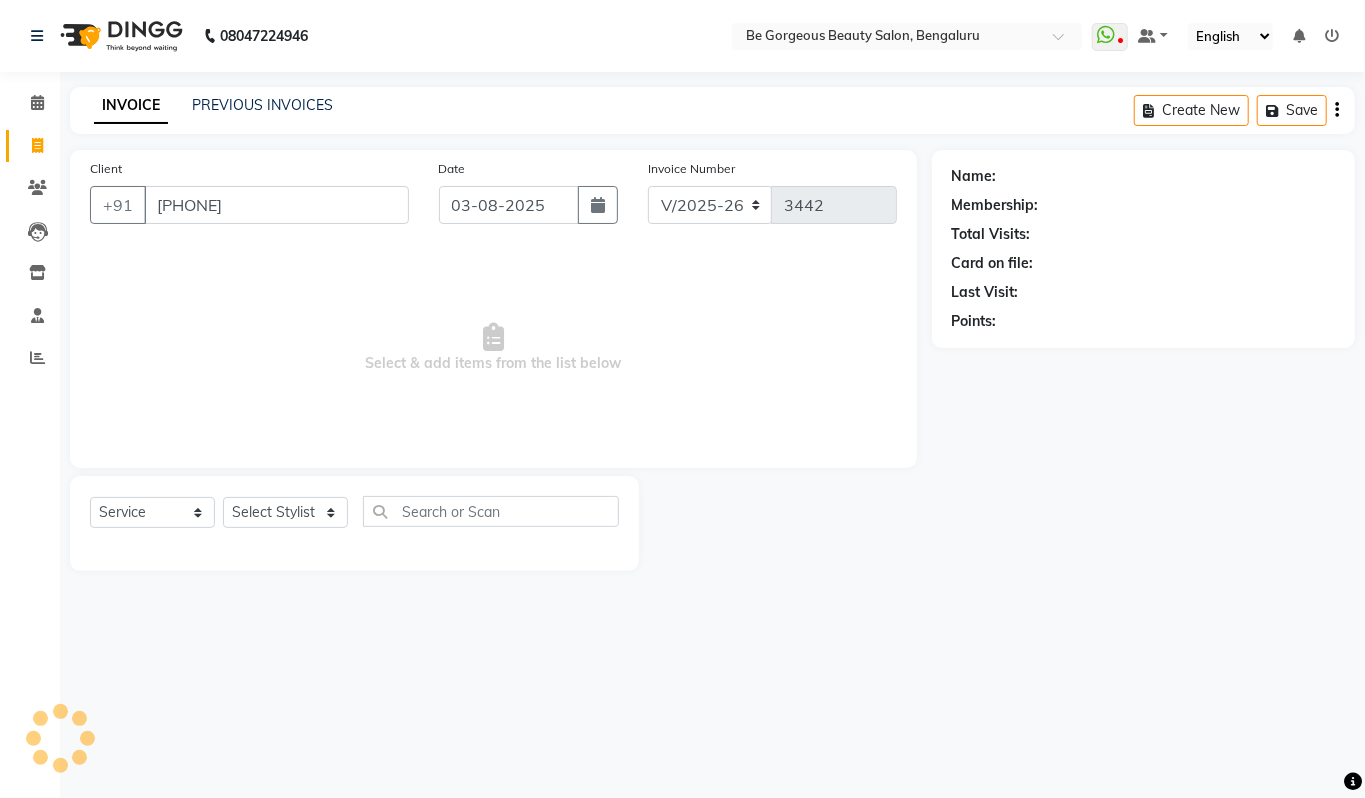 type on "[PHONE]" 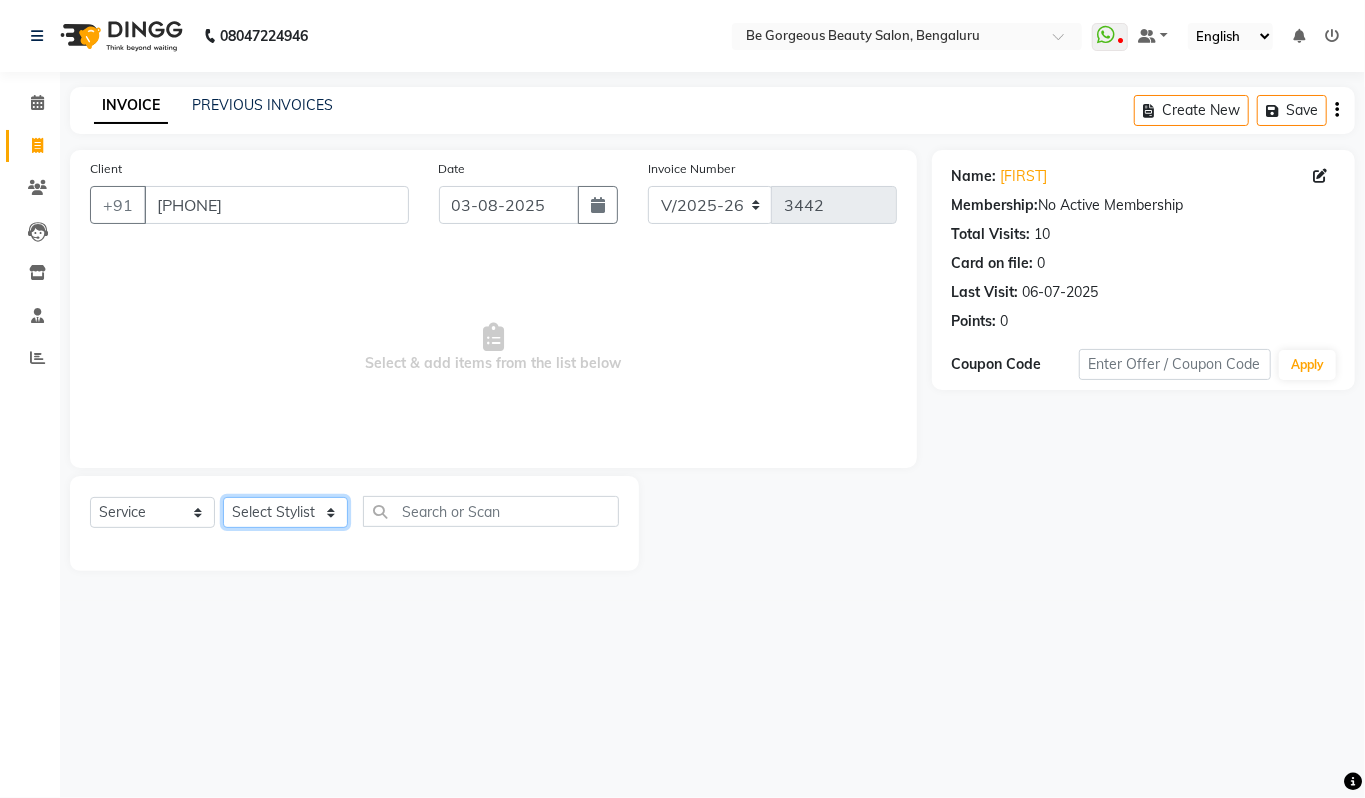 click on "Select Stylist Akram Anas Gayatri lata Manager Munu Pooja Rehbar Romi Talib Wajid" 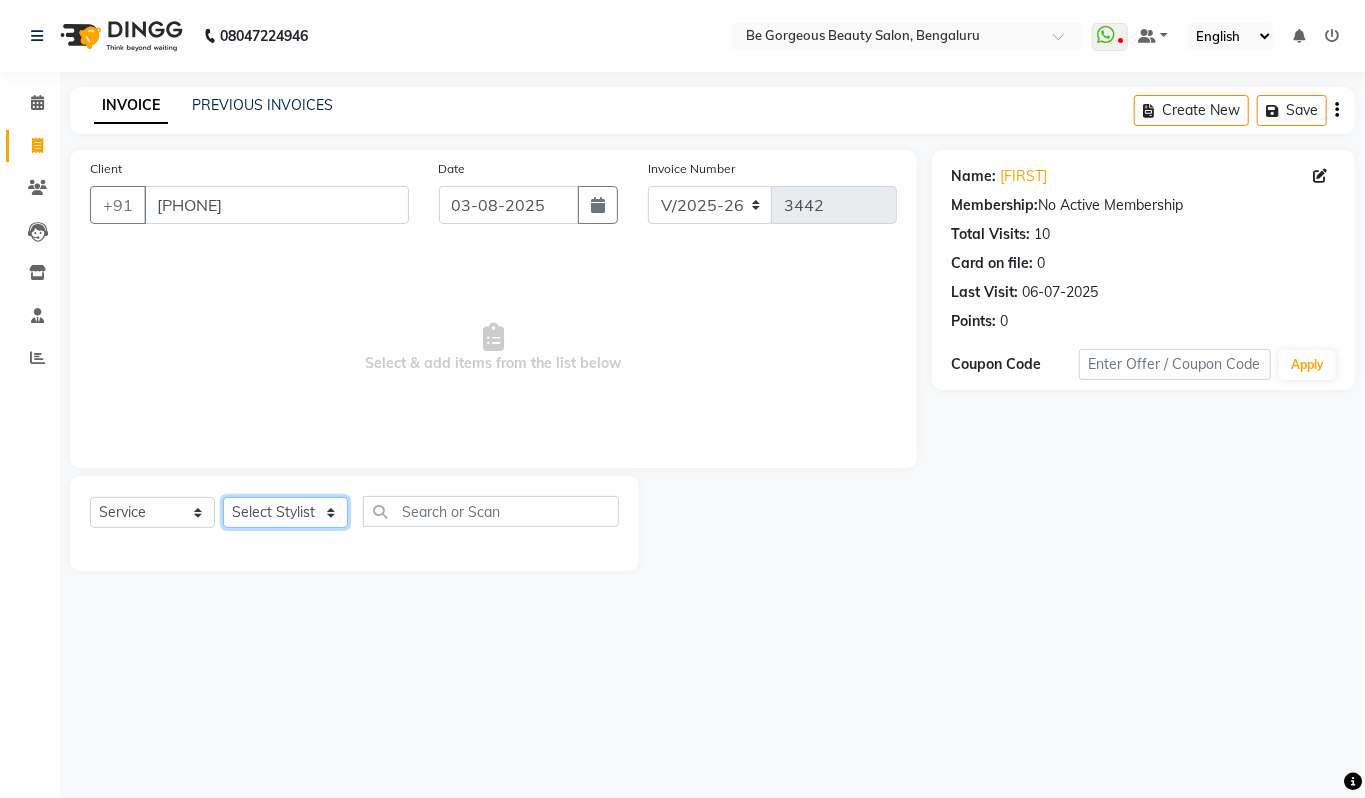 select on "36204" 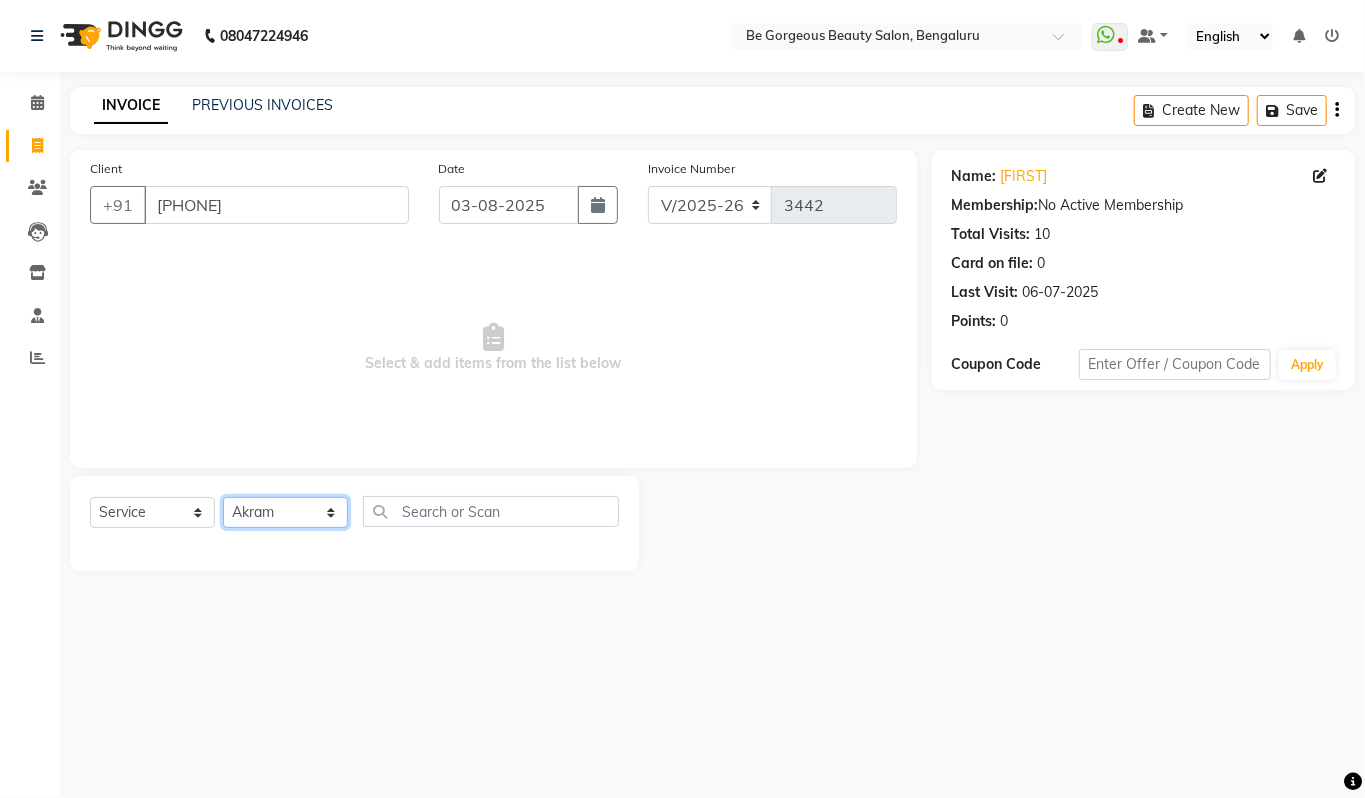 click on "Select Stylist Akram Anas Gayatri lata Manager Munu Pooja Rehbar Romi Talib Wajid" 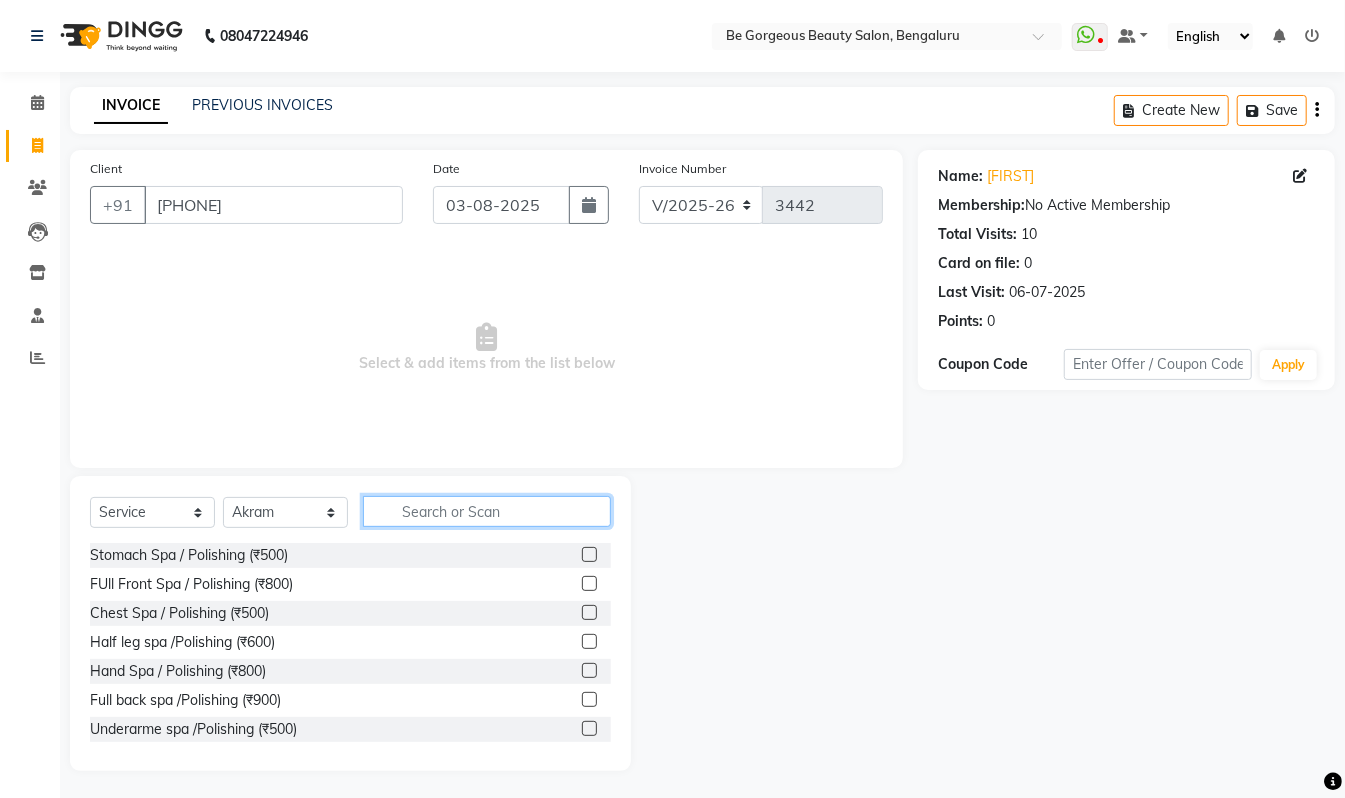 click 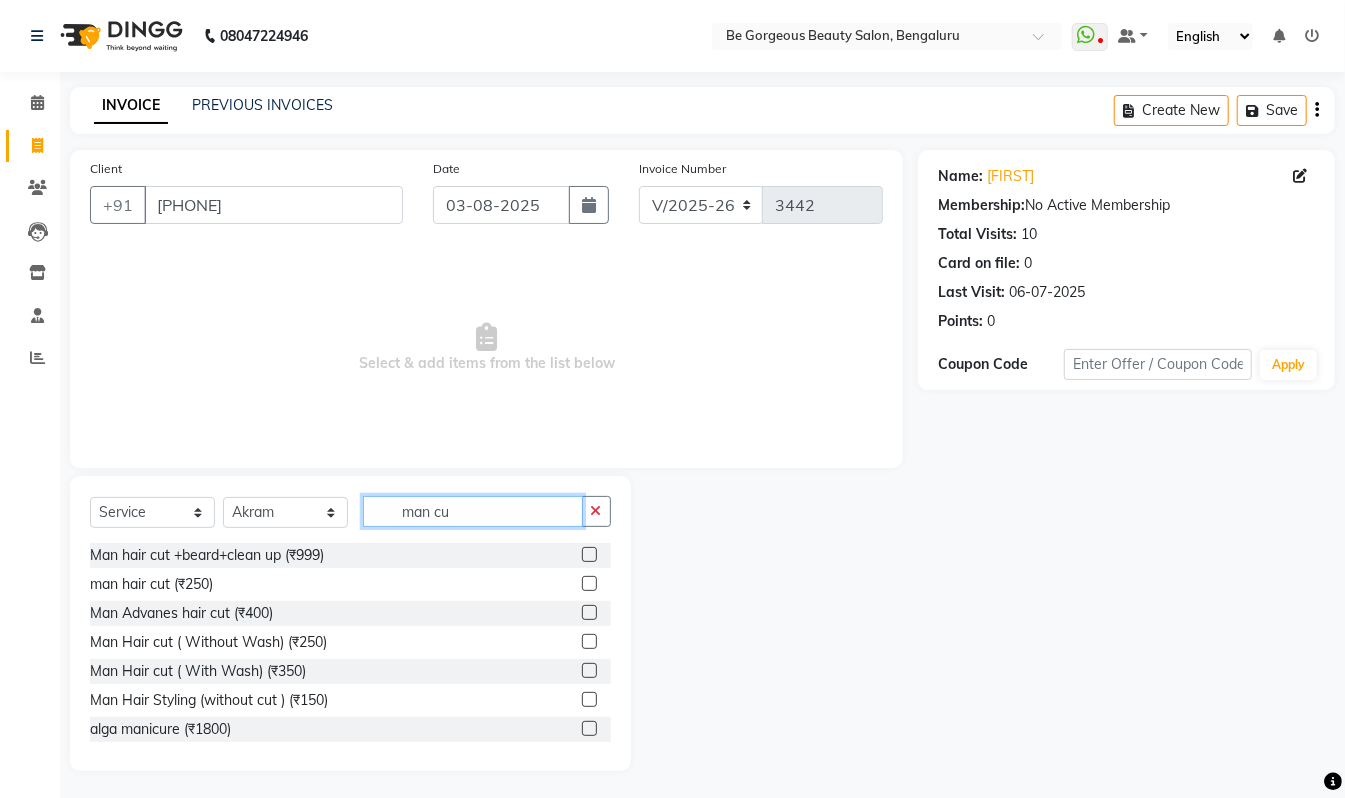 type on "man cu" 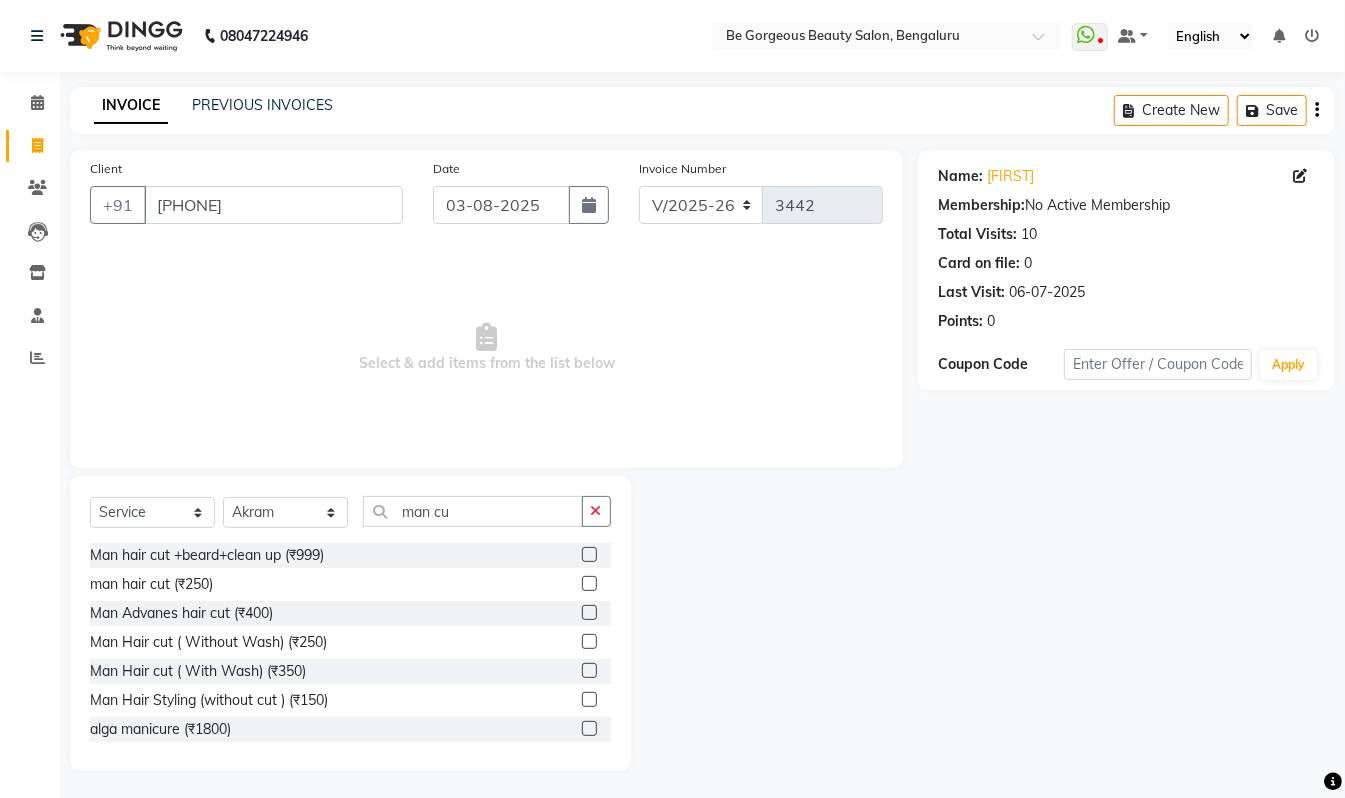 click 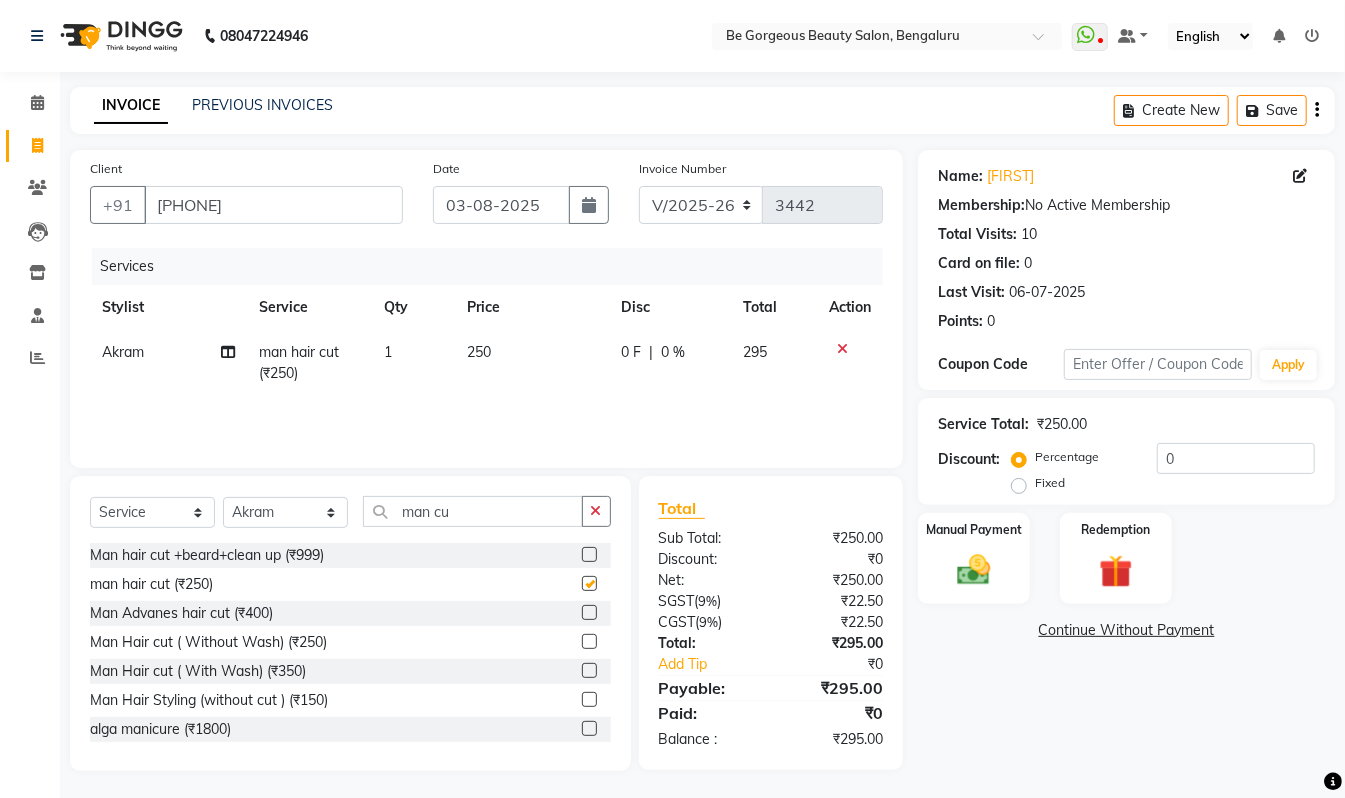 checkbox on "false" 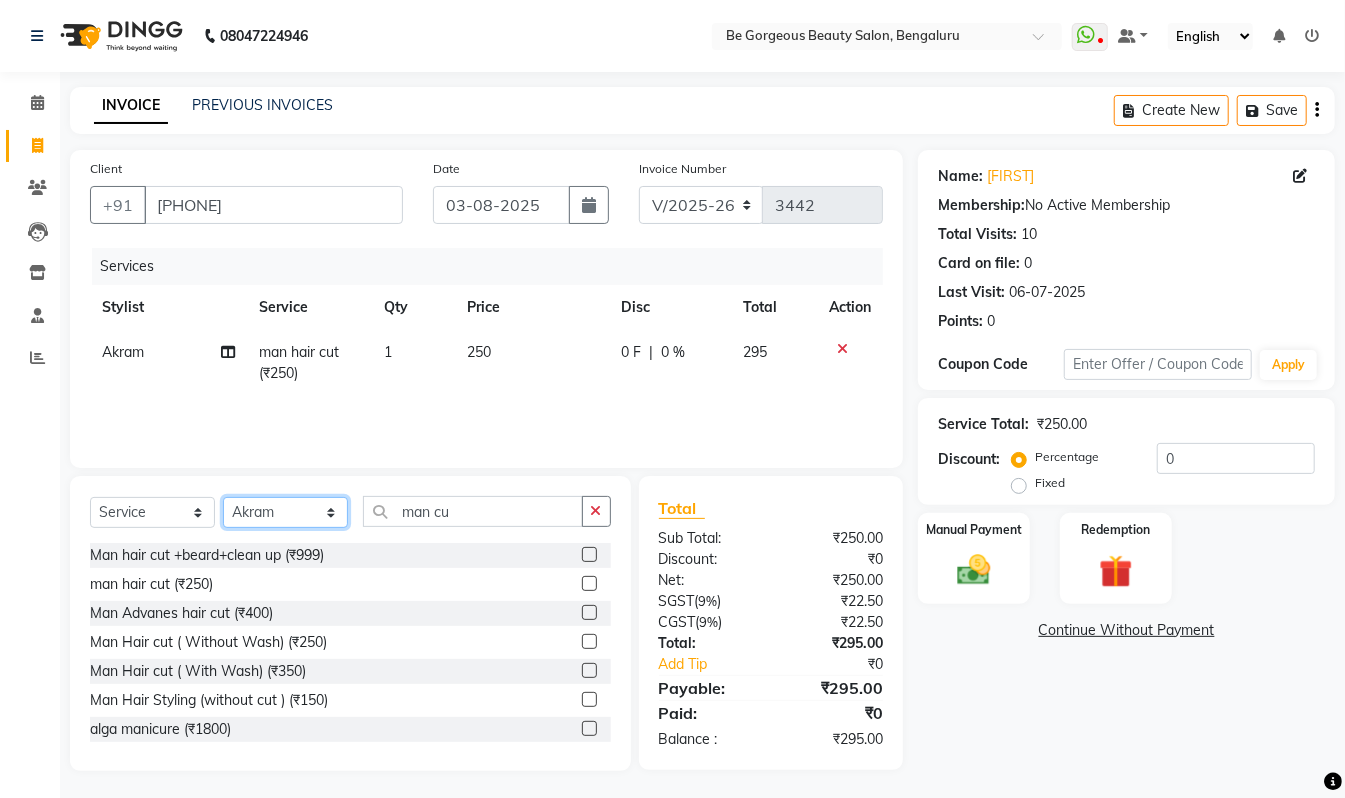 click on "Select Stylist Akram Anas Gayatri lata Manager Munu Pooja Rehbar Romi Talib Wajid" 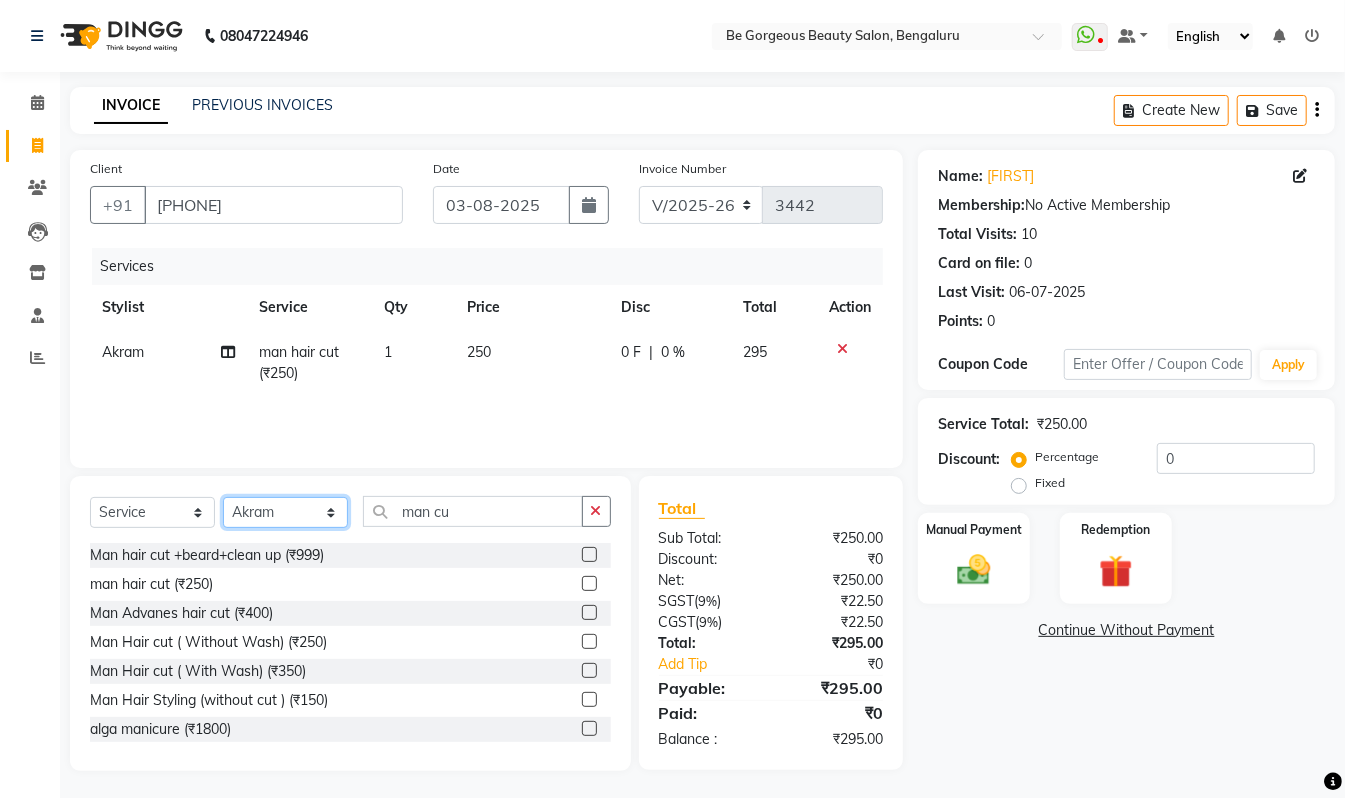select on "83188" 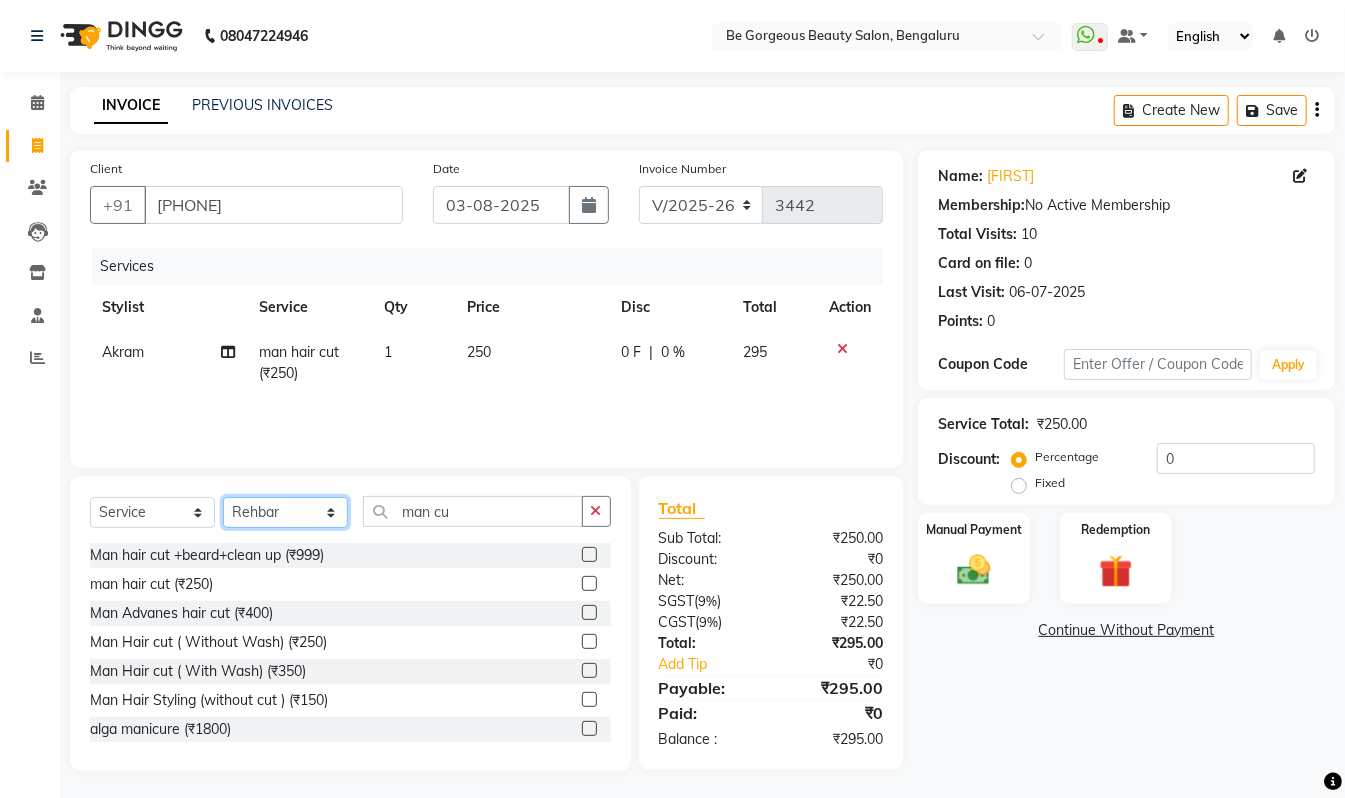 click on "Select Stylist Akram Anas Gayatri lata Manager Munu Pooja Rehbar Romi Talib Wajid" 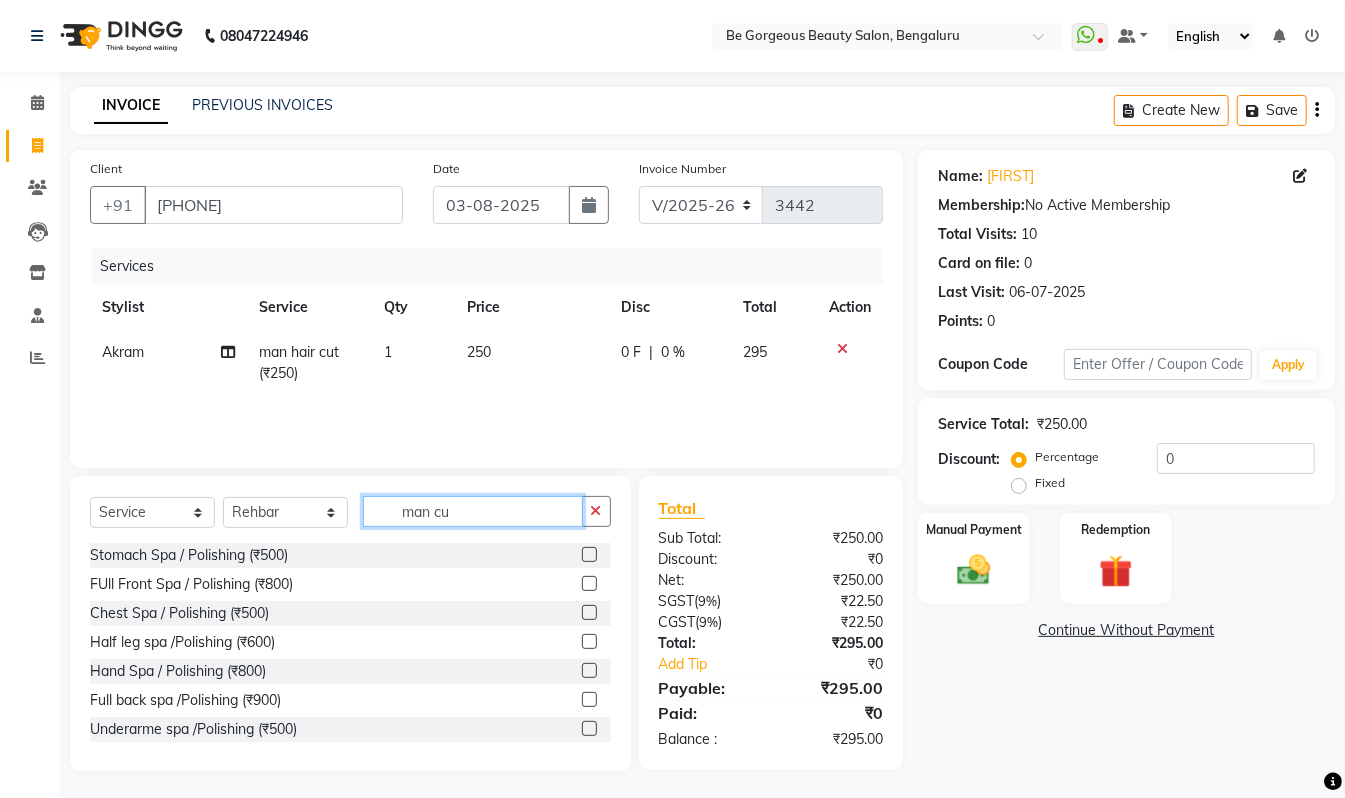 click on "man cu" 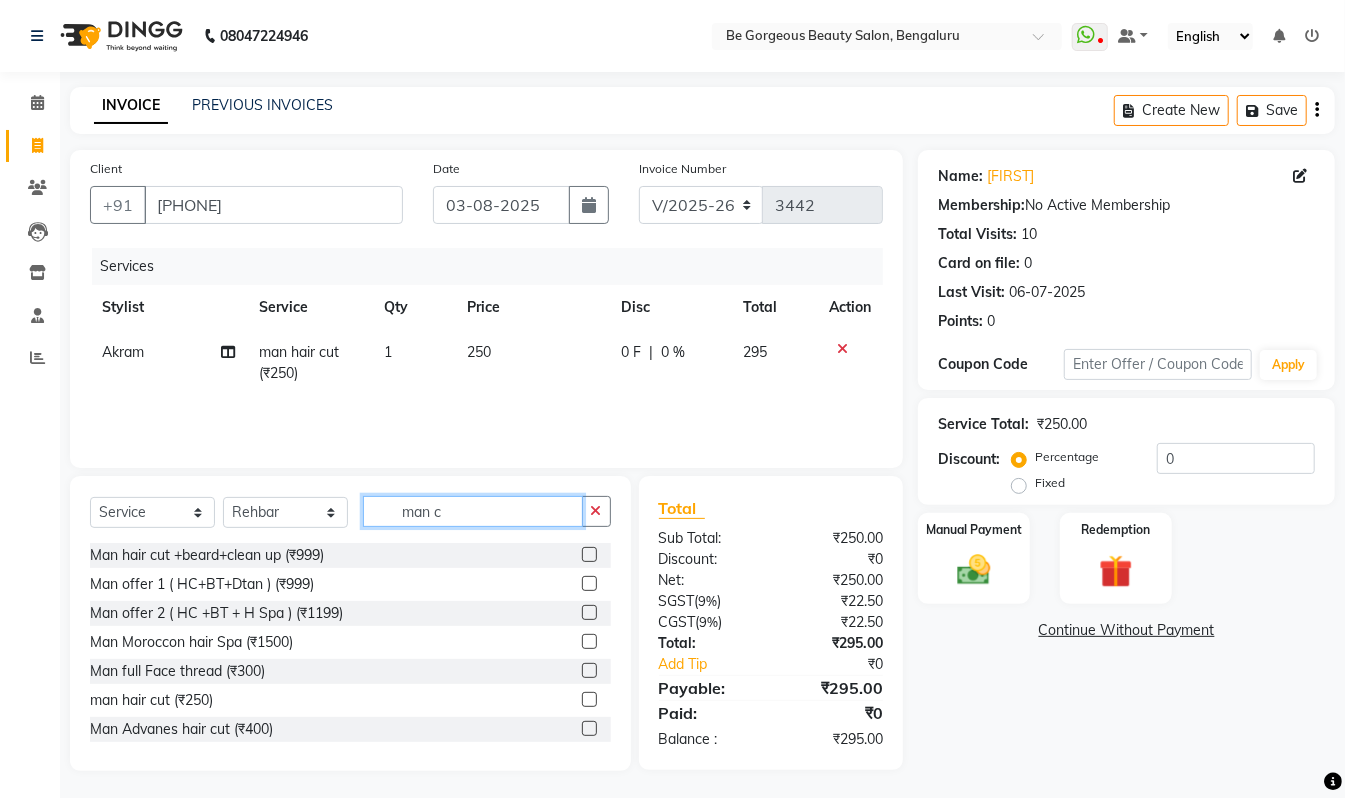 type on "man cu" 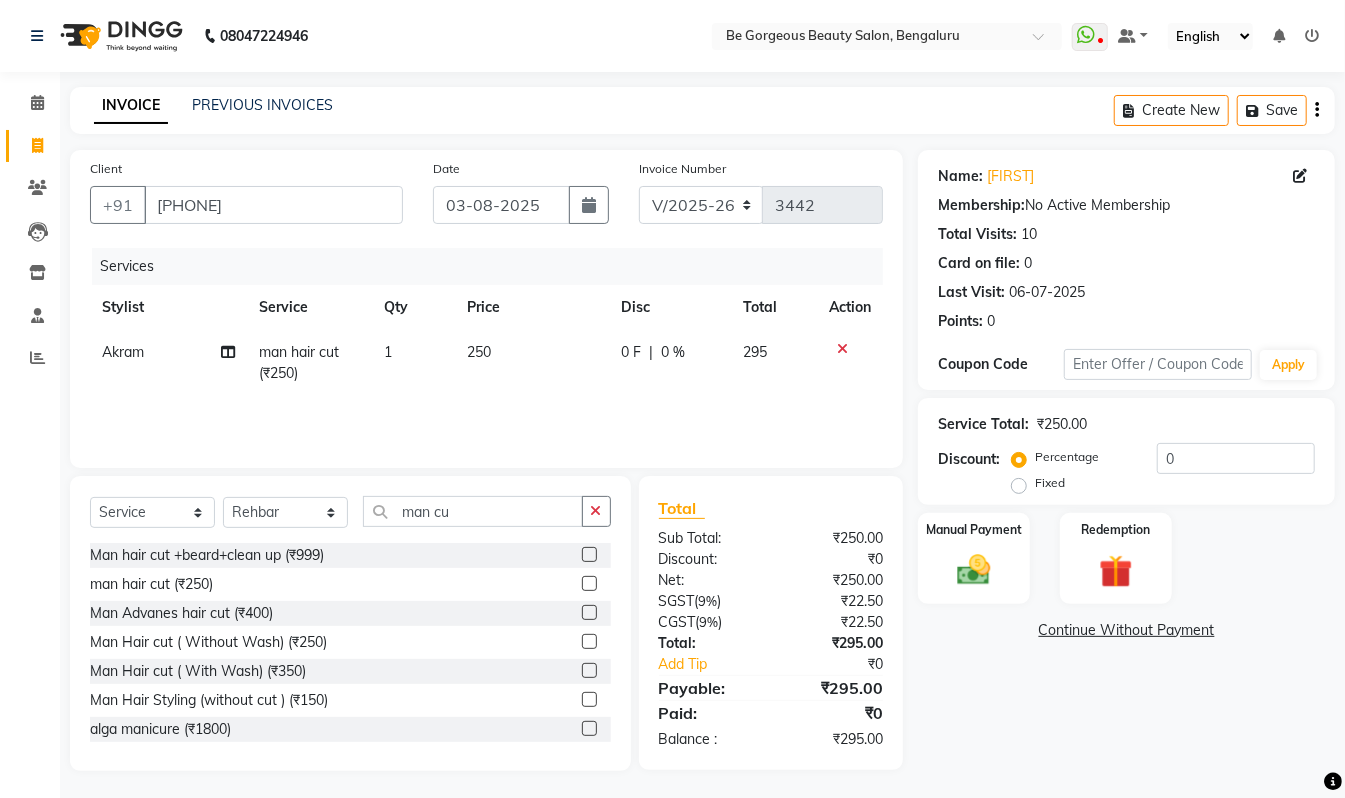 click 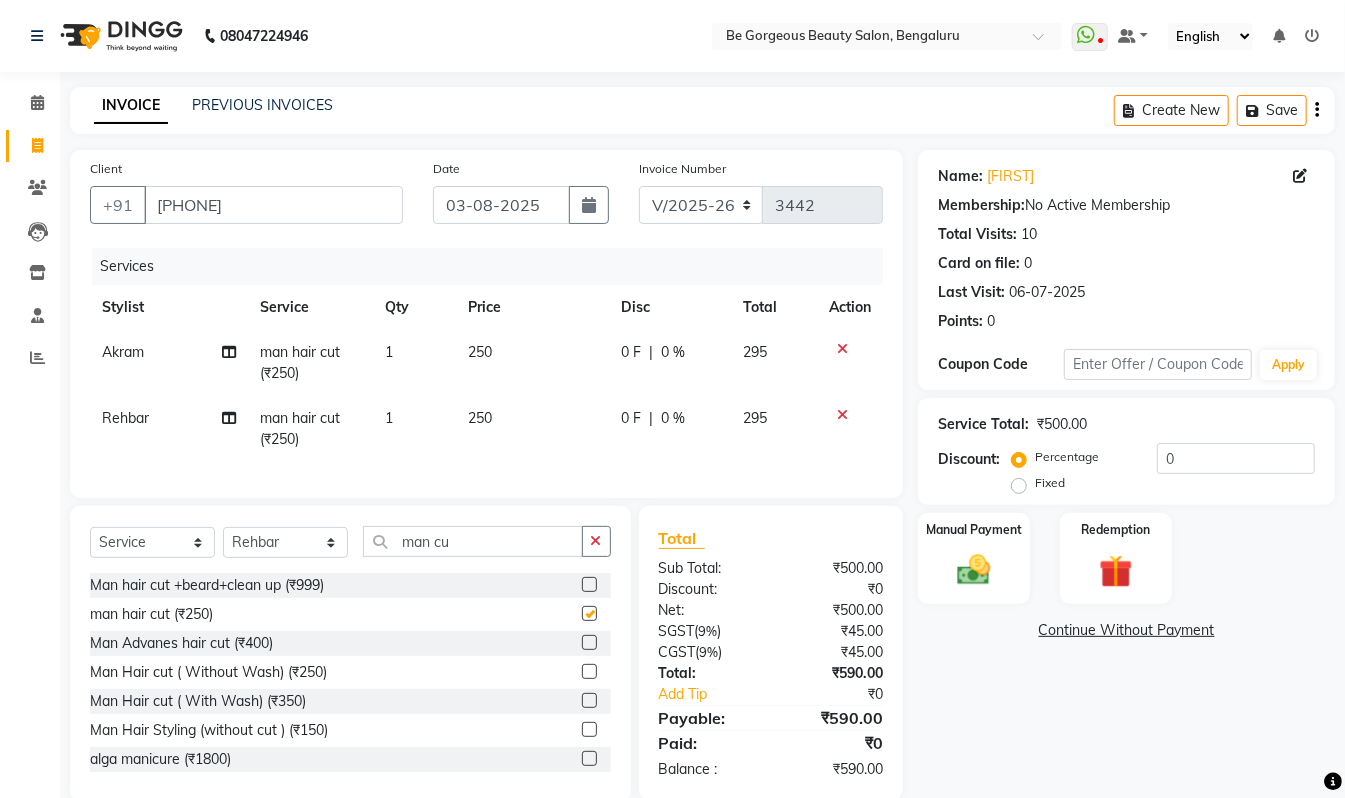 checkbox on "false" 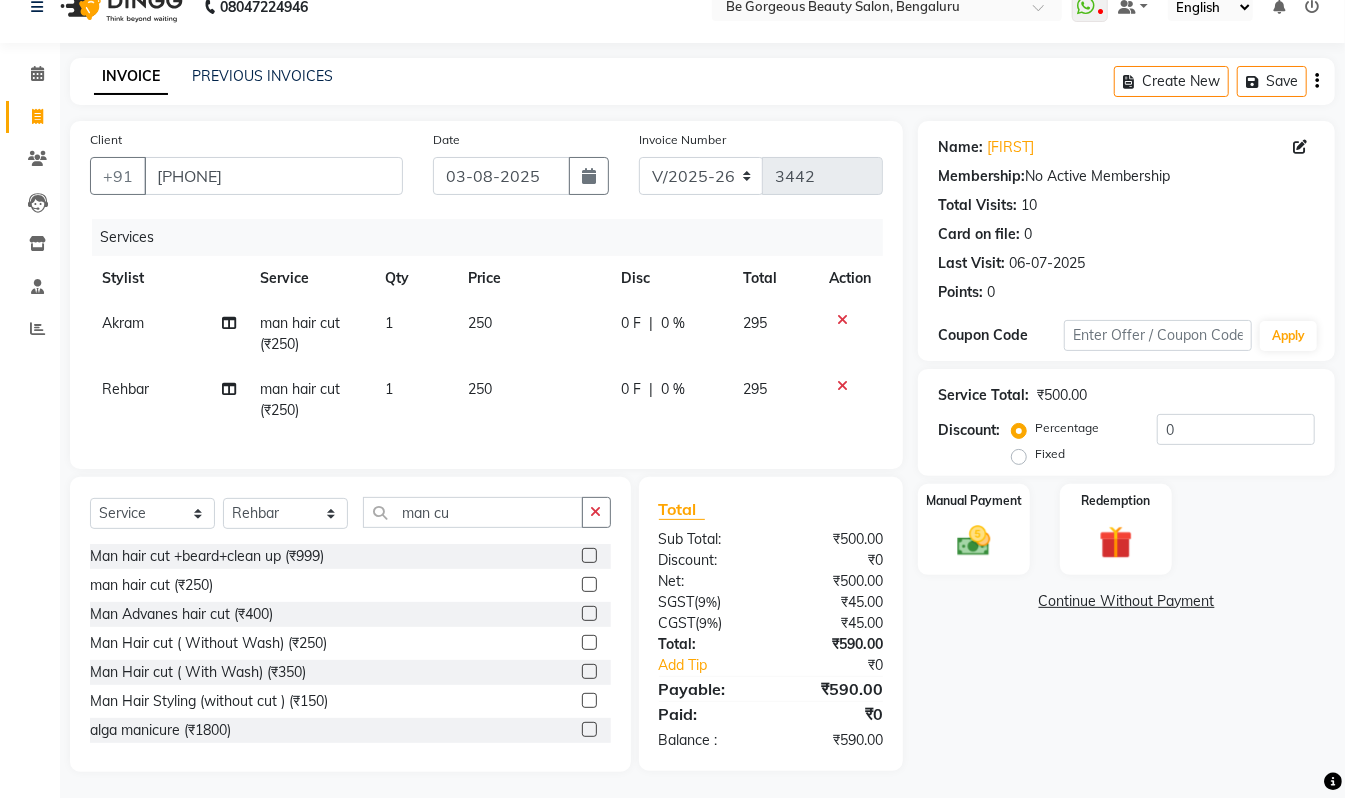 scroll, scrollTop: 53, scrollLeft: 0, axis: vertical 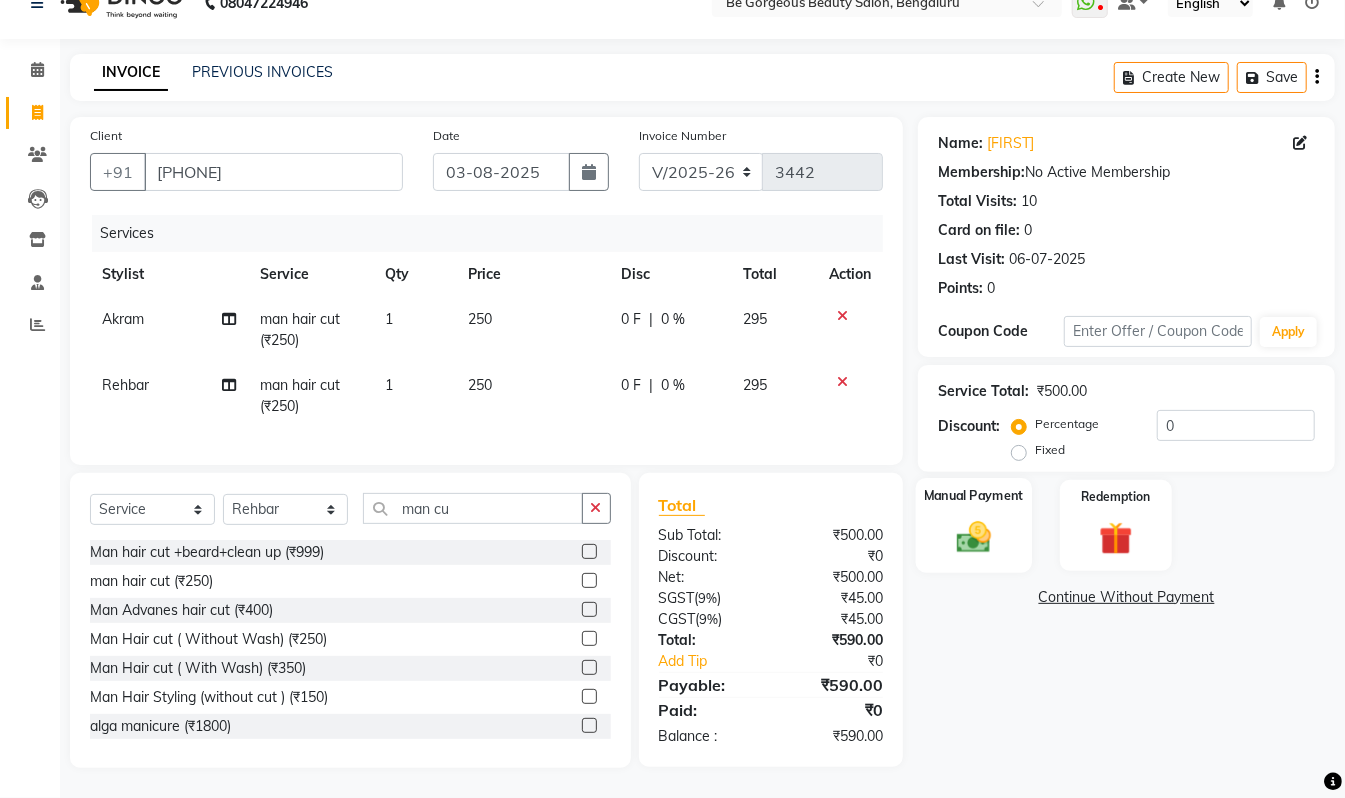 click on "Manual Payment" 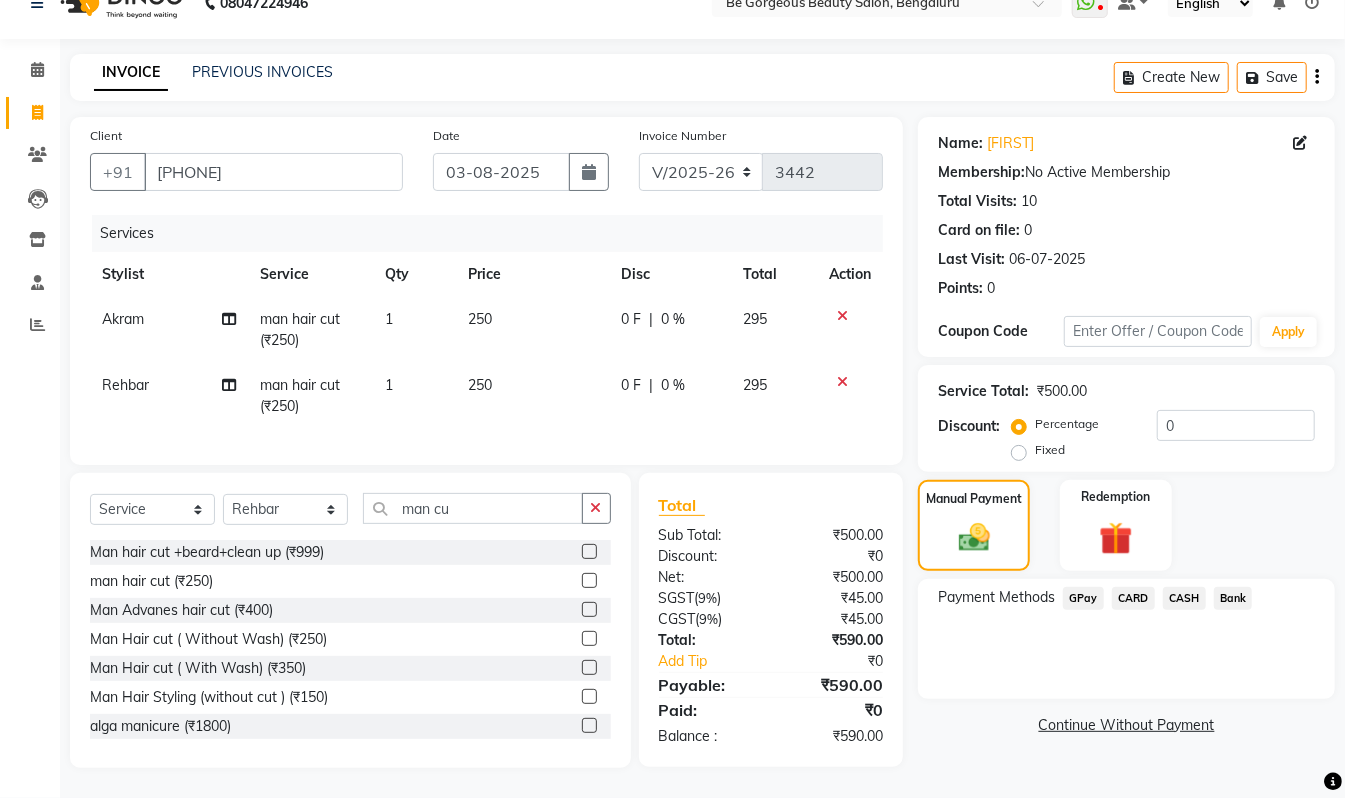 click on "CASH" 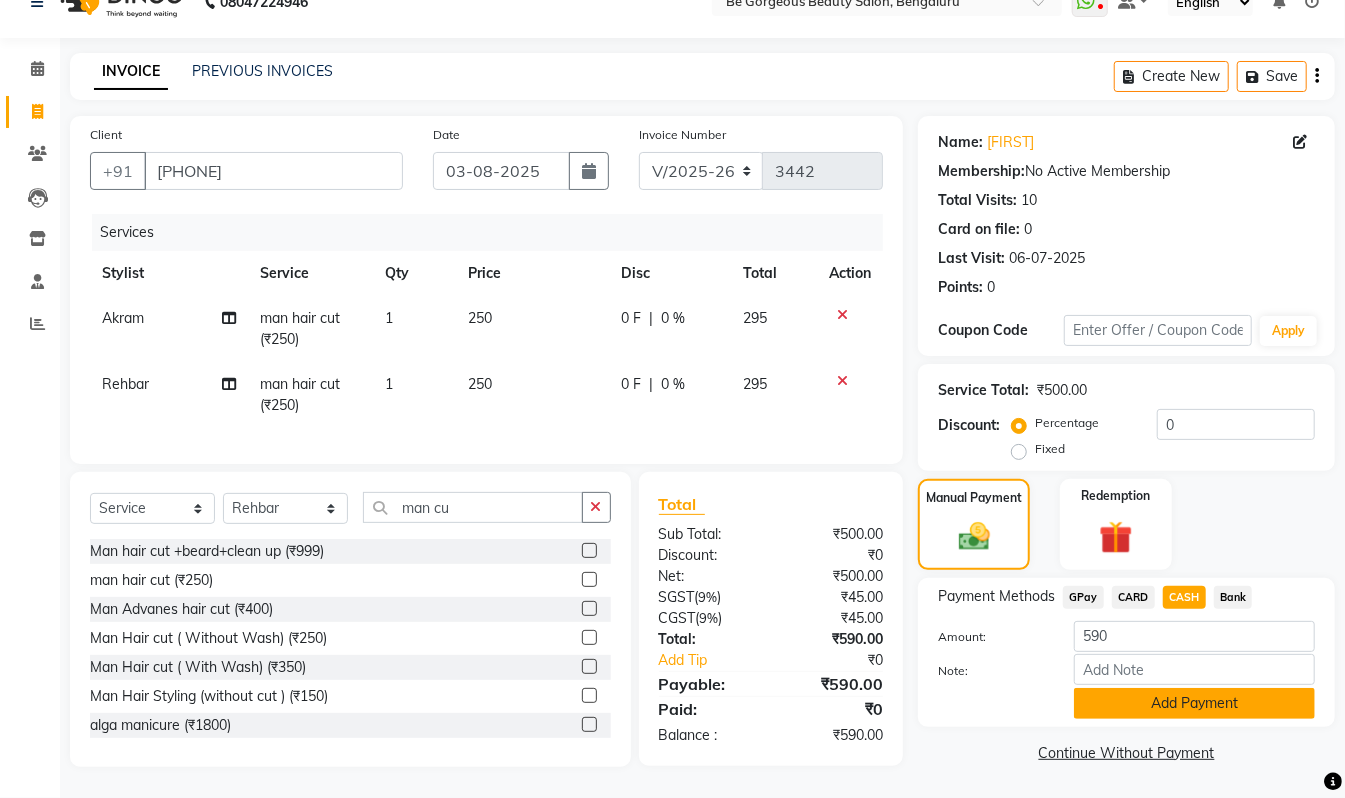 click on "Add Payment" 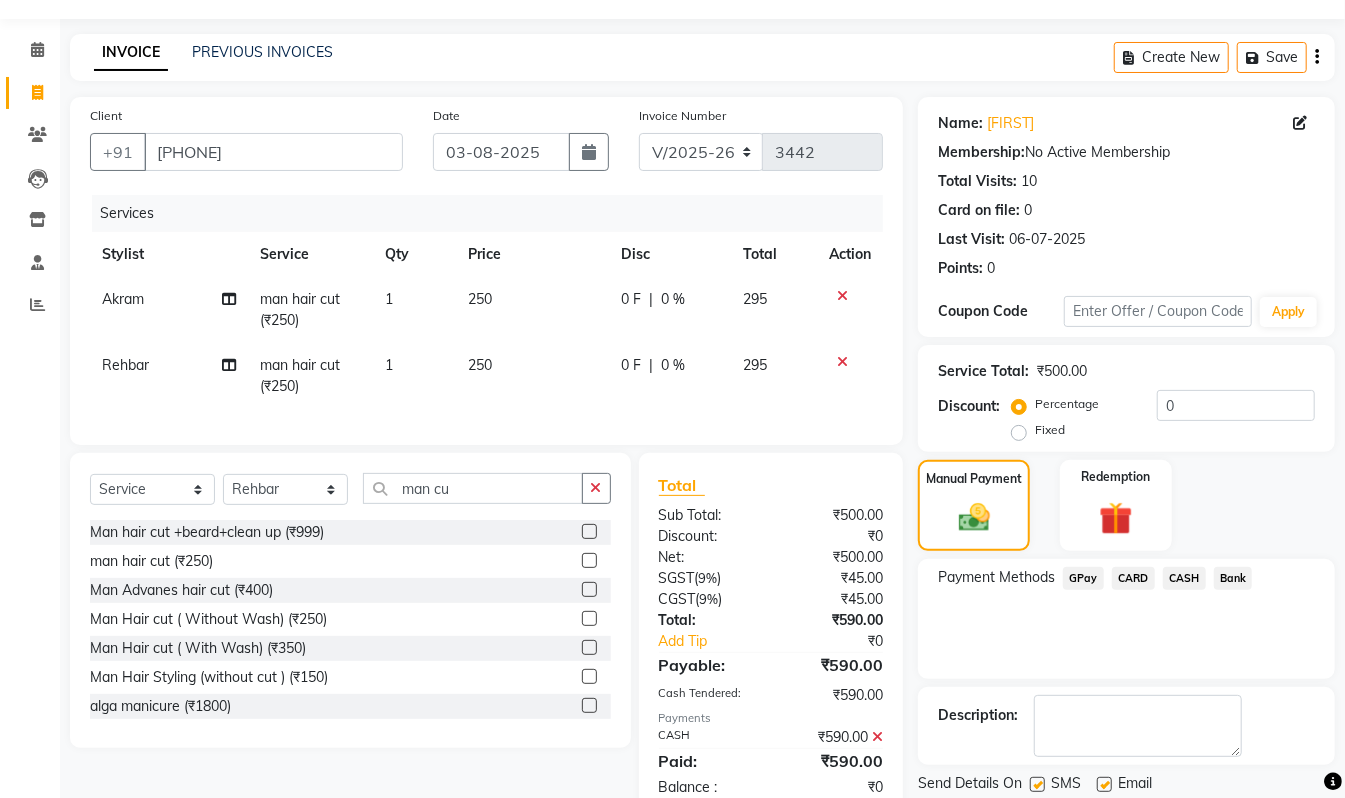 scroll, scrollTop: 122, scrollLeft: 0, axis: vertical 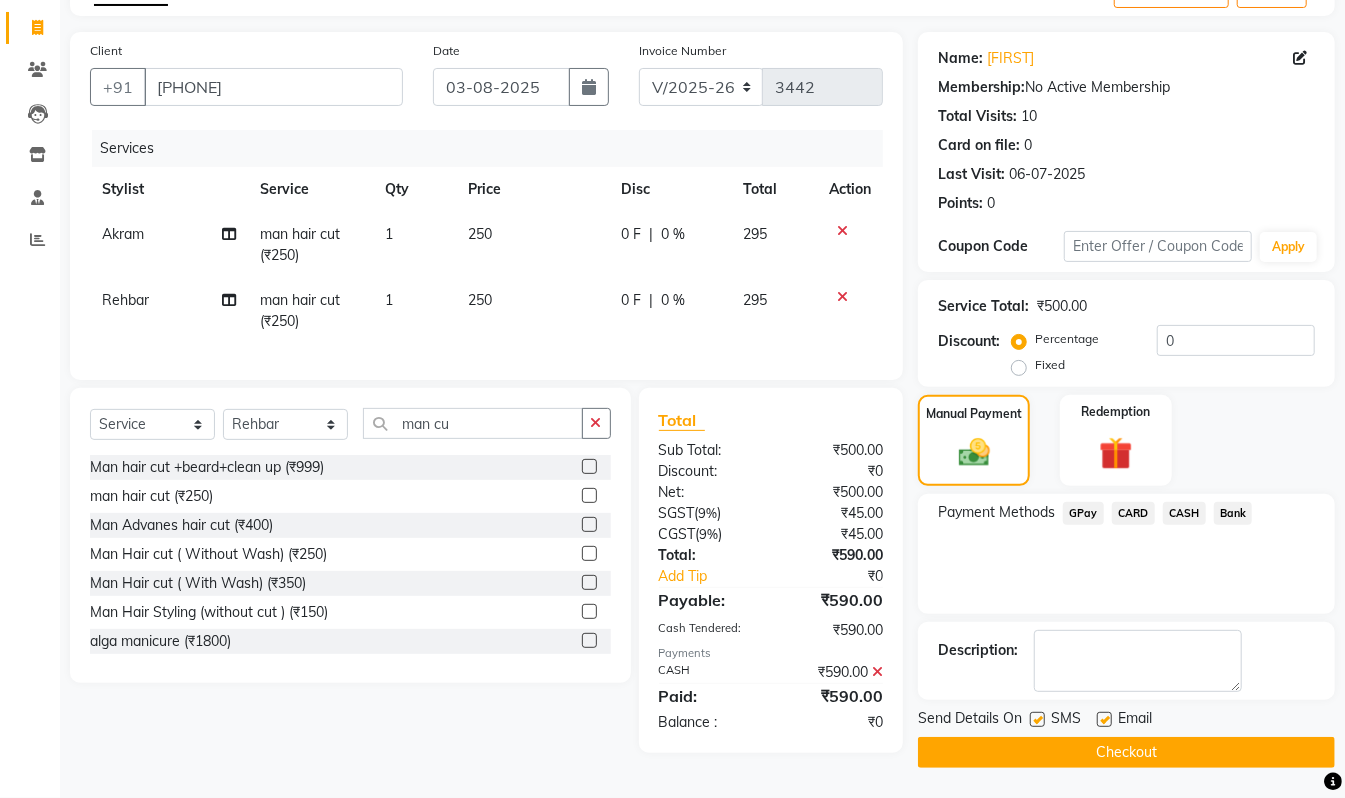 click on "Checkout" 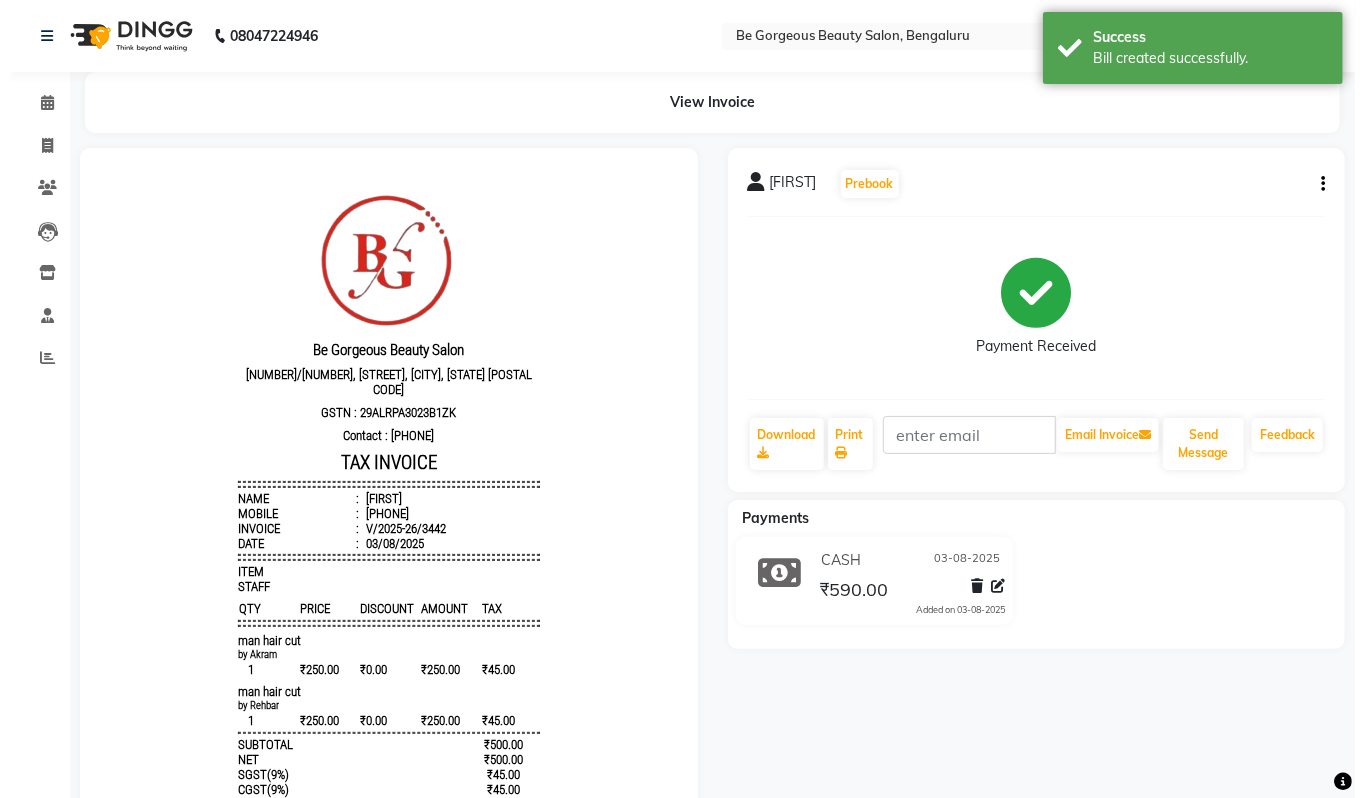 scroll, scrollTop: 0, scrollLeft: 0, axis: both 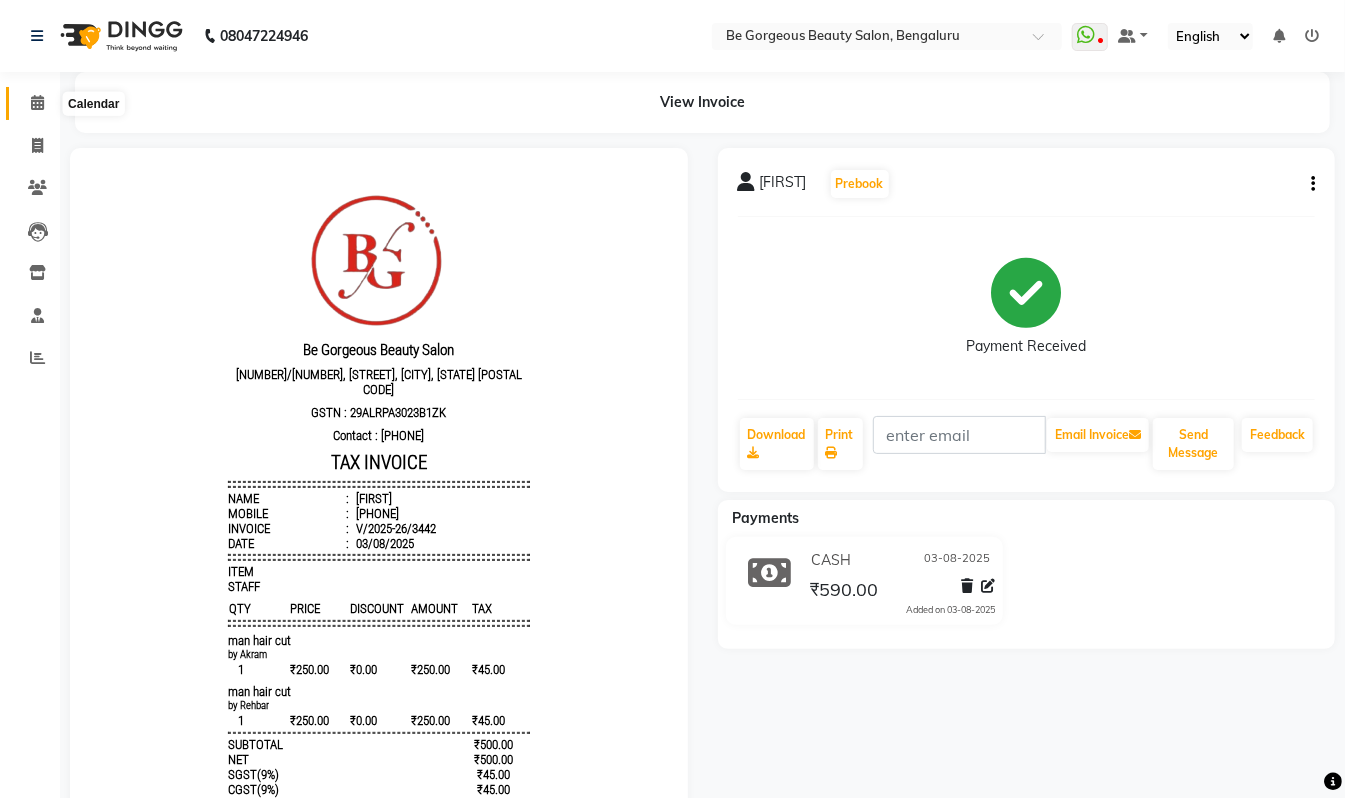 click 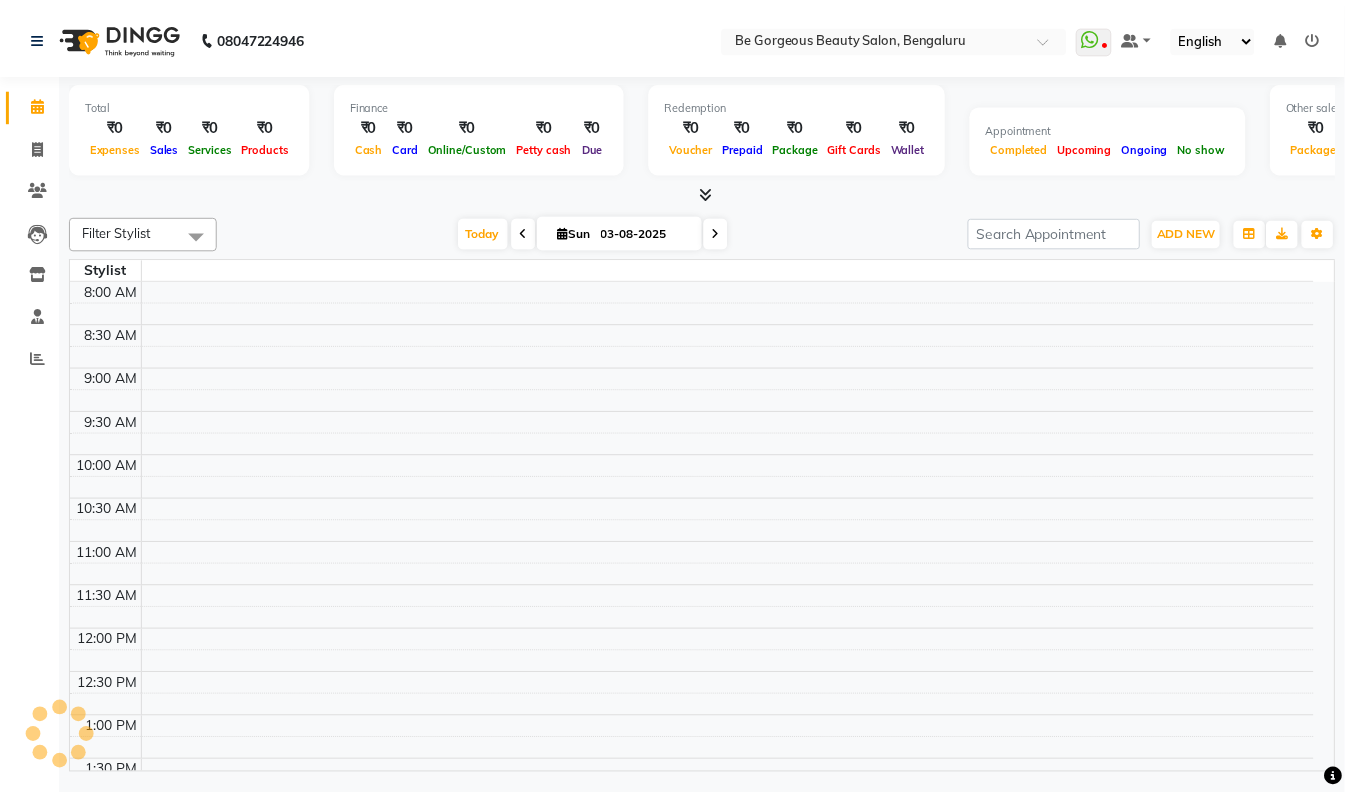 scroll, scrollTop: 669, scrollLeft: 0, axis: vertical 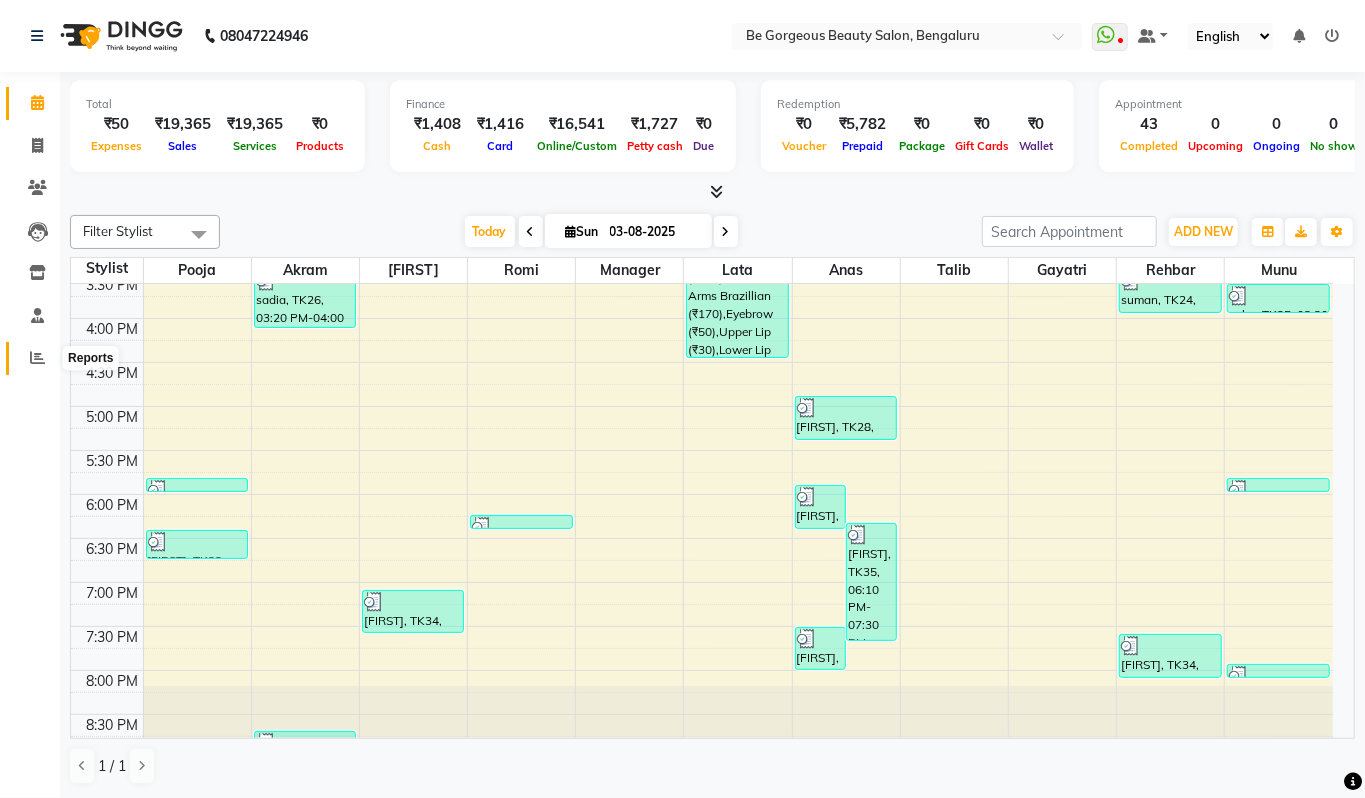 click 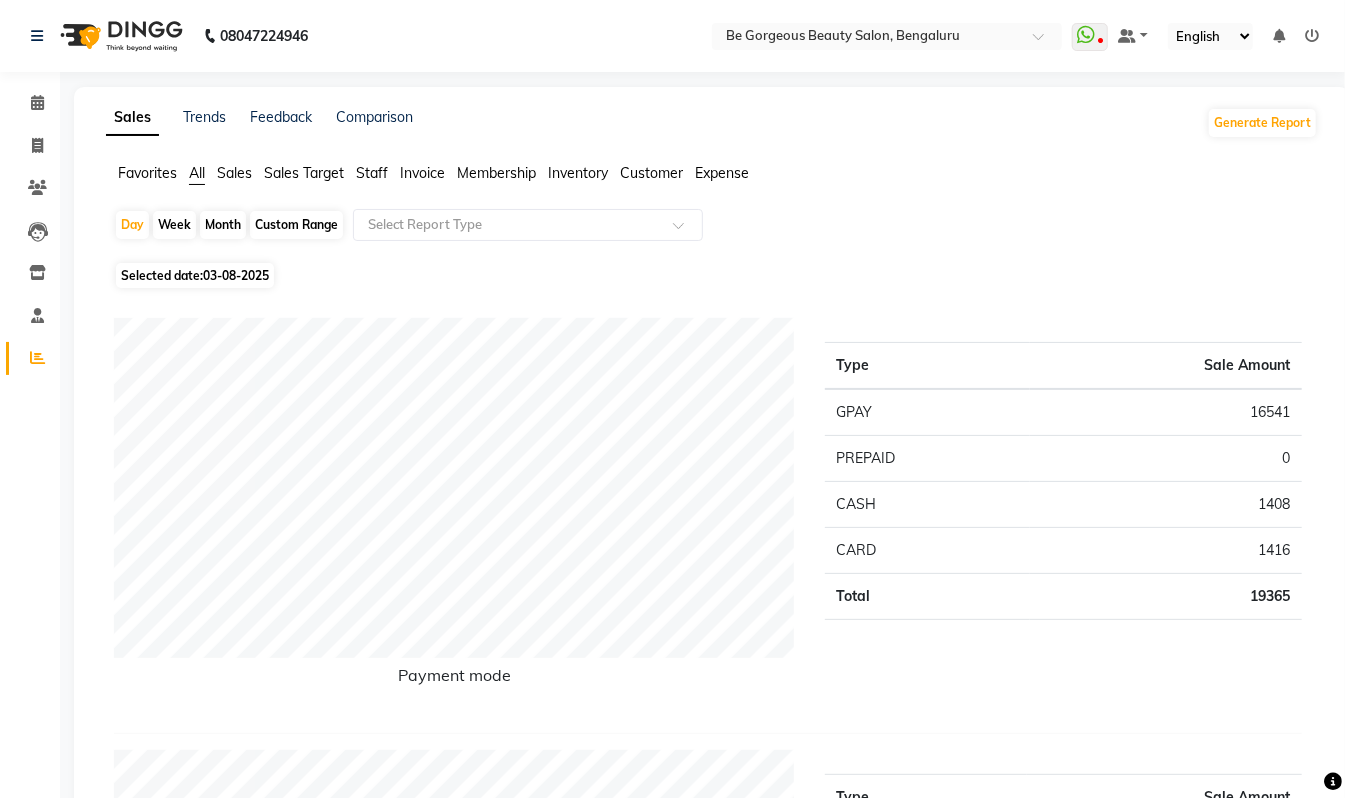 click on "Staff" 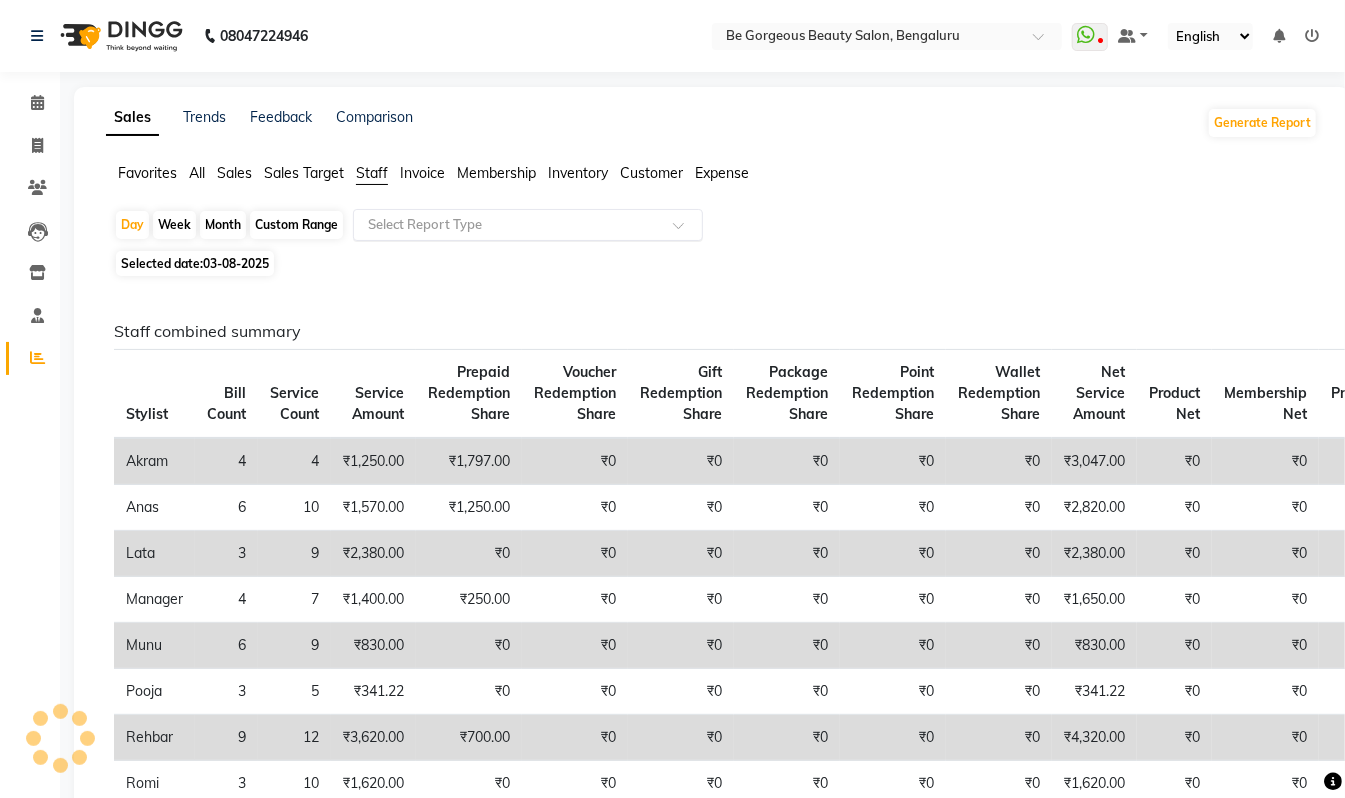 click 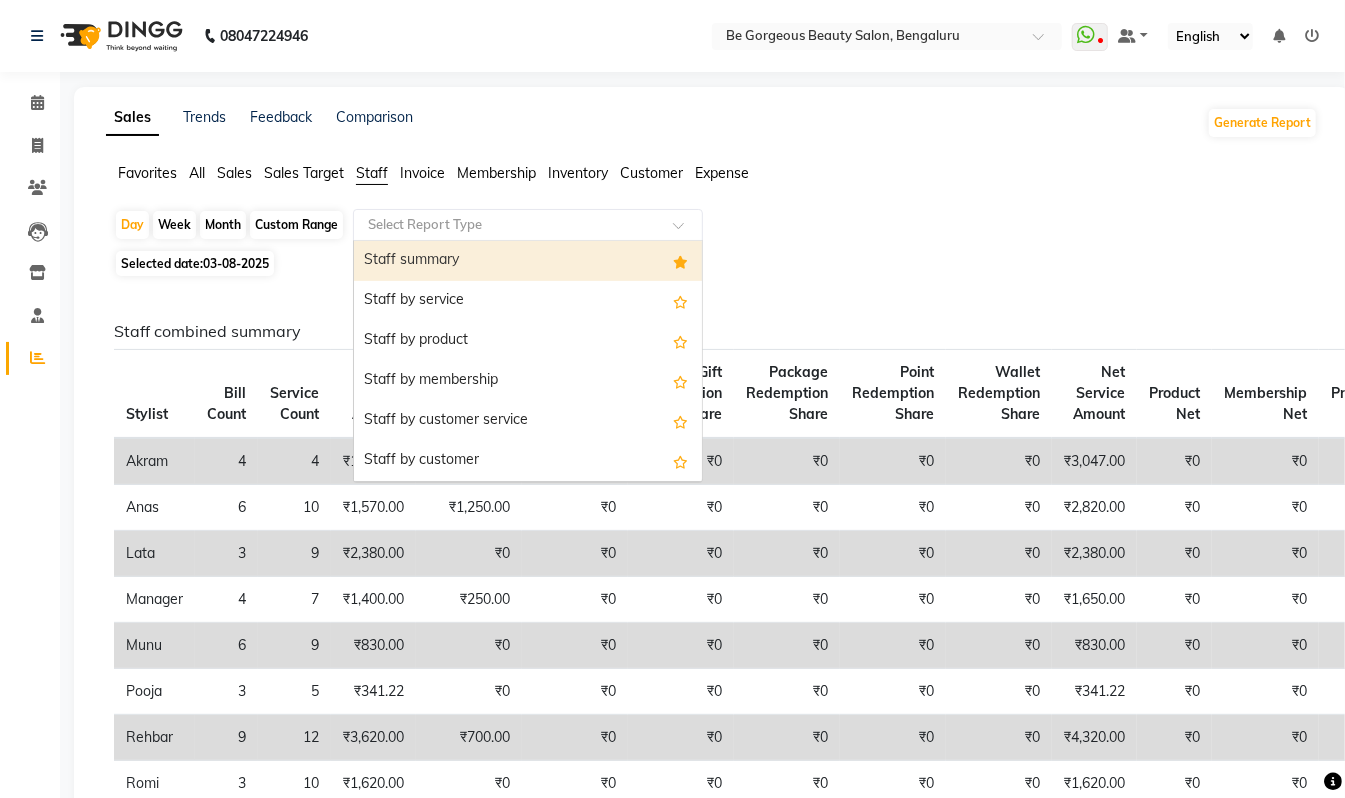click on "Staff summary" at bounding box center (528, 261) 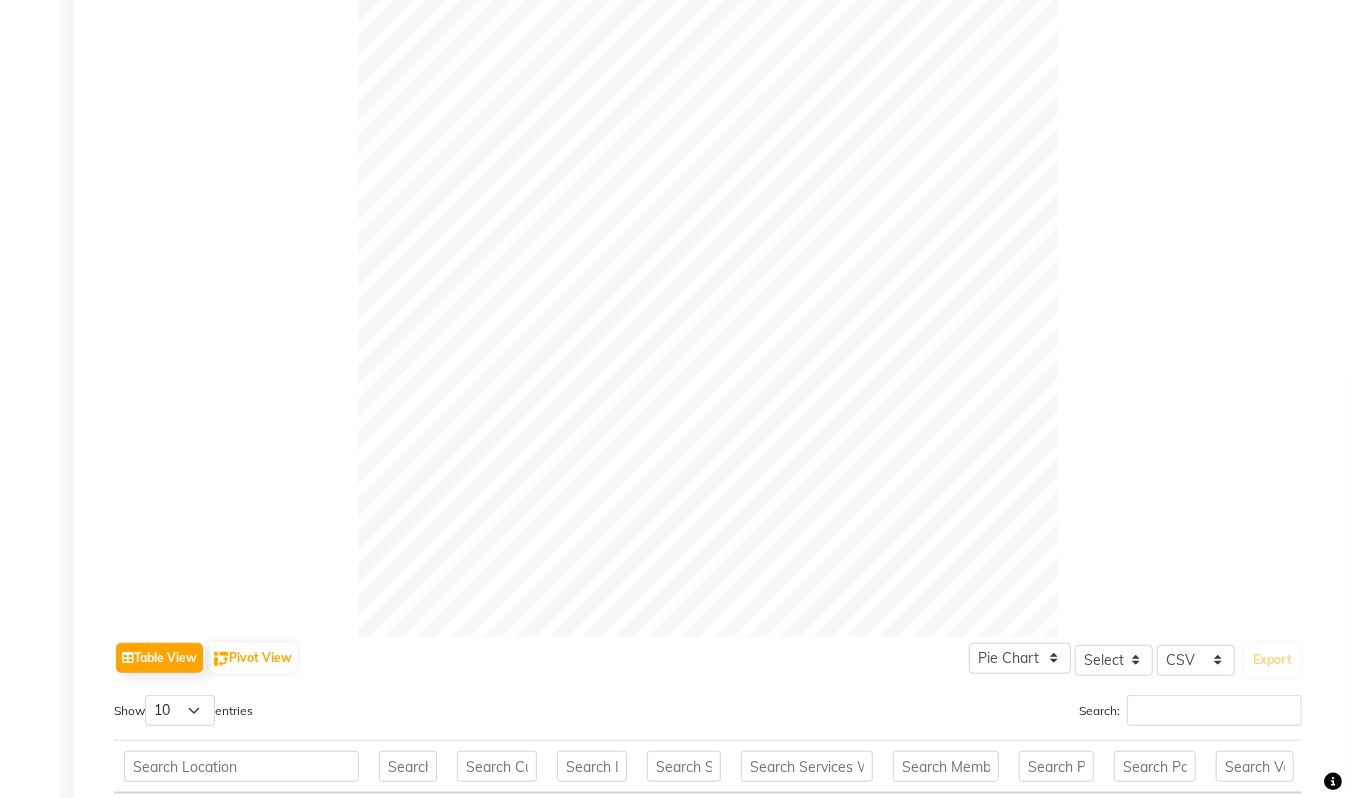 scroll, scrollTop: 936, scrollLeft: 0, axis: vertical 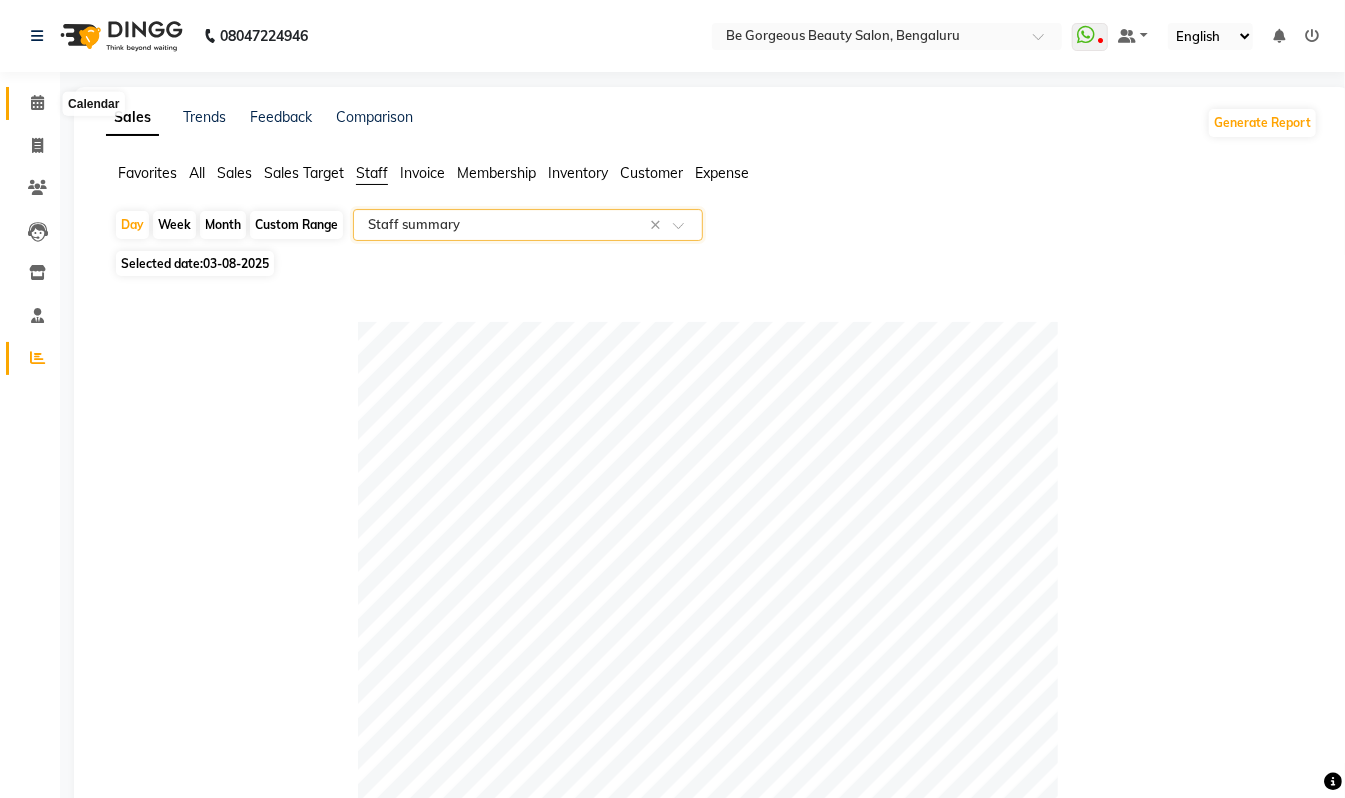 click 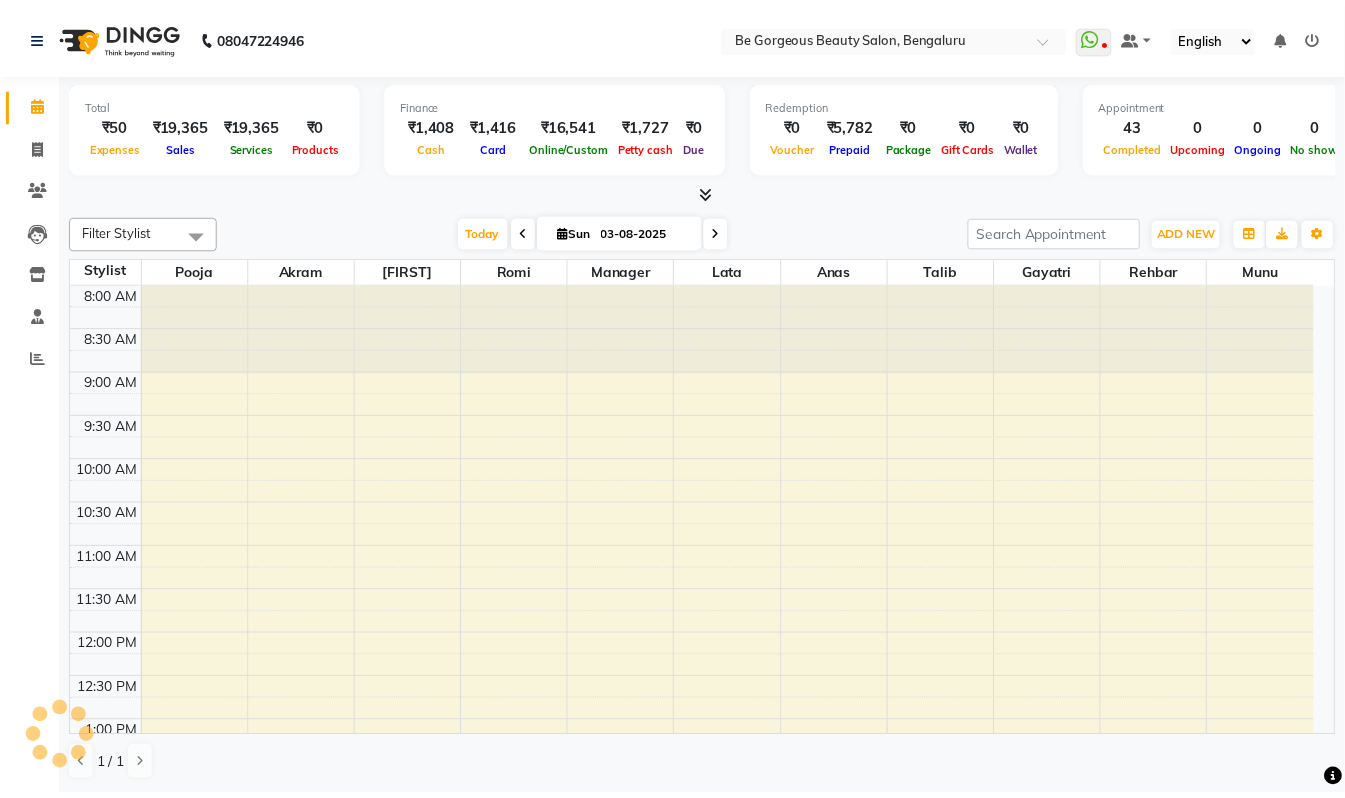 scroll, scrollTop: 0, scrollLeft: 0, axis: both 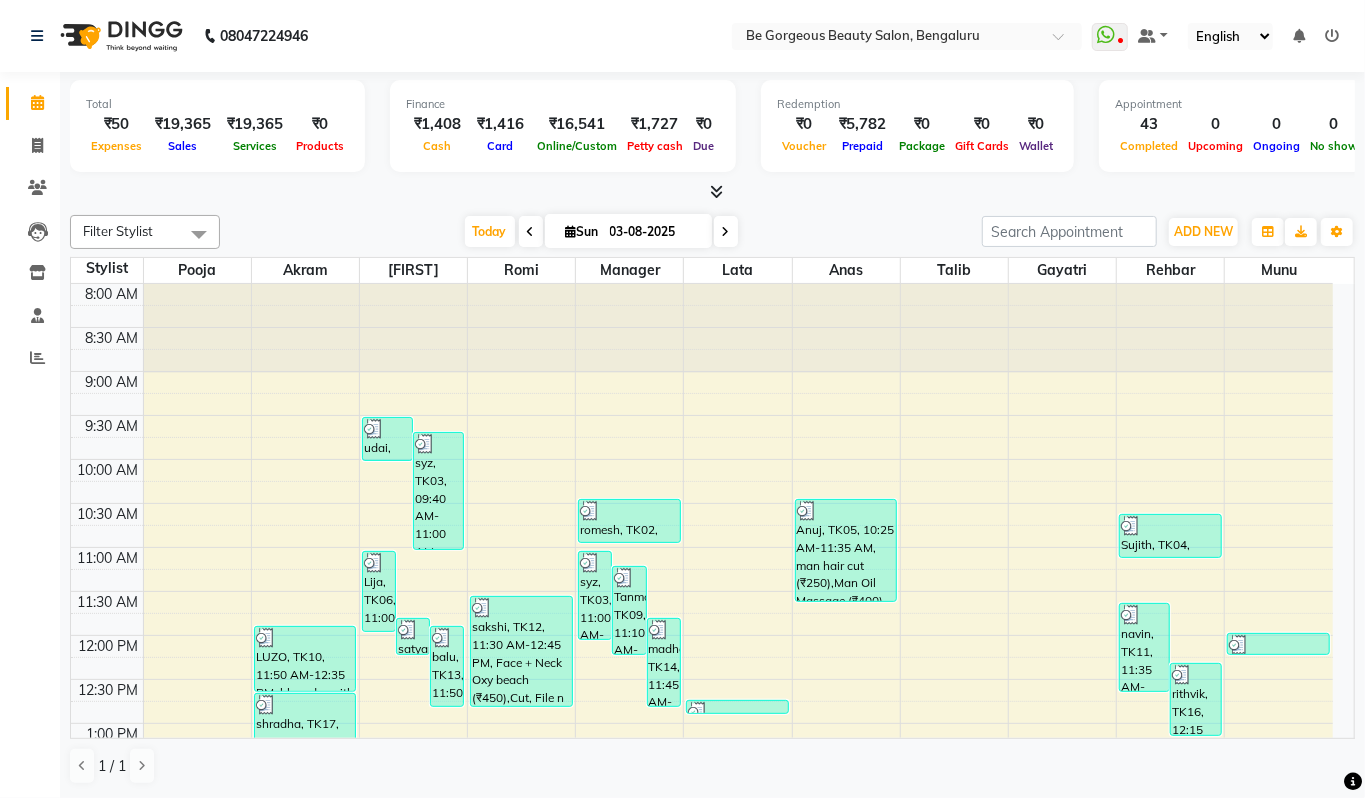 click at bounding box center (716, 191) 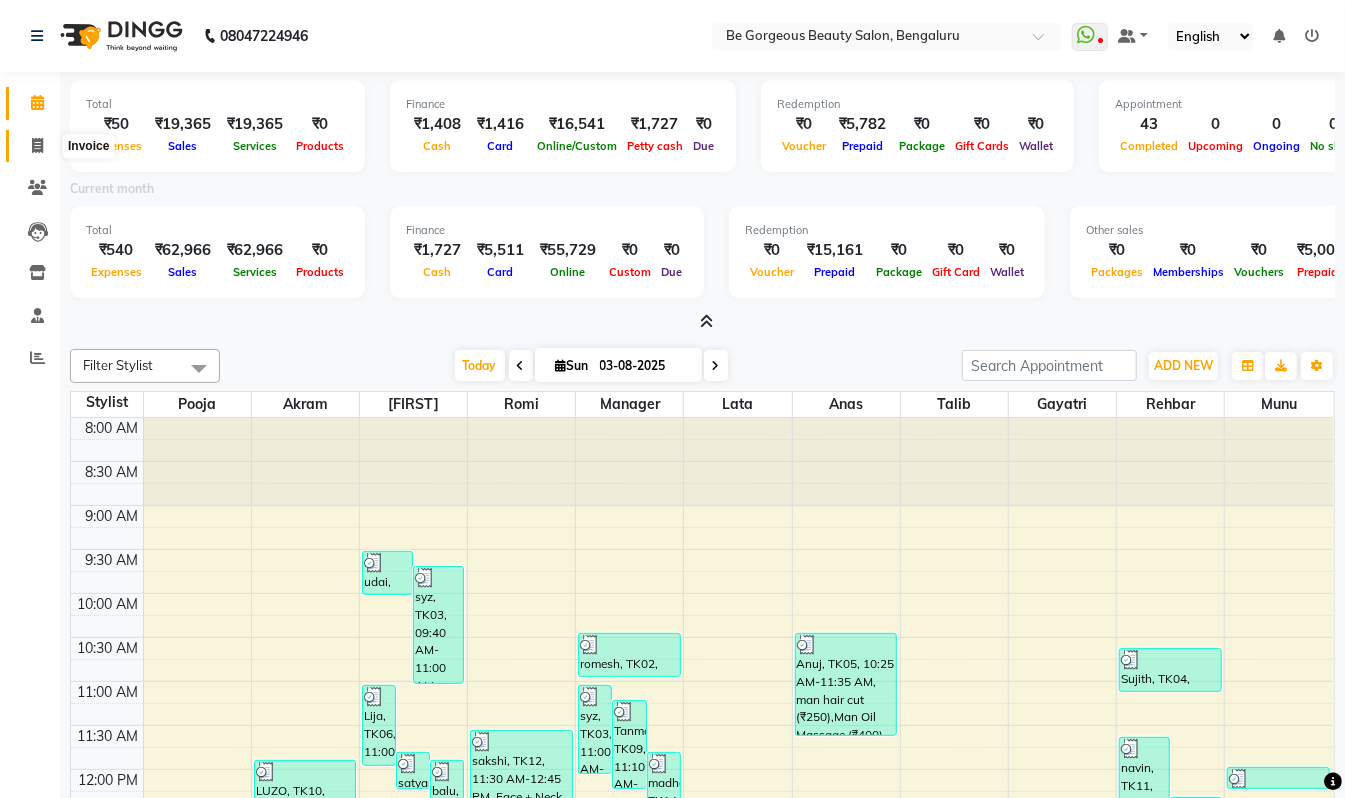 click 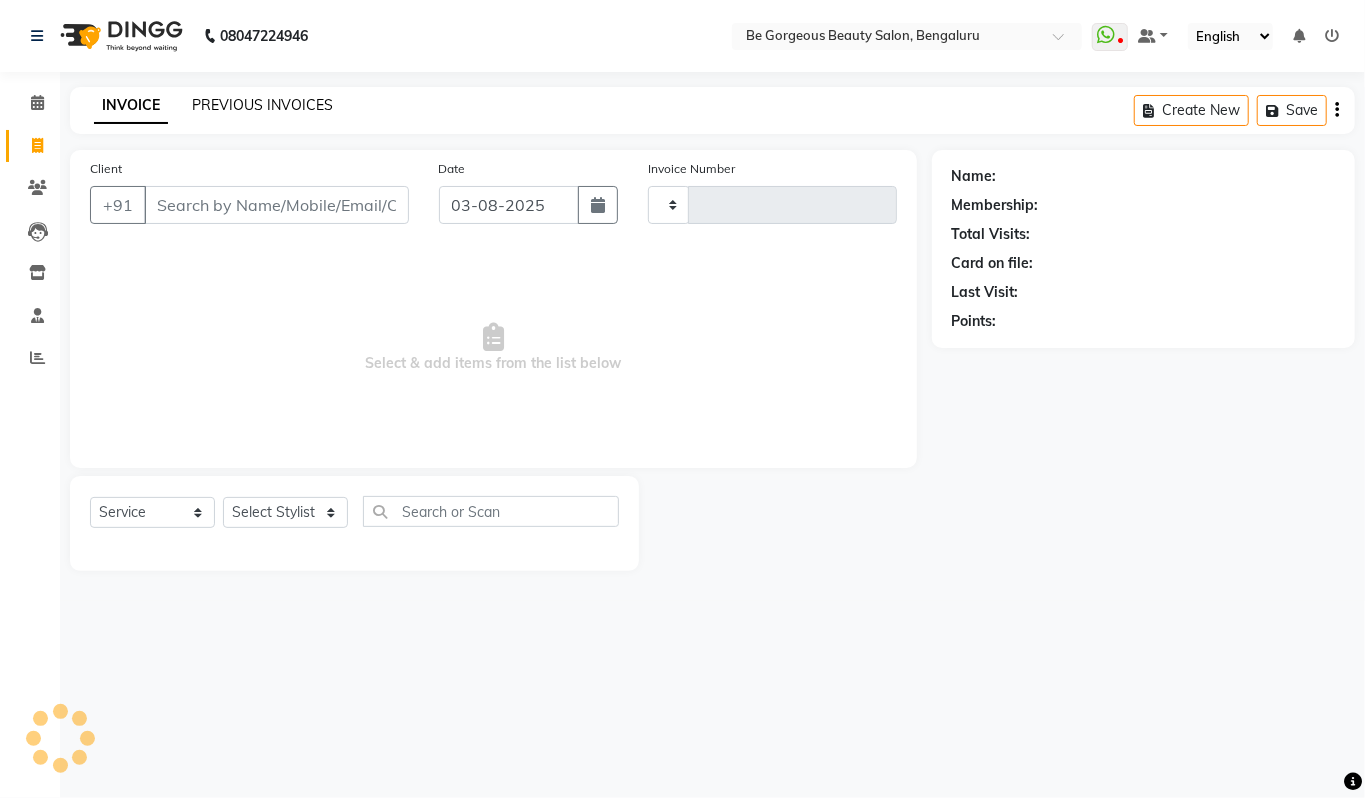 type on "3443" 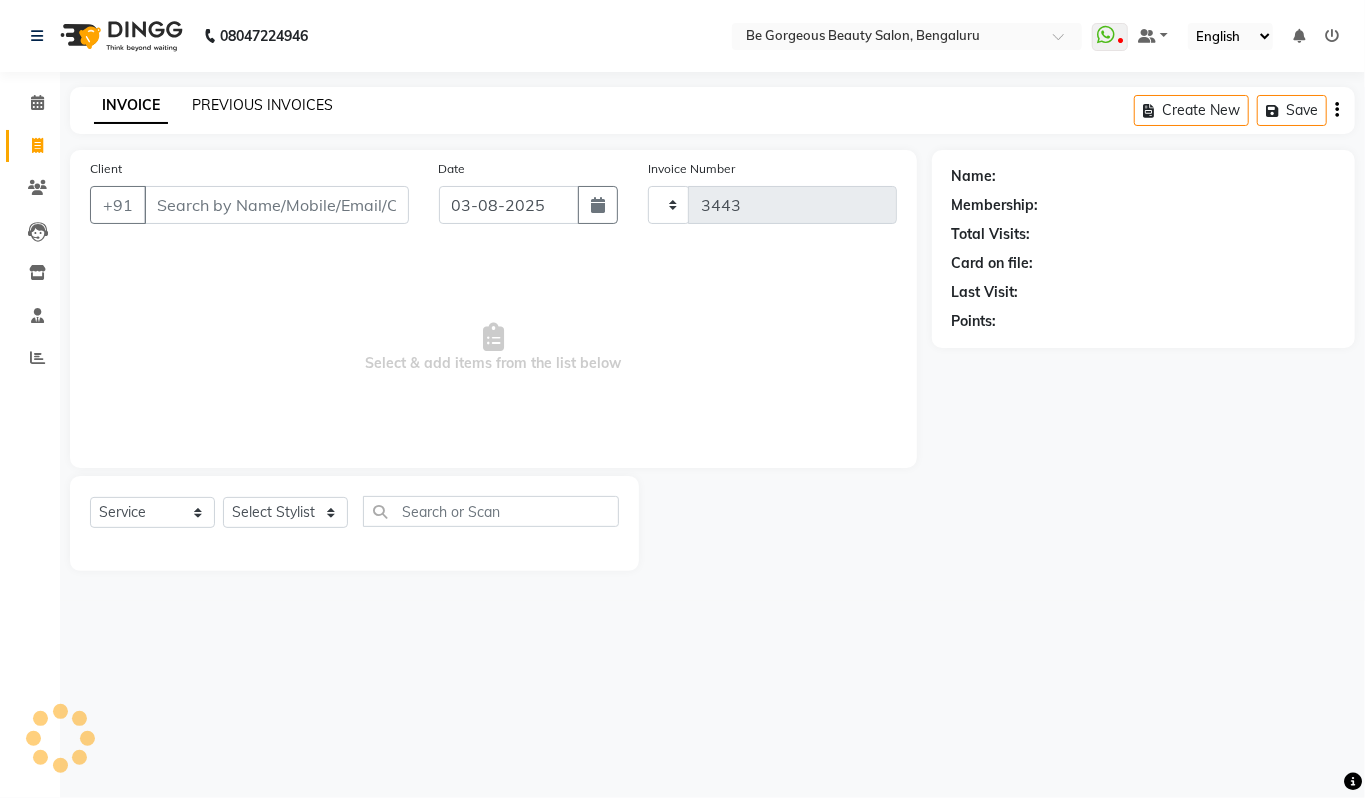 select on "5405" 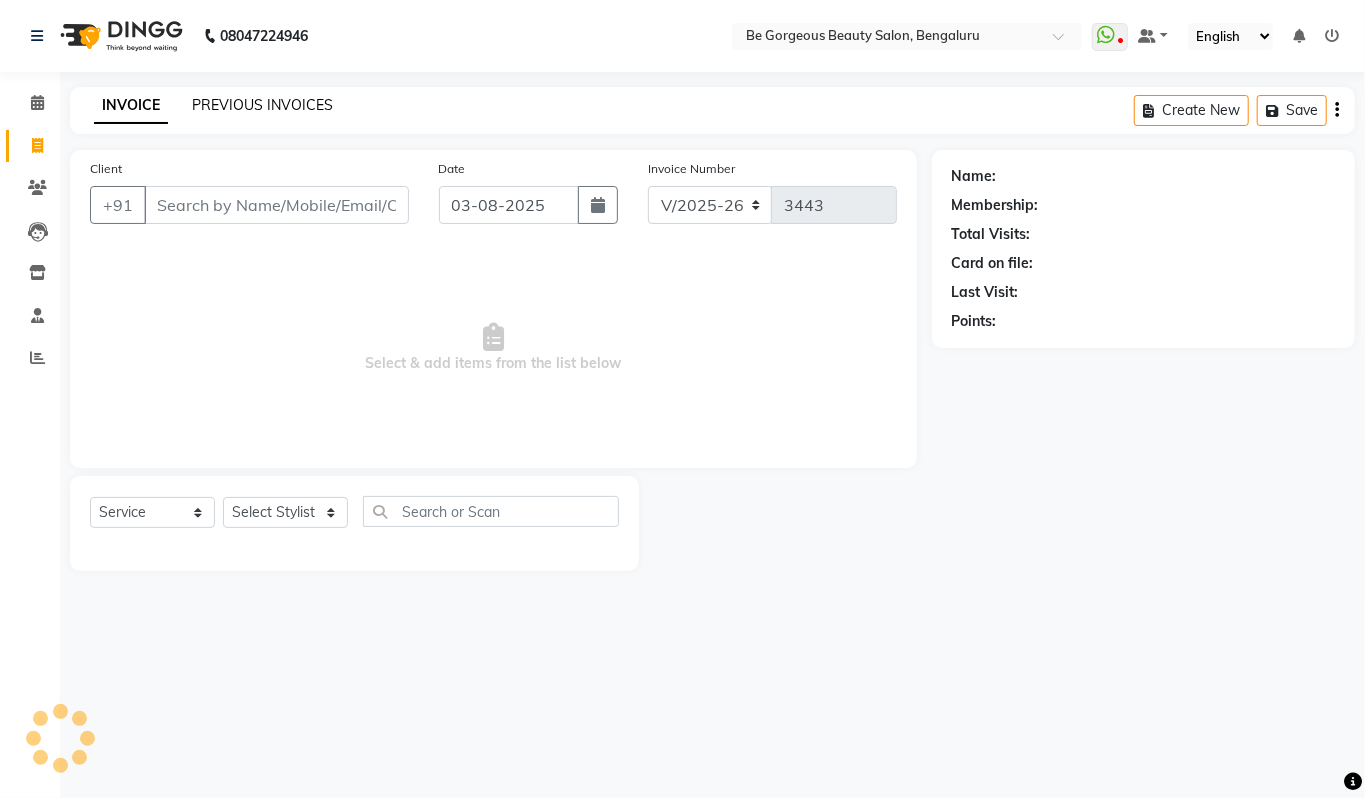 click on "PREVIOUS INVOICES" 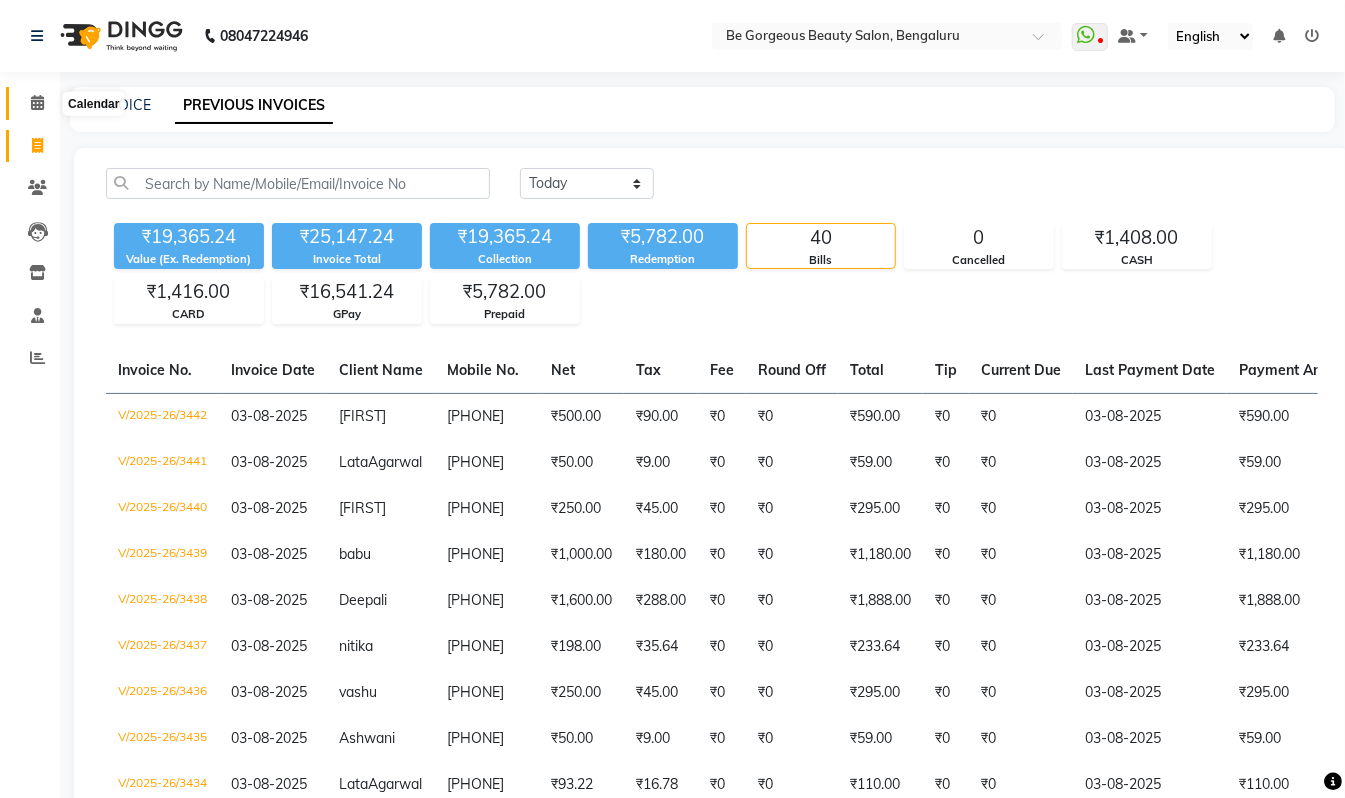 click 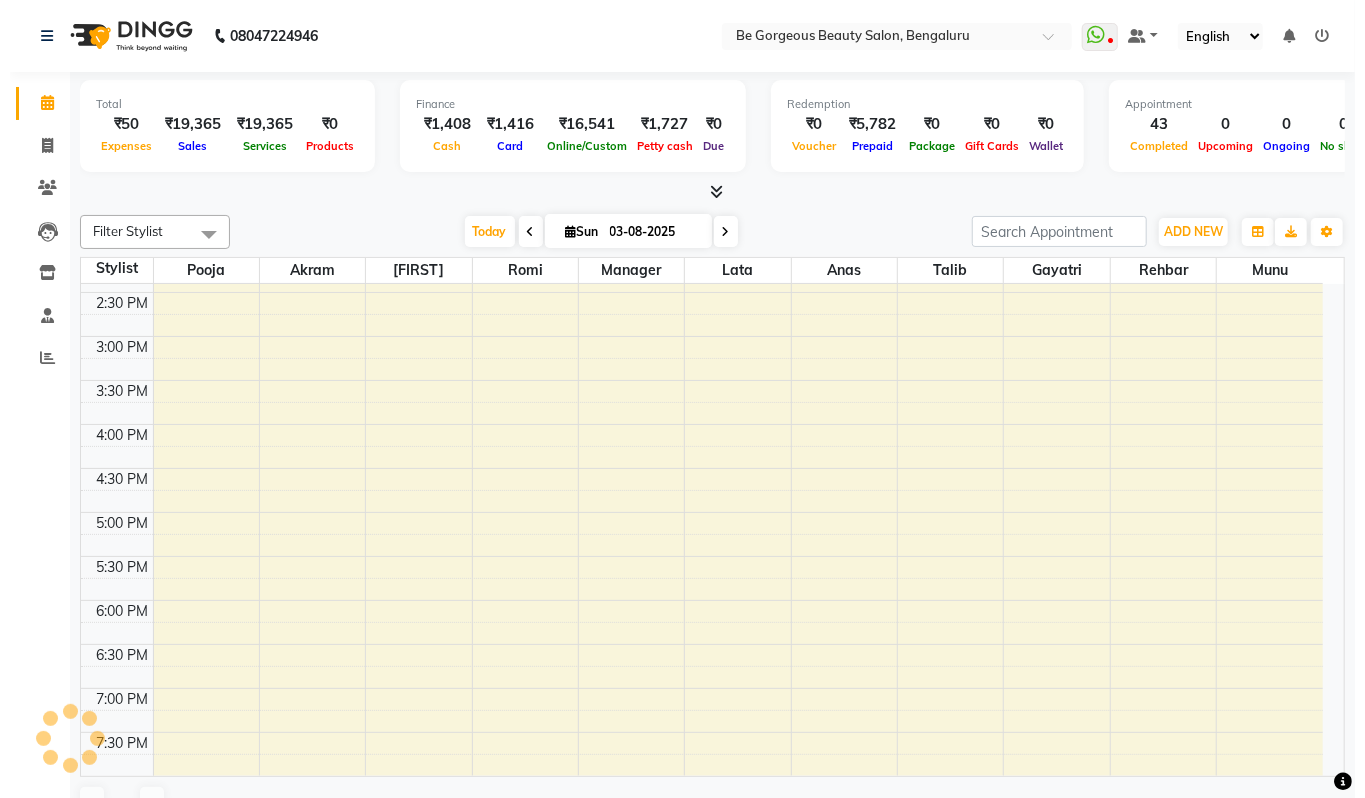 scroll, scrollTop: 0, scrollLeft: 0, axis: both 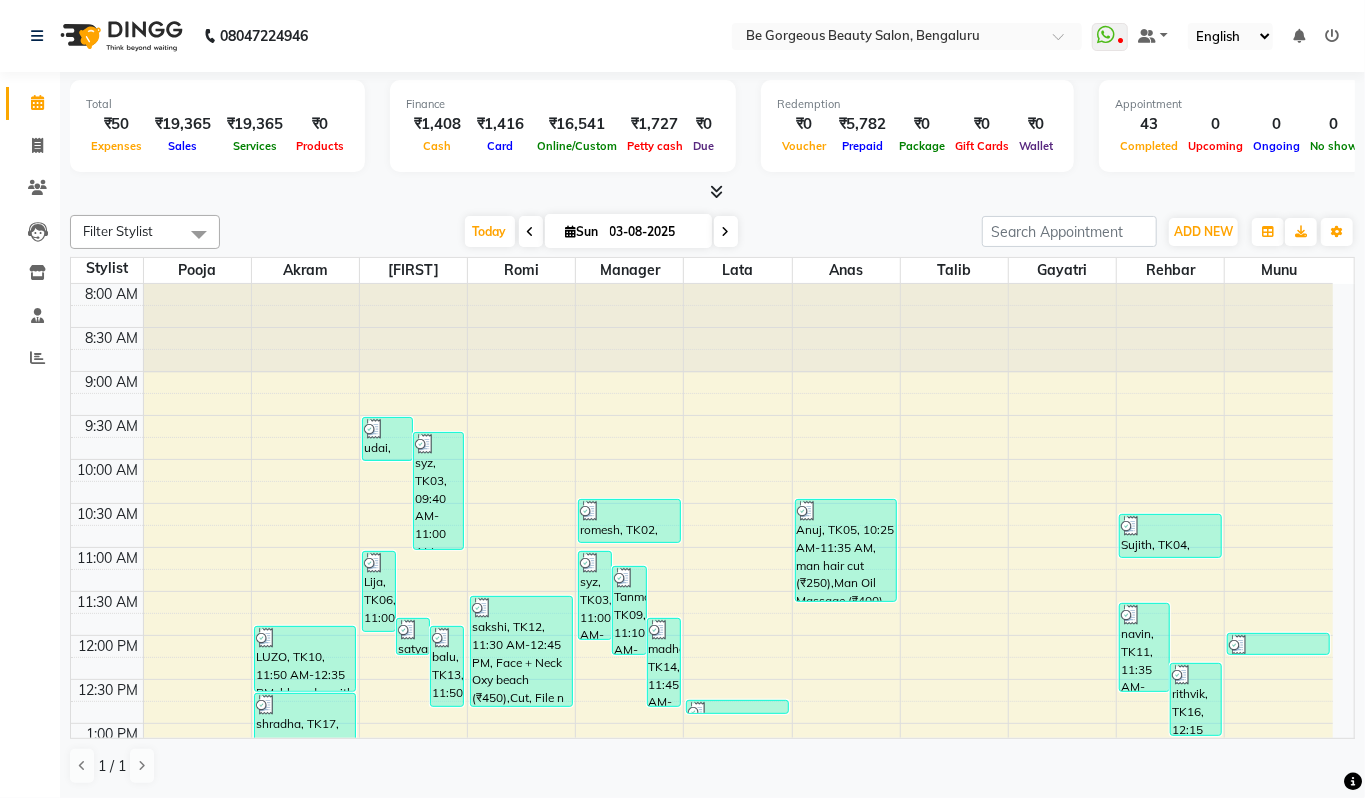 click at bounding box center [716, 191] 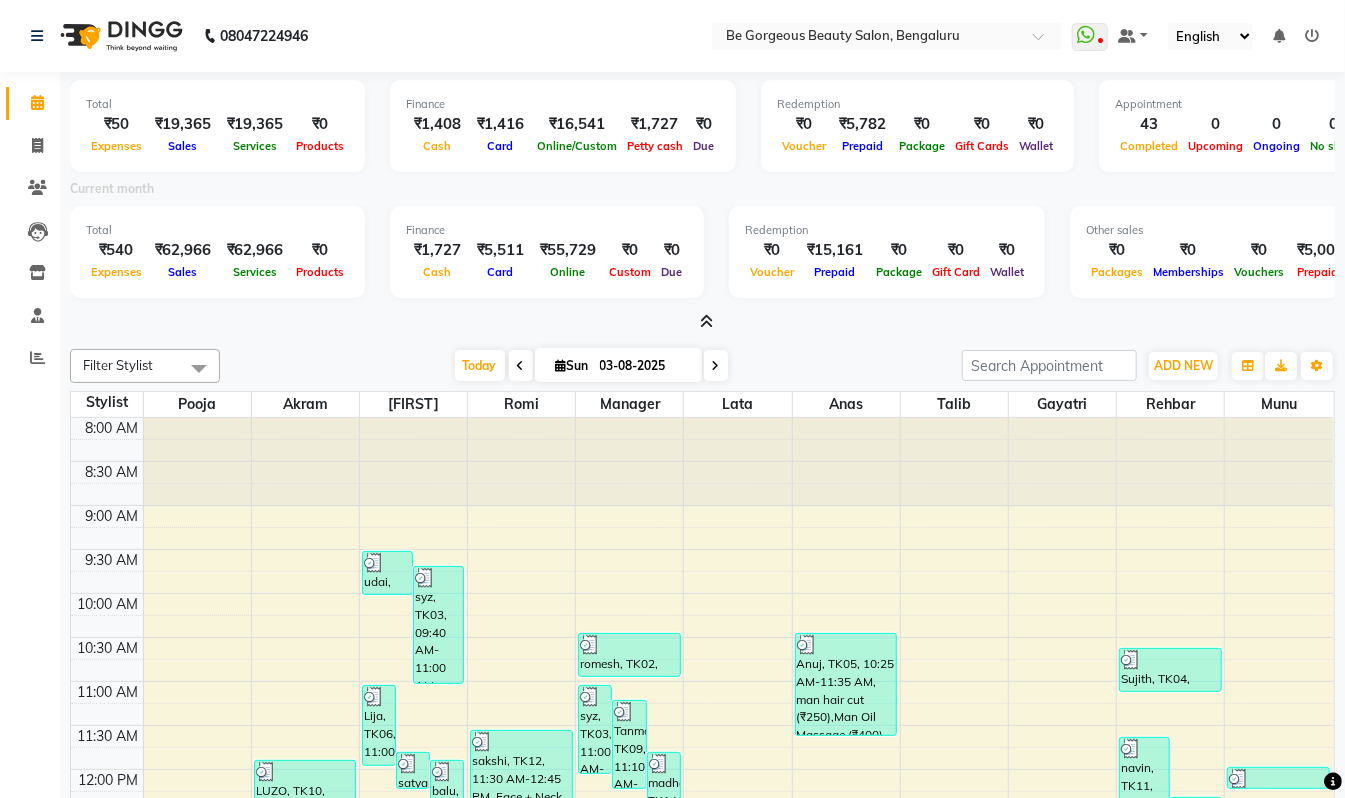 click at bounding box center (1312, 36) 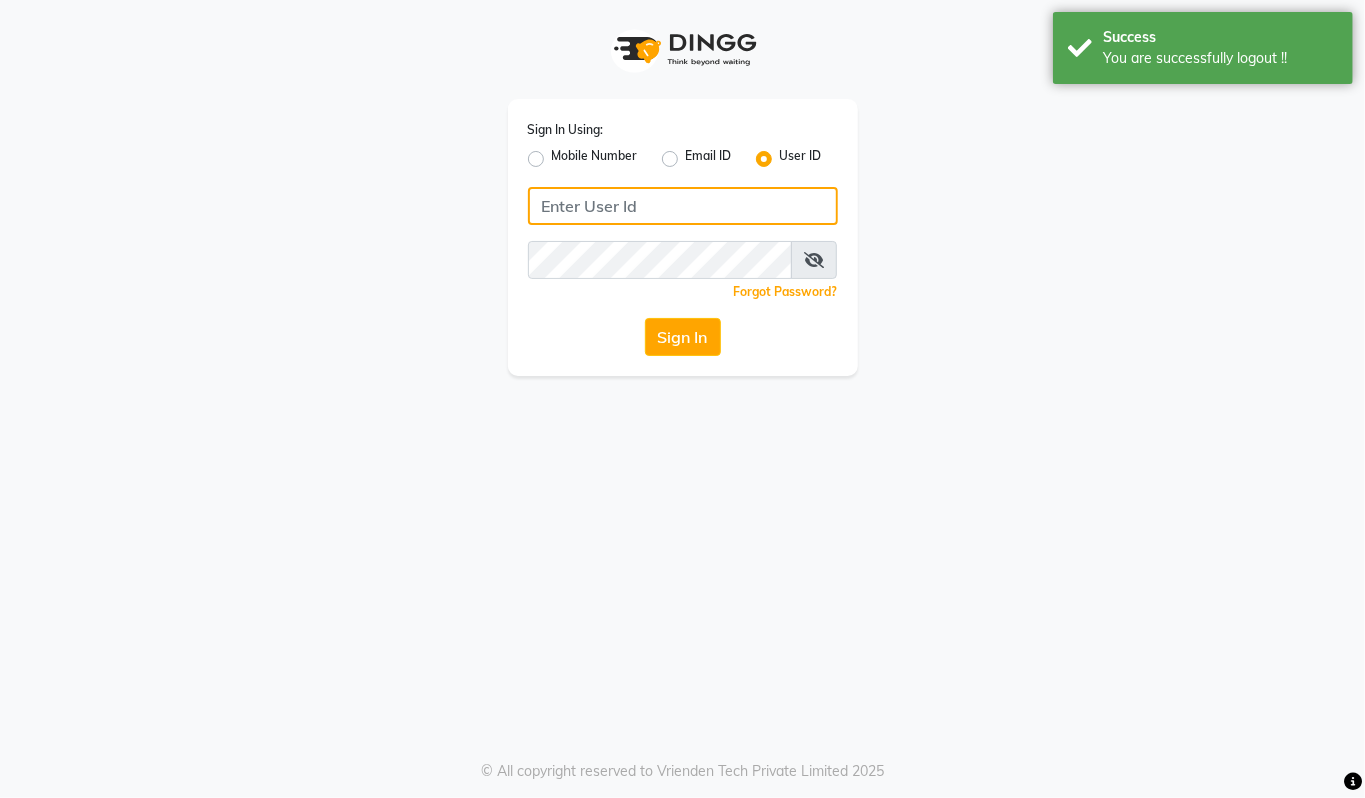type on "[PHONE]" 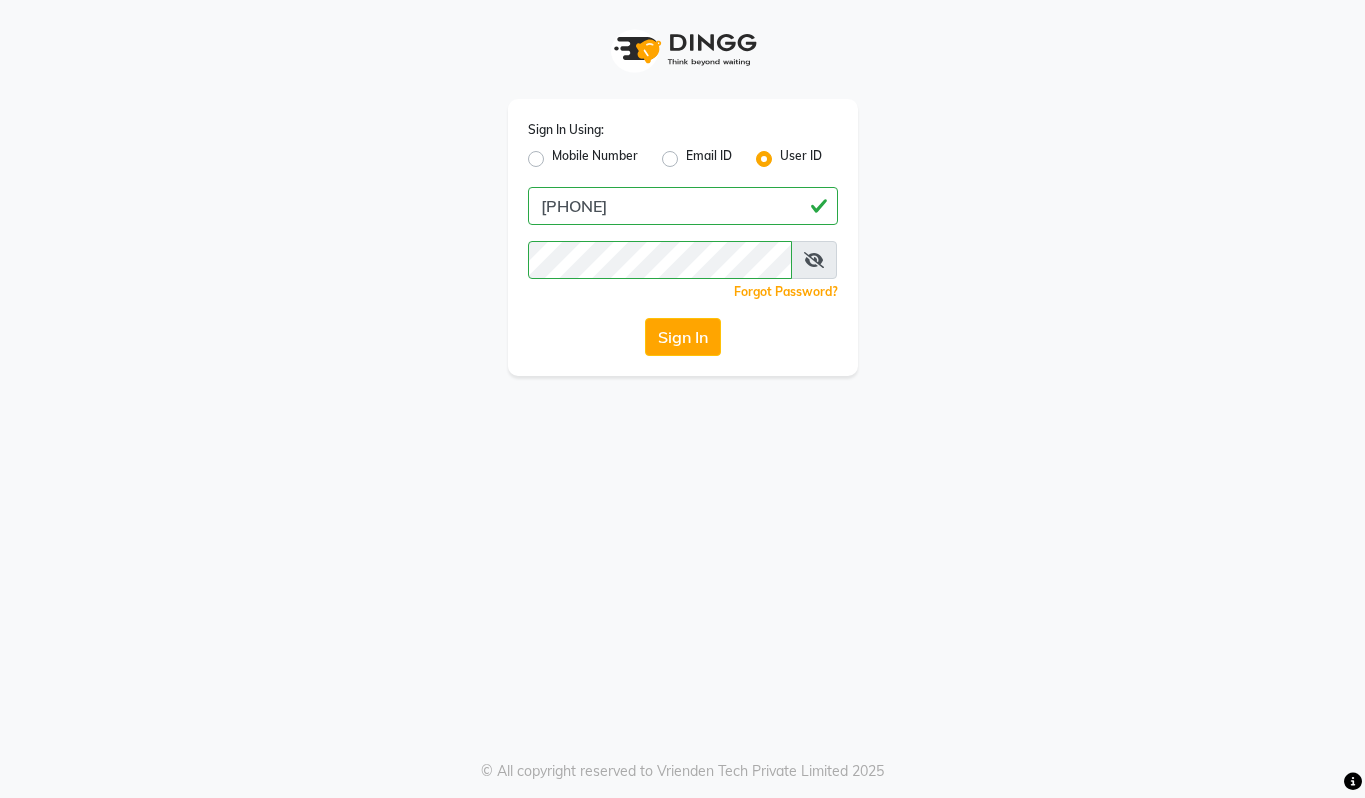scroll, scrollTop: 0, scrollLeft: 0, axis: both 